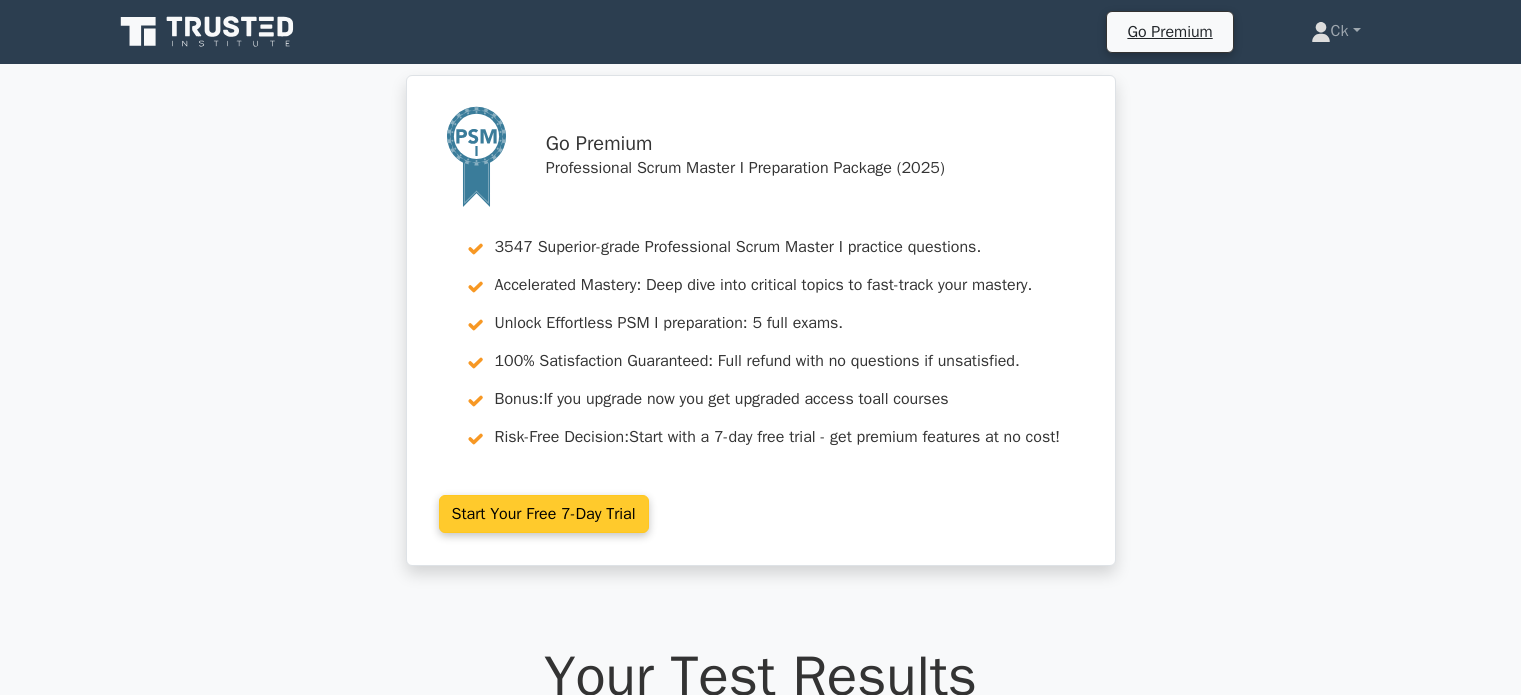 scroll, scrollTop: 0, scrollLeft: 0, axis: both 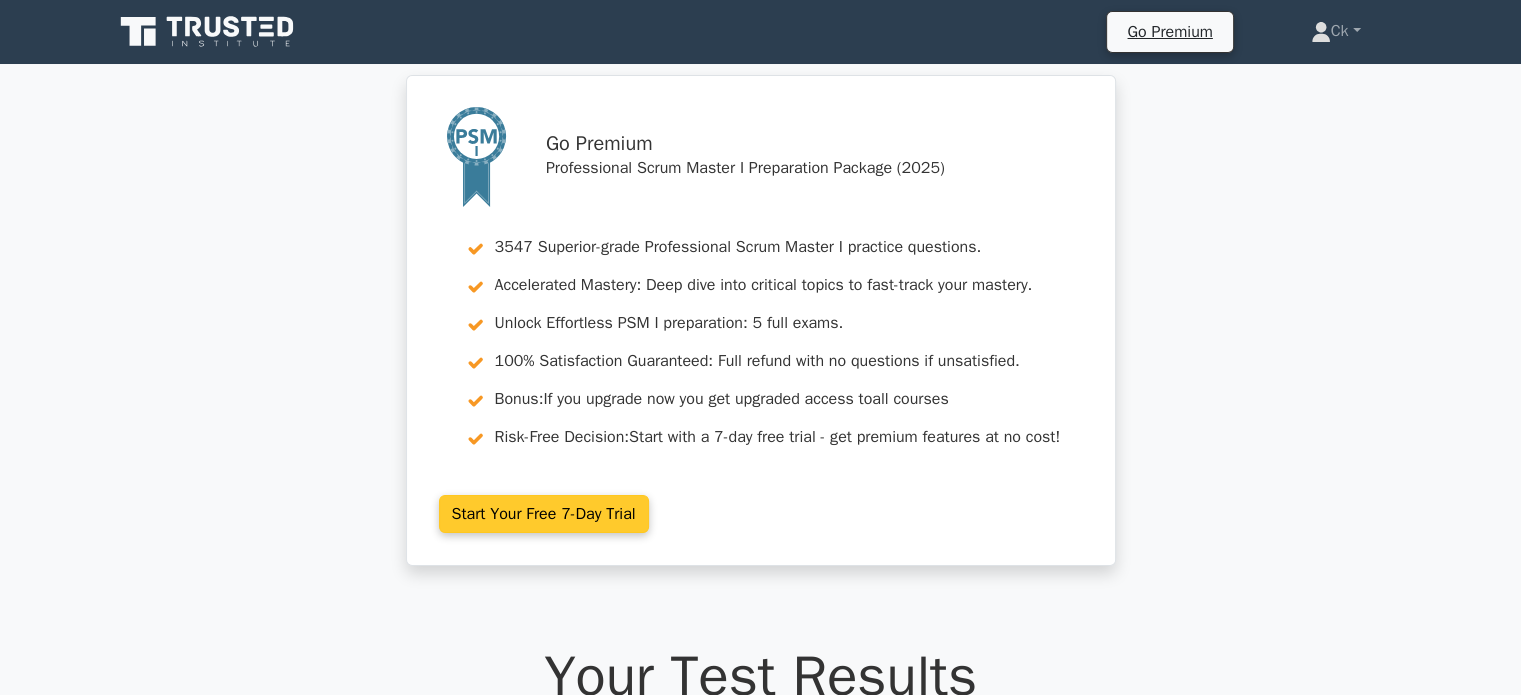 click on "Start Your Free 7-Day Trial" at bounding box center (544, 514) 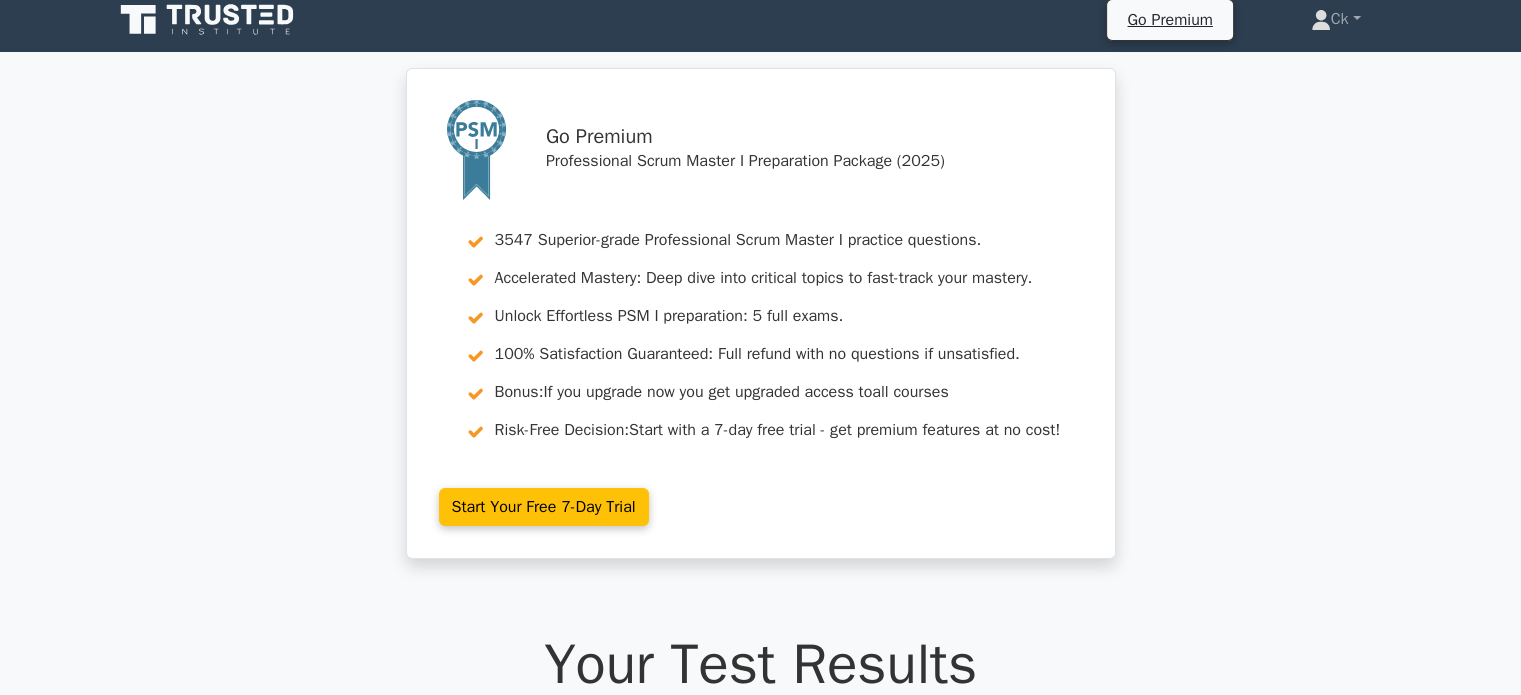 scroll, scrollTop: 0, scrollLeft: 0, axis: both 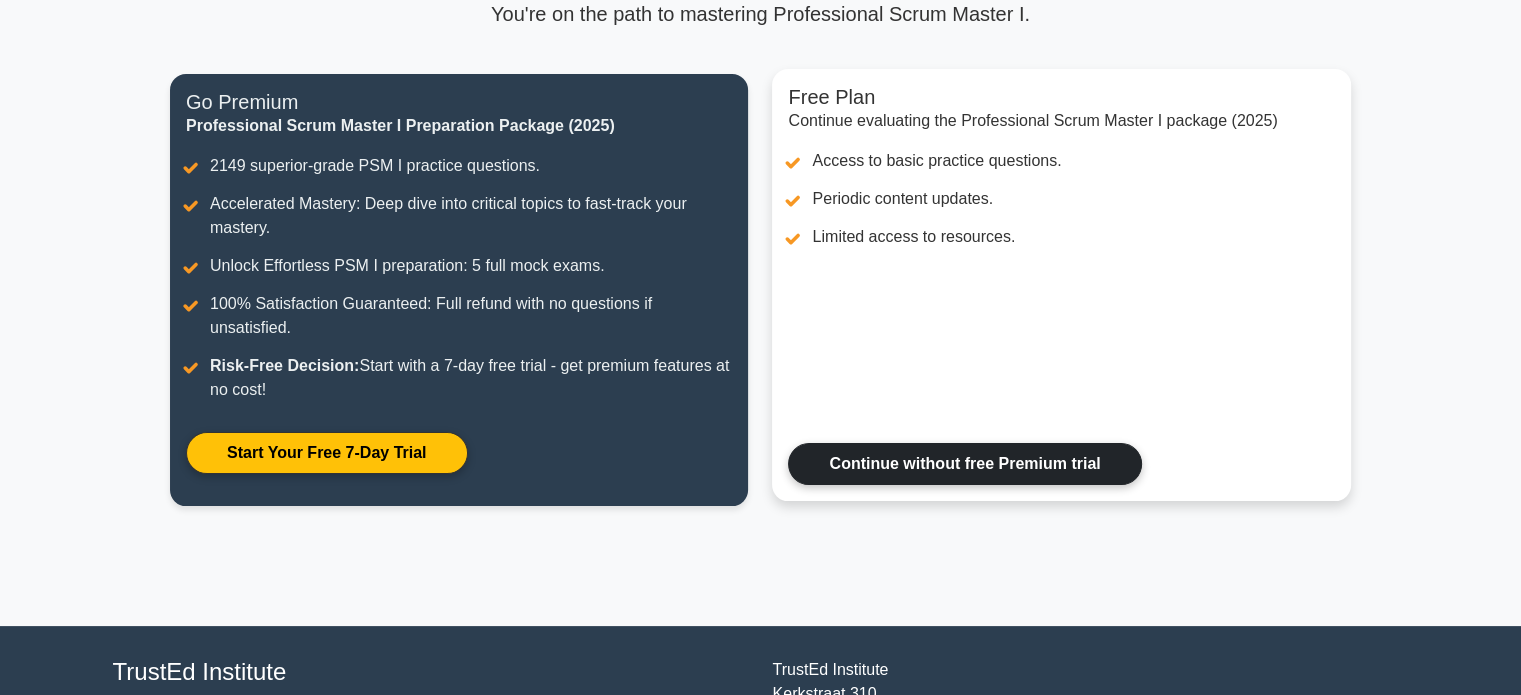 click on "Continue without free Premium trial" at bounding box center (964, 464) 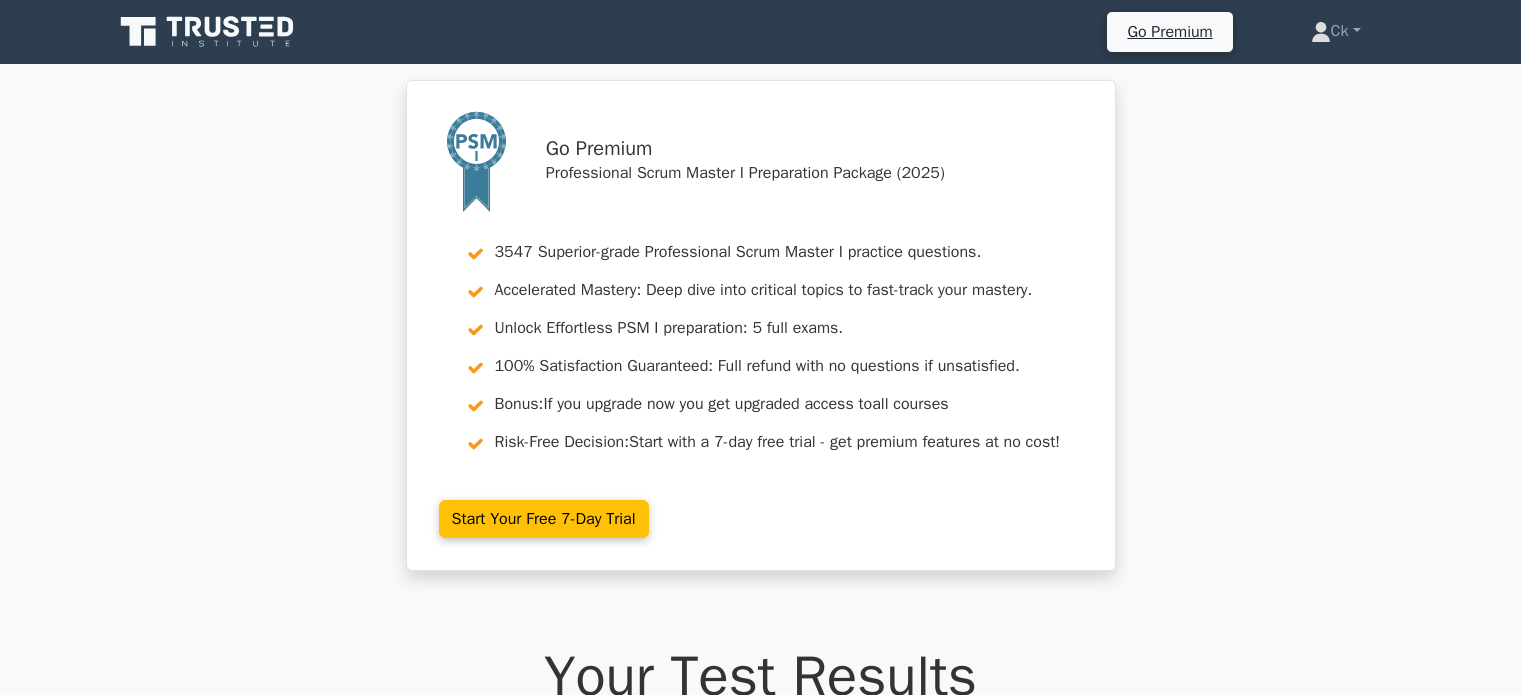 scroll, scrollTop: 0, scrollLeft: 0, axis: both 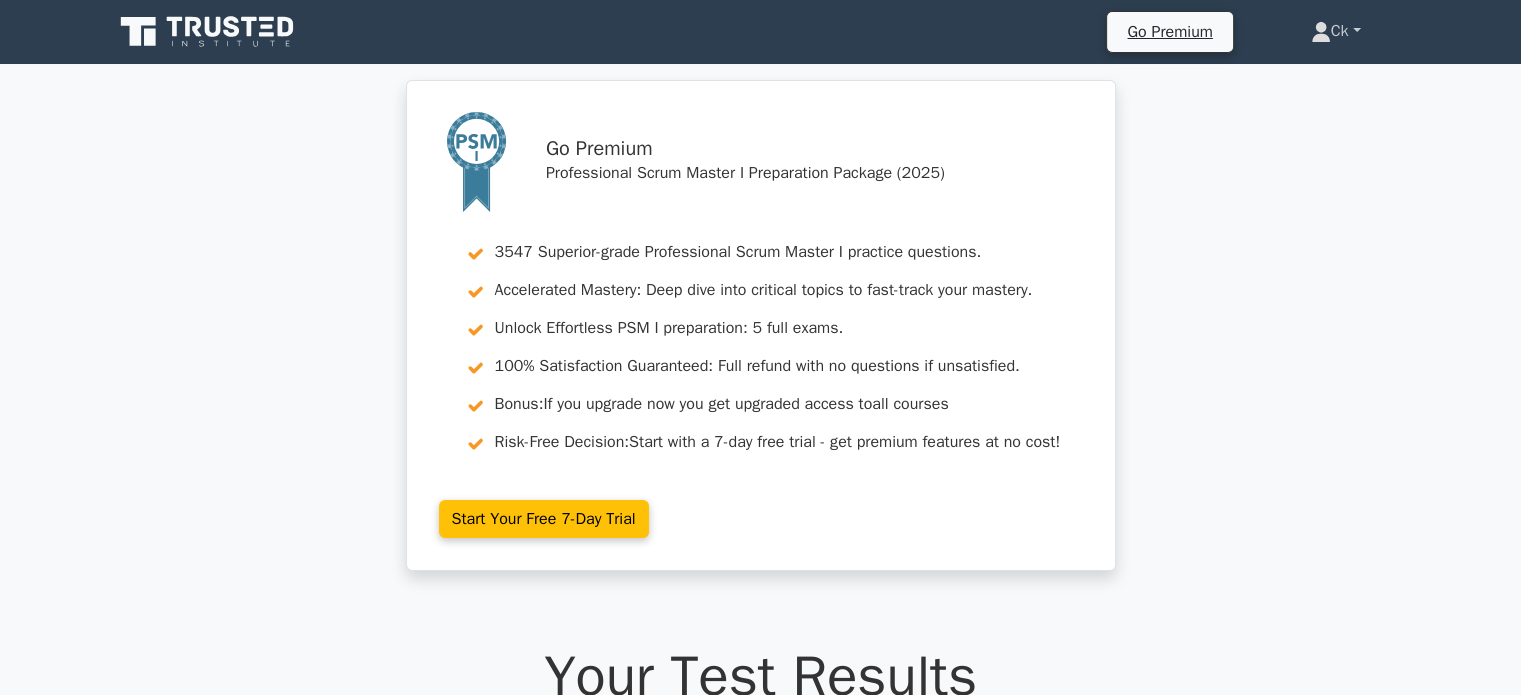 click on "Ck" at bounding box center [1336, 31] 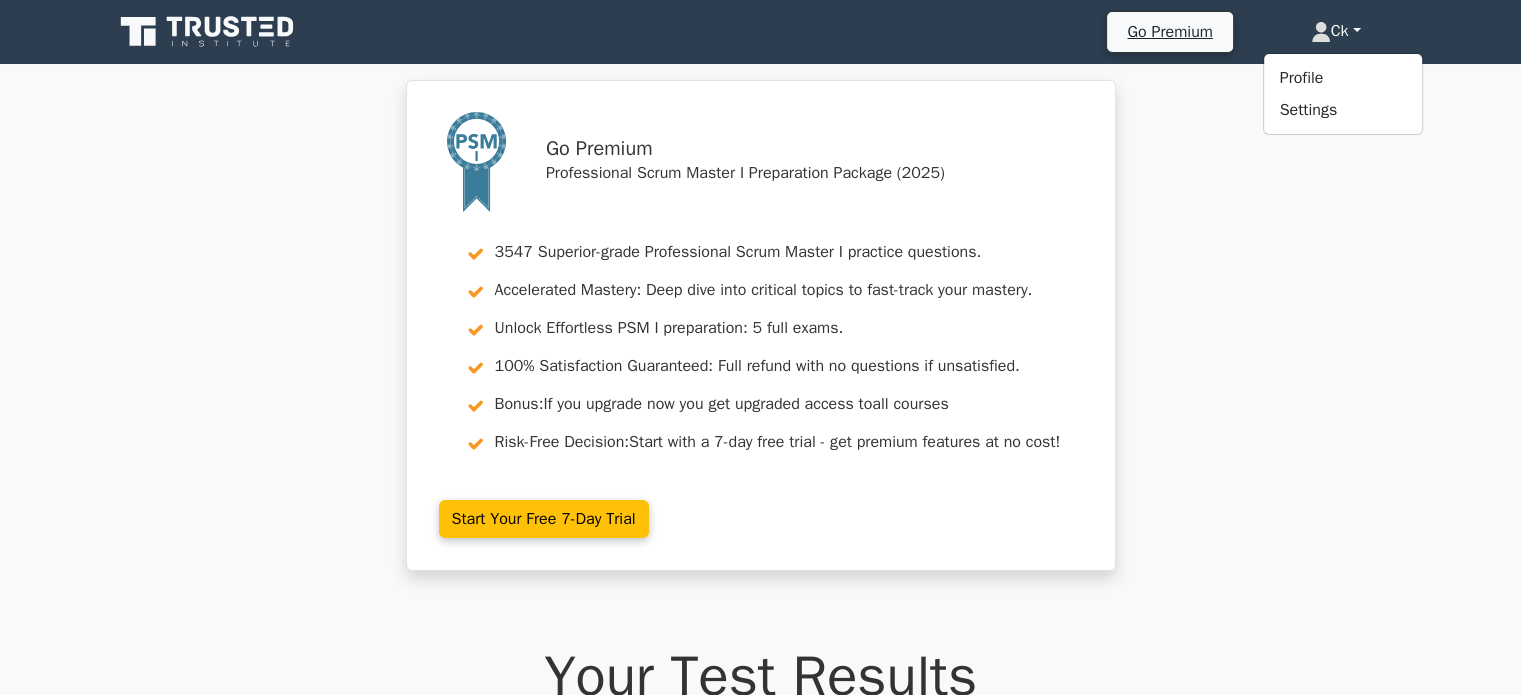 click on "Go Premium
Professional Scrum Master I Preparation Package (2025)
3547 Superior-grade  Professional Scrum Master I practice questions.
Accelerated Mastery: Deep dive into critical topics to fast-track your mastery.
Unlock Effortless PSM I preparation: 5 full exams.
100% Satisfaction Guaranteed: Full refund with no questions if unsatisfied.
Bonus:  If you upgrade now you get upgraded access to  all courses" at bounding box center (760, 337) 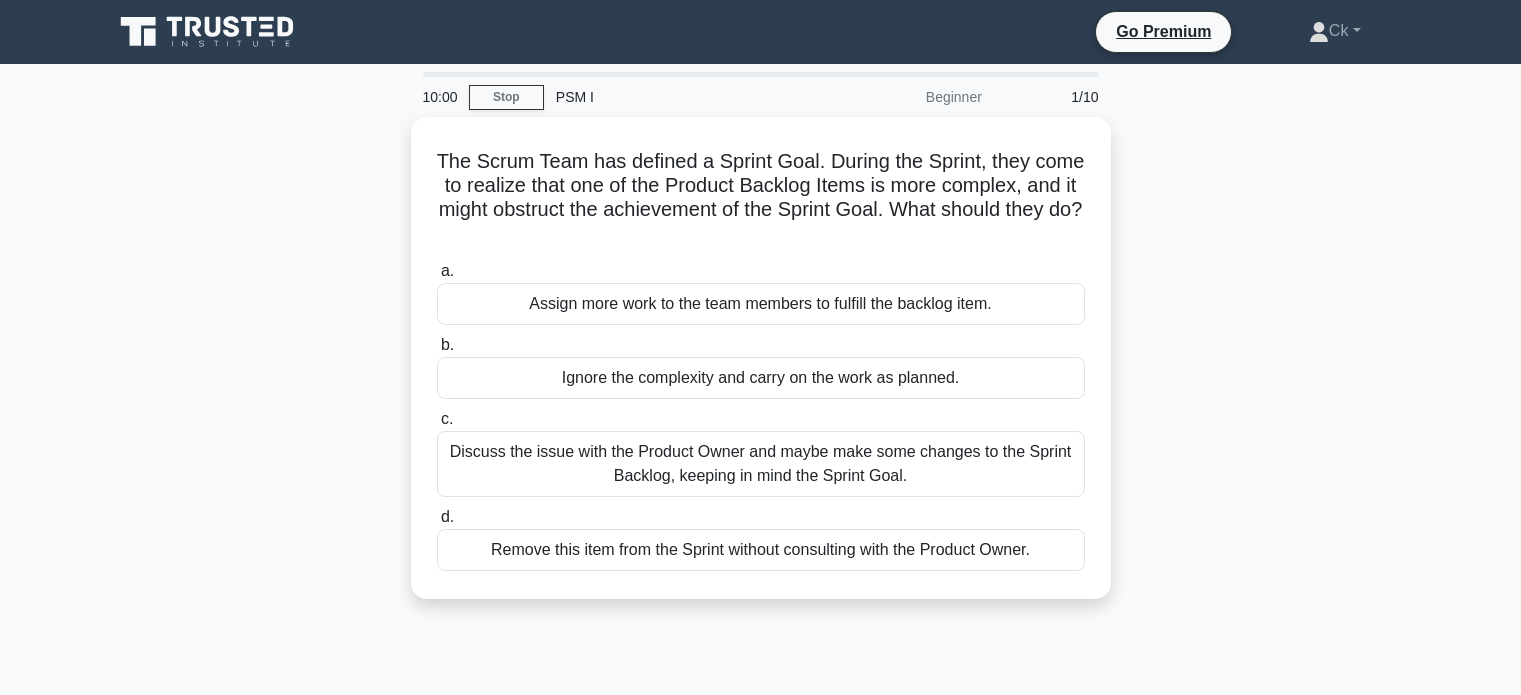 scroll, scrollTop: 0, scrollLeft: 0, axis: both 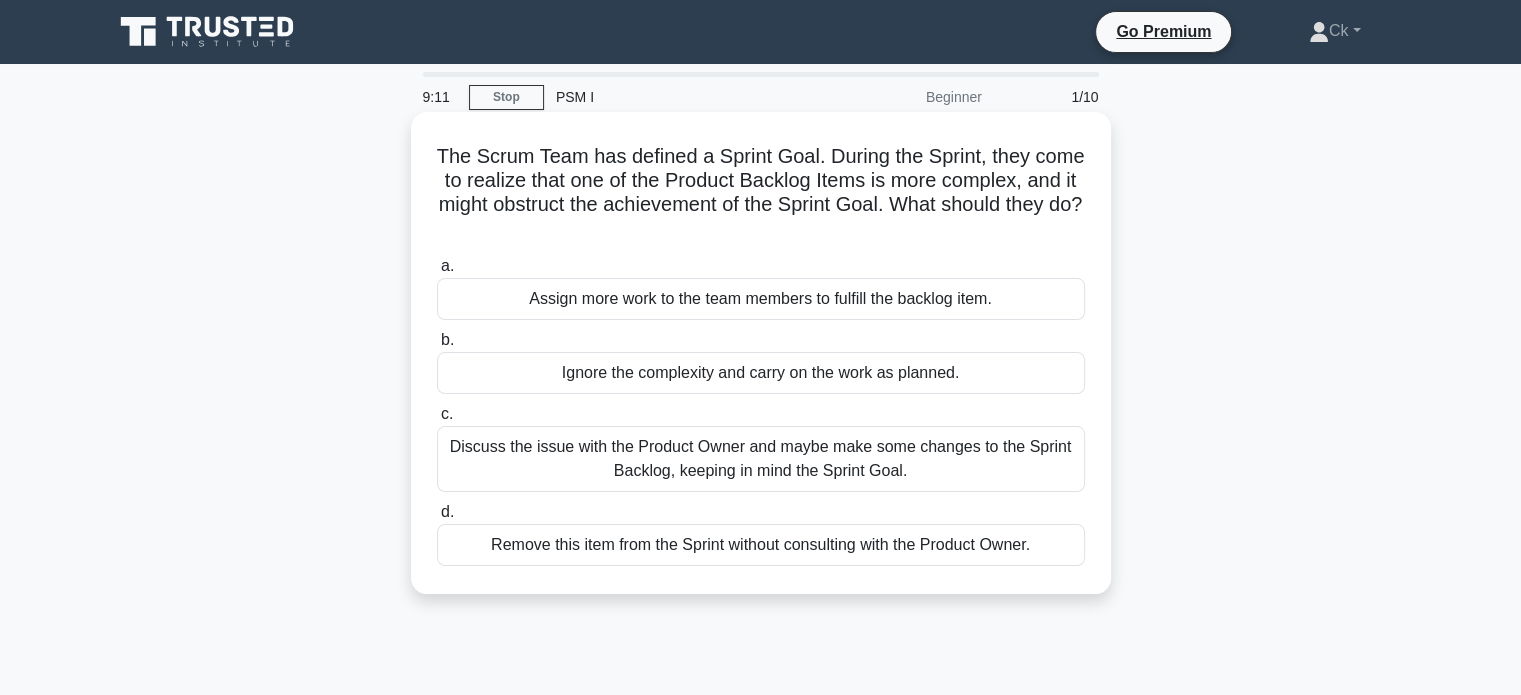 drag, startPoint x: 453, startPoint y: 160, endPoint x: 1042, endPoint y: 569, distance: 717.0788 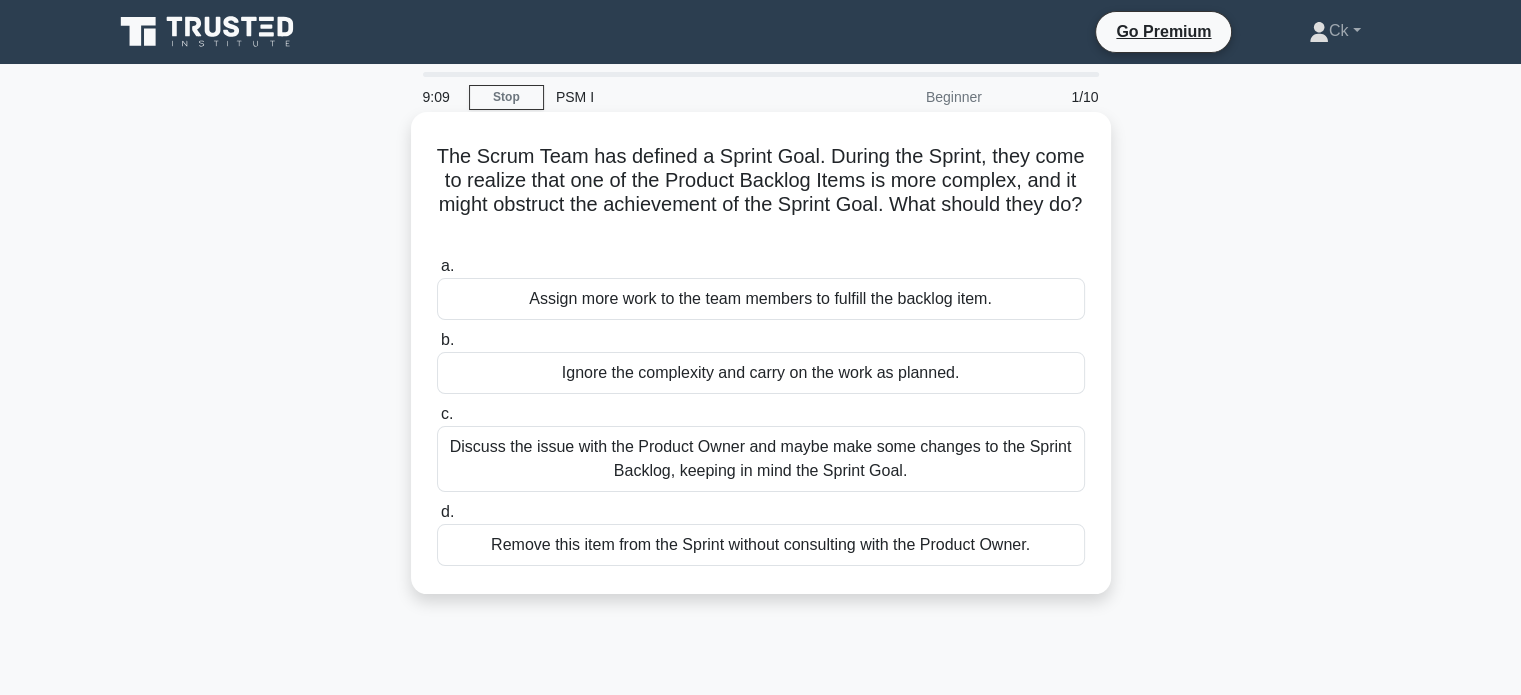 copy on "The Scrum Team has defined a Sprint Goal. During the Sprint, they come to realize that one of the Product Backlog Items is more complex, and it might obstruct the achievement of the Sprint Goal. What should they do?
.spinner_0XTQ{transform-origin:center;animation:spinner_y6GP .75s linear infinite}@keyframes spinner_y6GP{100%{transform:rotate(360deg)}}
a.
Assign more work to the team members to fulfill the backlog item.
b.
Ignore the complexity and carry on the work as planned.
c.
Discuss the issue with the Product Owner and maybe make some changes to the Sprint Backlog, keeping in mind the Sprint Goal.
d.
Remove this item from the Sprint without consulting with the Product Owner." 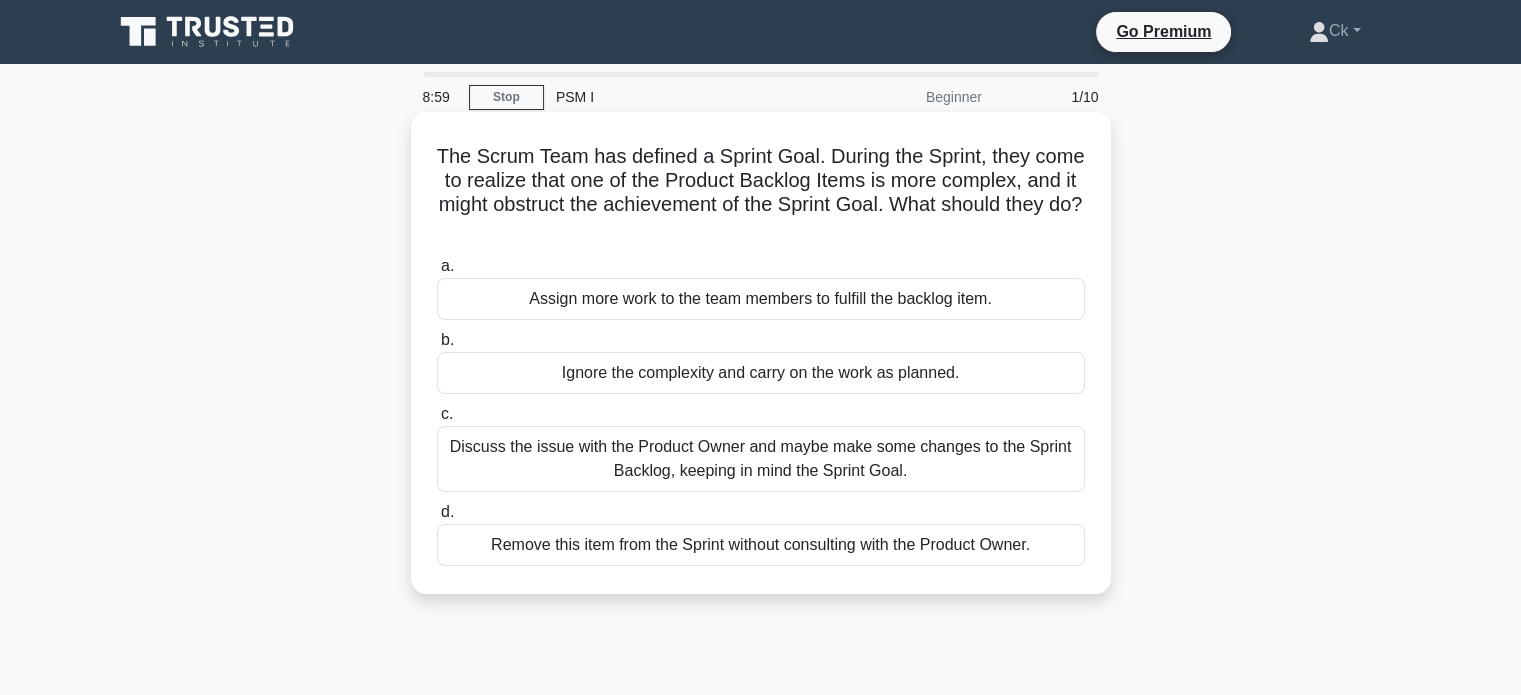click on "Discuss the issue with the Product Owner and maybe make some changes to the Sprint Backlog, keeping in mind the Sprint Goal." at bounding box center [761, 459] 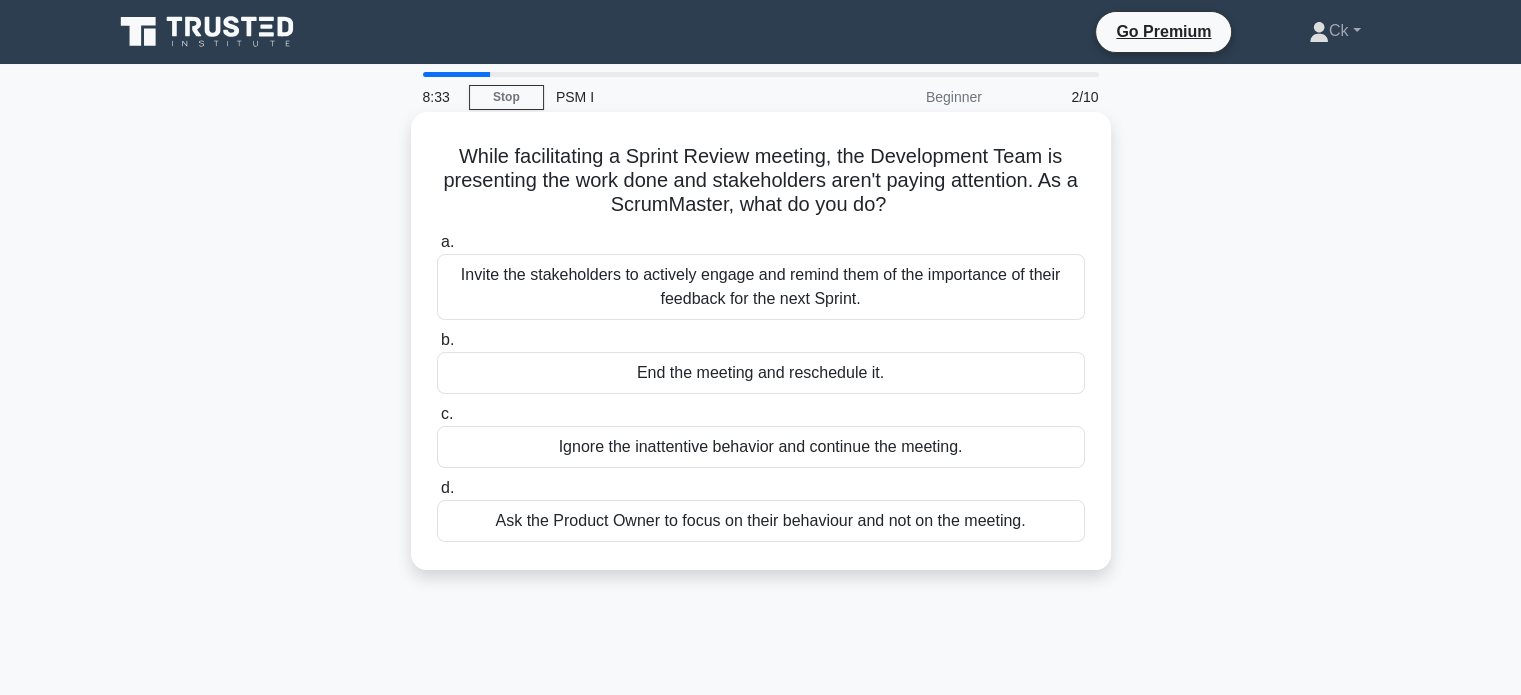 drag, startPoint x: 447, startPoint y: 155, endPoint x: 995, endPoint y: 534, distance: 666.292 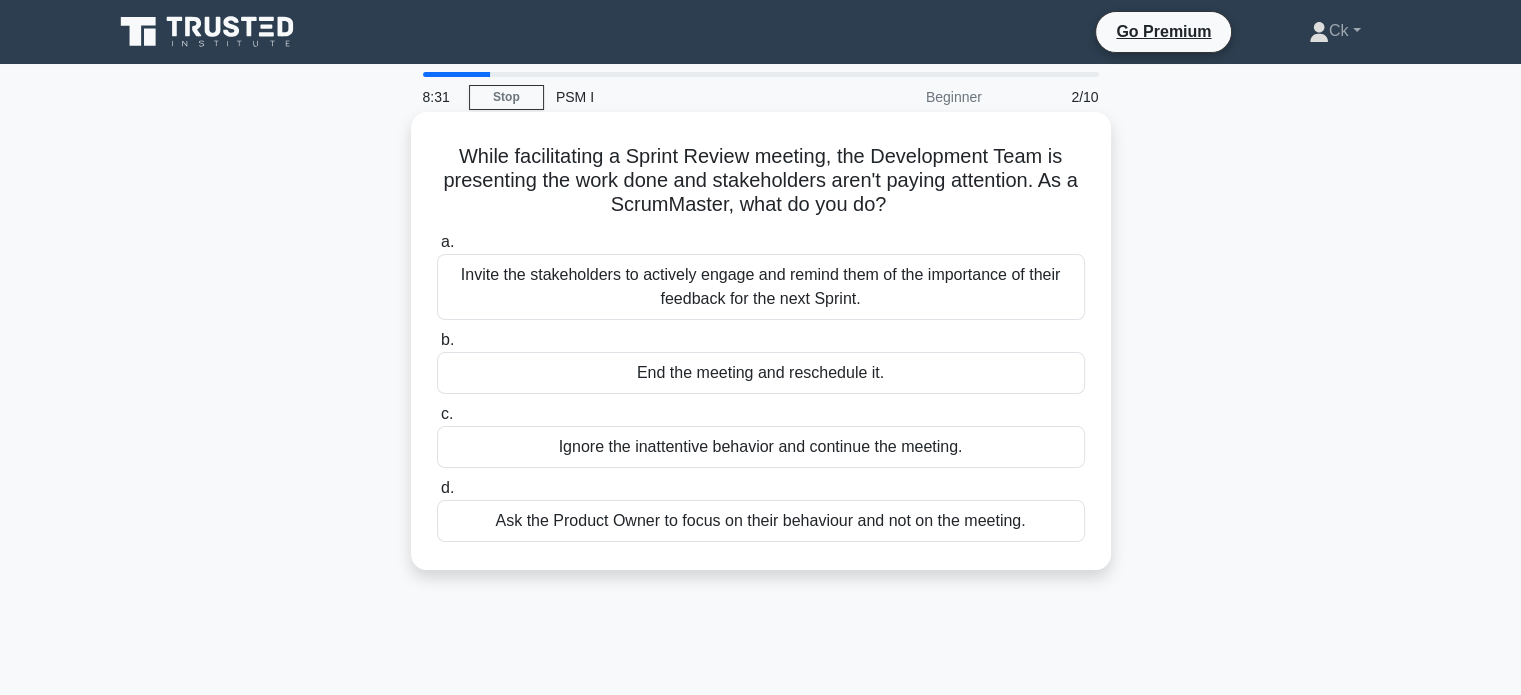 copy on "While facilitating a Sprint Review meeting, the Development Team is presenting the work done and stakeholders aren't paying attention. As a ScrumMaster, what do you do?
.spinner_0XTQ{transform-origin:center;animation:spinner_y6GP .75s linear infinite}@keyframes spinner_y6GP{100%{transform:rotate(360deg)}}
a.
Invite the stakeholders to actively engage and remind them of the importance of their feedback for the next Sprint.
b.
End the meeting and reschedule it.
c.
Ignore the inattentive behavior and continue the meeting.
d.
Ask the Product Owner to focus on their behaviour and not on the meetin" 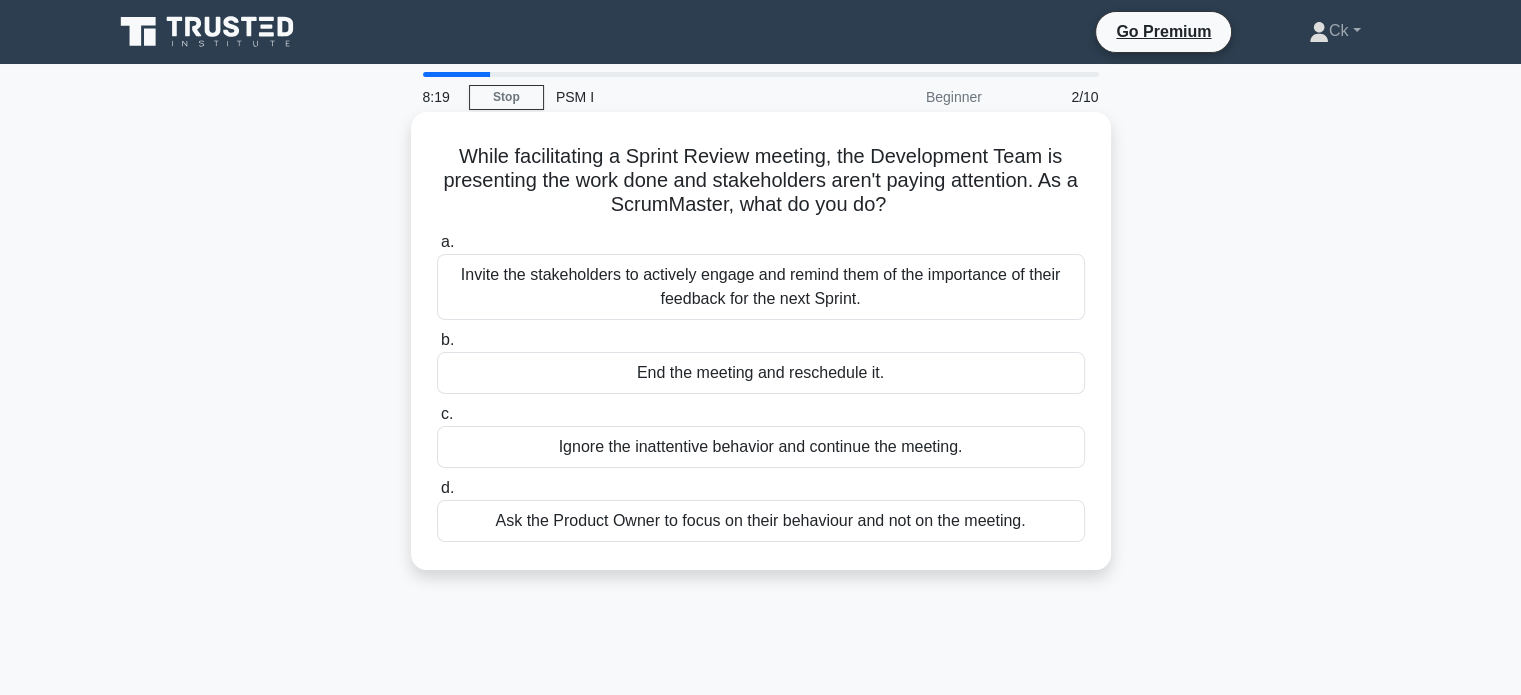 click on "Invite the stakeholders to actively engage and remind them of the importance of their feedback for the next Sprint." at bounding box center [761, 287] 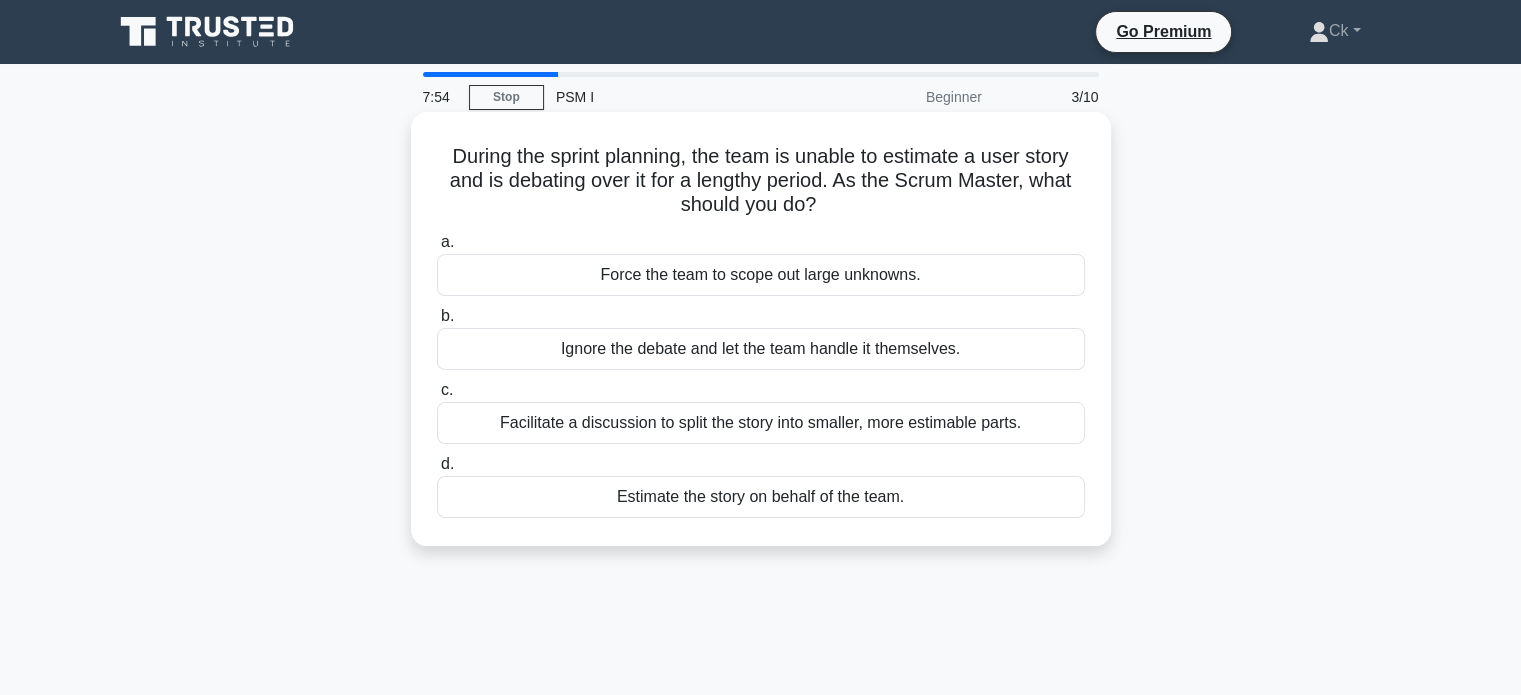 drag, startPoint x: 438, startPoint y: 148, endPoint x: 940, endPoint y: 519, distance: 624.2155 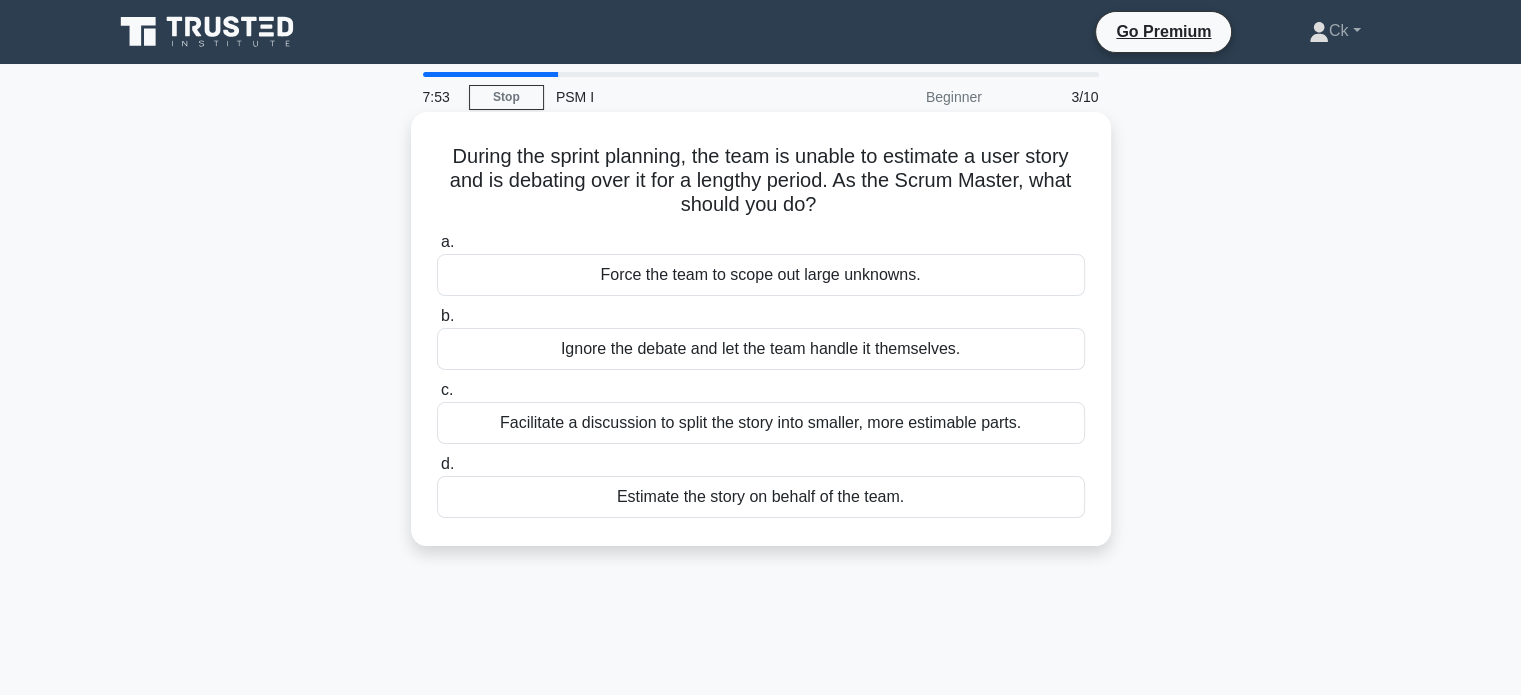 copy on "During the sprint planning, the team is unable to estimate a user story and is debating over it for a lengthy period. As the Scrum Master, what should you do?
.spinner_0XTQ{transform-origin:center;animation:spinner_y6GP .75s linear infinite}@keyframes spinner_y6GP{100%{transform:rotate(360deg)}}
a.
Force the team to scope out large unknowns.
b.
Ignore the debate and let the team handle it themselves.
c.
Facilitate a discussion to split the story into smaller, more estimable parts.
d.
Estimate the story on behalf of the team." 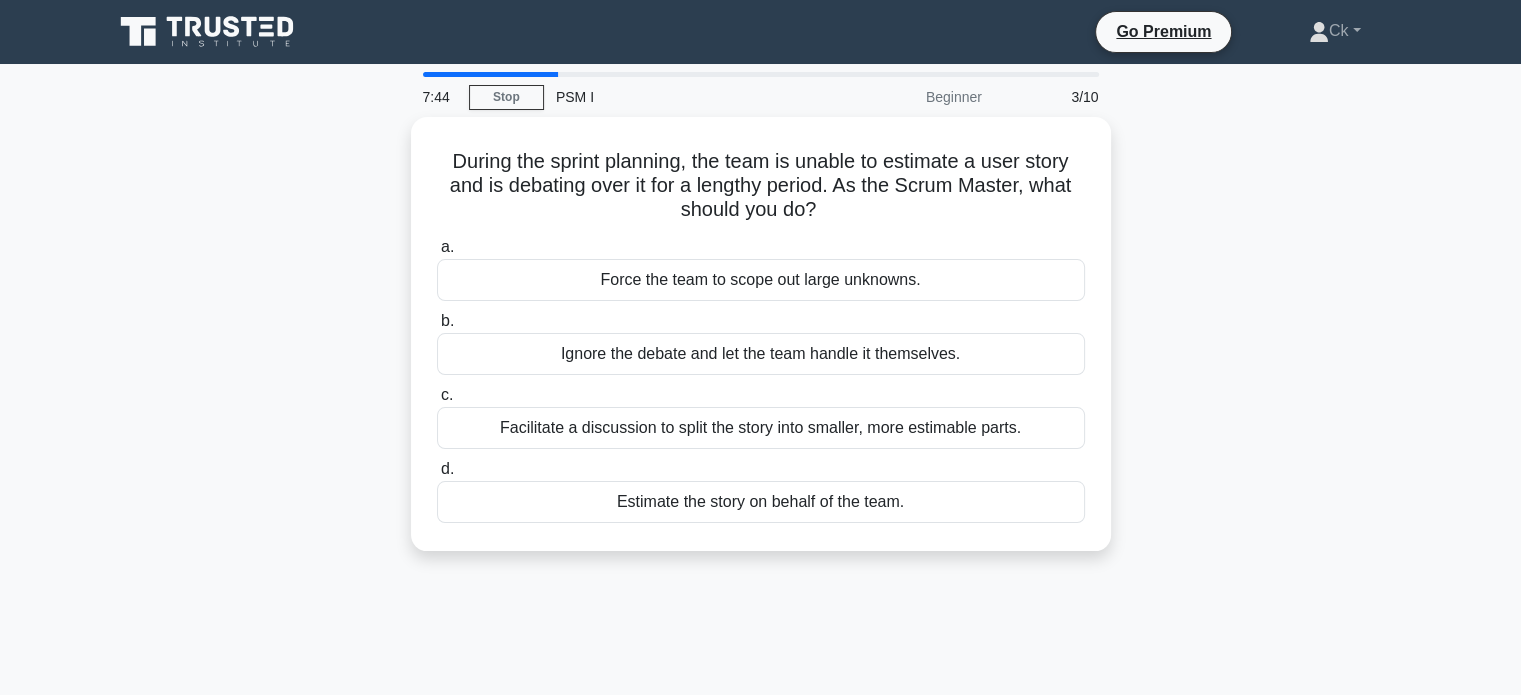 click on "During the sprint planning, the team is unable to estimate a user story and is debating over it for a lengthy period. As the Scrum Master, what should you do?
.spinner_0XTQ{transform-origin:center;animation:spinner_y6GP .75s linear infinite}@keyframes spinner_y6GP{100%{transform:rotate(360deg)}}
a.
Force the team to scope out large unknowns." at bounding box center (761, 346) 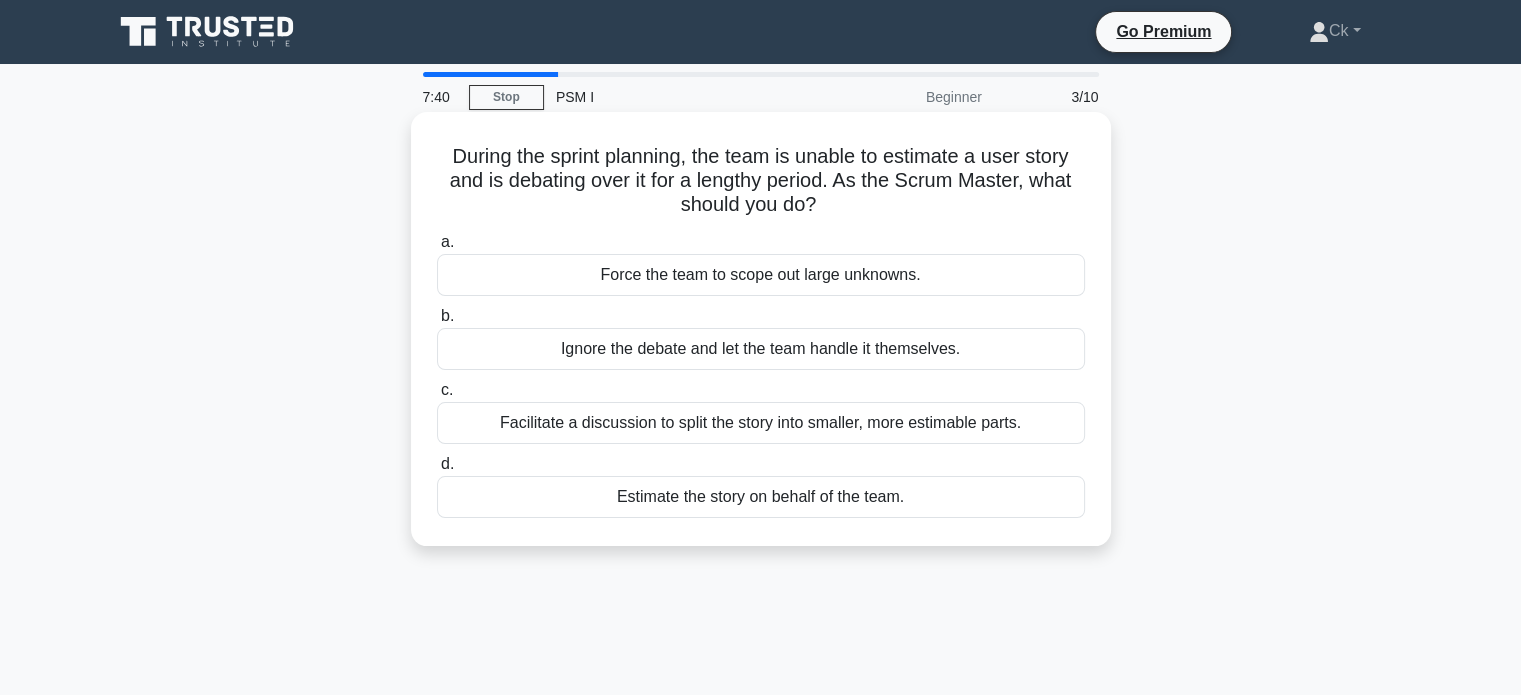 click on "Facilitate a discussion to split the story into smaller, more estimable parts." at bounding box center (761, 423) 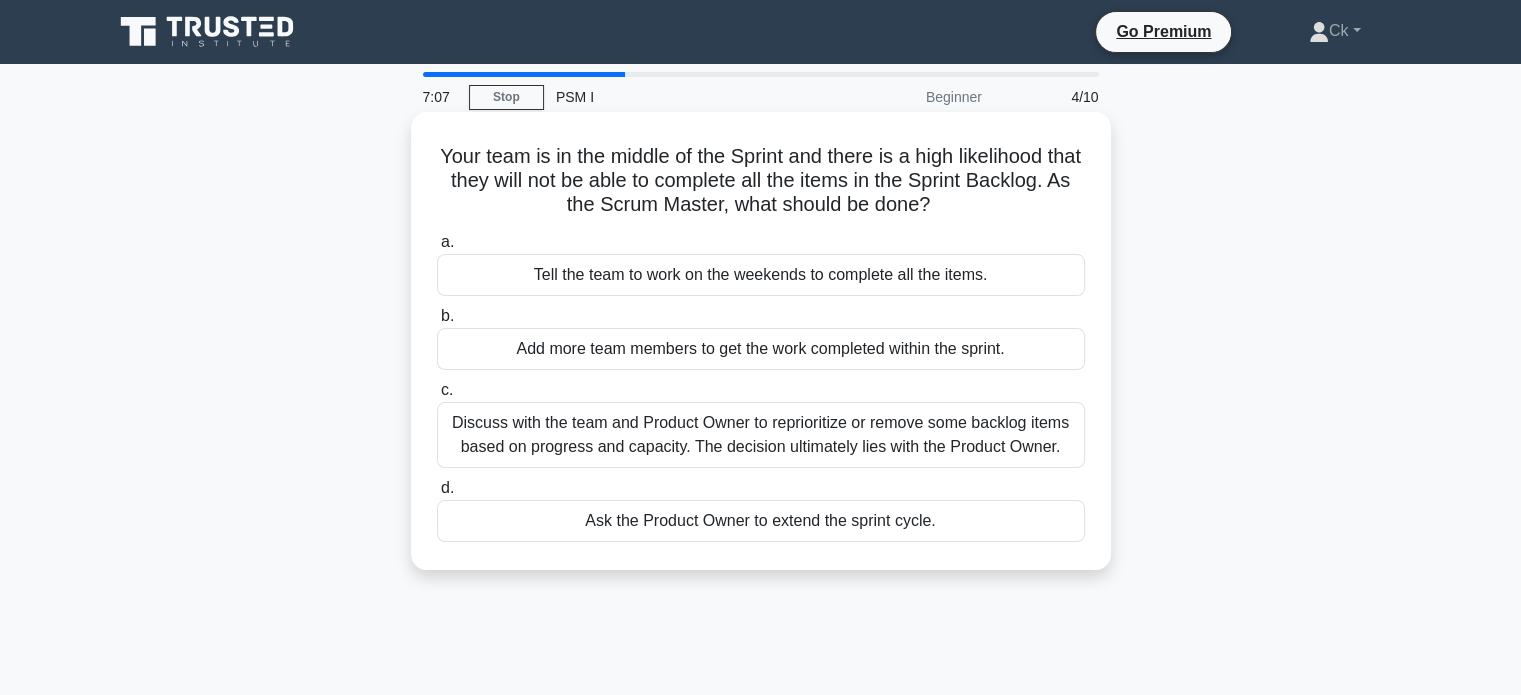 drag, startPoint x: 444, startPoint y: 151, endPoint x: 960, endPoint y: 515, distance: 631.46814 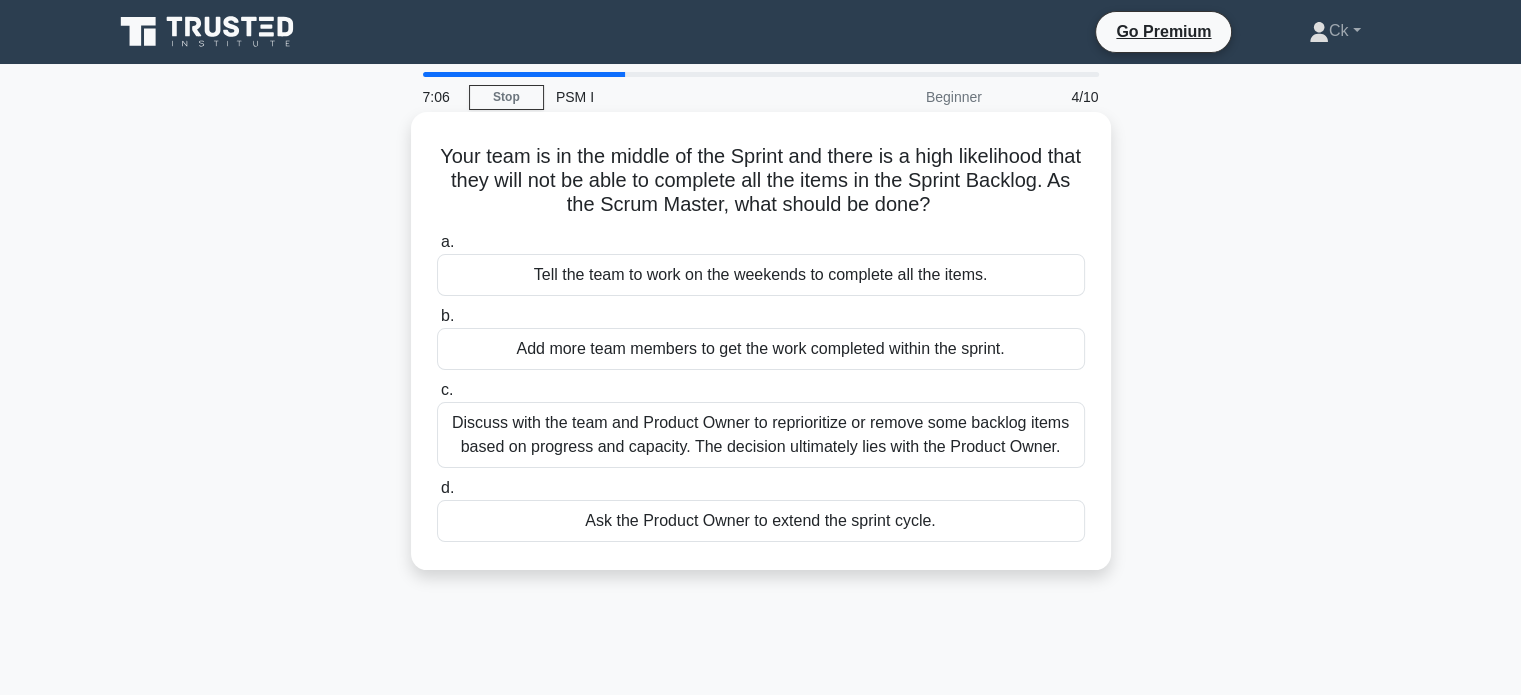 copy on "Your team is in the middle of the Sprint and there is a high likelihood that they will not be able to complete all the items in the Sprint Backlog. As the Scrum Master, what should be done?
.spinner_0XTQ{transform-origin:center;animation:spinner_y6GP .75s linear infinite}@keyframes spinner_y6GP{100%{transform:rotate(360deg)}}
a.
Tell the team to work on the weekends to complete all the items.
b.
Add more team members to get the work completed within the sprint.
c.
Discuss with the team and Product Owner to reprioritize or remove some backlog items based on progress and capacity. The decision ultimately lies with the Product Owner.
d.
Ask the Product Owner to extend the sprint cycle." 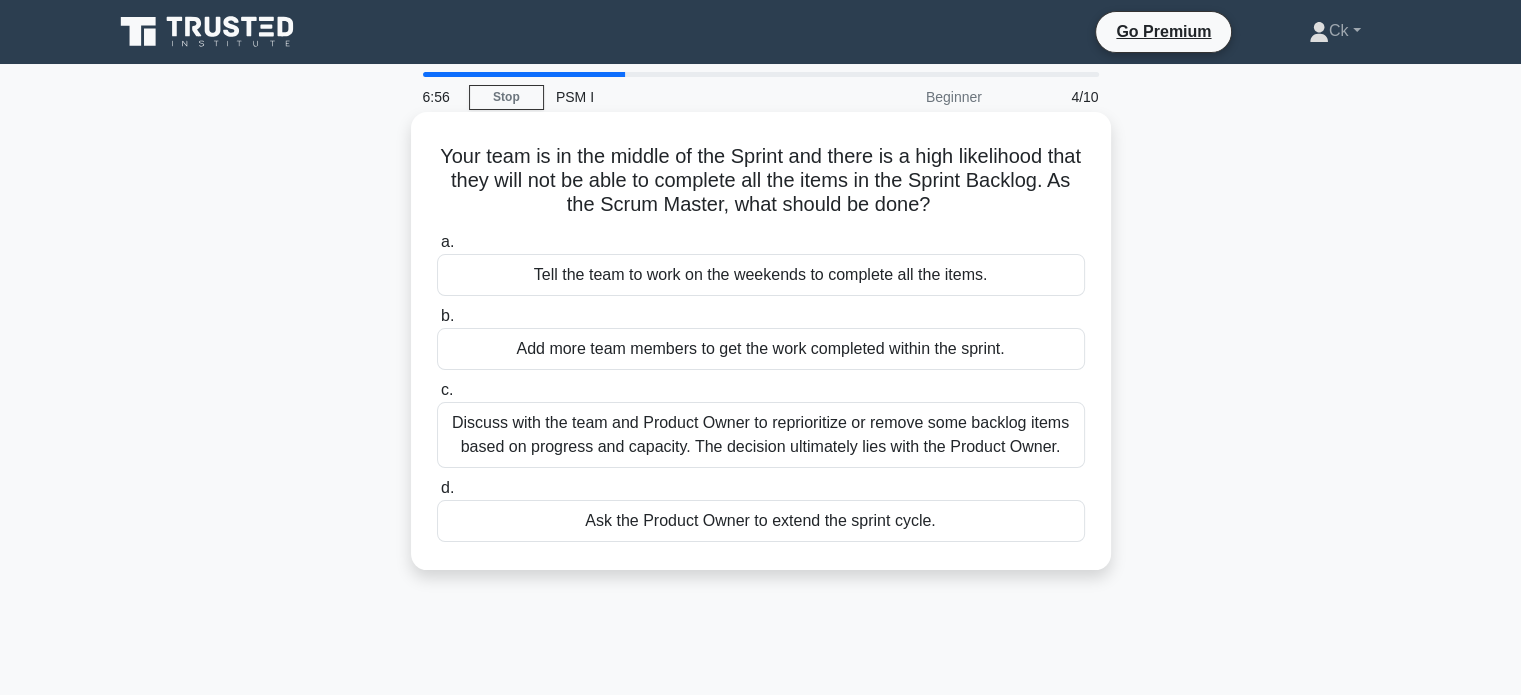 click on "Discuss with the team and Product Owner to reprioritize or remove some backlog items based on progress and capacity. The decision ultimately lies with the Product Owner." at bounding box center [761, 435] 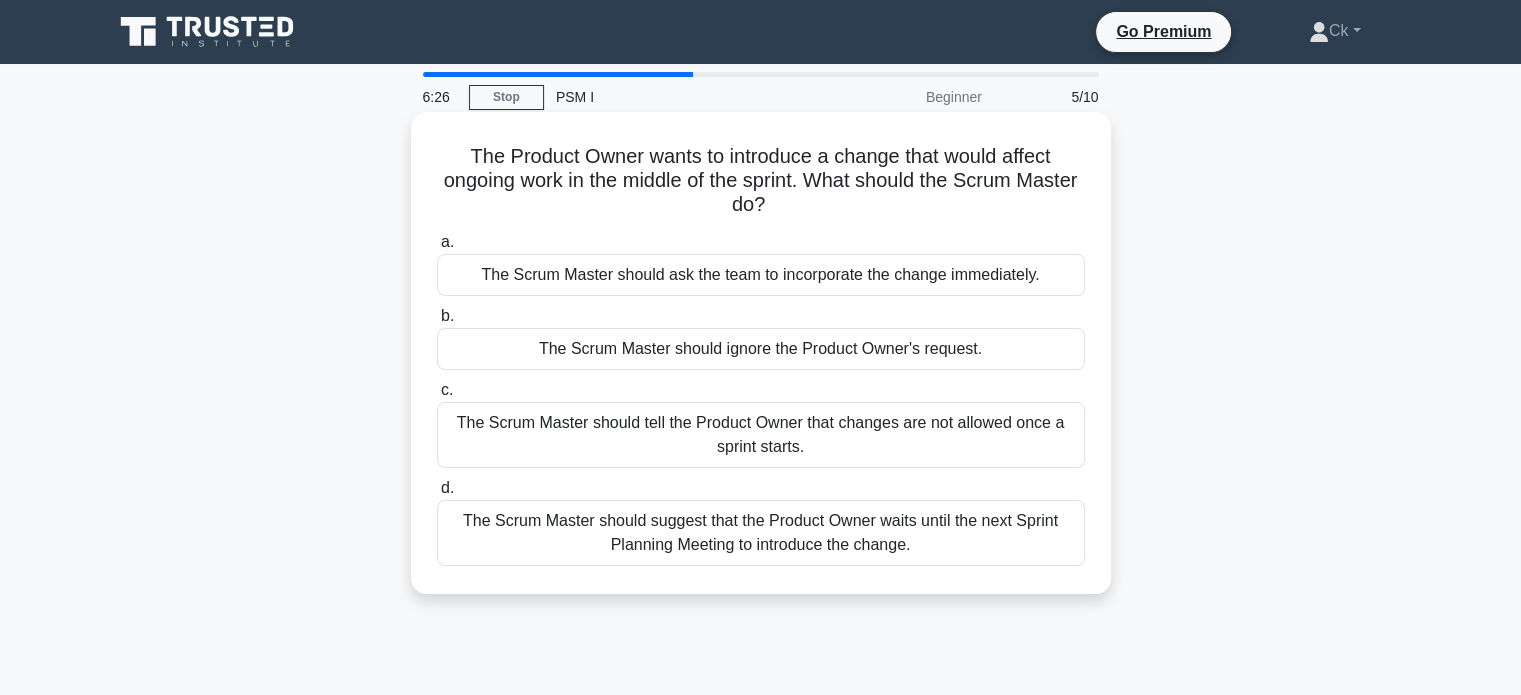 drag, startPoint x: 456, startPoint y: 143, endPoint x: 895, endPoint y: 566, distance: 609.63104 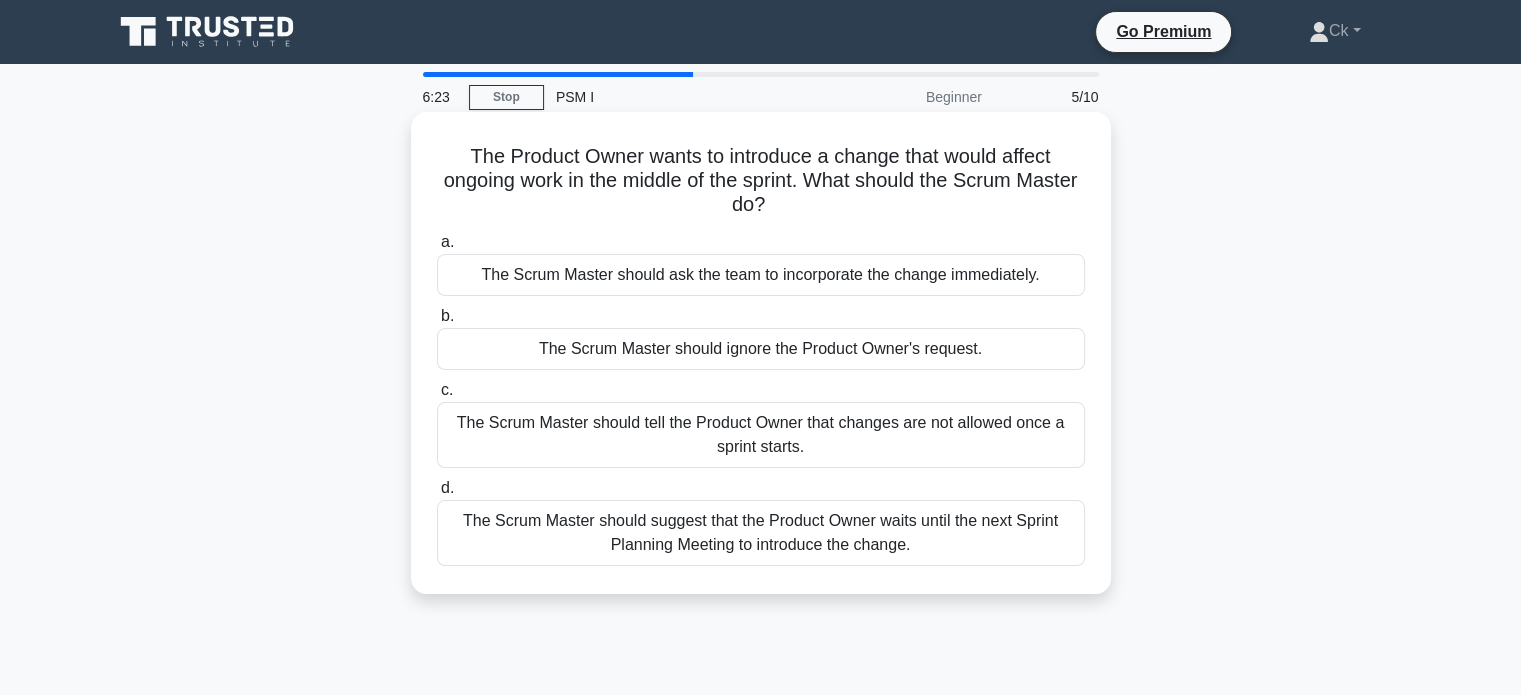 copy on "The Product Owner wants to introduce a change that would affect ongoing work in the middle of the sprint. What should the Scrum Master do?
.spinner_0XTQ{transform-origin:center;animation:spinner_y6GP .75s linear infinite}@keyframes spinner_y6GP{100%{transform:rotate(360deg)}}
a.
The Scrum Master should ask the team to incorporate the change immediately.
b.
The Scrum Master should ignore the Product Owner's request.
c.
The Scrum Master should tell the Product Owner that changes are not allowed once a sprint starts.
d.
The Scrum Master should suggest that the Product Owner waits until the next Sprint Planning Meeting to introduce the chang" 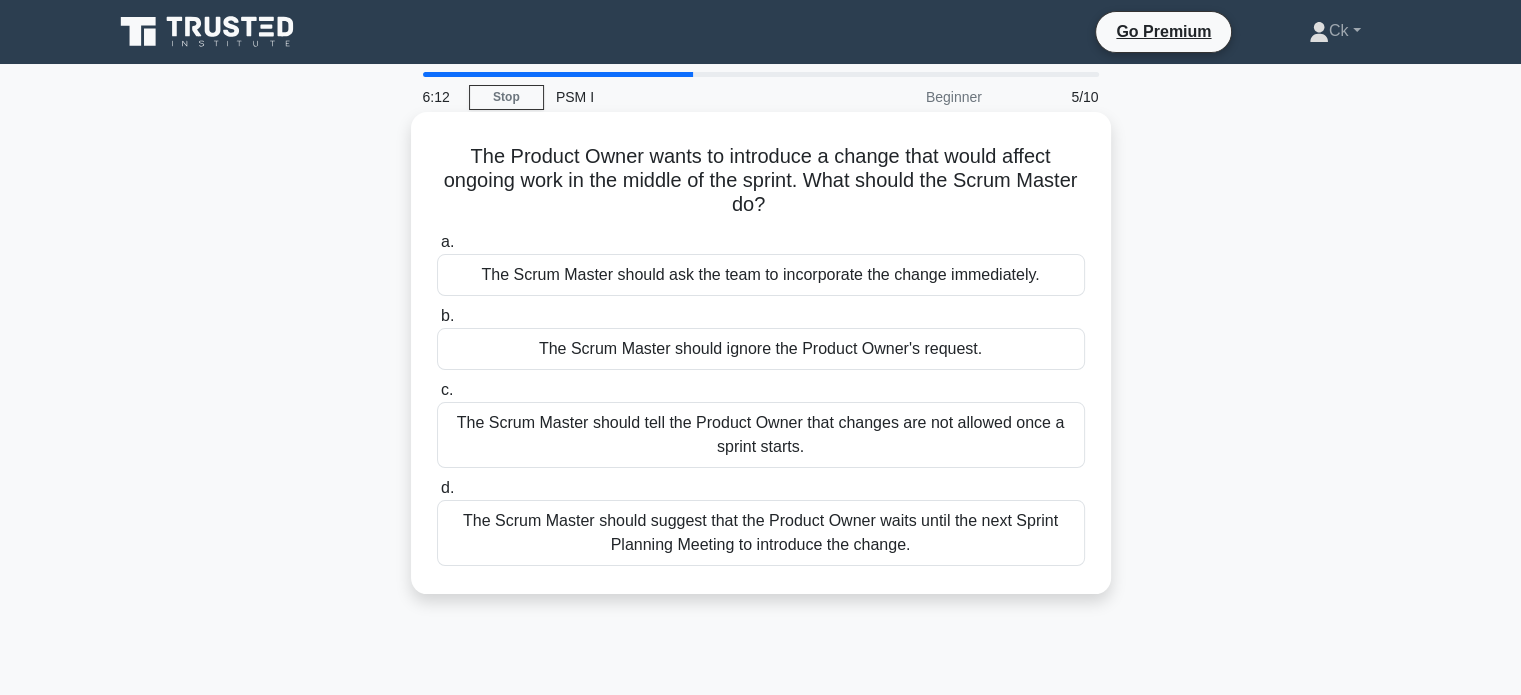 click on "The Scrum Master should suggest that the Product Owner waits until the next Sprint Planning Meeting to introduce the change." at bounding box center [761, 533] 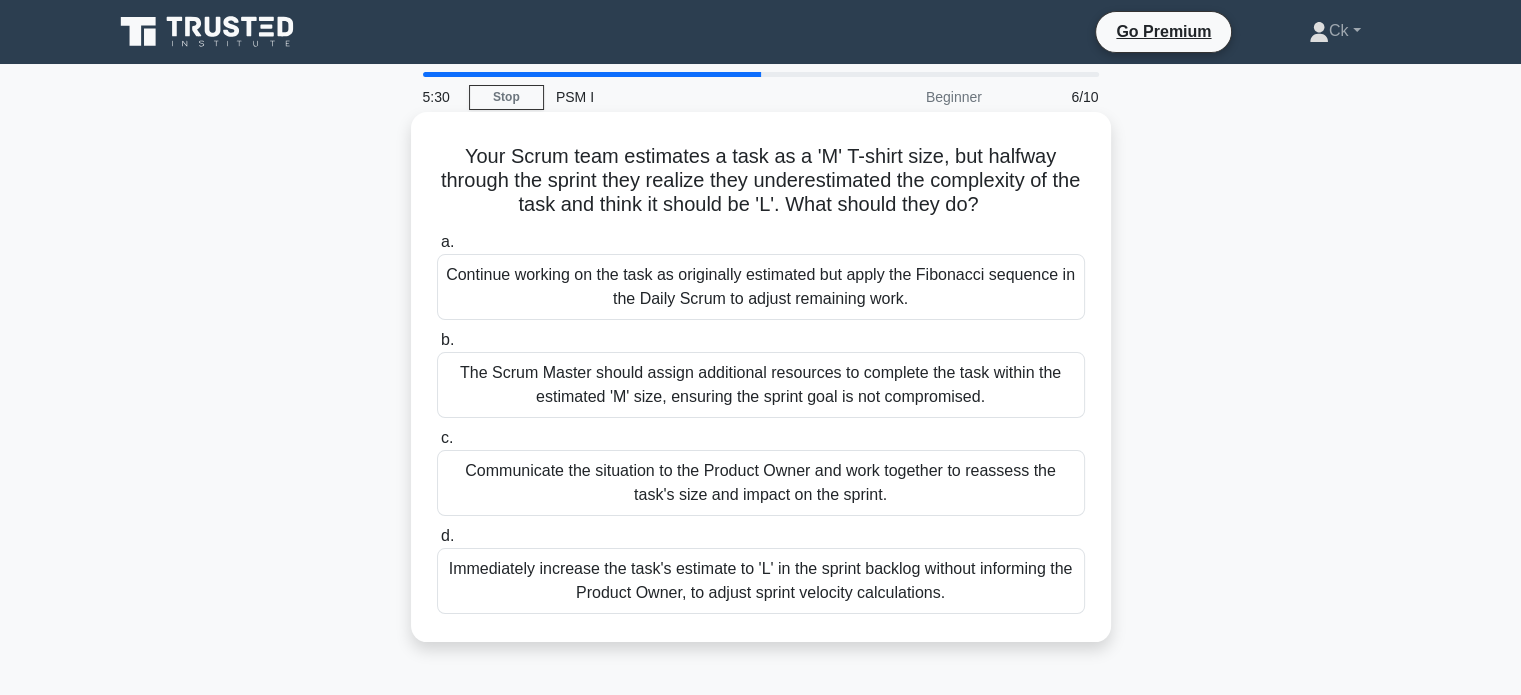 drag, startPoint x: 448, startPoint y: 151, endPoint x: 900, endPoint y: 588, distance: 628.7074 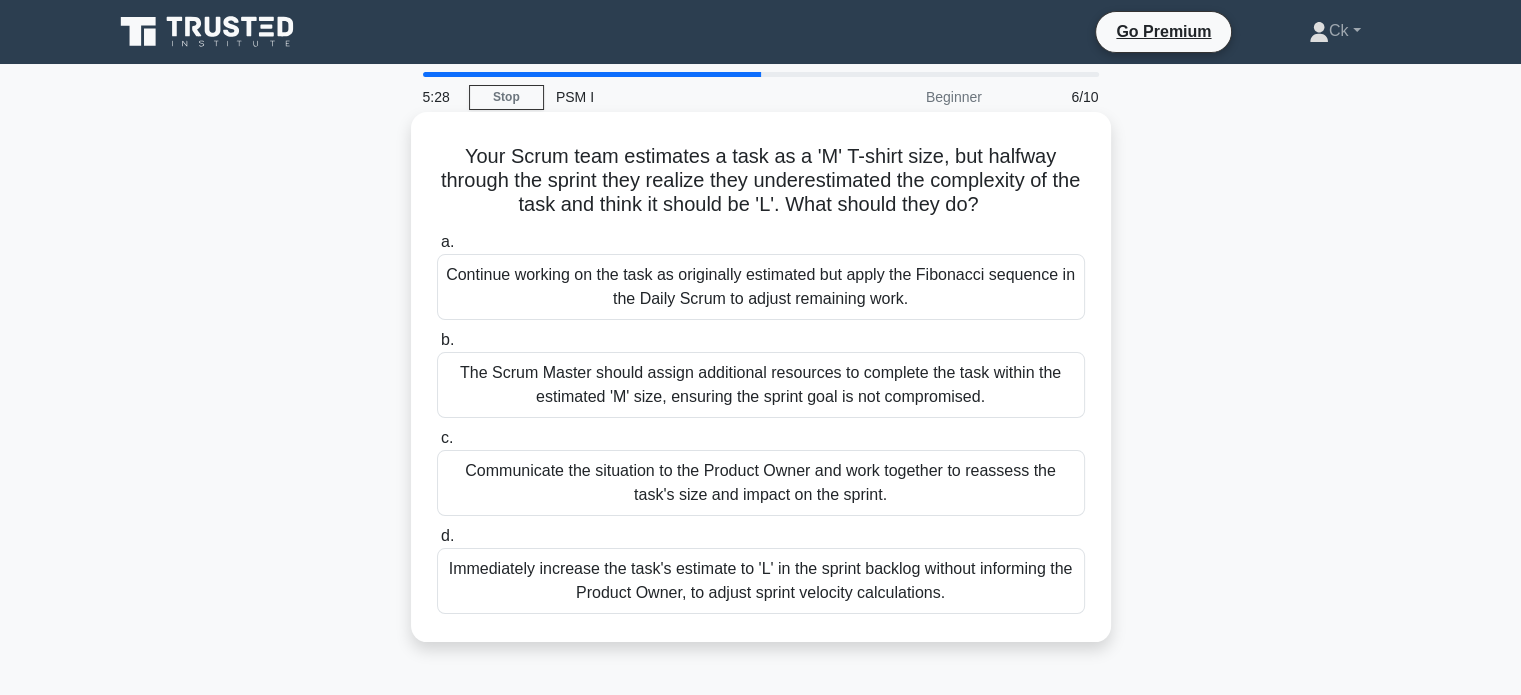 copy on "Your Scrum team estimates a task as a 'M' T-shirt size, but halfway through the sprint they realize they underestimated the complexity of the task and think it should be 'L'. What should they do?
.spinner_0XTQ{transform-origin:center;animation:spinner_y6GP .75s linear infinite}@keyframes spinner_y6GP{100%{transform:rotate(360deg)}}
a.
Continue working on the task as originally estimated but apply the Fibonacci sequence in the Daily Scrum to adjust remaining work.
b.
The Scrum Master should assign additional resources to complete the task within the estimated 'M' size, ensuring the sprint goal is not compromised.
c.
Communicate the situation to the Product Owner and work together to reassess the task's size and impact on the sprint.
d.
..." 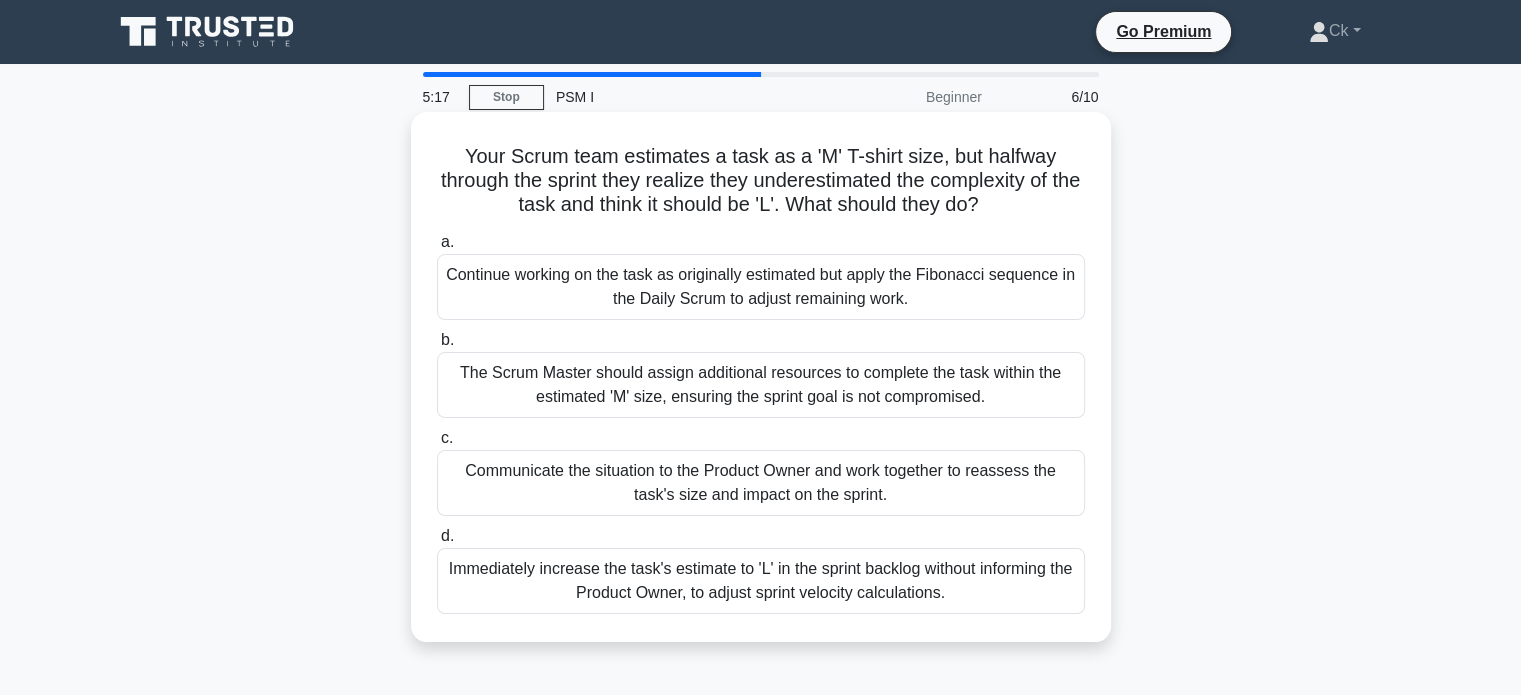 click on "Communicate the situation to the Product Owner and work together to reassess the task's size and impact on the sprint." at bounding box center [761, 483] 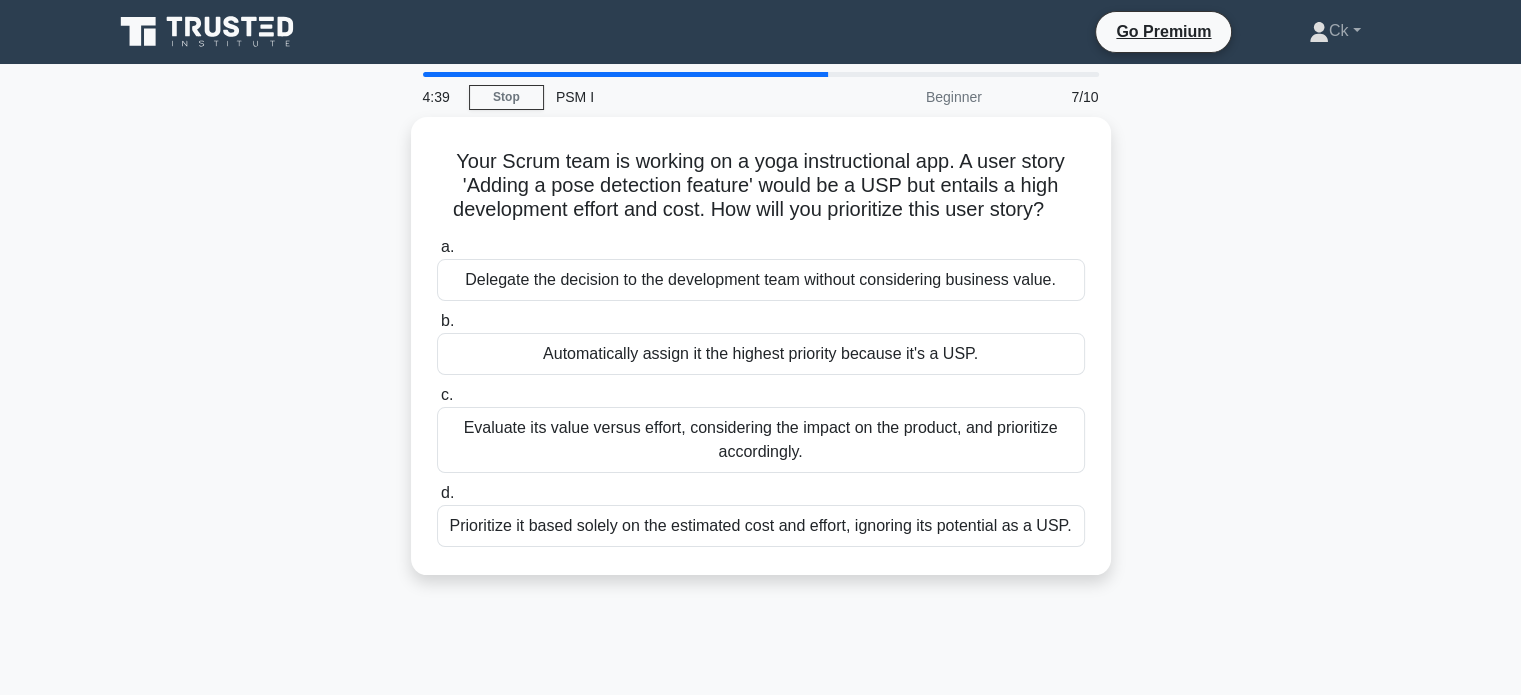 drag, startPoint x: 443, startPoint y: 156, endPoint x: 1115, endPoint y: 558, distance: 783.06323 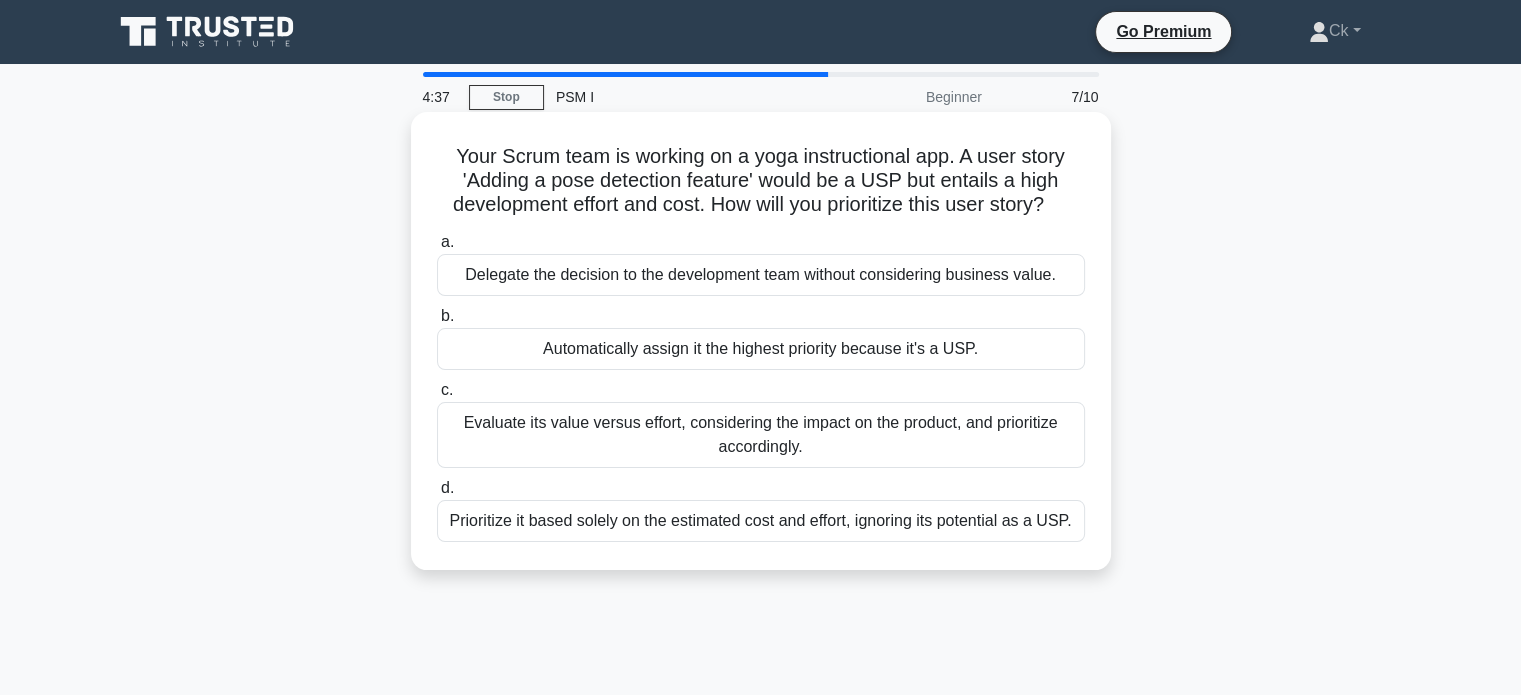 copy on "Your Scrum team is working on a yoga instructional app. A user story 'Adding a pose detection feature' would be a USP but entails a high development effort and cost. How will you prioritize this user story?
.spinner_0XTQ{transform-origin:center;animation:spinner_y6GP .75s linear infinite}@keyframes spinner_y6GP{100%{transform:rotate(360deg)}}
a.
Delegate the decision to the development team without considering business value.
b.
Automatically assign it the highest priority because it's a USP.
c.
Evaluate its value versus effort, considering the impact on the product, and prioritize accordingly.
d.
Prioritize it based solely on the estimated cost and effort, ignoring its potential as a USP." 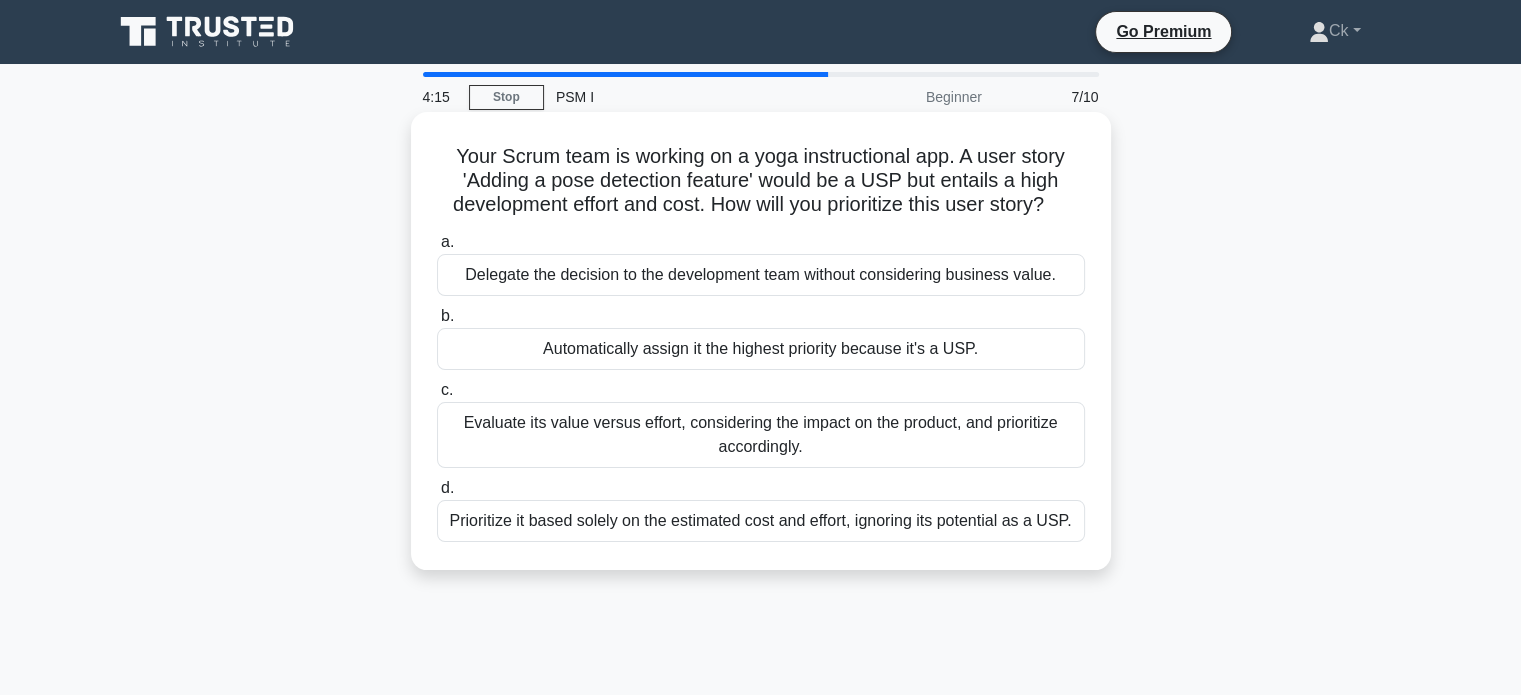 click on "c." at bounding box center (447, 389) 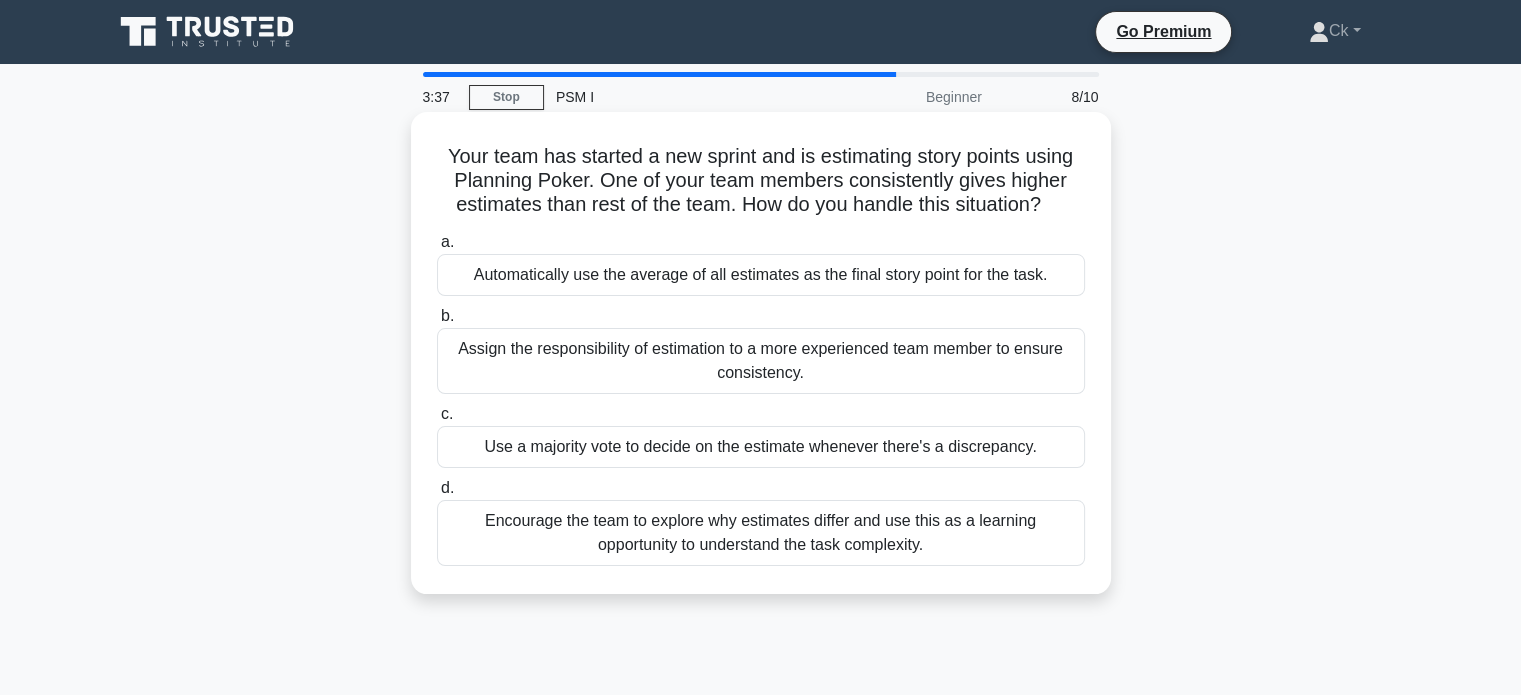 drag, startPoint x: 436, startPoint y: 151, endPoint x: 952, endPoint y: 547, distance: 650.4399 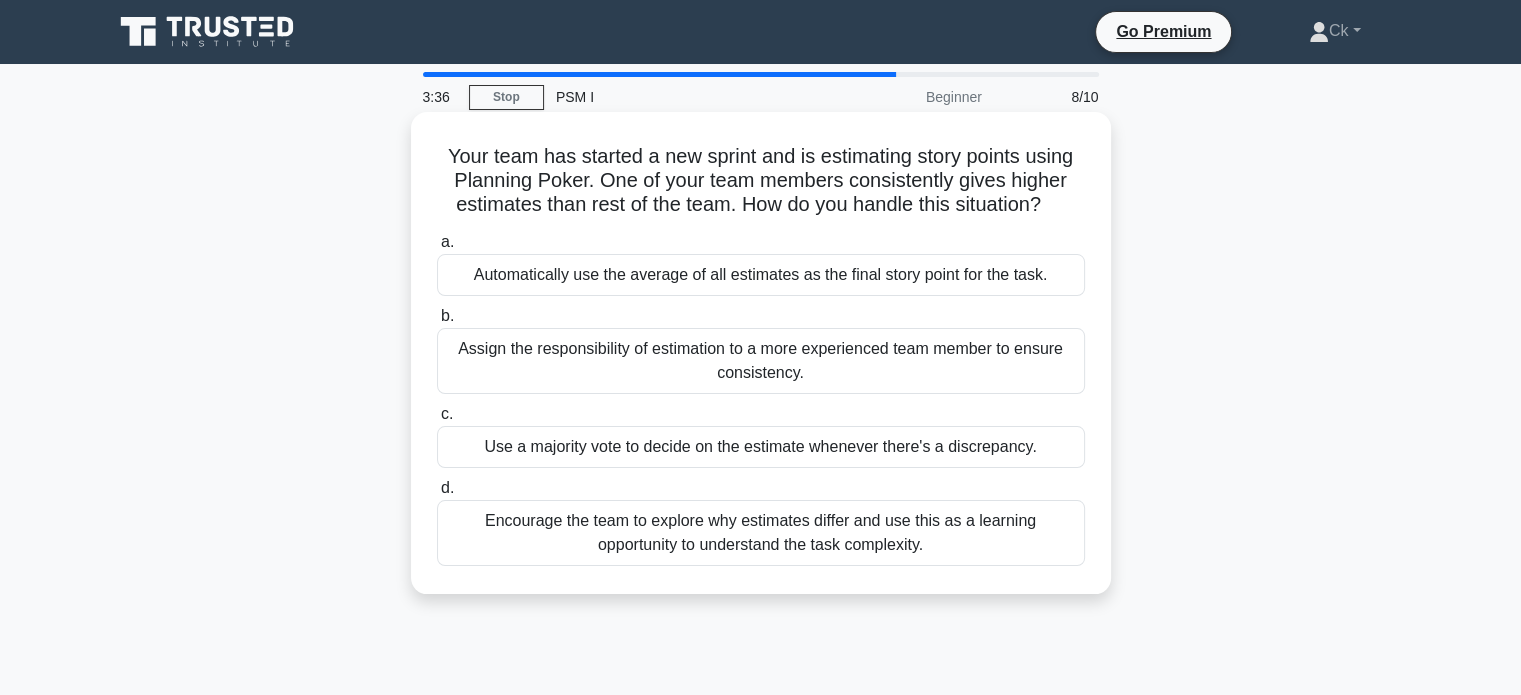 copy on "Your team has started a new sprint and is estimating story points using Planning Poker. One of your team members consistently gives higher estimates than rest of the team. How do you handle this situation?
.spinner_0XTQ{transform-origin:center;animation:spinner_y6GP .75s linear infinite}@keyframes spinner_y6GP{100%{transform:rotate(360deg)}}
a.
Automatically use the average of all estimates as the final story point for the task.
b.
Assign the responsibility of estimation to a more experienced team member to ensure consistency.
c.
Use a majority vote to decide on the estimate whenever there's a discrepancy.
d.
Encourage the team to explore why estimates differ and use this as a learning opportunity to under..." 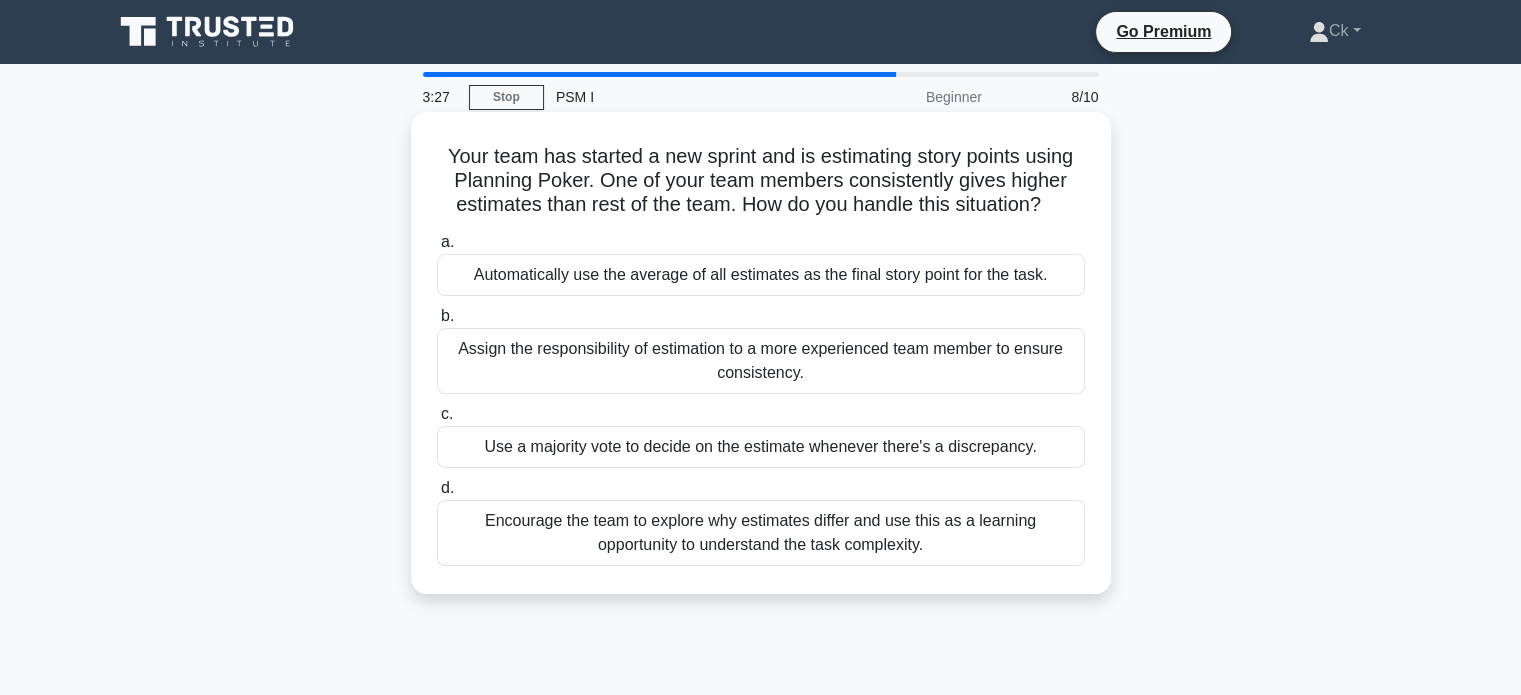 click on "d." at bounding box center (447, 487) 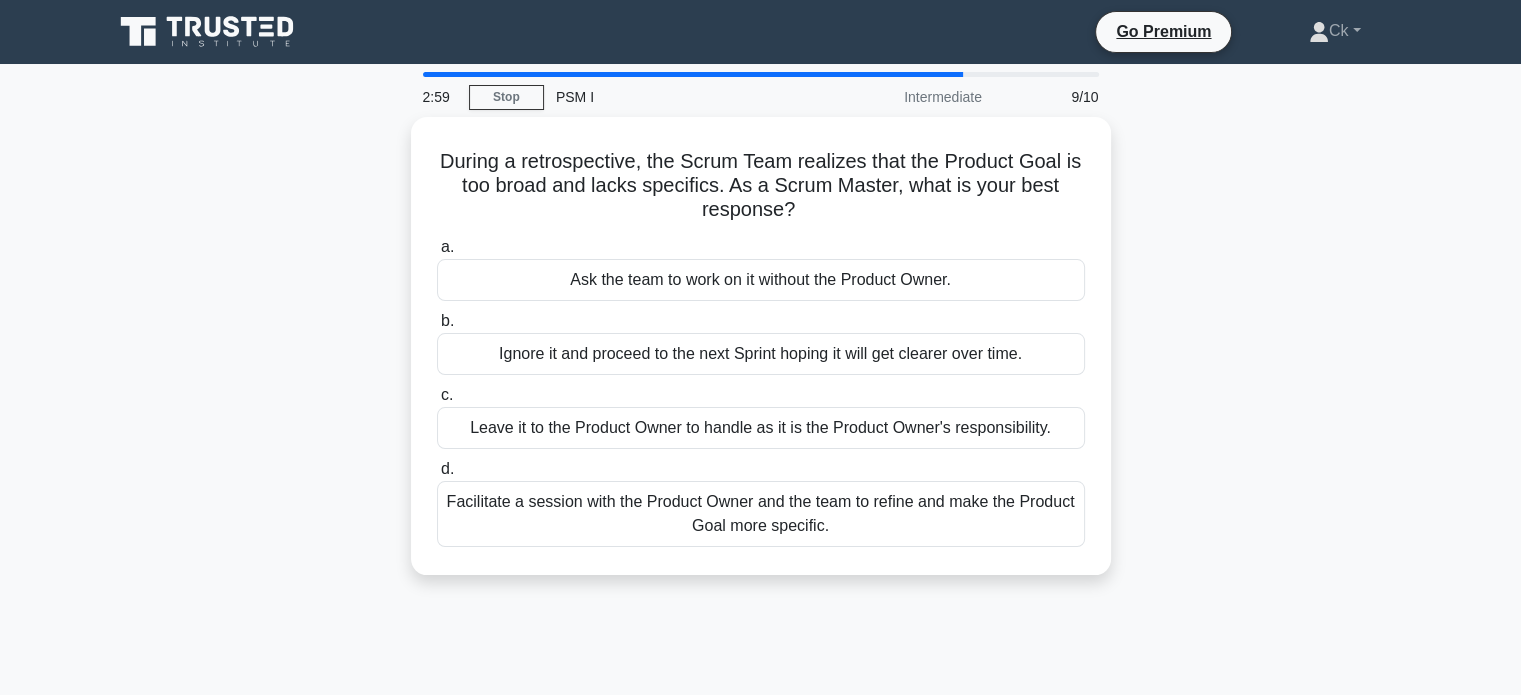 drag, startPoint x: 436, startPoint y: 146, endPoint x: 882, endPoint y: 587, distance: 627.2137 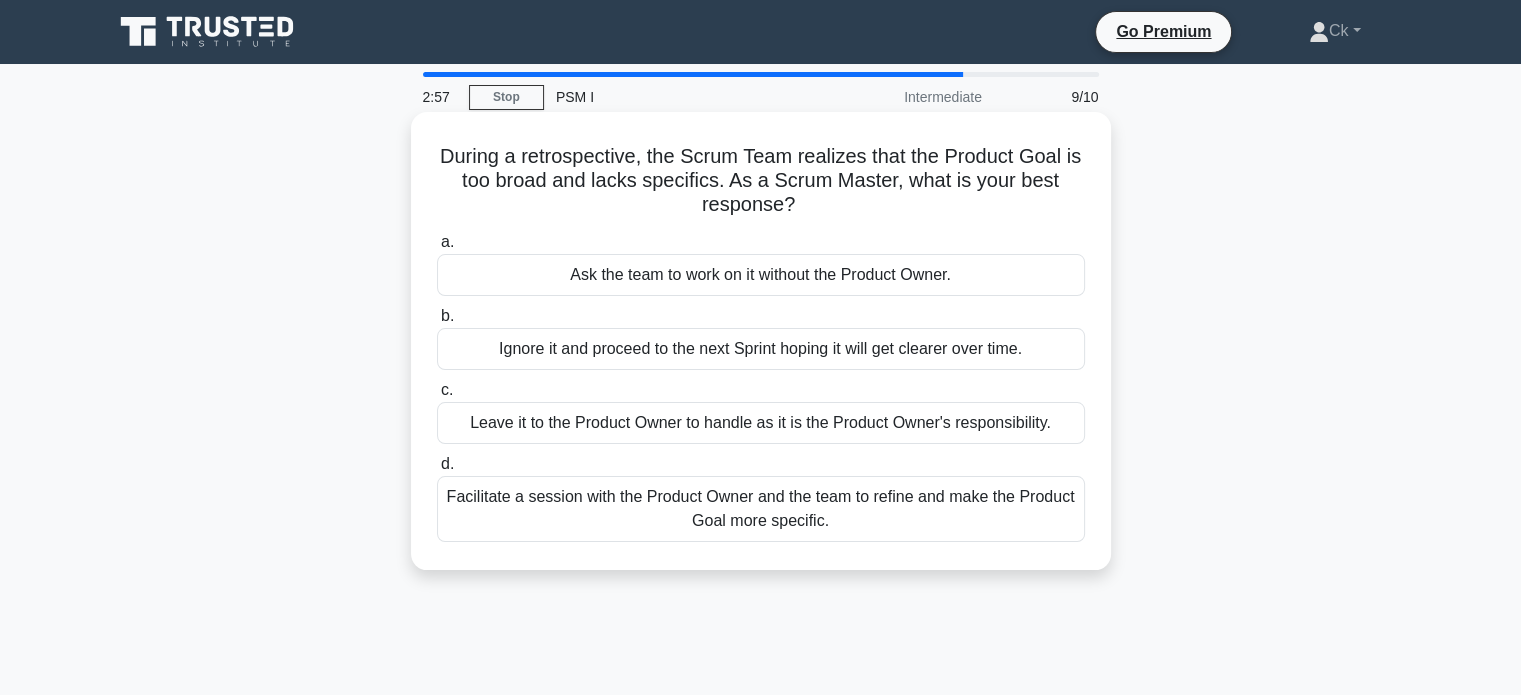 copy on "During a retrospective, the Scrum Team realizes that the Product Goal is too broad and lacks specifics. As a Scrum Master, what is your best response?
.spinner_0XTQ{transform-origin:center;animation:spinner_y6GP .75s linear infinite}@keyframes spinner_y6GP{100%{transform:rotate(360deg)}}
a.
Ask the team to work on it without the Product Owner.
b.
Ignore it and proceed to the next Sprint hoping it will get clearer over time.
c.
Leave it to the Product Owner to handle as it is the Product Owner's responsibility.
d.
Facilitate a session with the Product Owner and the team to refine and make the Product Goal more specific." 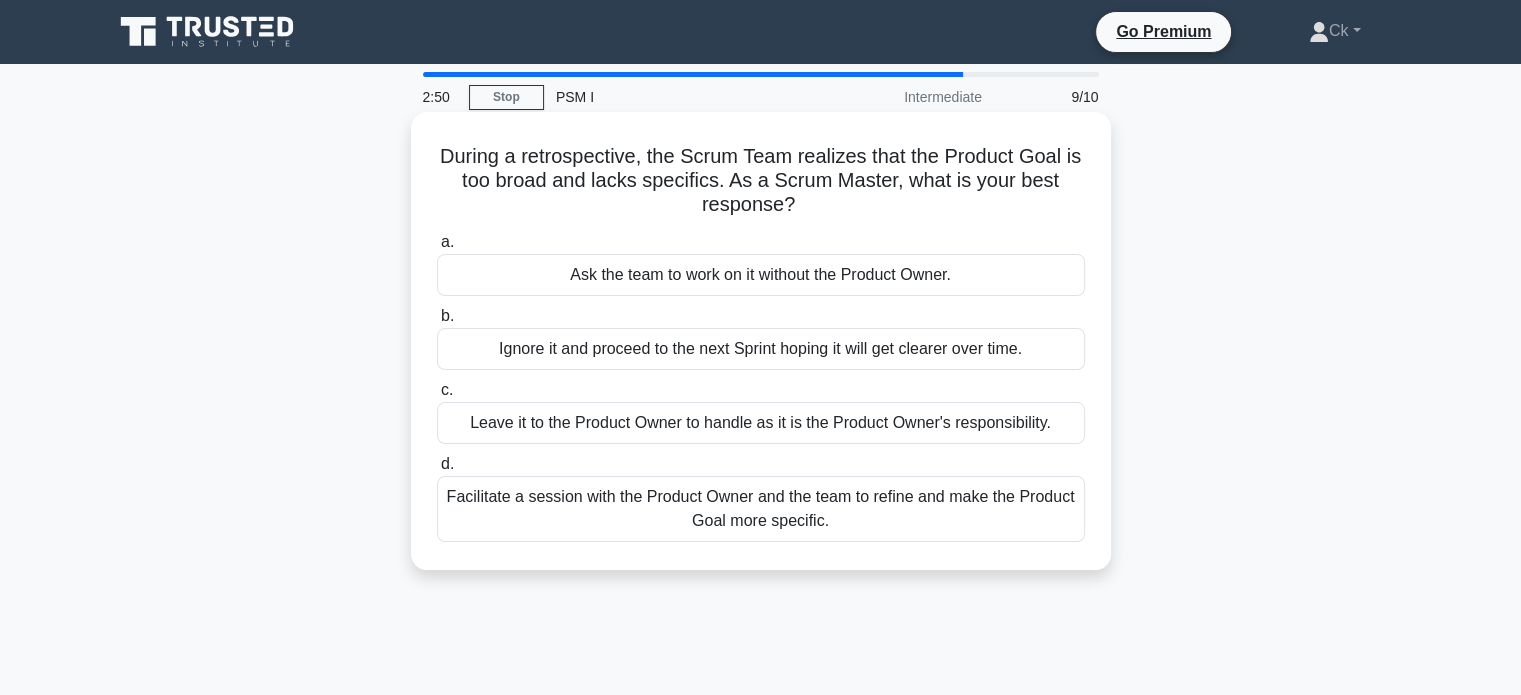 click on "Facilitate a session with the Product Owner and the team to refine and make the Product Goal more specific." at bounding box center (761, 509) 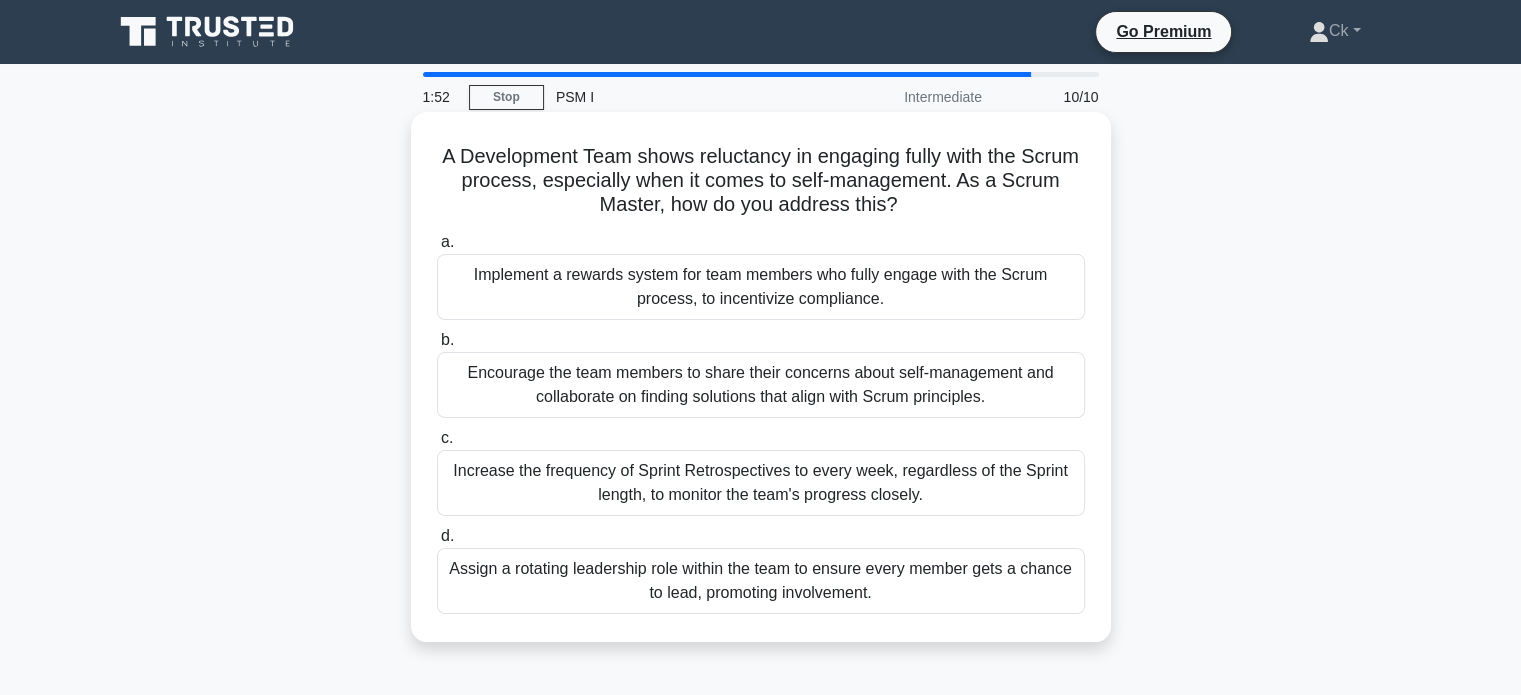 drag, startPoint x: 455, startPoint y: 147, endPoint x: 957, endPoint y: 614, distance: 685.6333 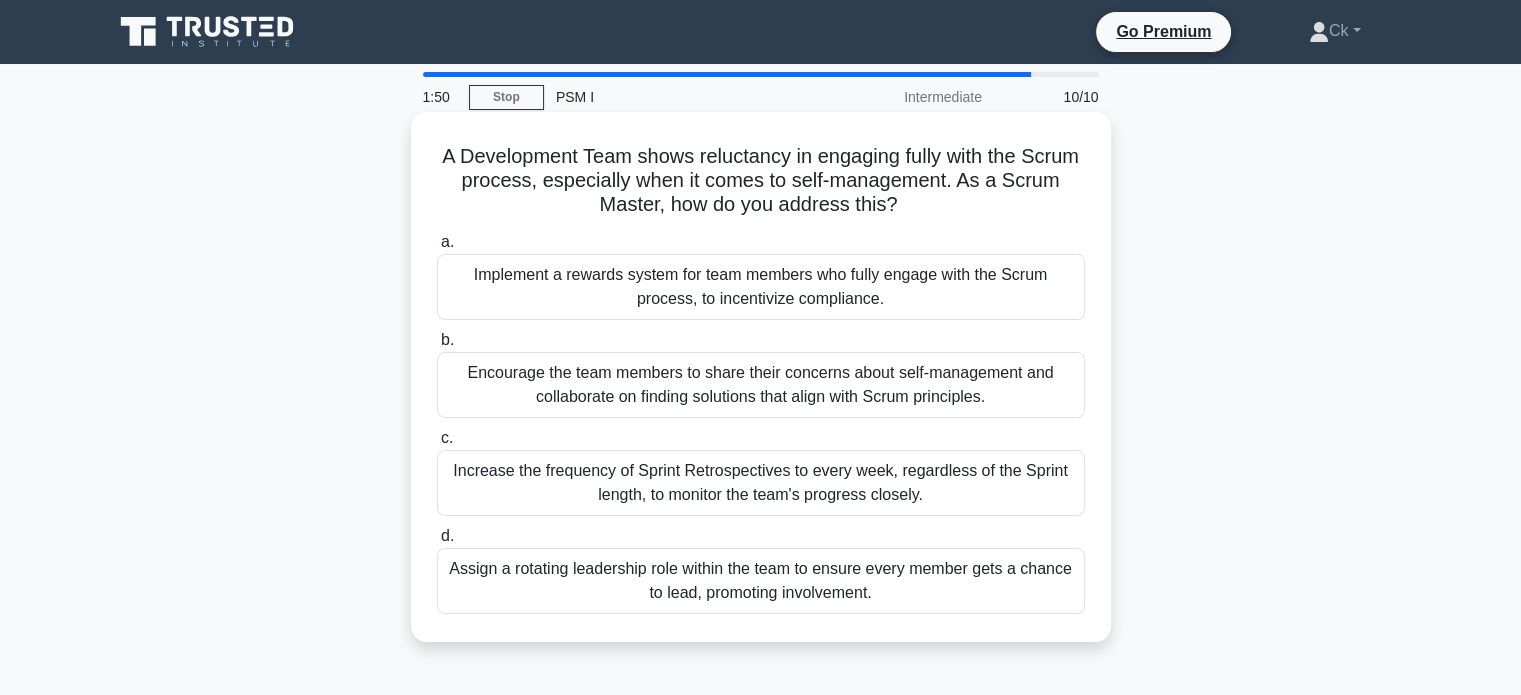copy on "A Development Team shows reluctancy in engaging fully with the Scrum process, especially when it comes to self-management. As a Scrum Master, how do you address this?
.spinner_0XTQ{transform-origin:center;animation:spinner_y6GP .75s linear infinite}@keyframes spinner_y6GP{100%{transform:rotate(360deg)}}
a.
Implement a rewards system for team members who fully engage with the Scrum process, to incentivize compliance.
b.
Encourage the team members to share their concerns about self-management and collaborate on finding solutions that align with Scrum principles.
c.
Increase the frequency of Sprint Retrospectives to every week, regardless of the Sprint length, to monitor the team's progress closely.
d.
Assign..." 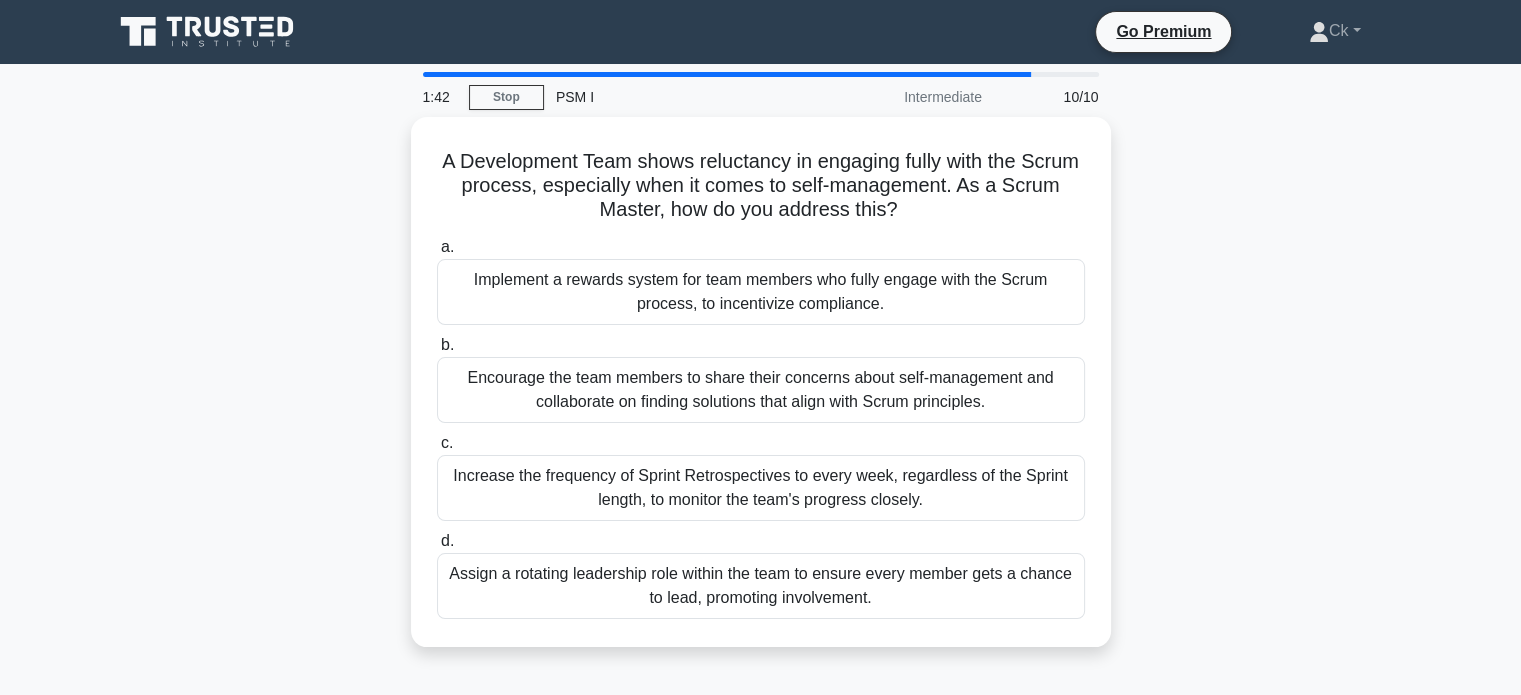 click on "A Development Team shows reluctancy in engaging fully with the Scrum process, especially when it comes to self-management. As a Scrum Master, how do you address this?
.spinner_0XTQ{transform-origin:center;animation:spinner_y6GP .75s linear infinite}@keyframes spinner_y6GP{100%{transform:rotate(360deg)}}
a.
b." at bounding box center [761, 394] 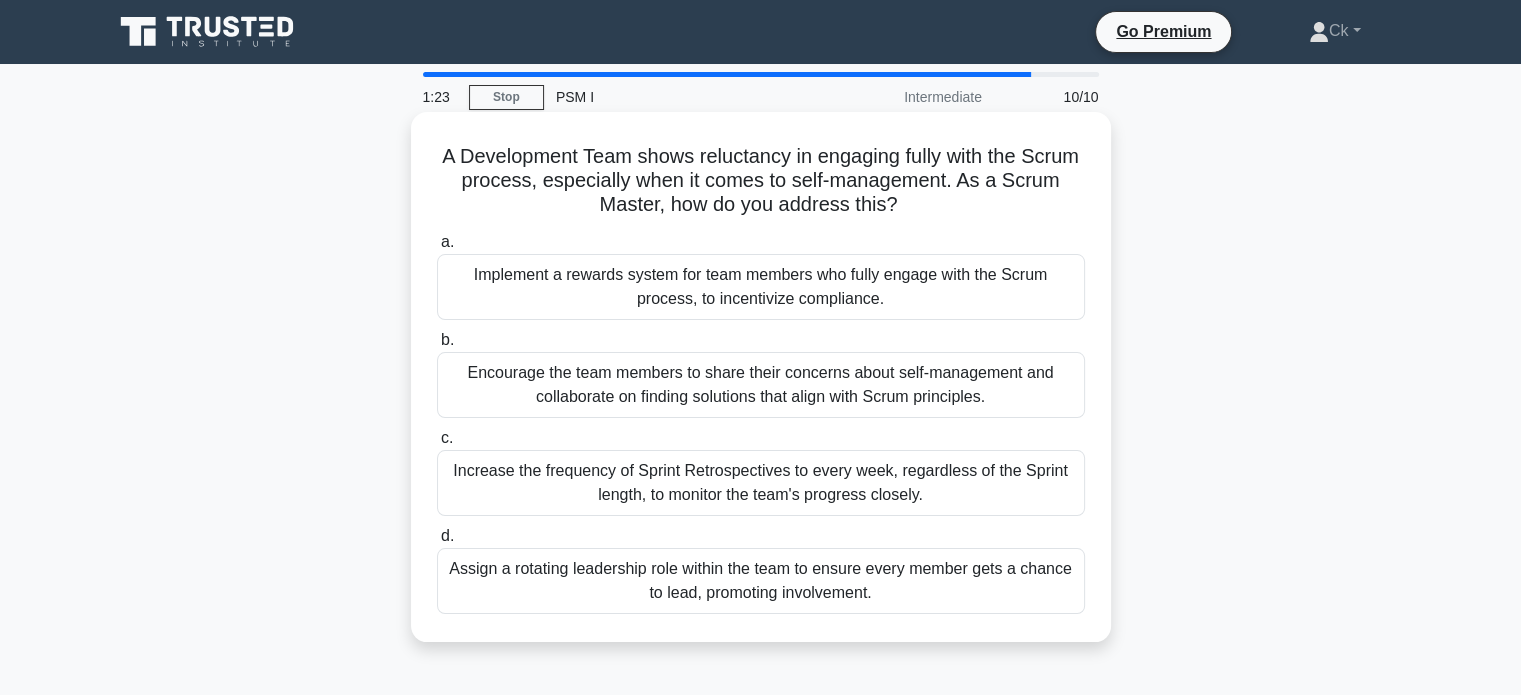 click on "Encourage the team members to share their concerns about self-management and collaborate on finding solutions that align with Scrum principles." at bounding box center (761, 385) 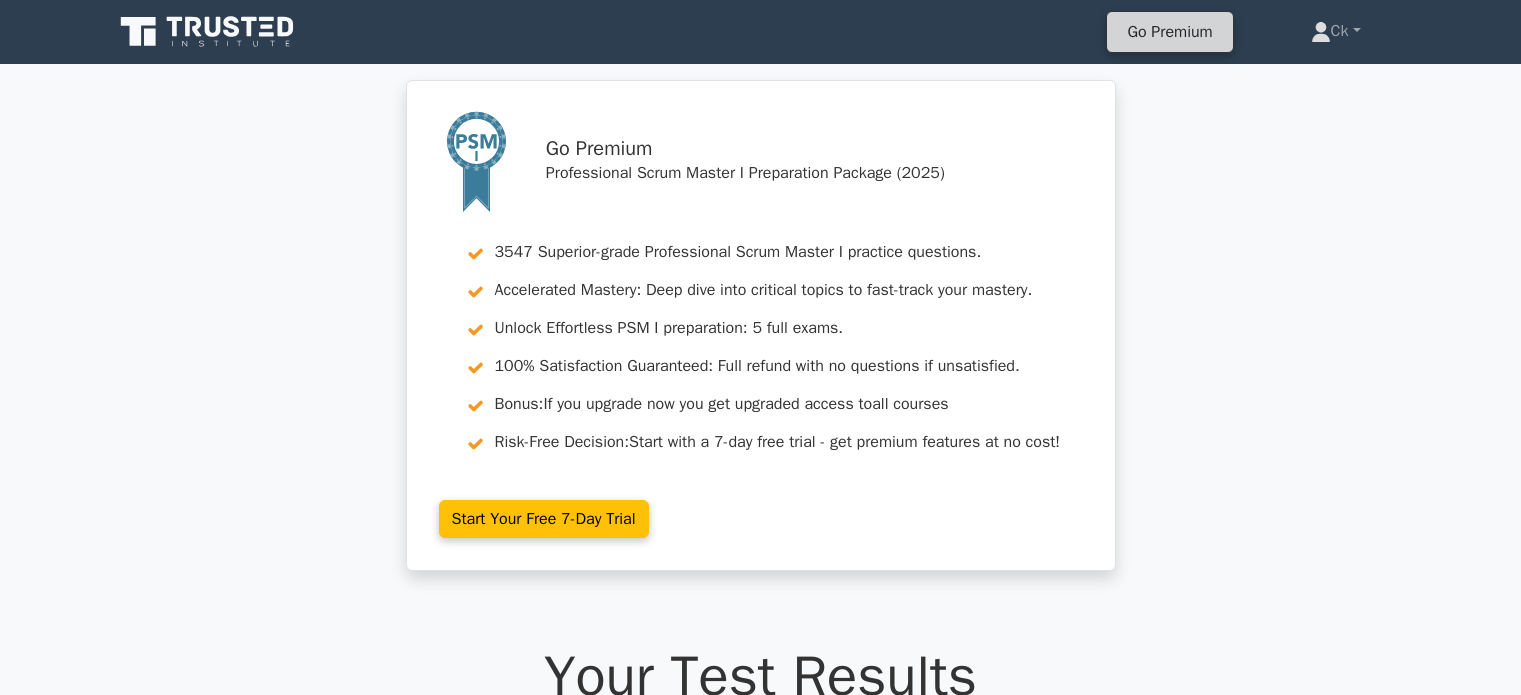 scroll, scrollTop: 0, scrollLeft: 0, axis: both 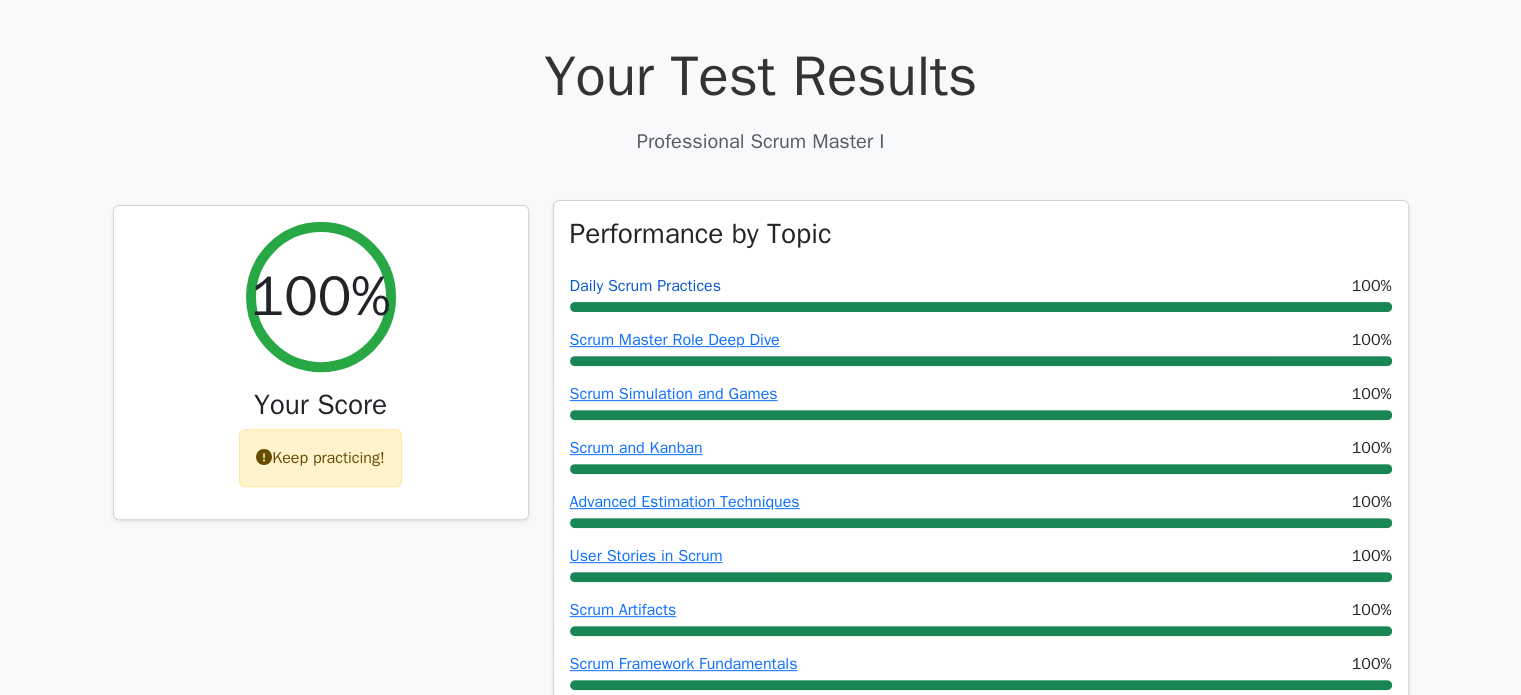 click on "Daily Scrum Practices" at bounding box center (645, 286) 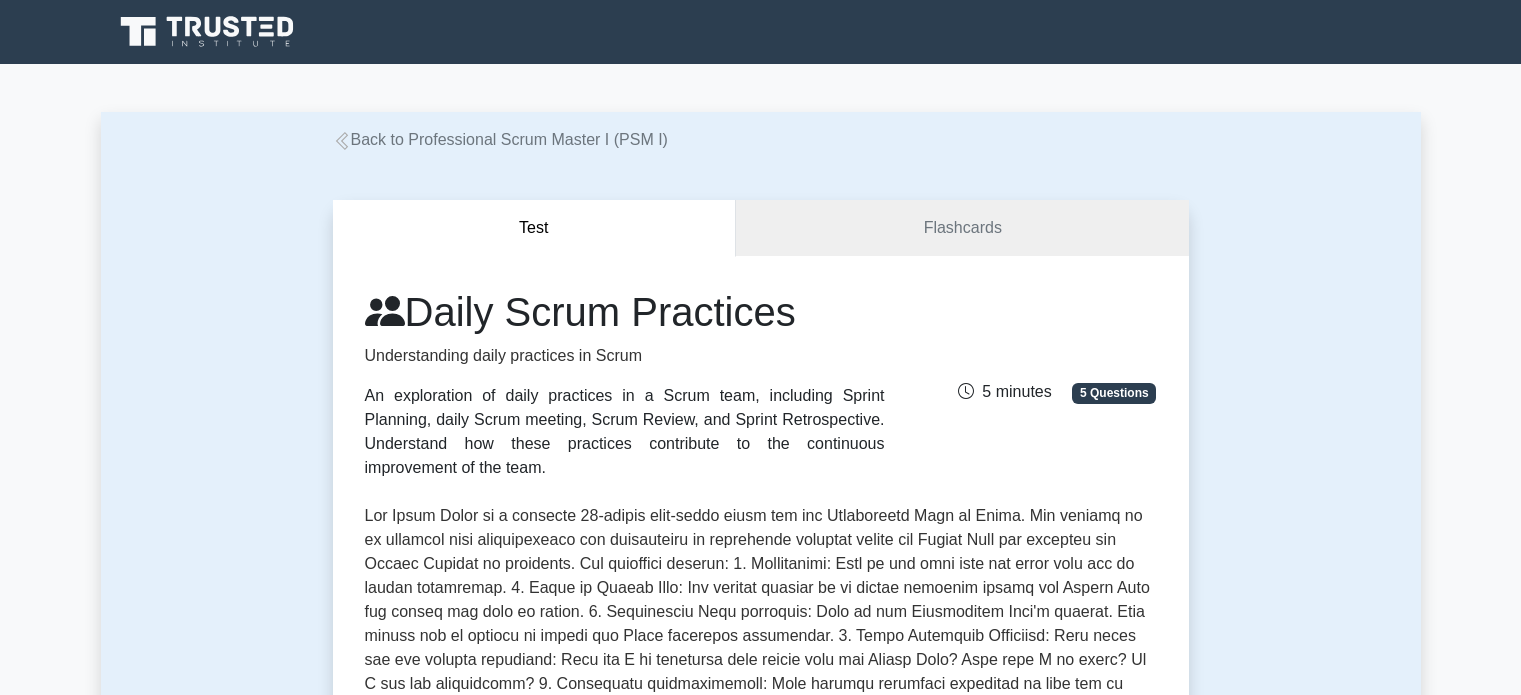 scroll, scrollTop: 0, scrollLeft: 0, axis: both 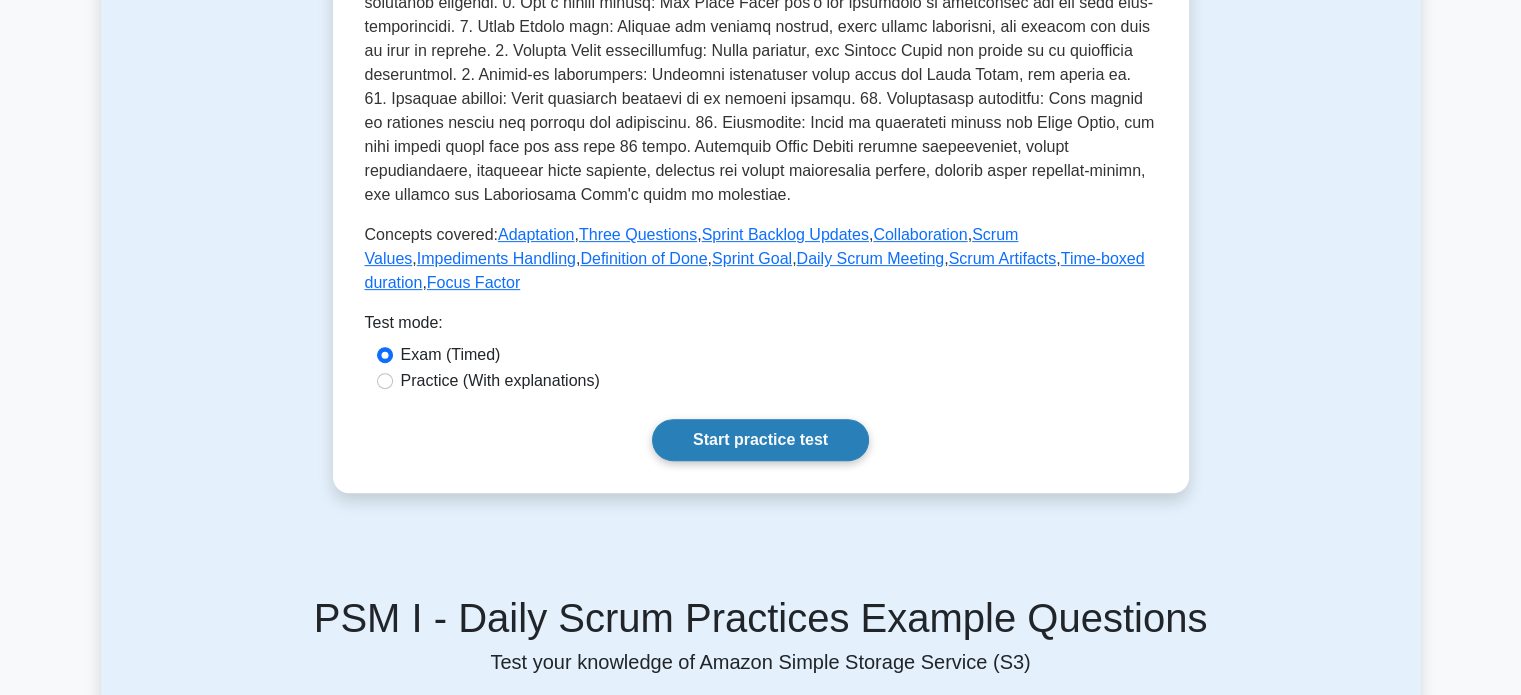 click on "Start practice test" at bounding box center (760, 440) 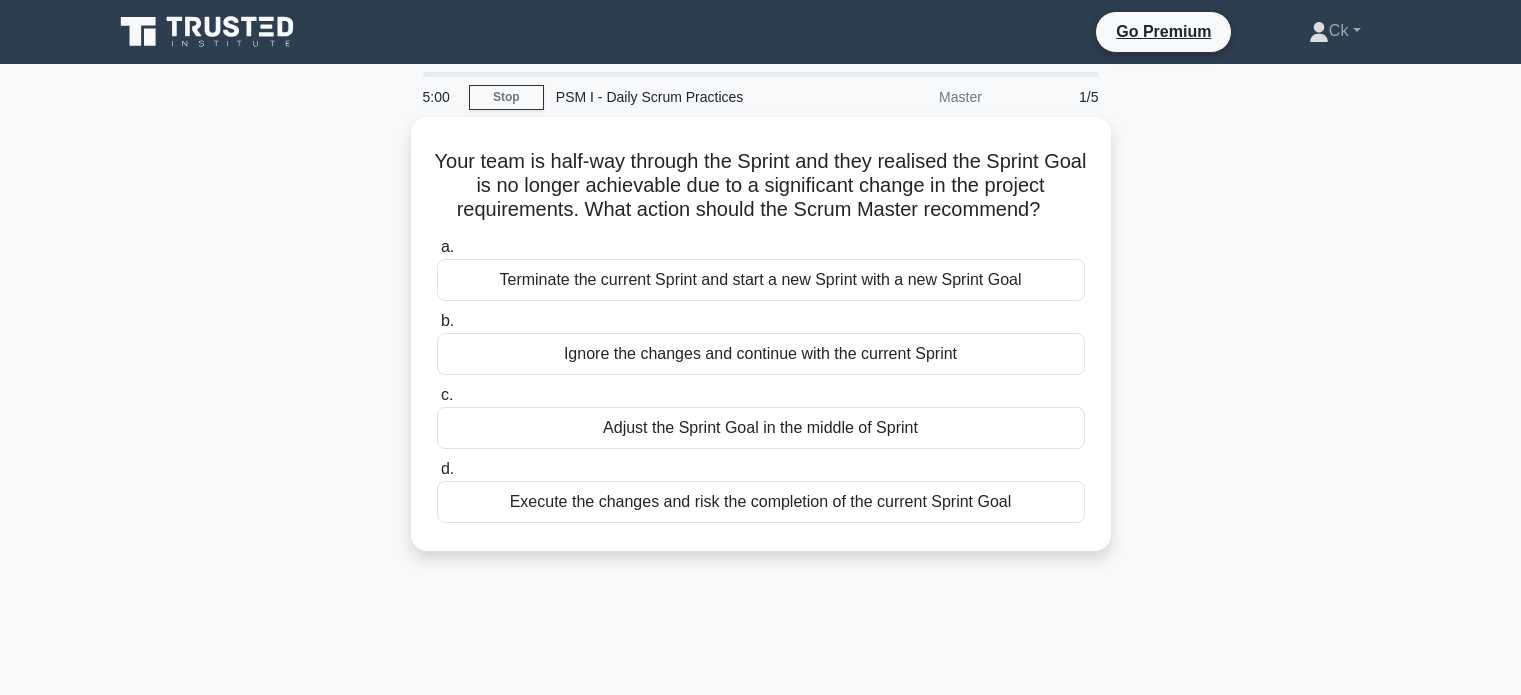 scroll, scrollTop: 0, scrollLeft: 0, axis: both 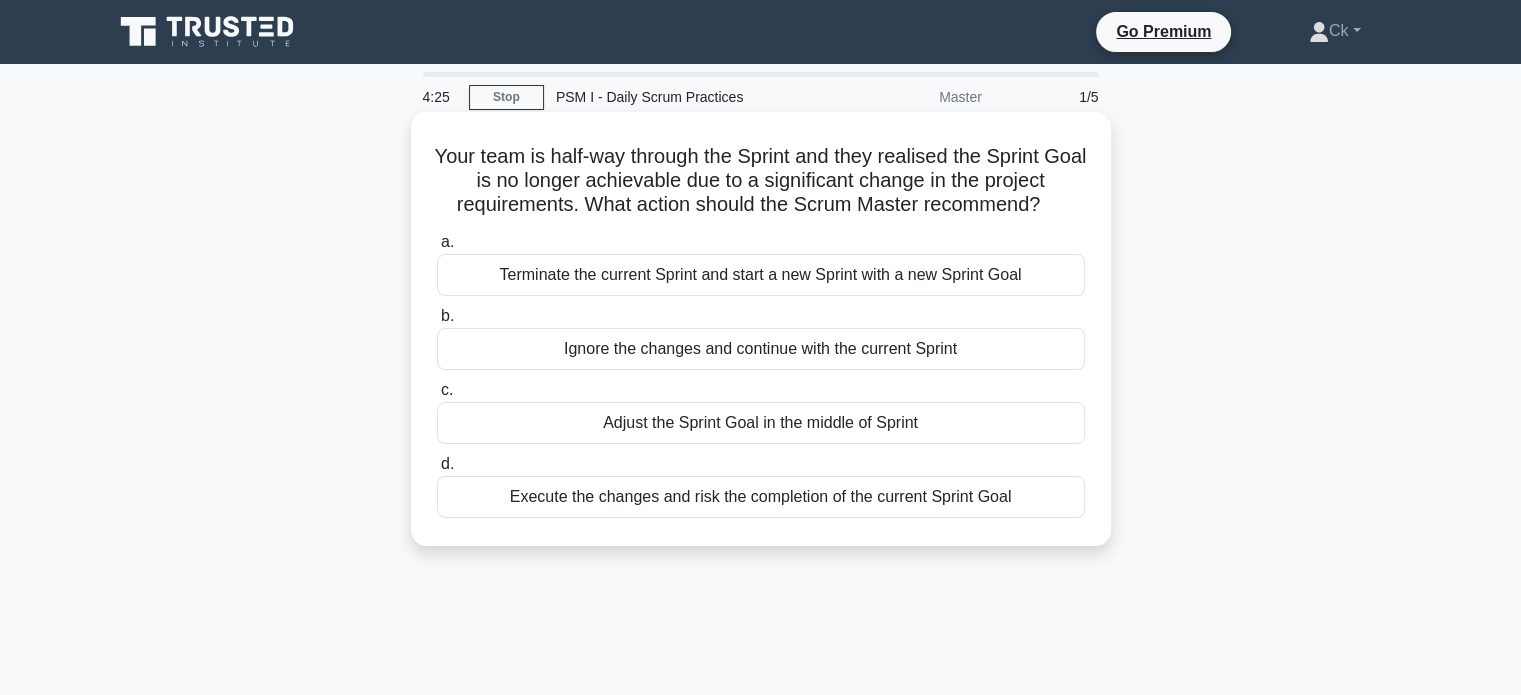 click on "Adjust the Sprint Goal in the middle of Sprint" at bounding box center (761, 423) 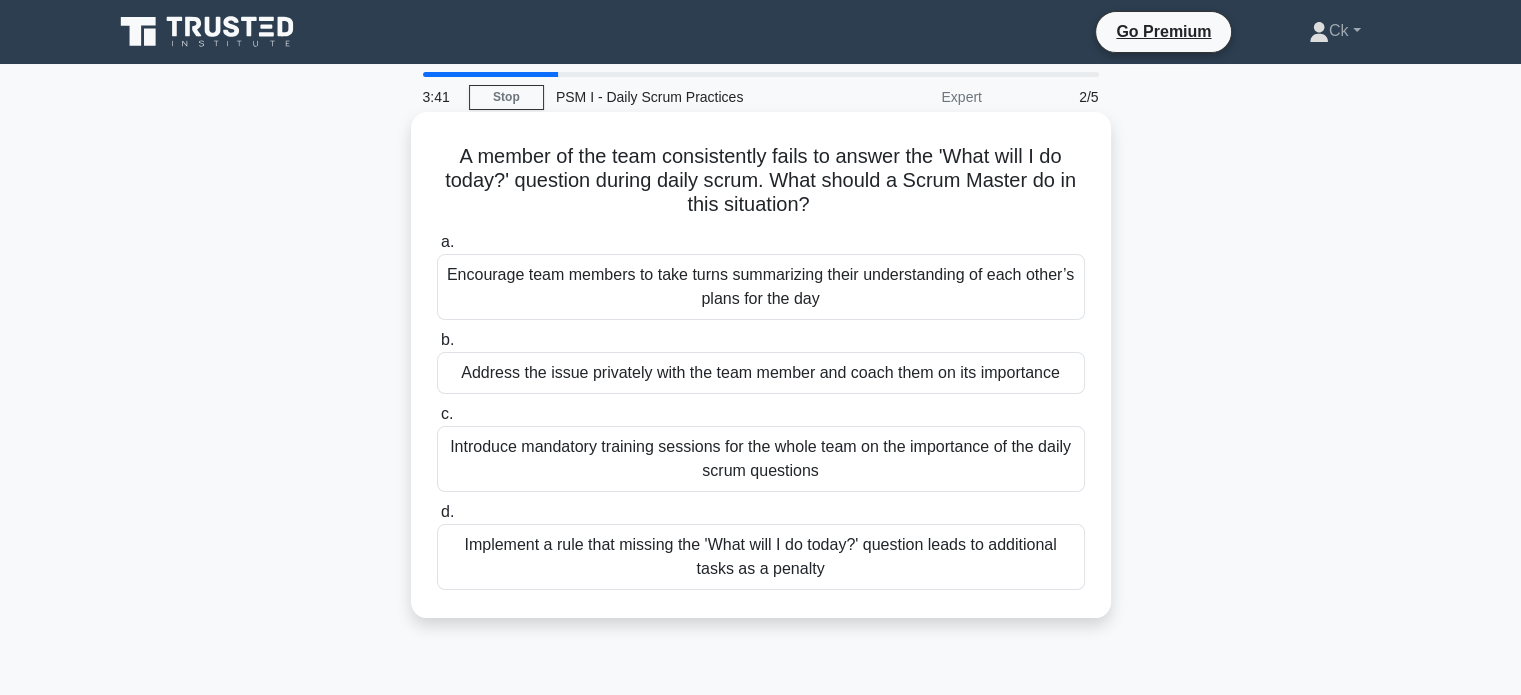 drag, startPoint x: 449, startPoint y: 158, endPoint x: 884, endPoint y: 598, distance: 618.7285 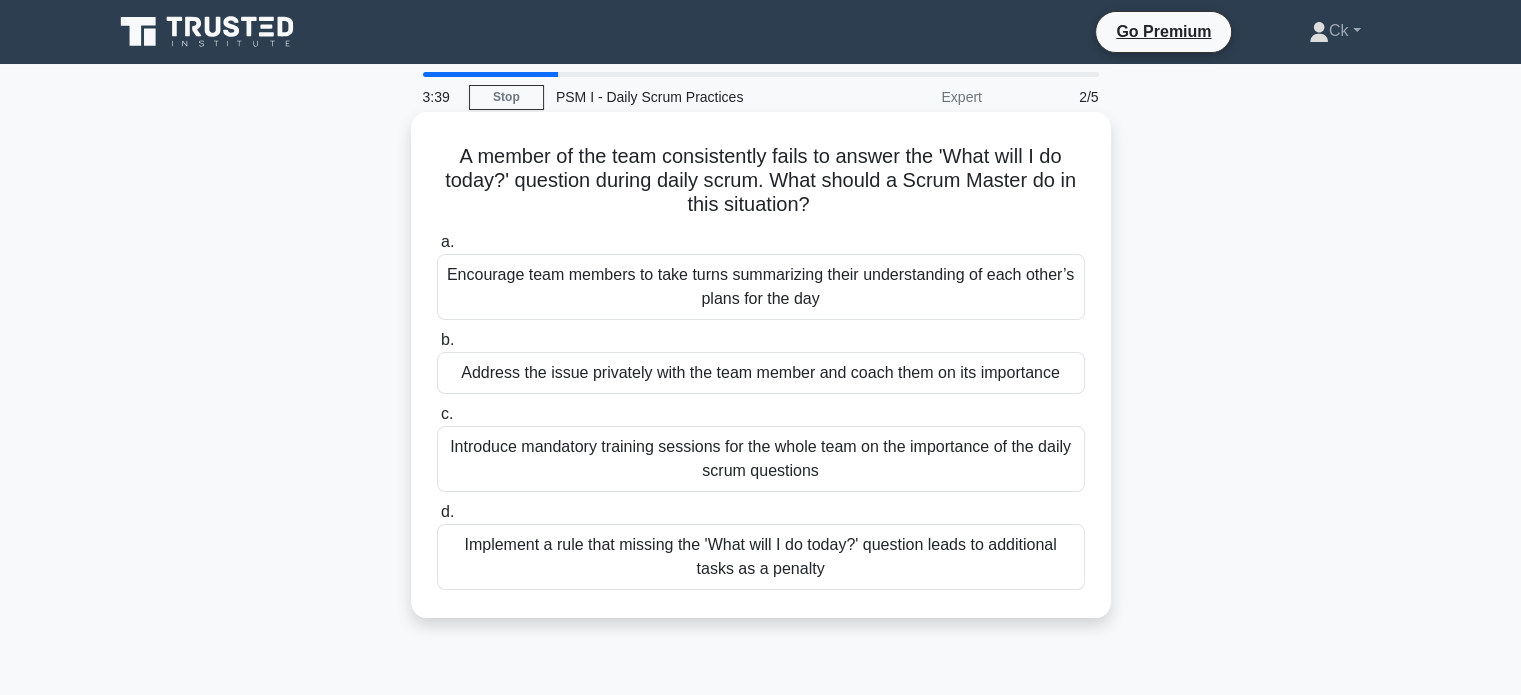 copy on "A member of the team consistently fails to answer the 'What will I do today?' question during daily scrum. What should a Scrum Master do in this situation?
.spinner_0XTQ{transform-origin:center;animation:spinner_y6GP .75s linear infinite}@keyframes spinner_y6GP{100%{transform:rotate(360deg)}}
a.
Encourage team members to take turns summarizing their understanding of each other’s plans for the day
b.
Address the issue privately with the team member and coach them on its importance
c.
Introduce mandatory training sessions for the whole team on the importance of the daily scrum questions
d.
Implement a rule that missing the 'What will I do today?' question leads to additional tasks as a penalty" 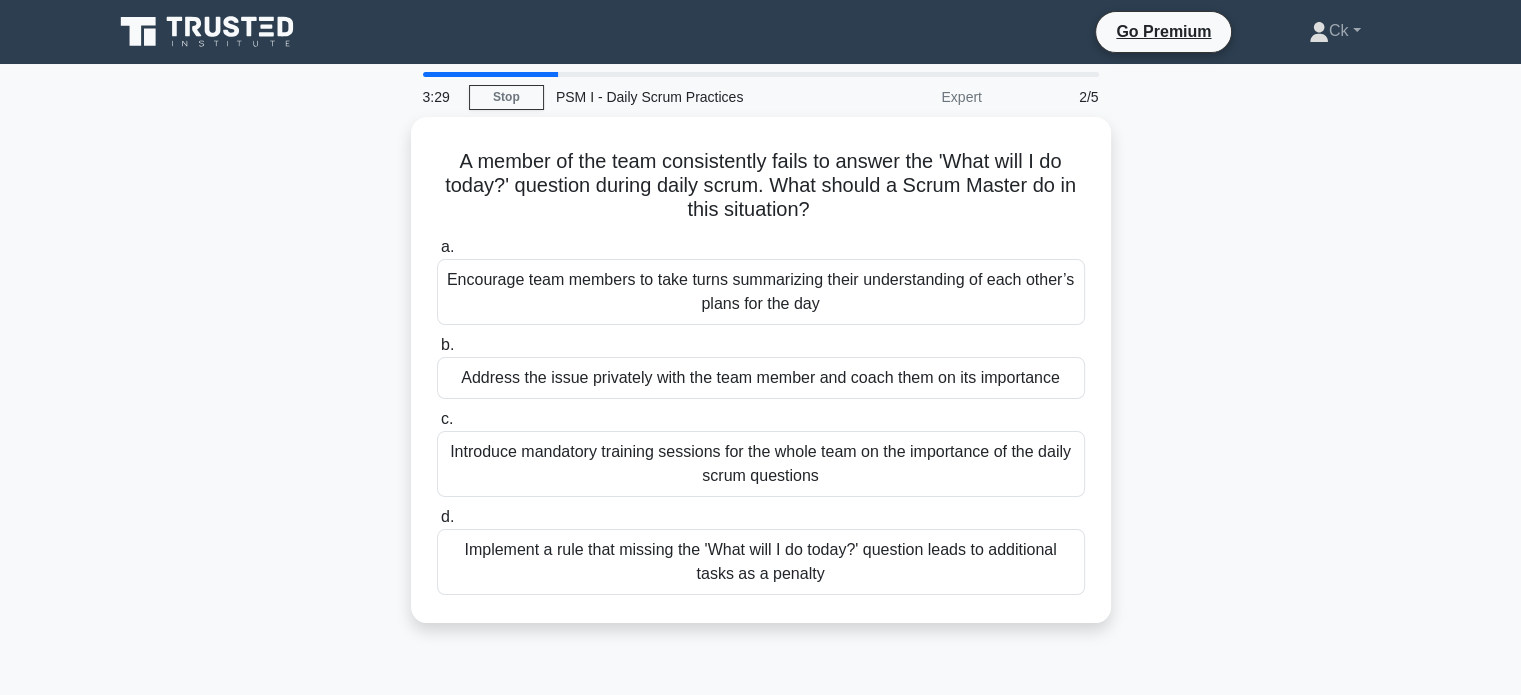 click on "A member of the team consistently fails to answer the 'What will I do today?' question during daily scrum. What should a Scrum Master do in this situation?
.spinner_0XTQ{transform-origin:center;animation:spinner_y6GP .75s linear infinite}@keyframes spinner_y6GP{100%{transform:rotate(360deg)}}
a.
b.
c. d." at bounding box center [761, 382] 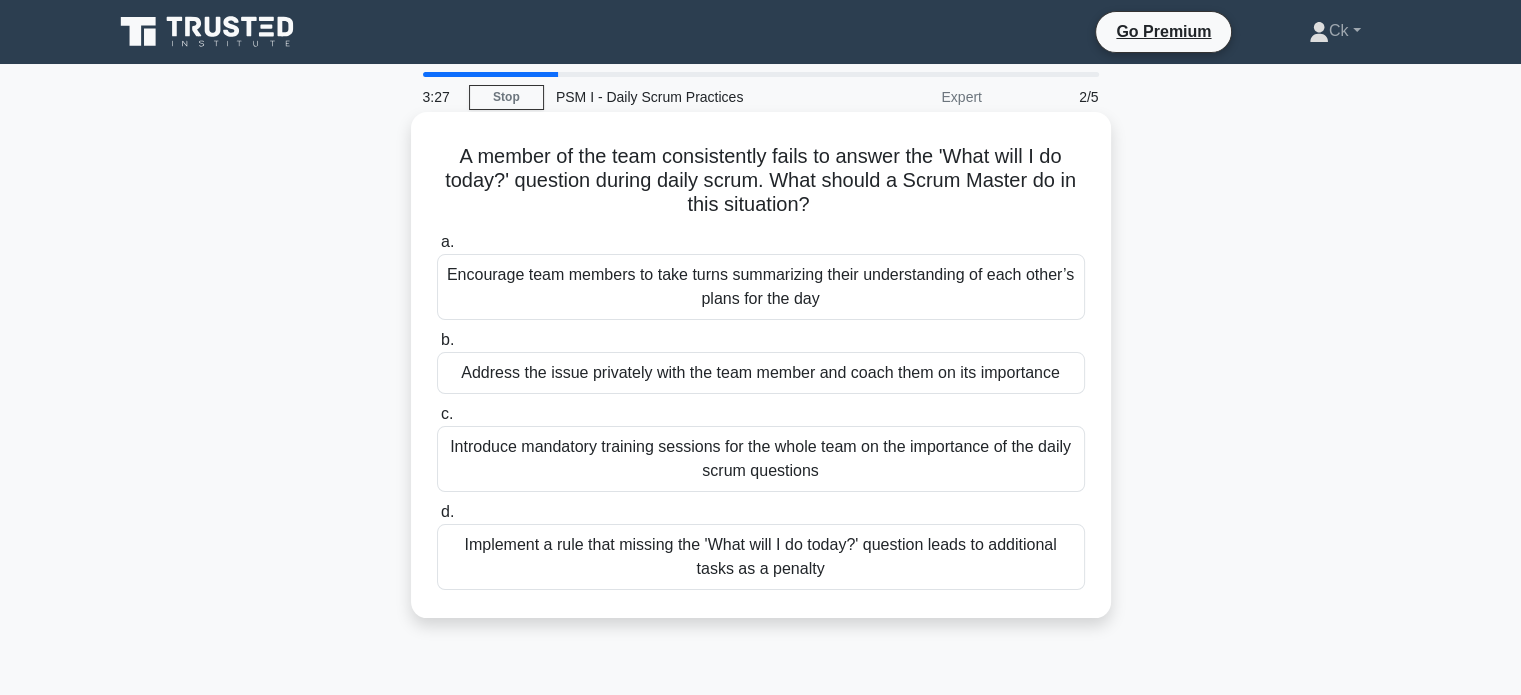 click on "Address the issue privately with the team member and coach them on its importance" at bounding box center [761, 373] 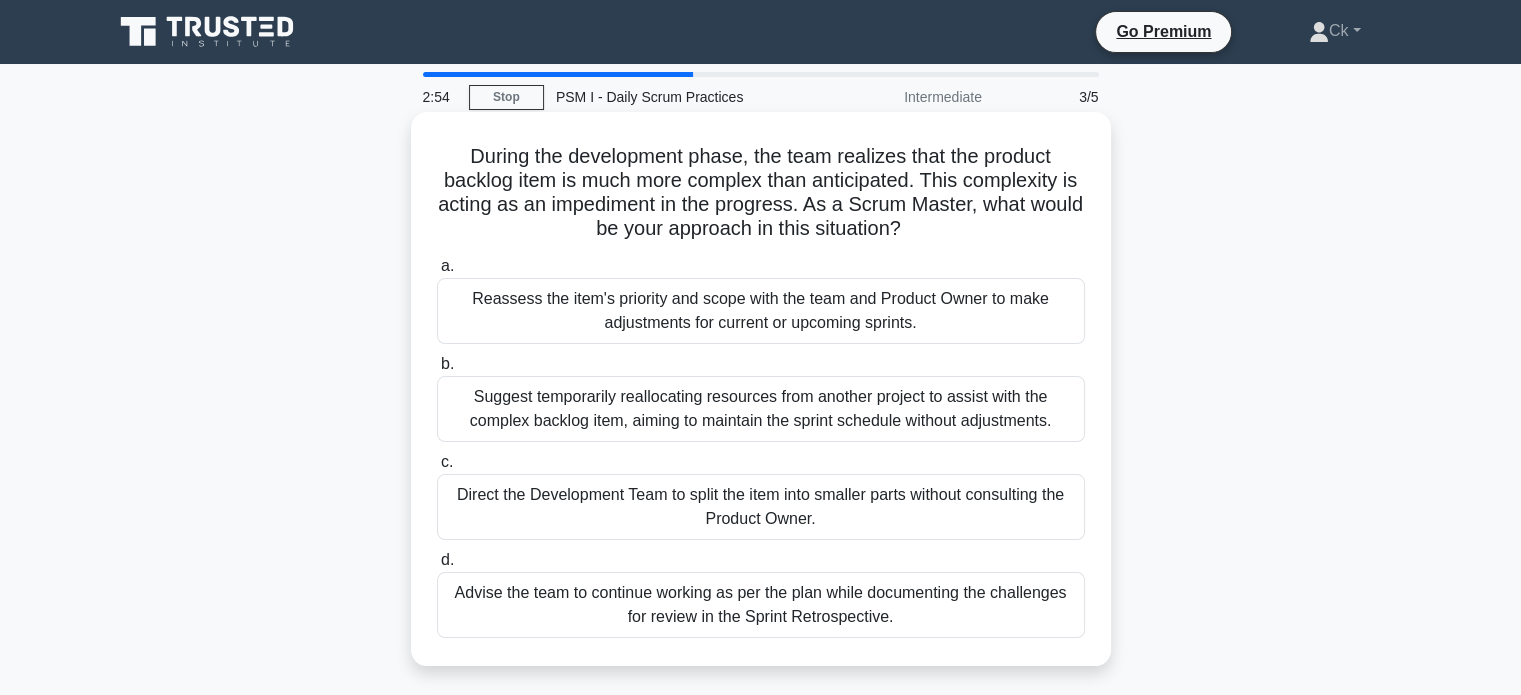 click on "Advise the team to continue working as per the plan while documenting the challenges for review in the Sprint Retrospective." at bounding box center [761, 605] 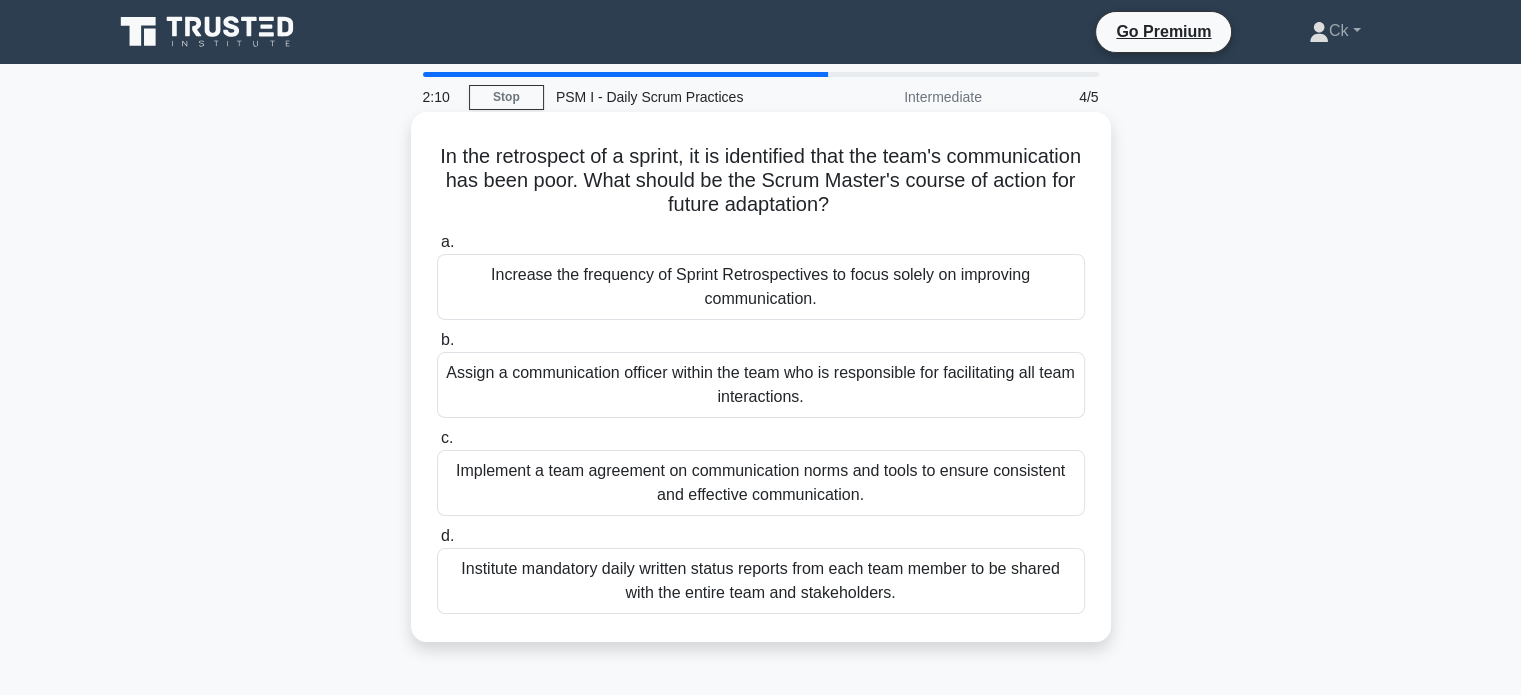 click on "Increase the frequency of Sprint Retrospectives to focus solely on improving communication." at bounding box center [761, 287] 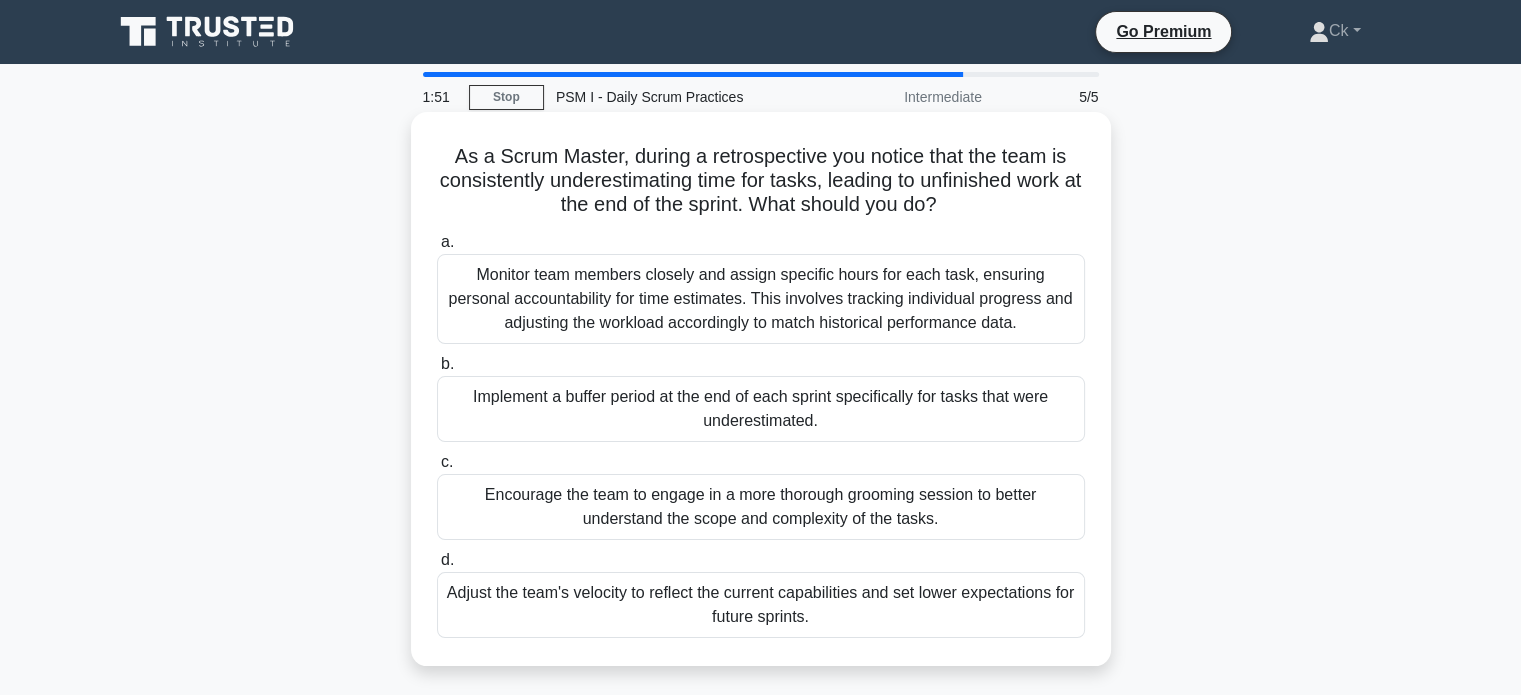 click on "Encourage the team to engage in a more thorough grooming session to better understand the scope and complexity of the tasks." at bounding box center [761, 507] 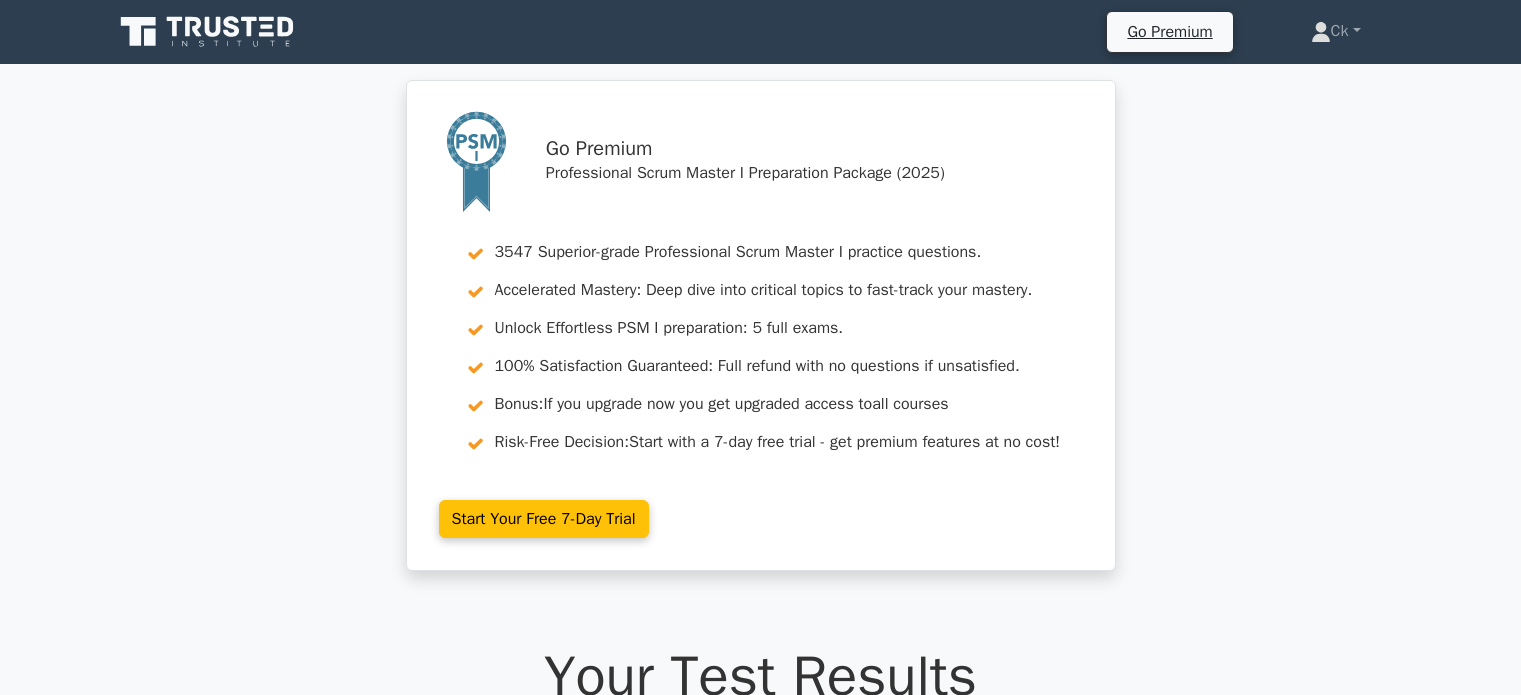 scroll, scrollTop: 0, scrollLeft: 0, axis: both 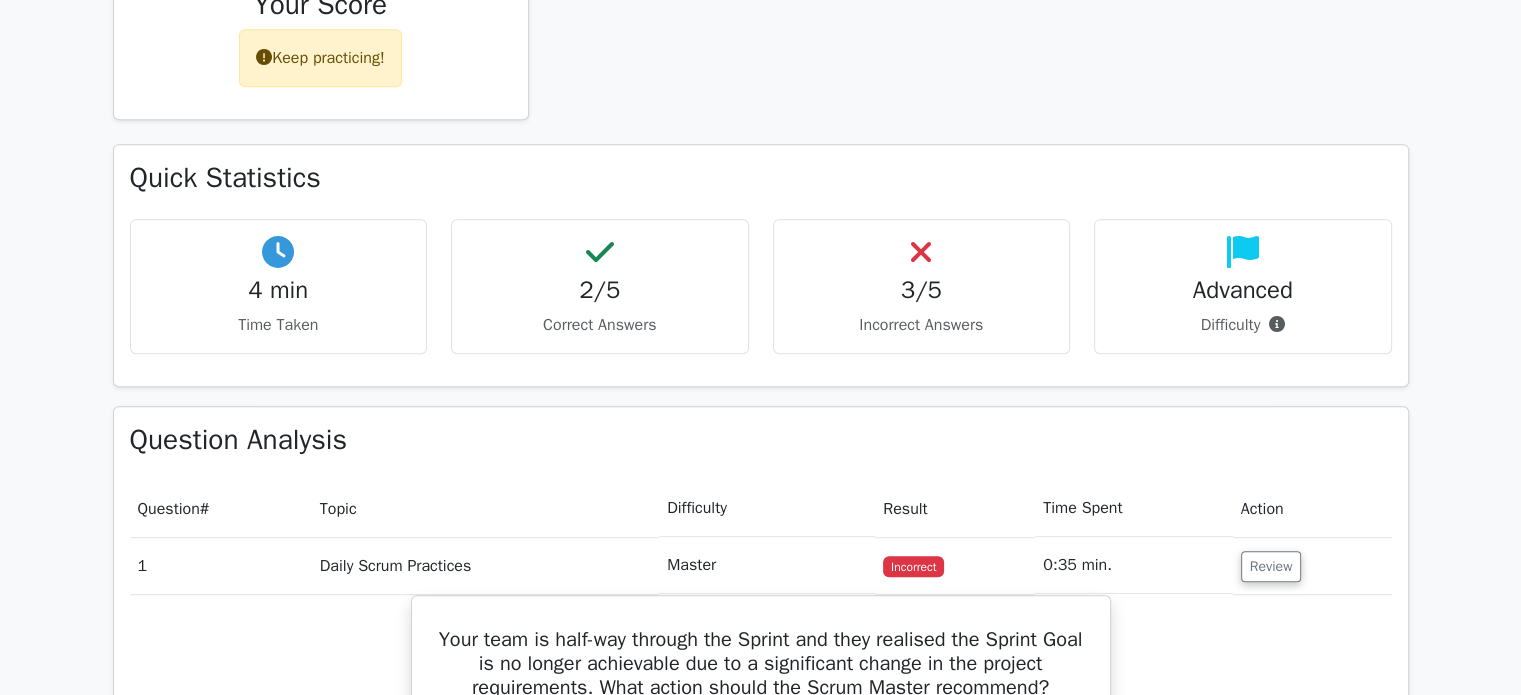 click on "Incorrect" at bounding box center (913, 566) 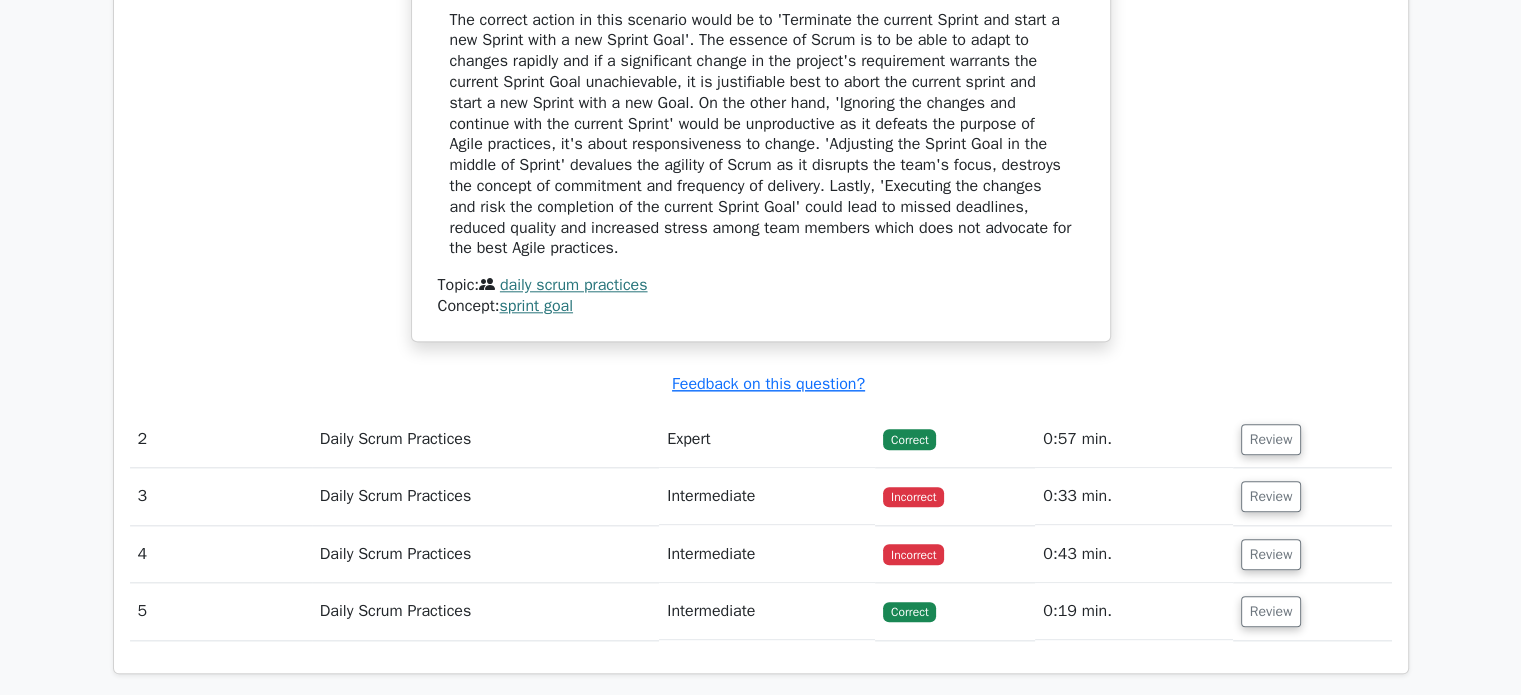 scroll, scrollTop: 1990, scrollLeft: 0, axis: vertical 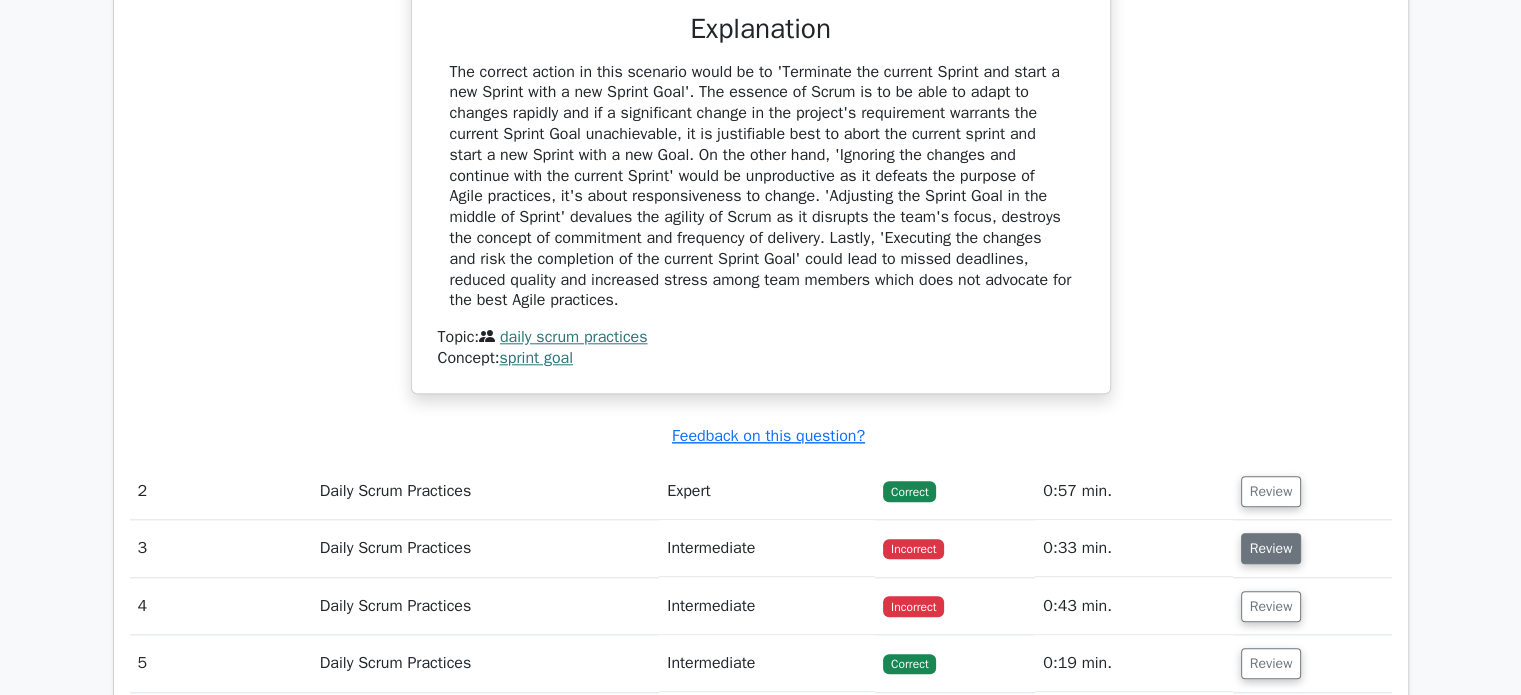 click on "Review" at bounding box center [1271, 548] 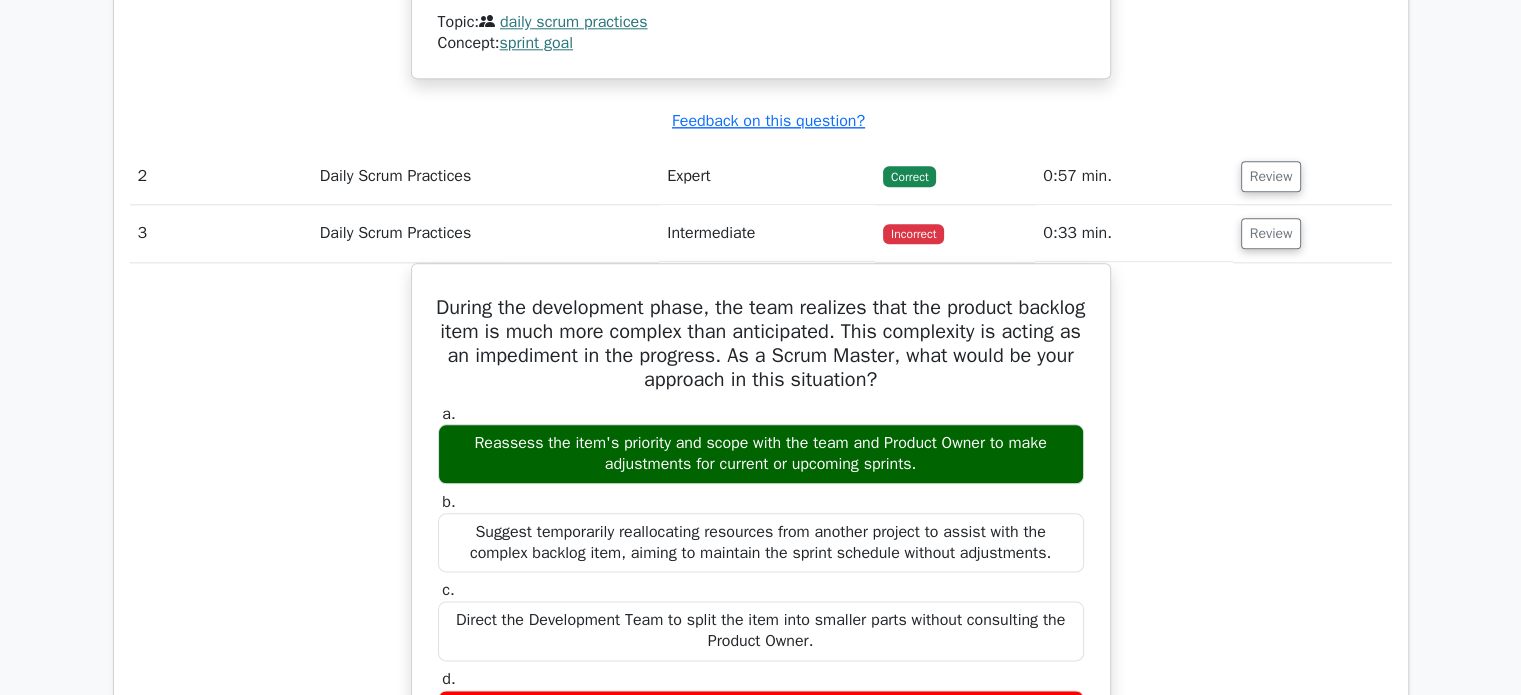 scroll, scrollTop: 2190, scrollLeft: 0, axis: vertical 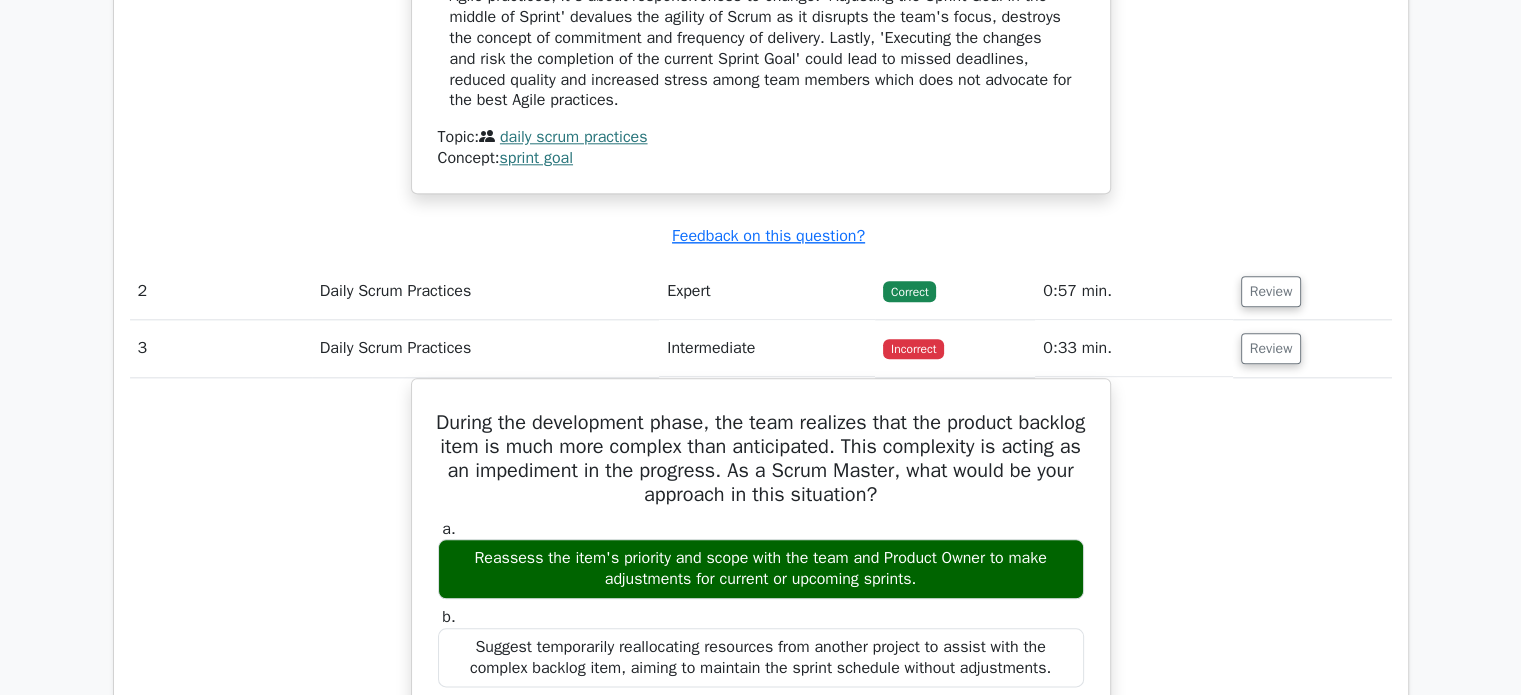 click on "Incorrect" at bounding box center [913, 349] 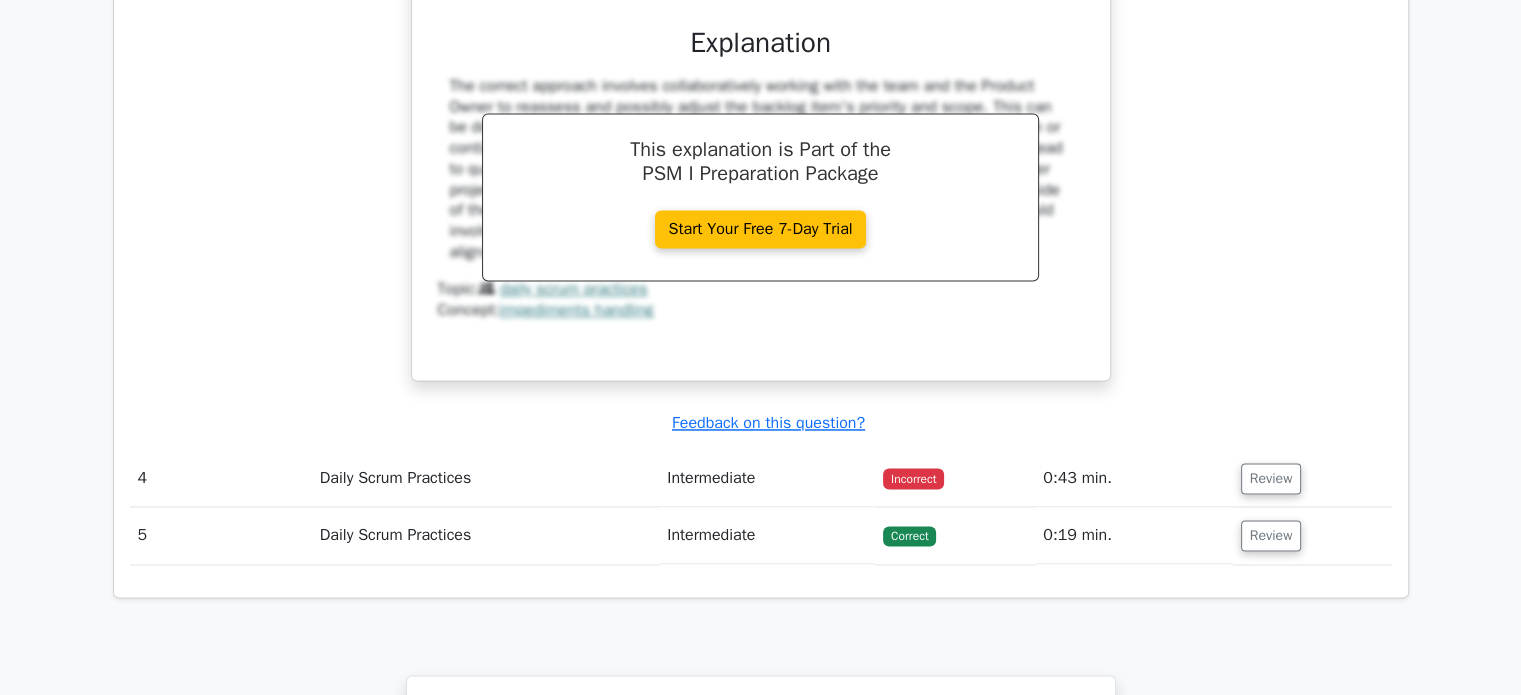 scroll, scrollTop: 3090, scrollLeft: 0, axis: vertical 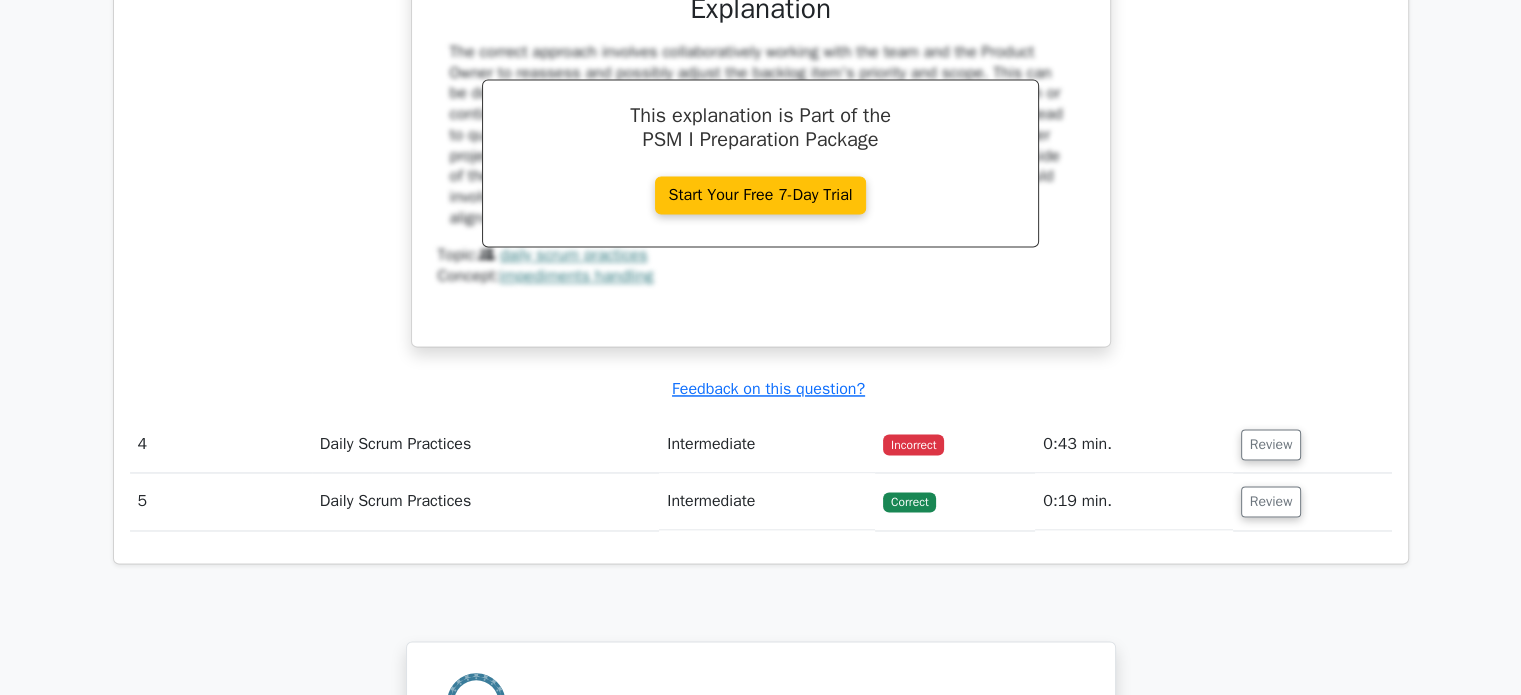 click on "Incorrect" at bounding box center [913, 444] 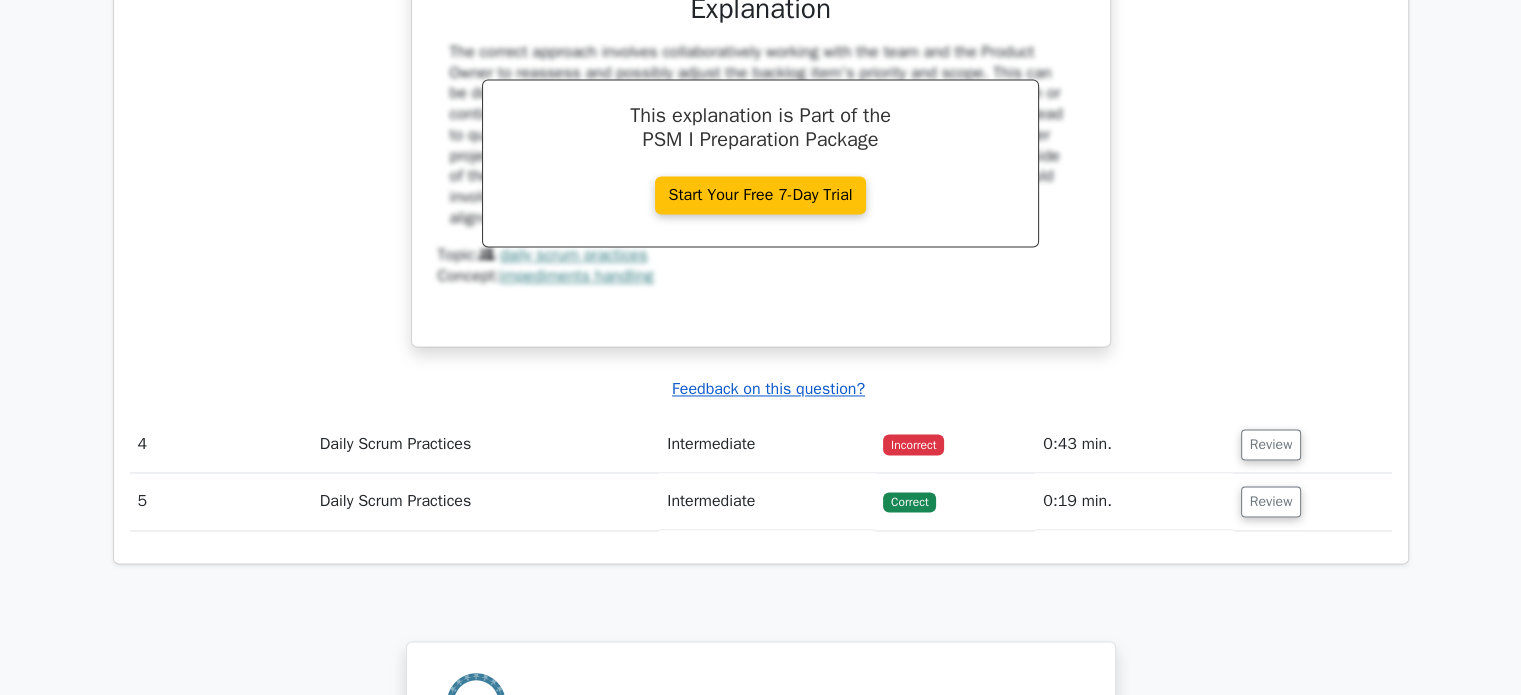 click on "Feedback on this question?" at bounding box center (768, 389) 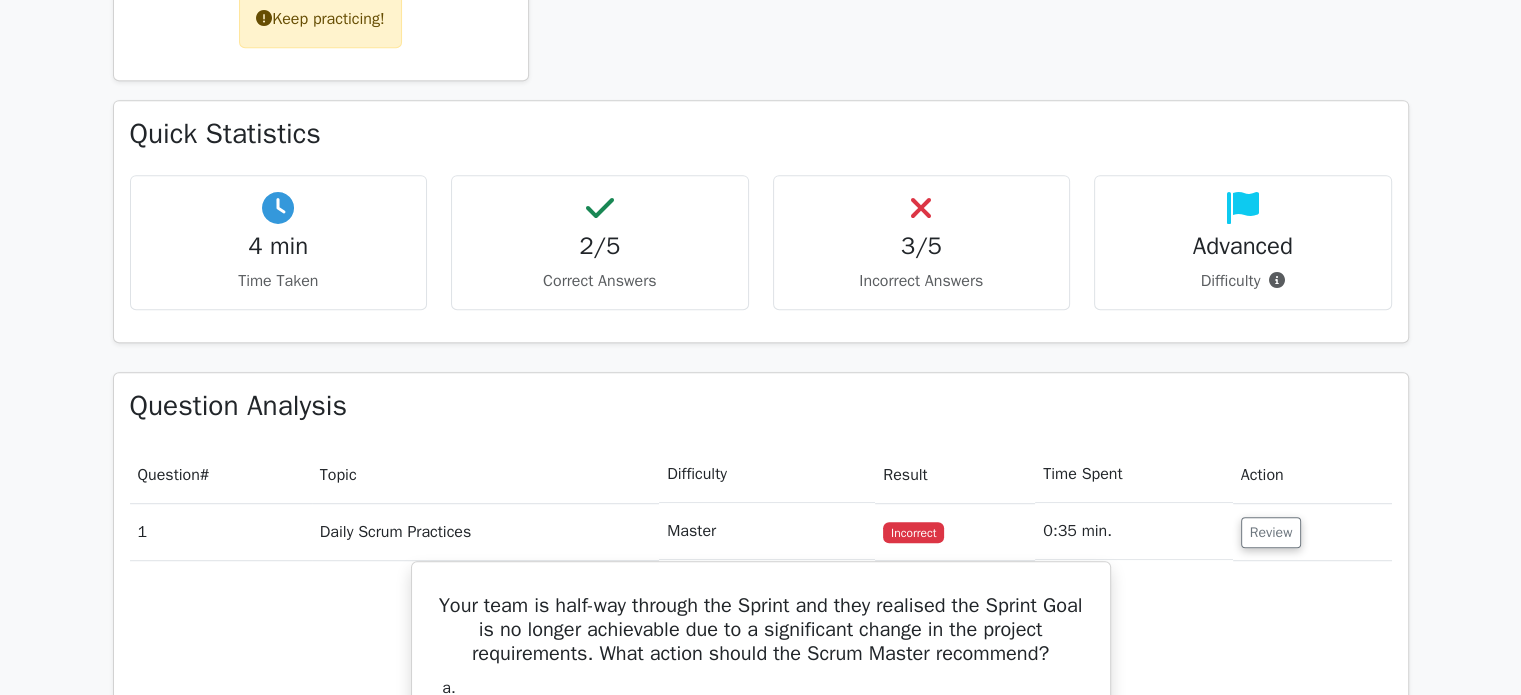 scroll, scrollTop: 990, scrollLeft: 0, axis: vertical 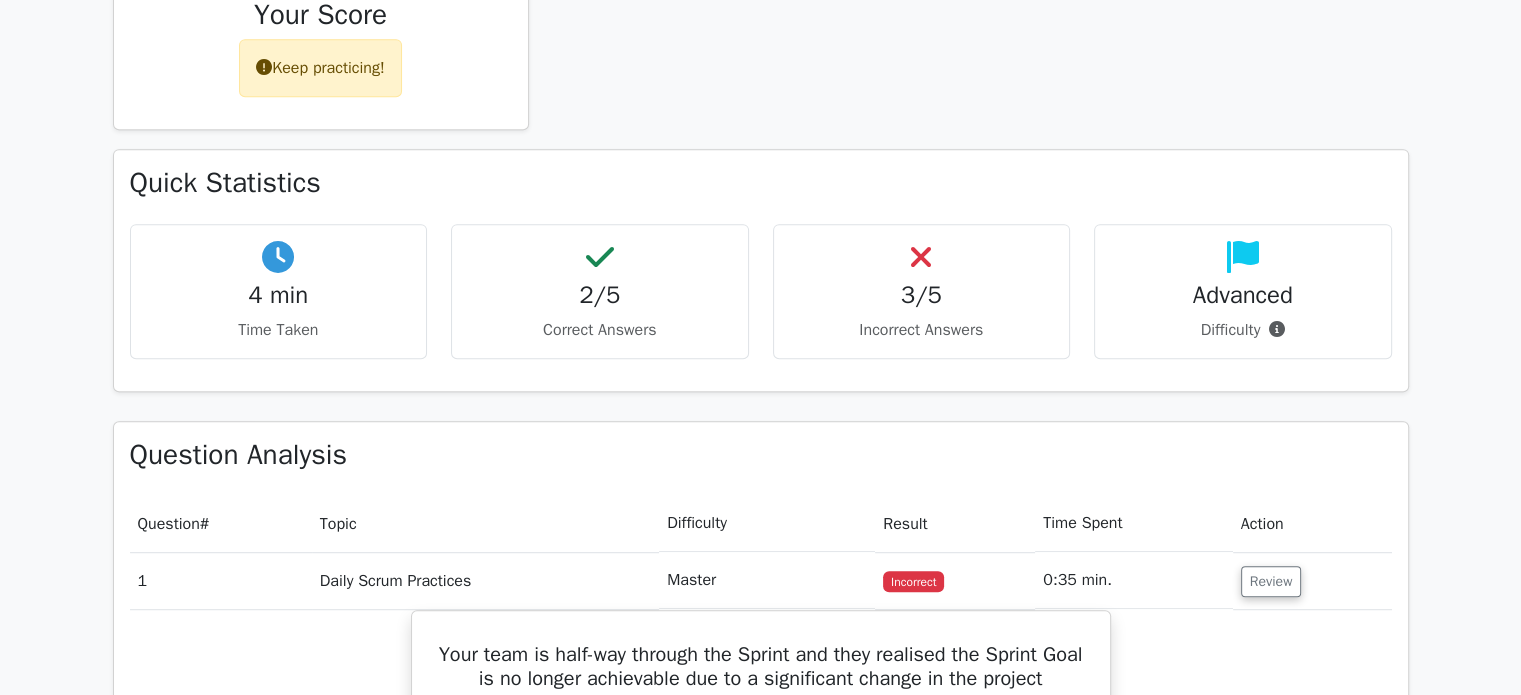 click on "3/5
Incorrect Answers" at bounding box center (922, 291) 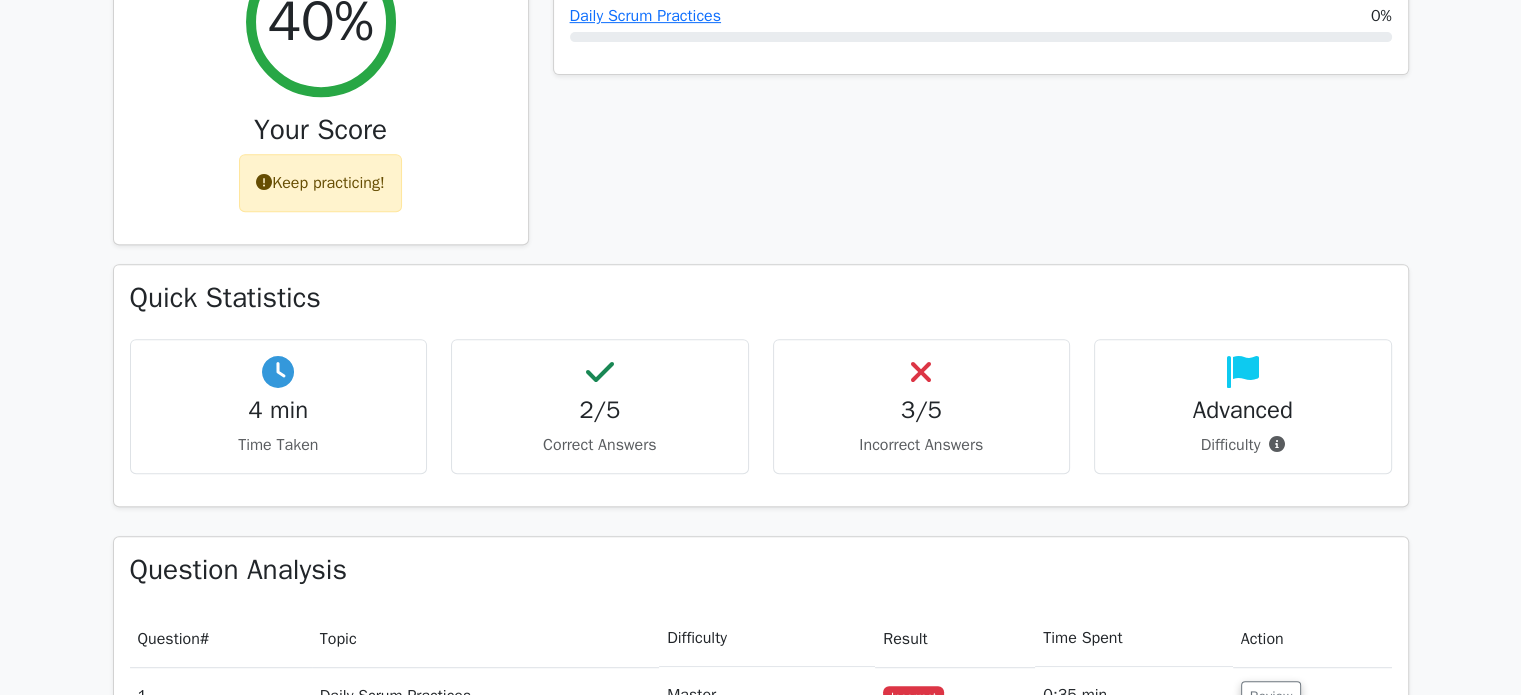 scroll, scrollTop: 590, scrollLeft: 0, axis: vertical 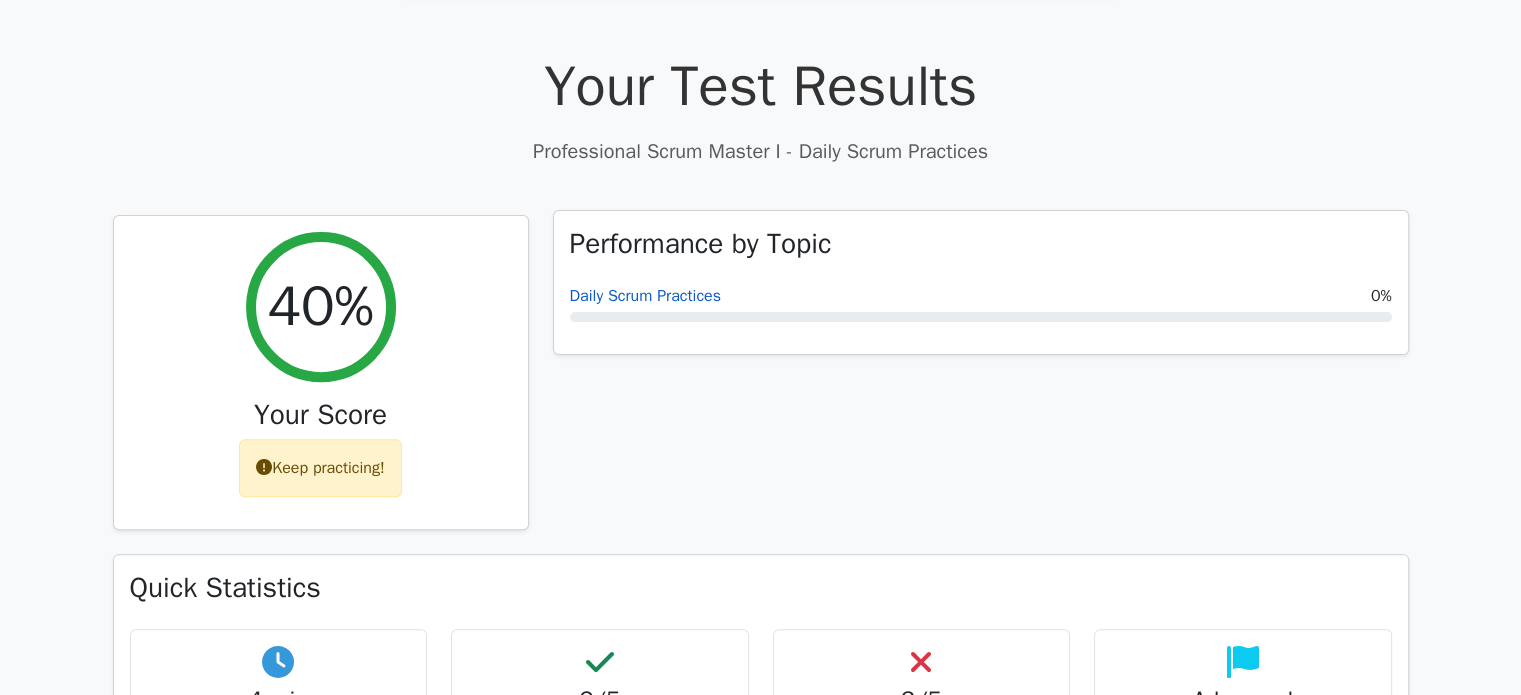 click on "Daily Scrum Practices" at bounding box center [645, 296] 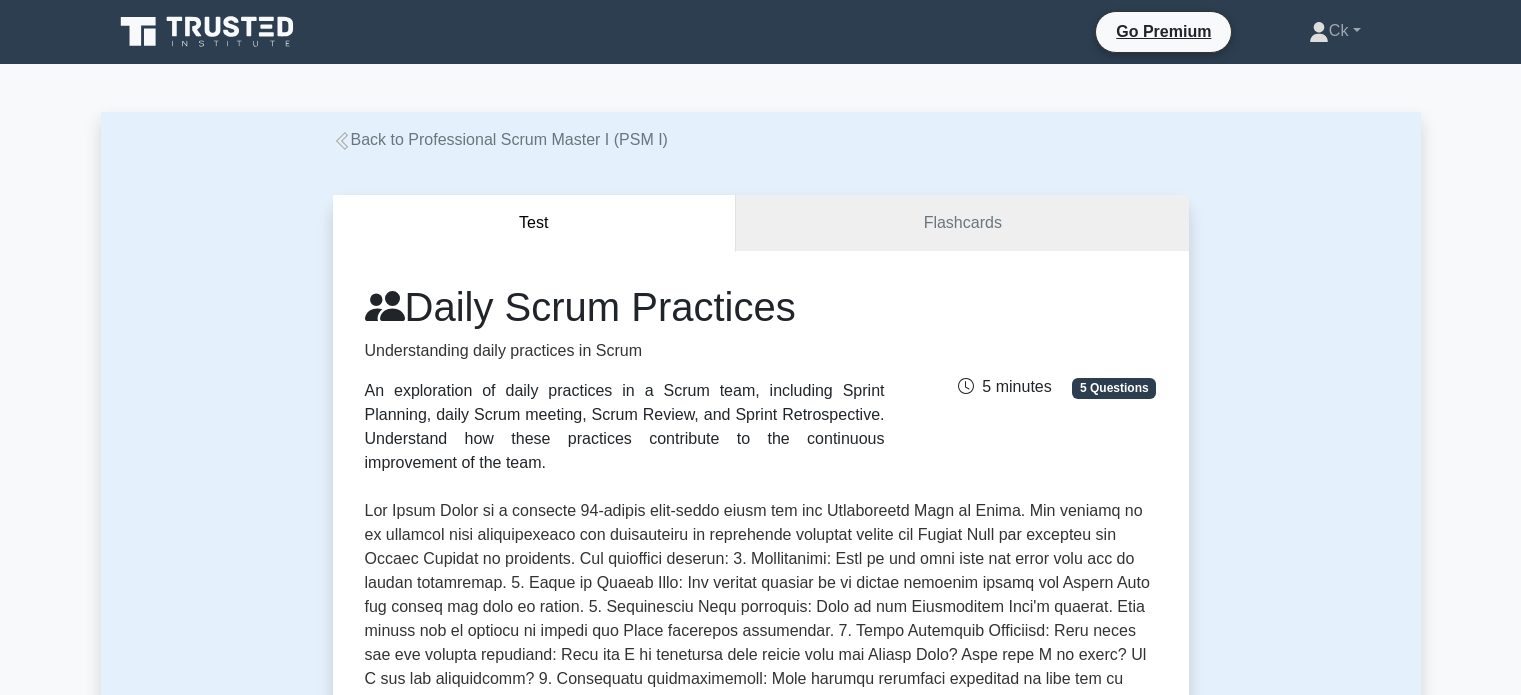 scroll, scrollTop: 0, scrollLeft: 0, axis: both 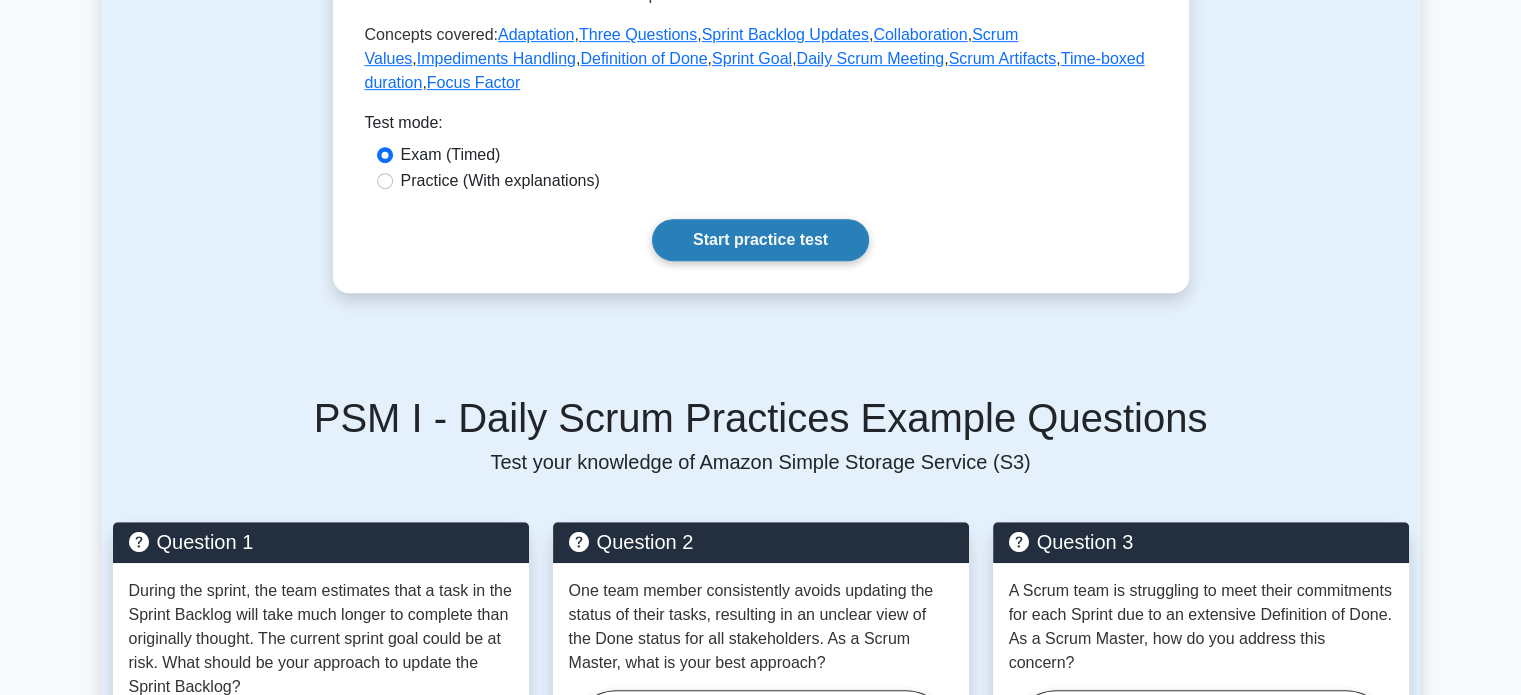click on "Start practice test" at bounding box center (760, 240) 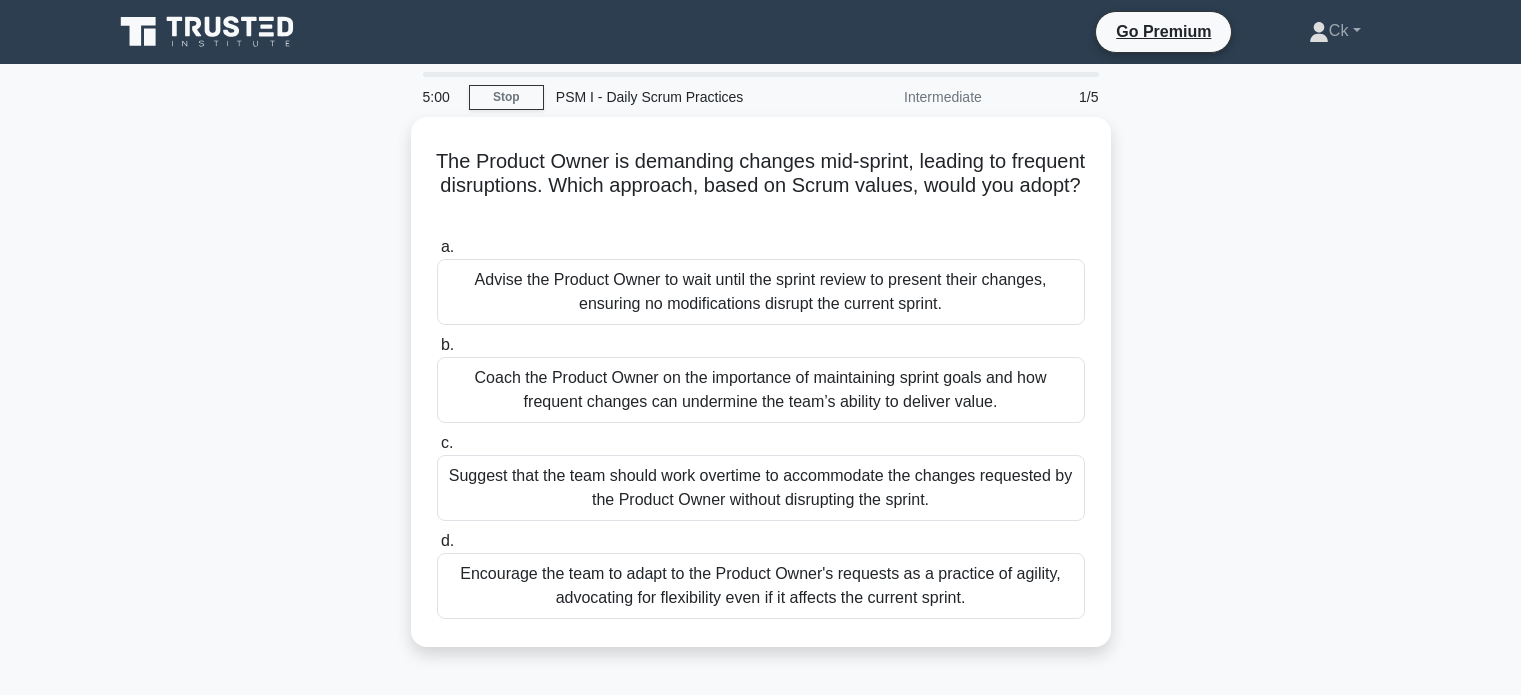 scroll, scrollTop: 0, scrollLeft: 0, axis: both 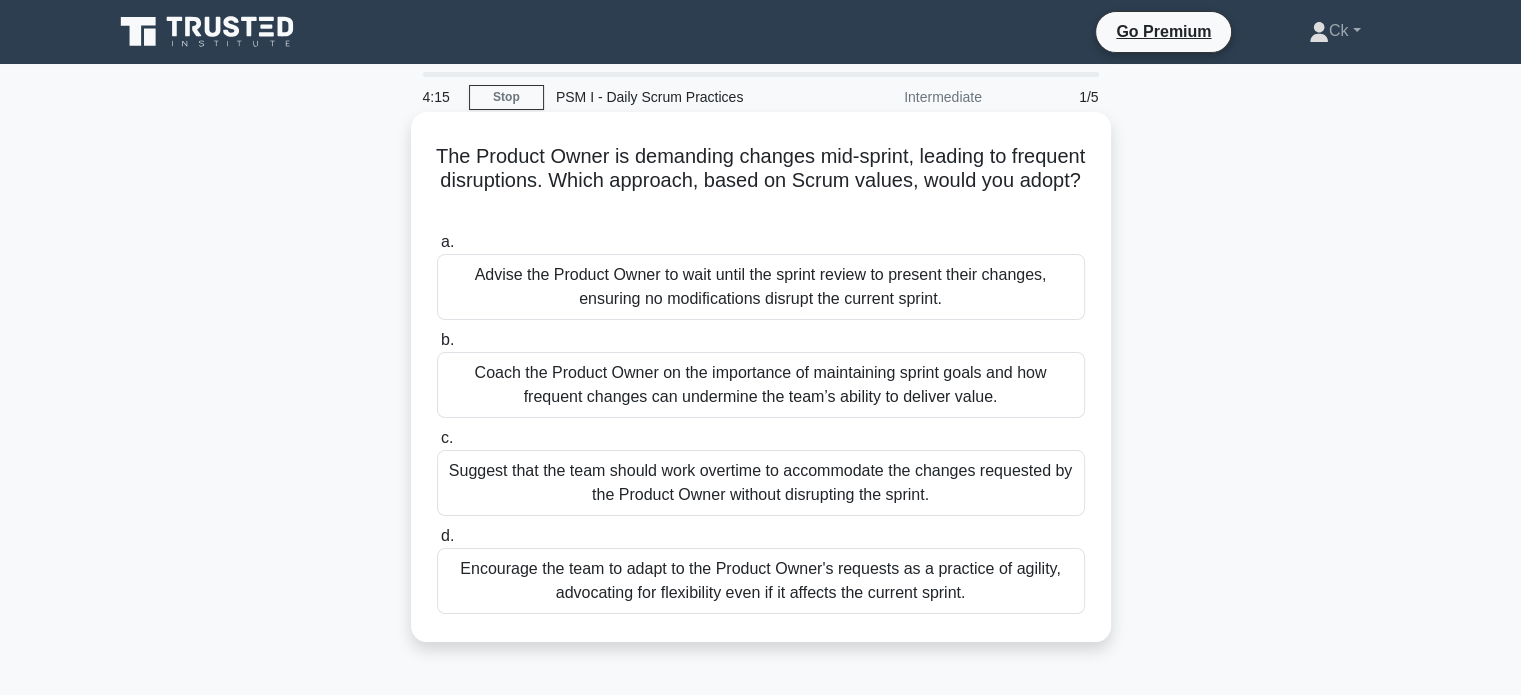 click on "Coach the Product Owner on the importance of maintaining sprint goals and how frequent changes can undermine the team’s ability to deliver value." at bounding box center (761, 385) 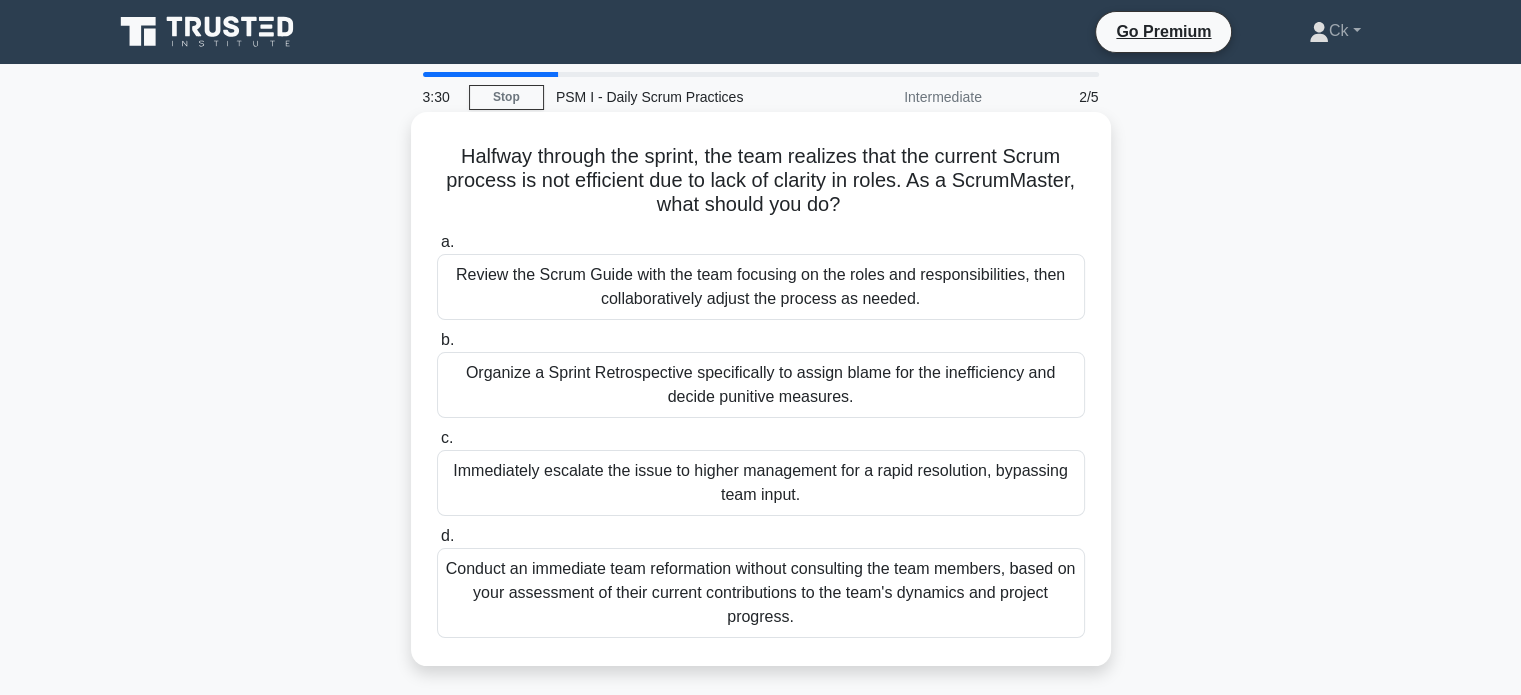 click on "Review the Scrum Guide with the team focusing on the roles and responsibilities, then collaboratively adjust the process as needed." at bounding box center (761, 287) 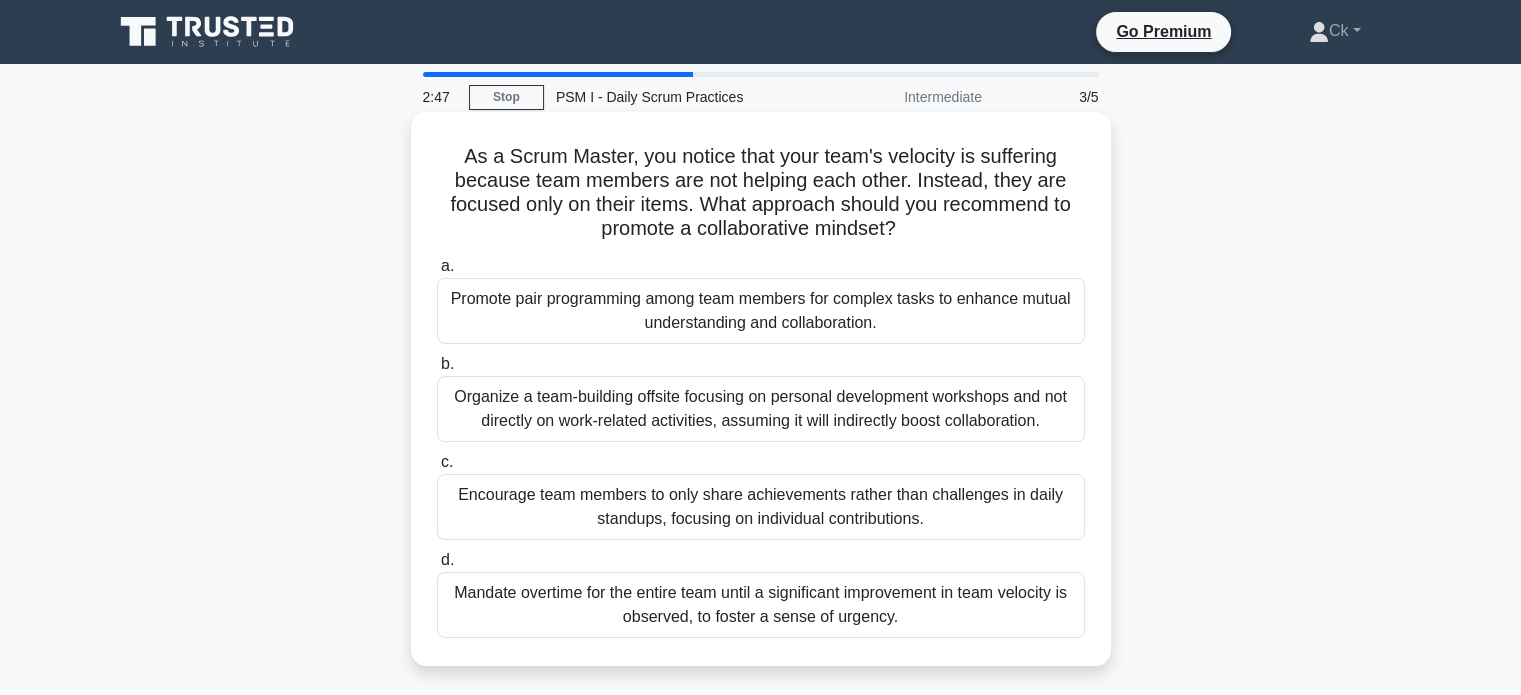click on "Promote pair programming among team members for complex tasks to enhance mutual understanding and collaboration." at bounding box center [761, 311] 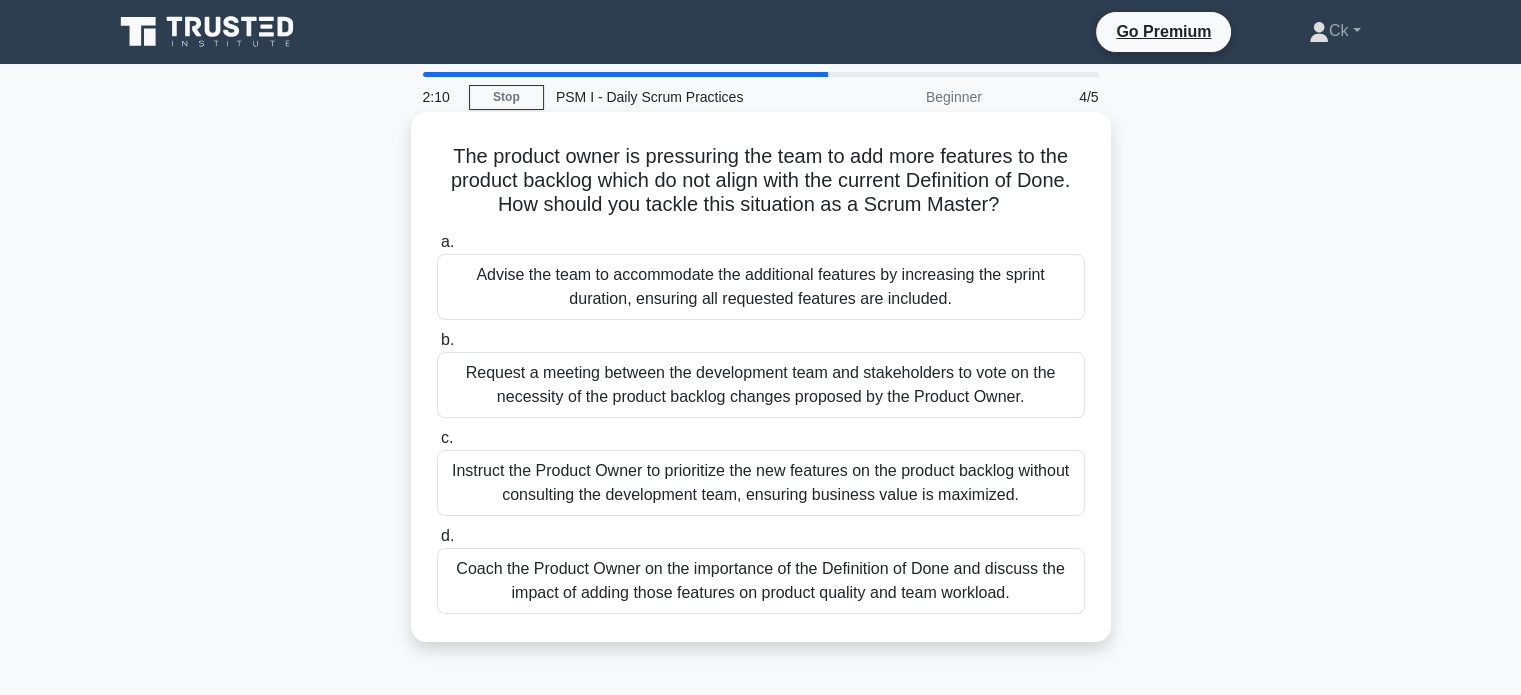 click on "Coach the Product Owner on the importance of the Definition of Done and discuss the impact of adding those features on product quality and team workload." at bounding box center [761, 581] 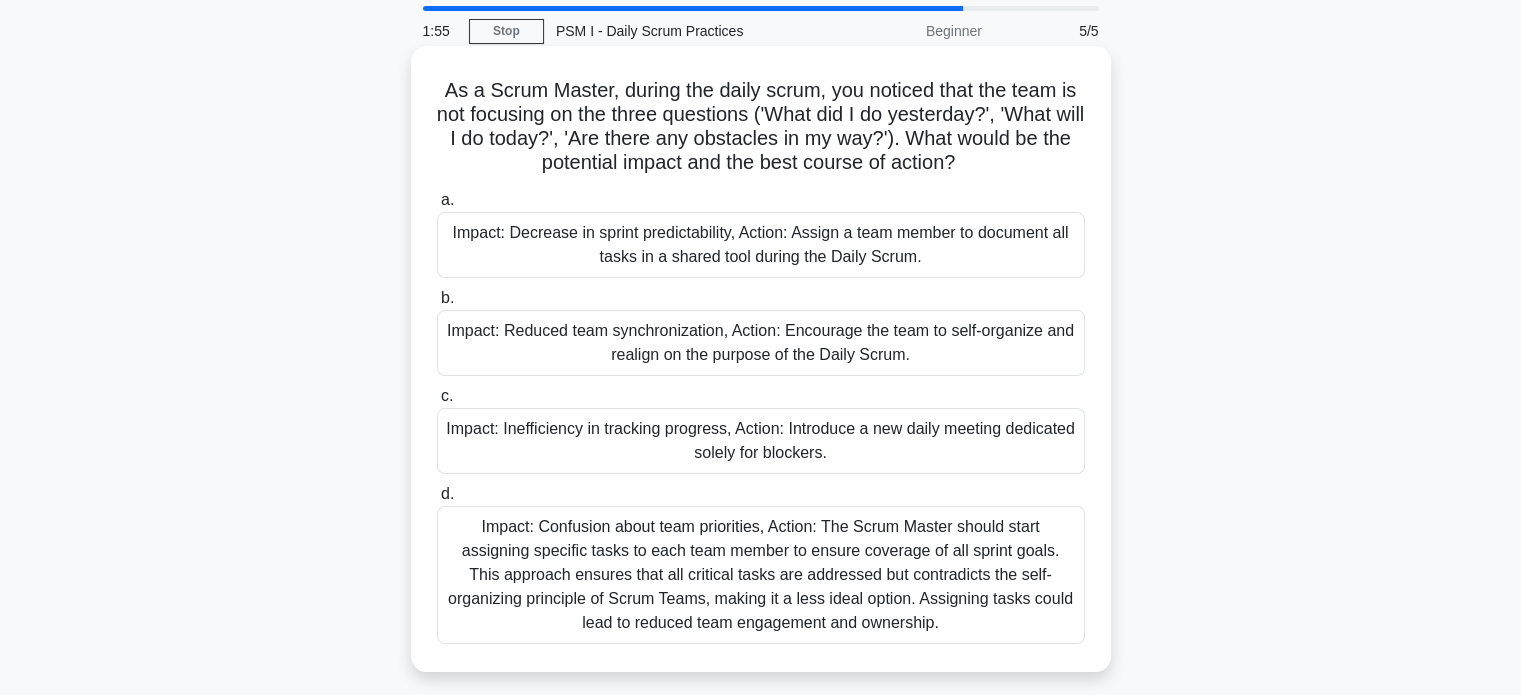 scroll, scrollTop: 100, scrollLeft: 0, axis: vertical 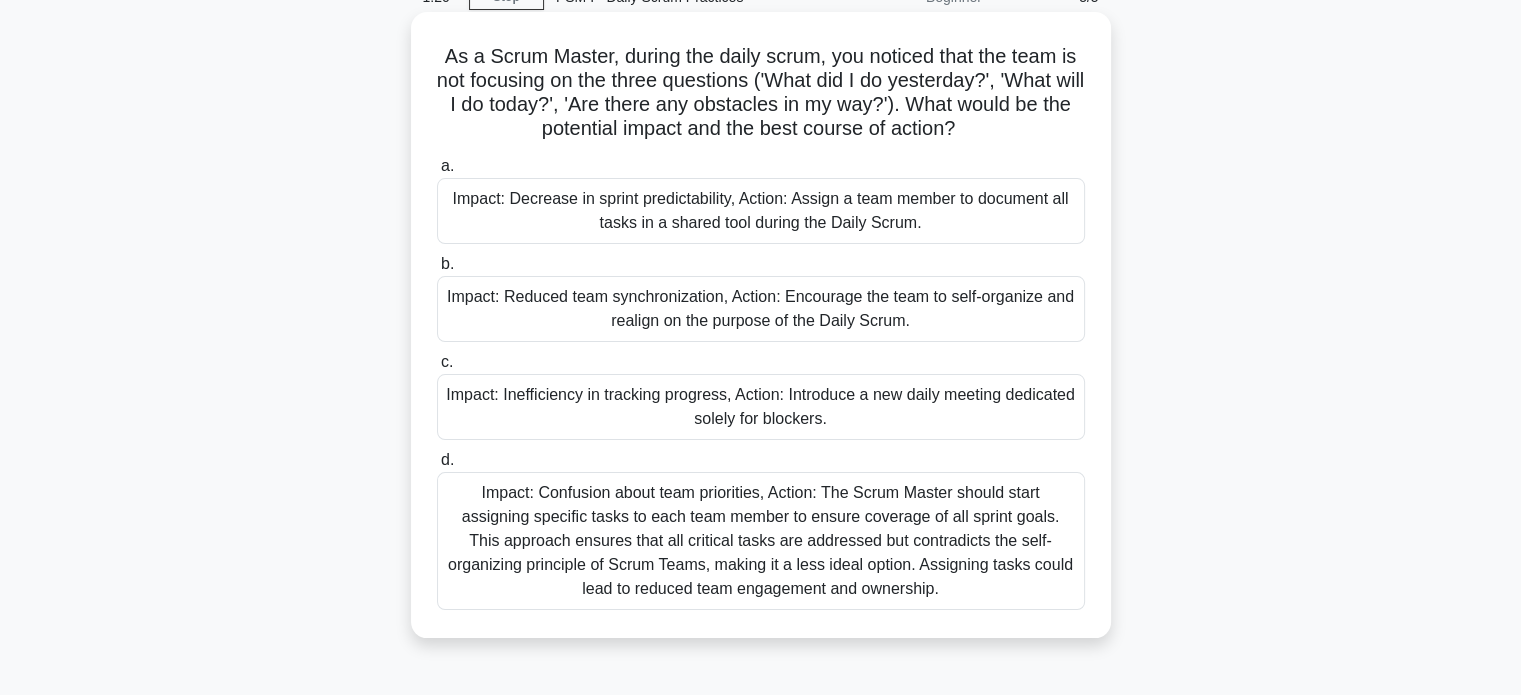 click on "Impact: Confusion about team priorities, Action: The Scrum Master should start assigning specific tasks to each team member to ensure coverage of all sprint goals. This approach ensures that all critical tasks are addressed but contradicts the self-organizing principle of Scrum Teams, making it a less ideal option. Assigning tasks could lead to reduced team engagement and ownership." at bounding box center (761, 541) 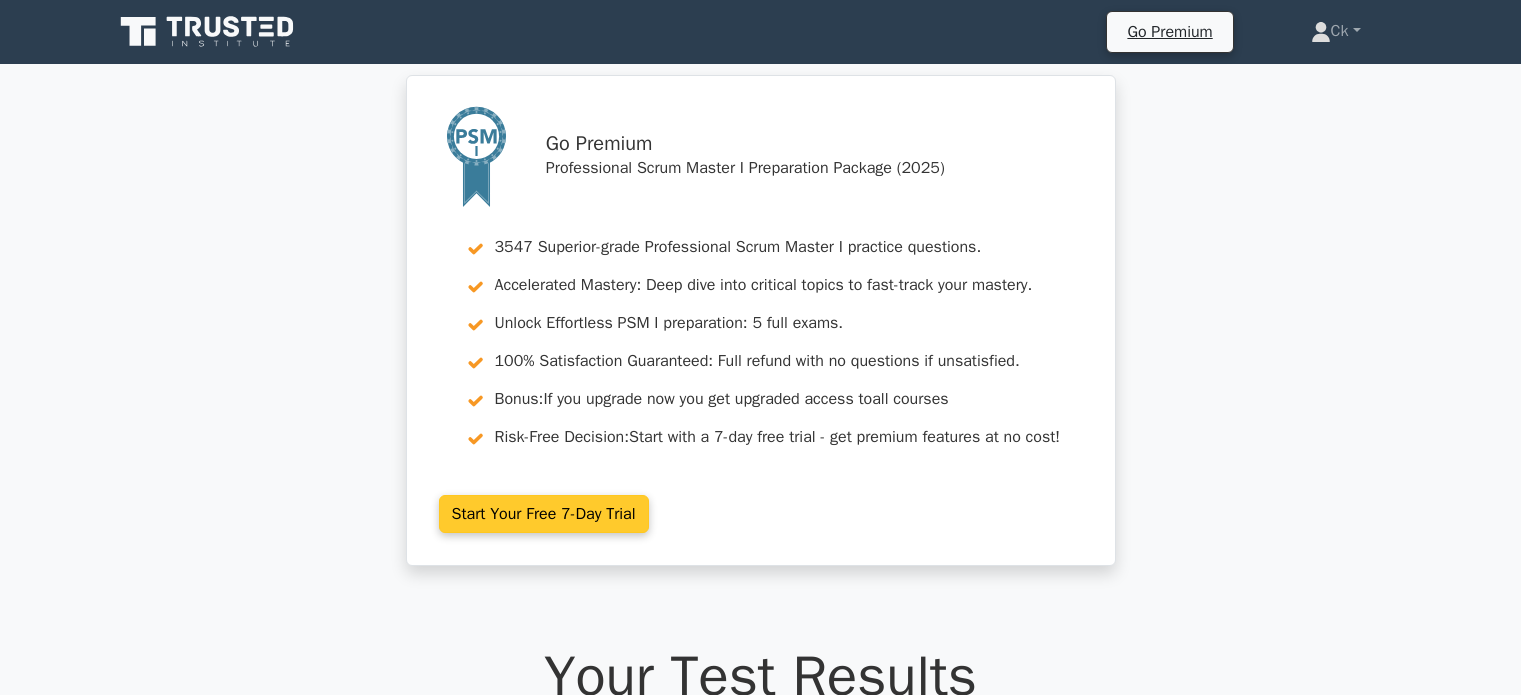 scroll, scrollTop: 0, scrollLeft: 0, axis: both 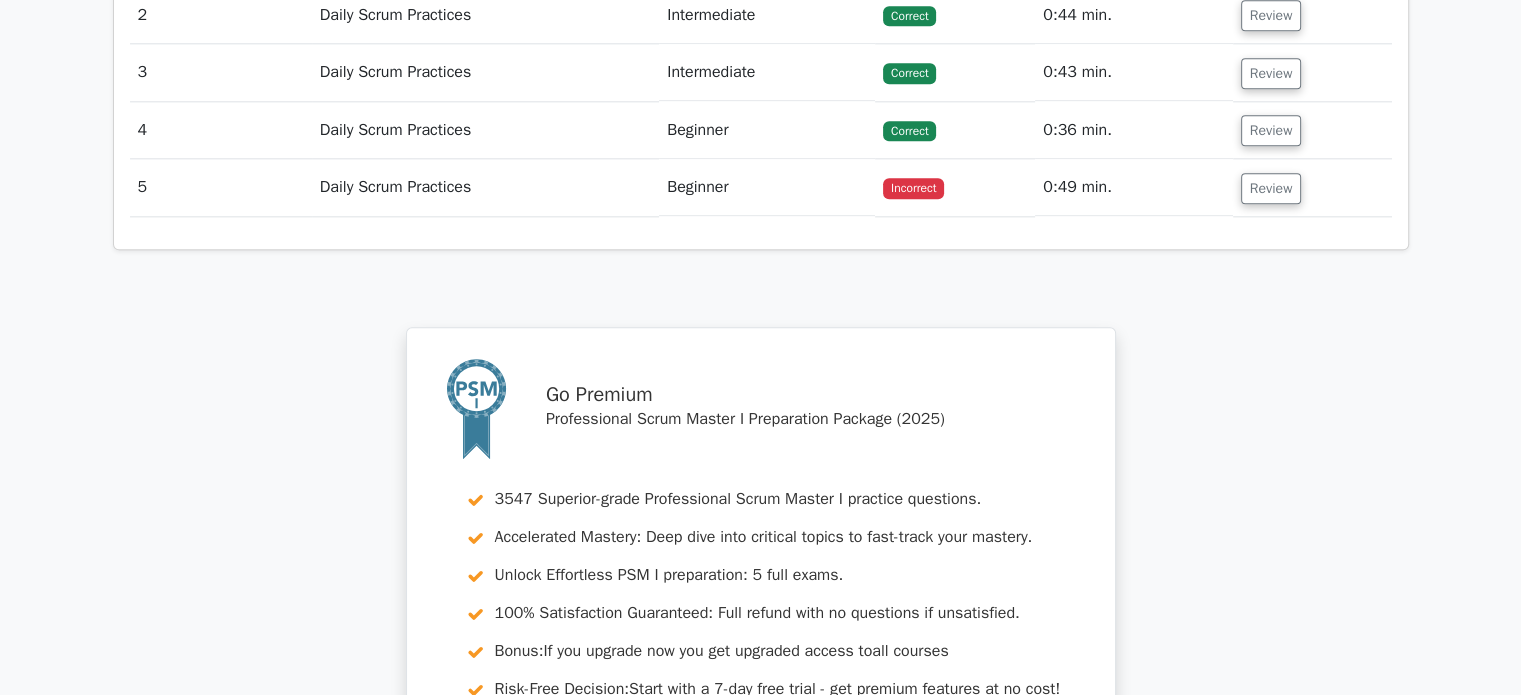 click on "Incorrect" at bounding box center [913, 188] 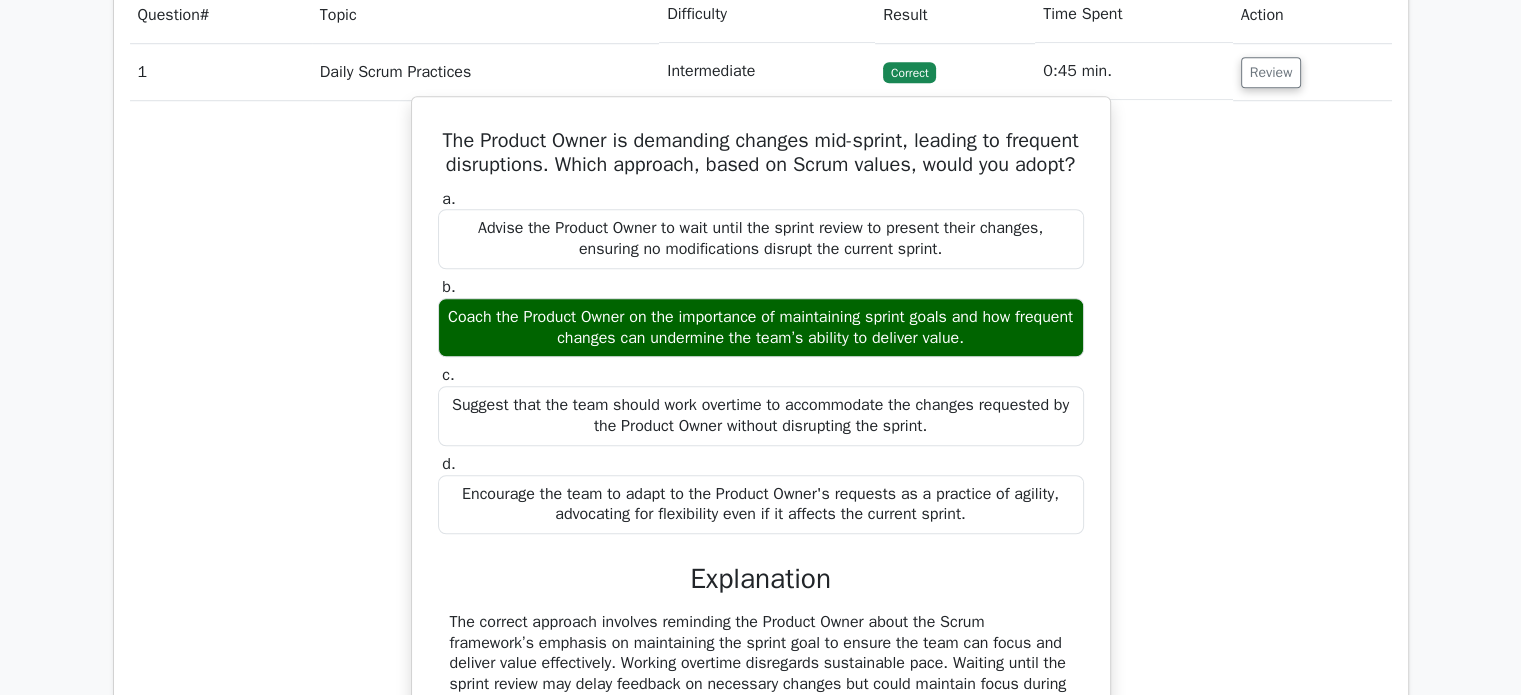 scroll, scrollTop: 1300, scrollLeft: 0, axis: vertical 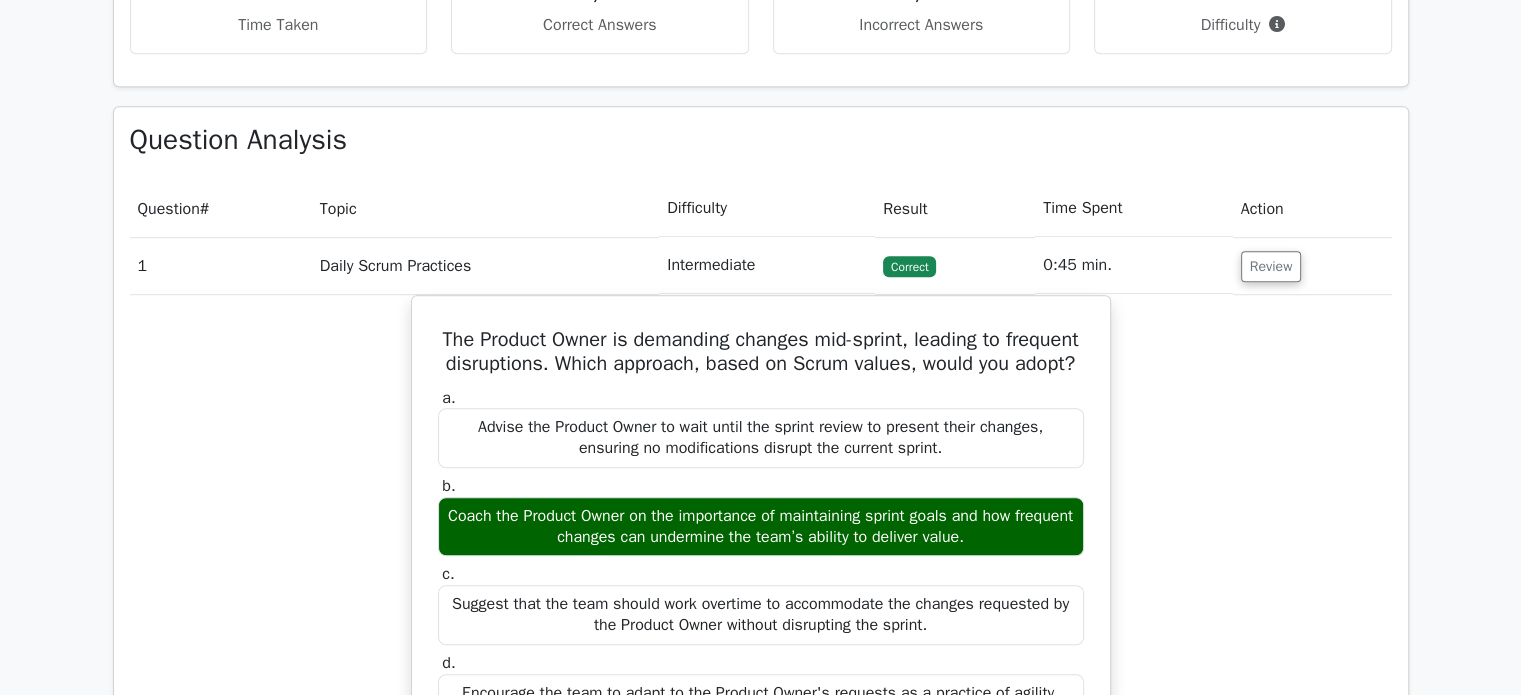 click on "Question" at bounding box center [169, 209] 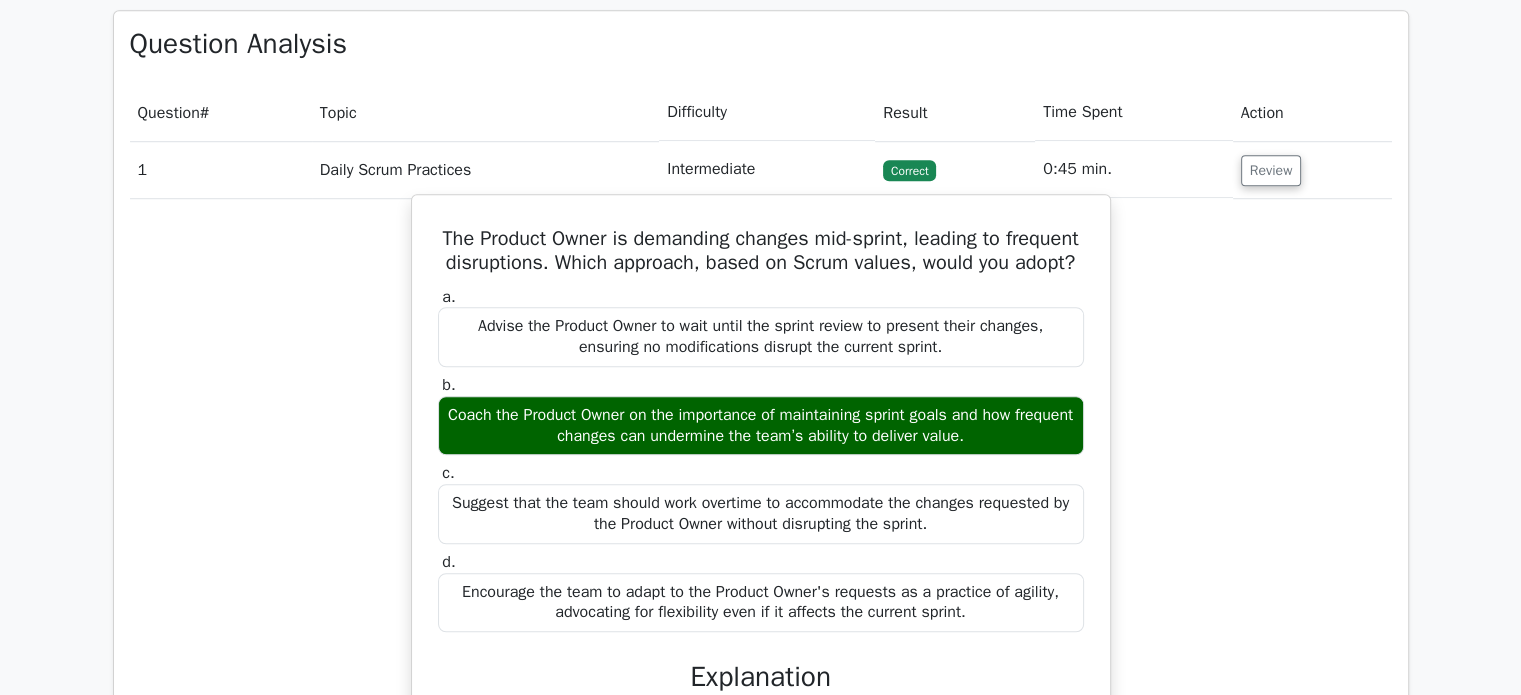 scroll, scrollTop: 1400, scrollLeft: 0, axis: vertical 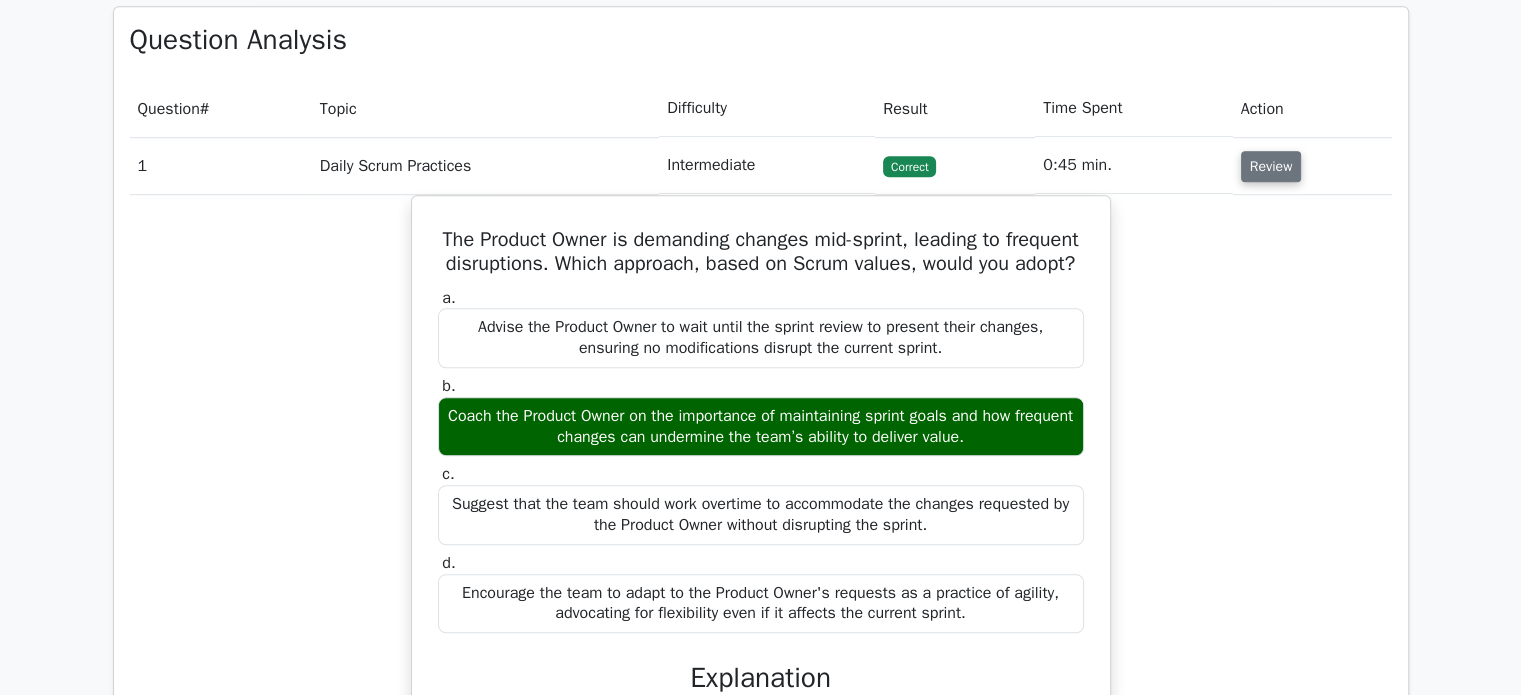 click on "Review" at bounding box center [1271, 166] 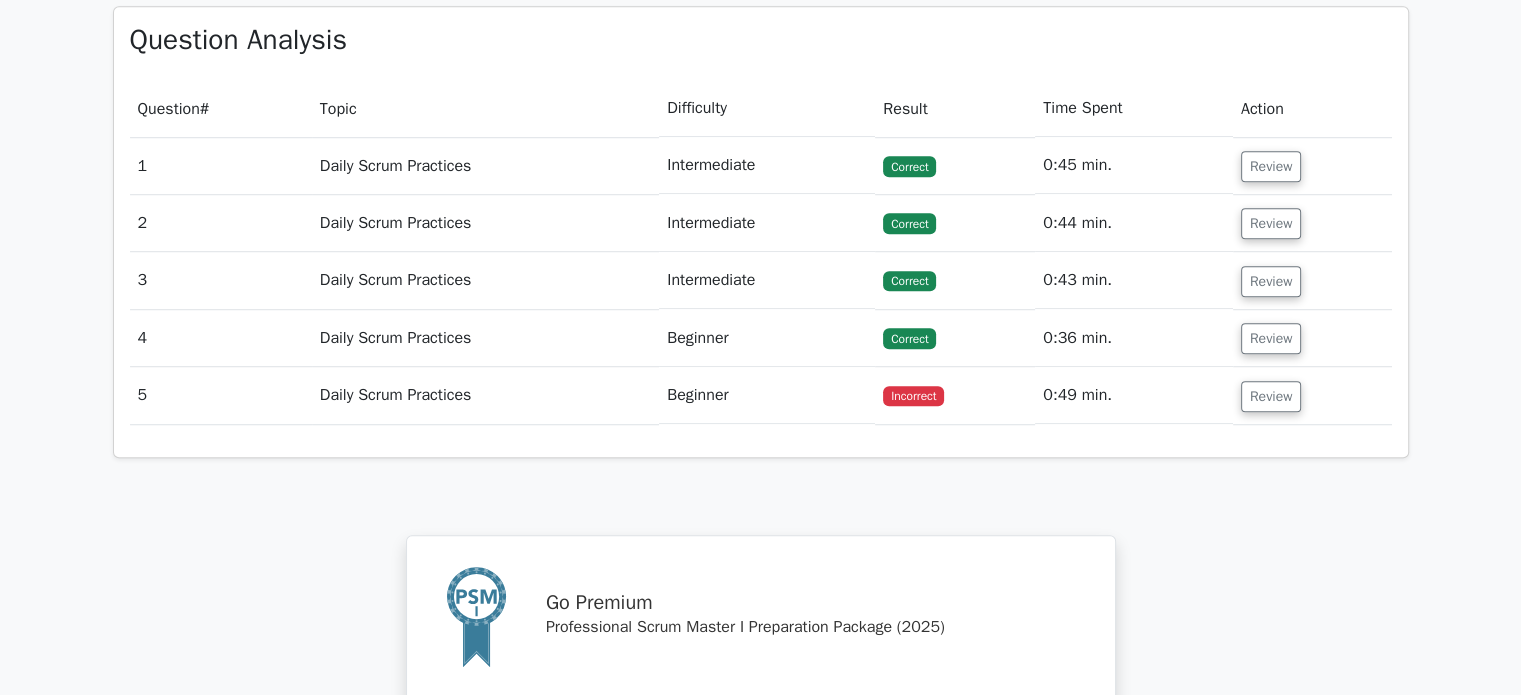 click on "Incorrect" at bounding box center [913, 396] 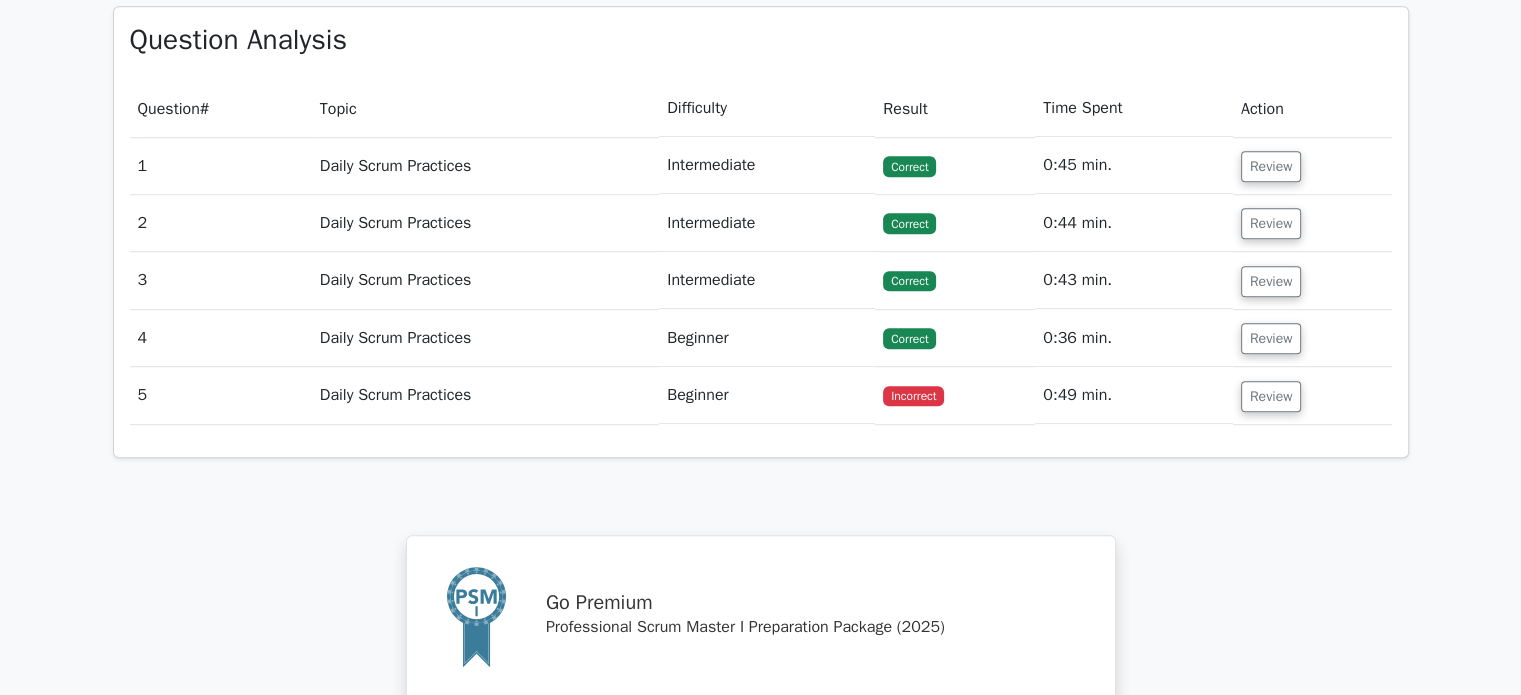 click on "Daily Scrum Practices" at bounding box center (485, 395) 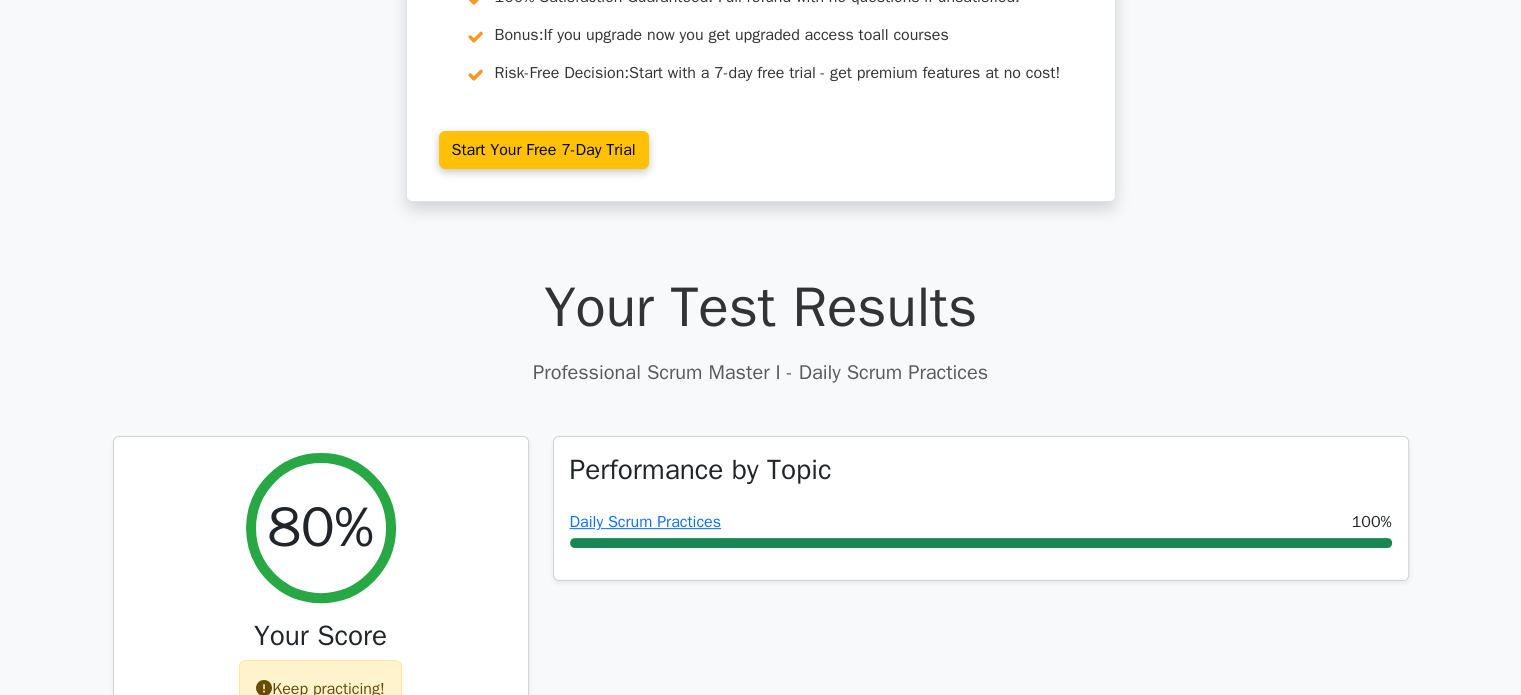 scroll, scrollTop: 600, scrollLeft: 0, axis: vertical 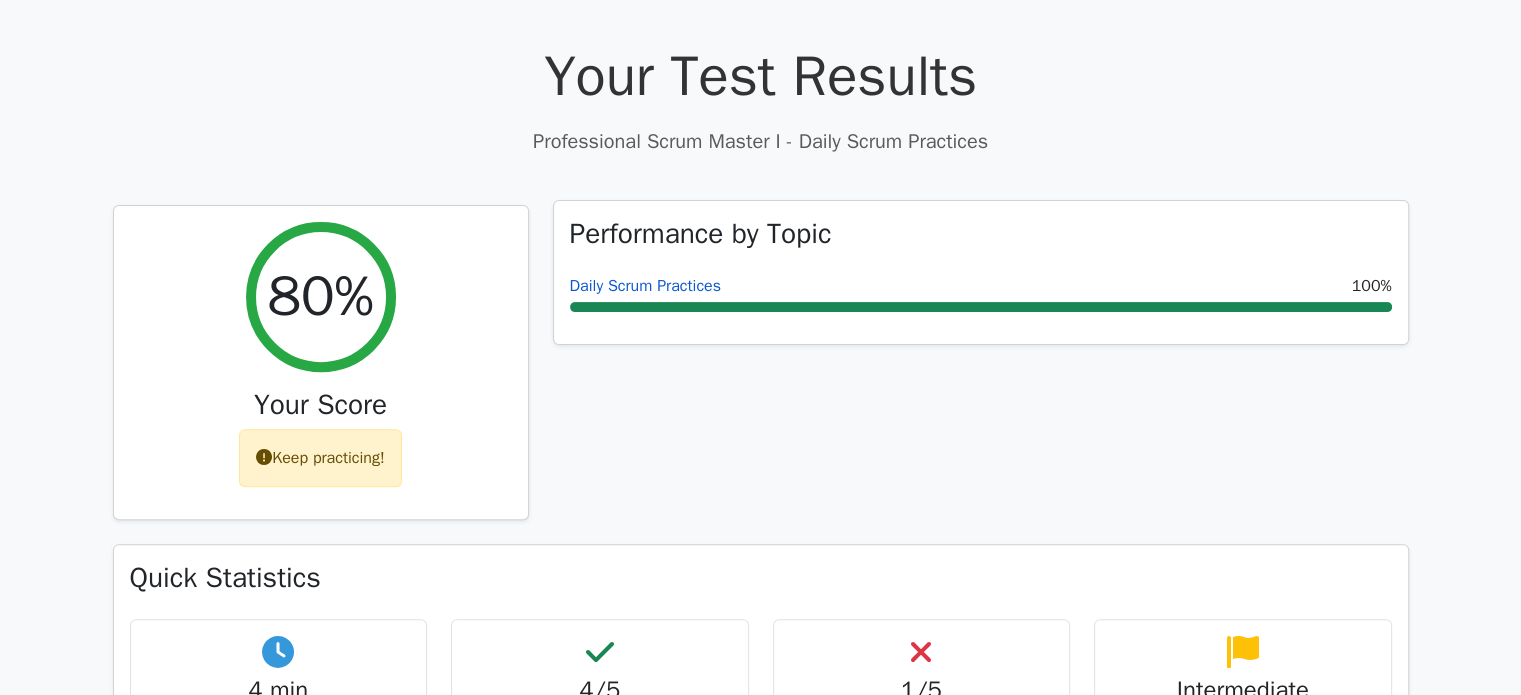 click on "Daily Scrum Practices" at bounding box center [645, 286] 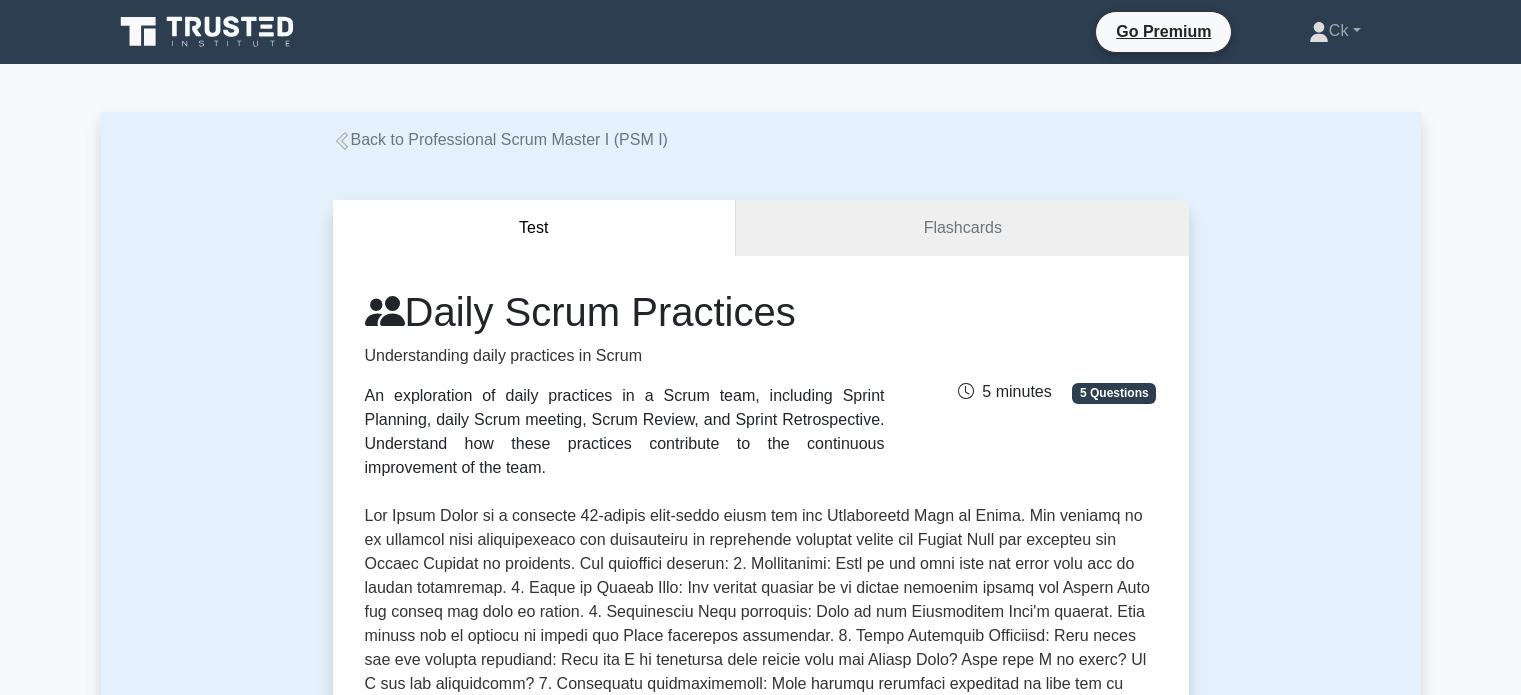 scroll, scrollTop: 0, scrollLeft: 0, axis: both 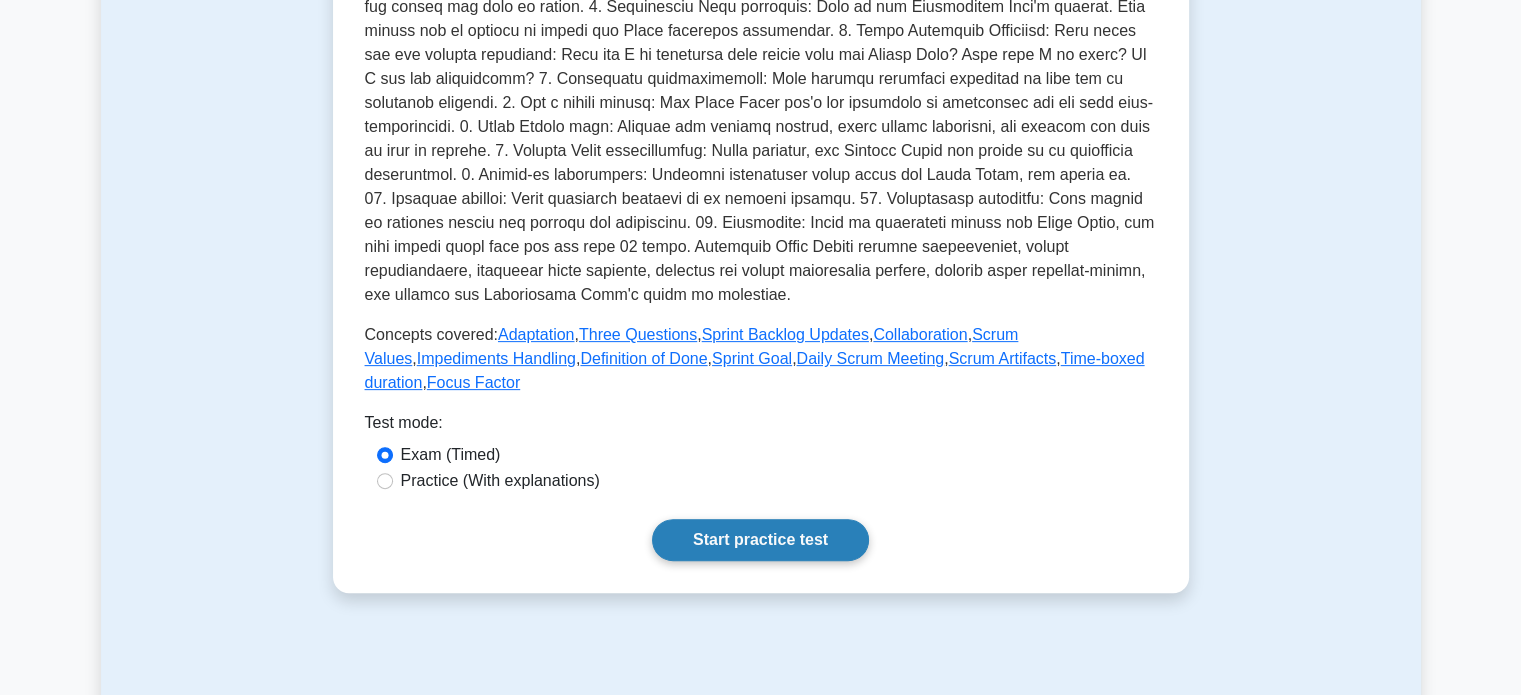 click on "Start practice test" at bounding box center [760, 540] 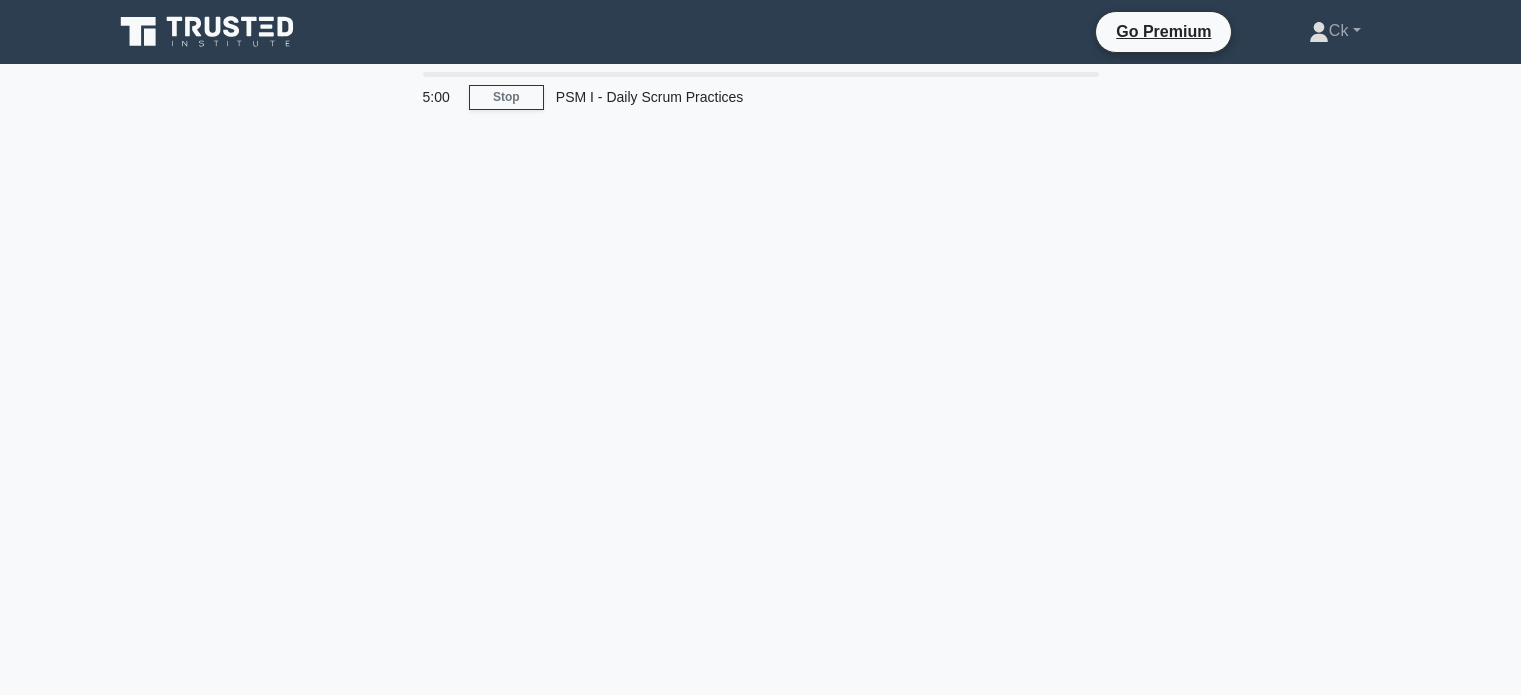 scroll, scrollTop: 0, scrollLeft: 0, axis: both 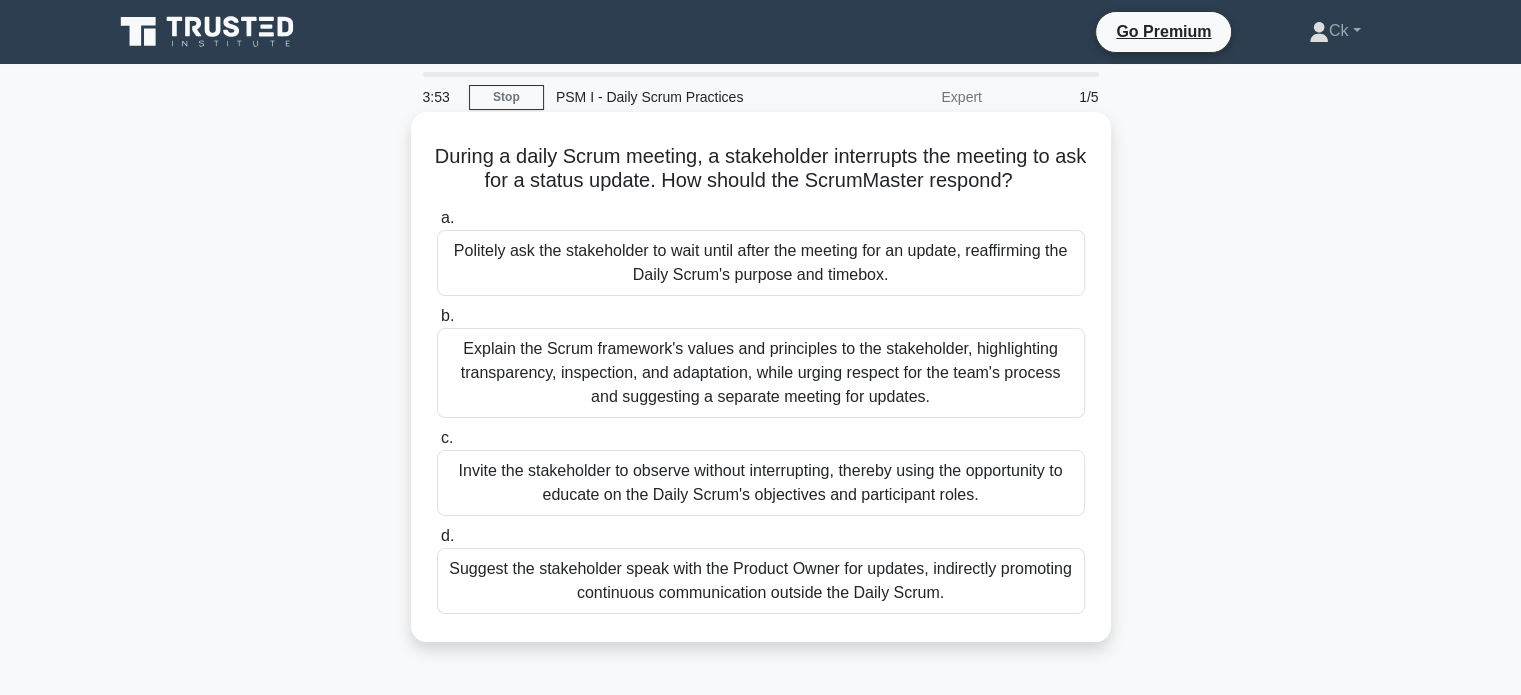 click on "Politely ask the stakeholder to wait until after the meeting for an update, reaffirming the Daily Scrum's purpose and timebox." at bounding box center (761, 263) 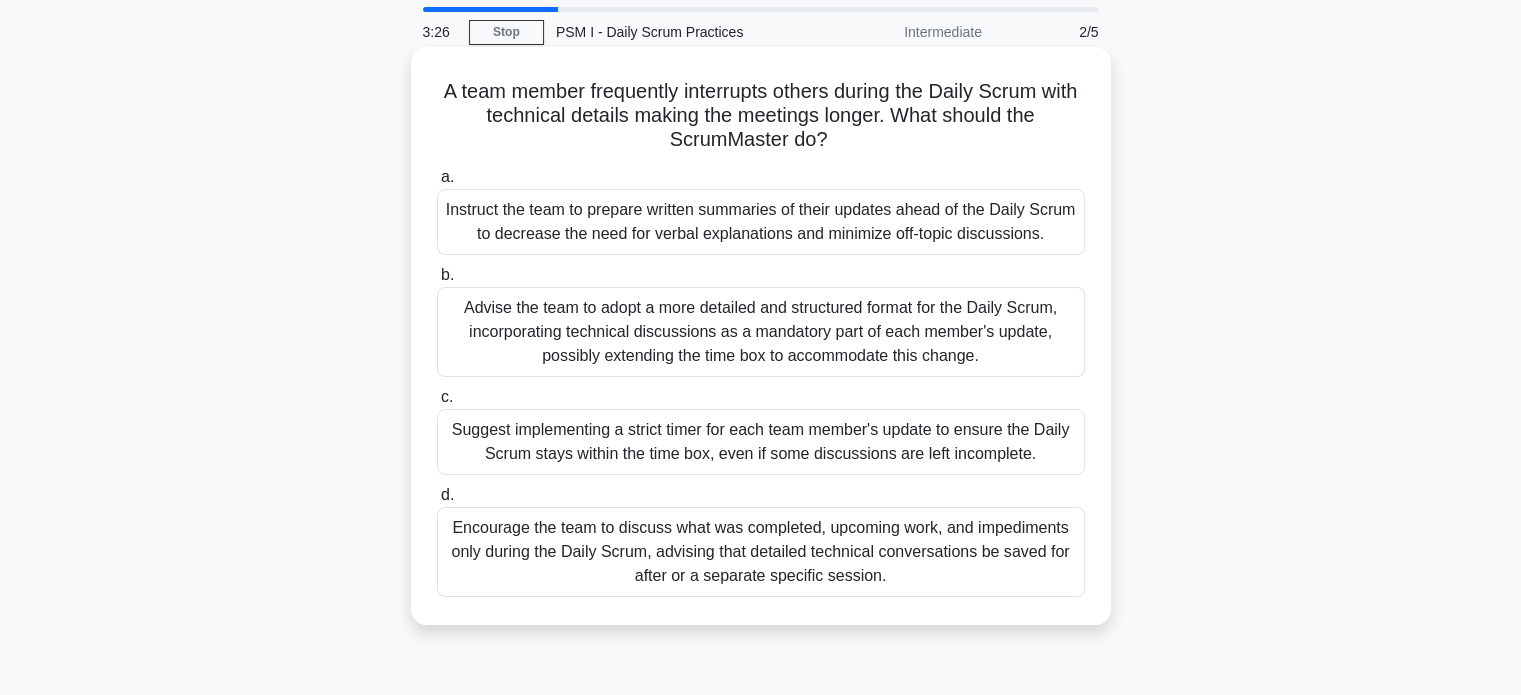 scroll, scrollTop: 100, scrollLeft: 0, axis: vertical 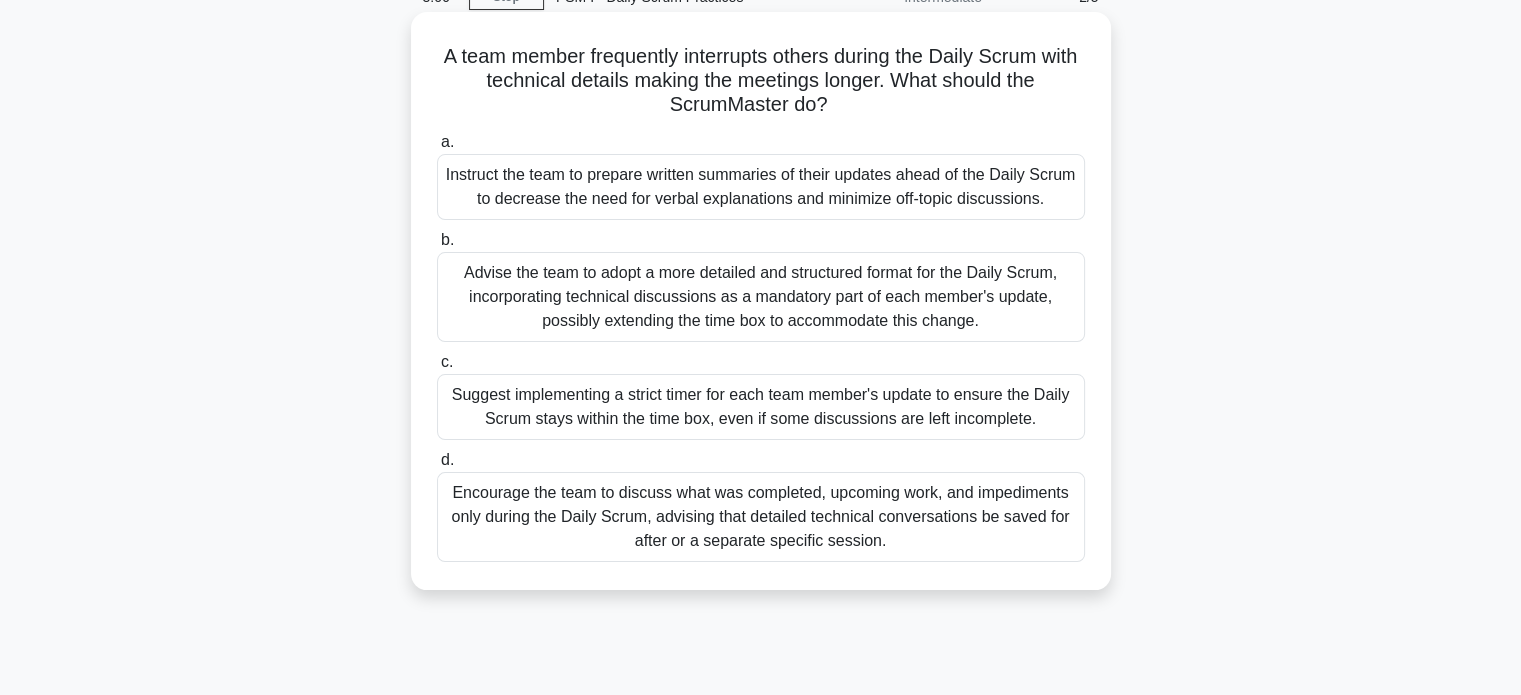 click on "Encourage the team to discuss what was completed, upcoming work, and impediments only during the Daily Scrum, advising that detailed technical conversations be saved for after or a separate specific session." at bounding box center [761, 517] 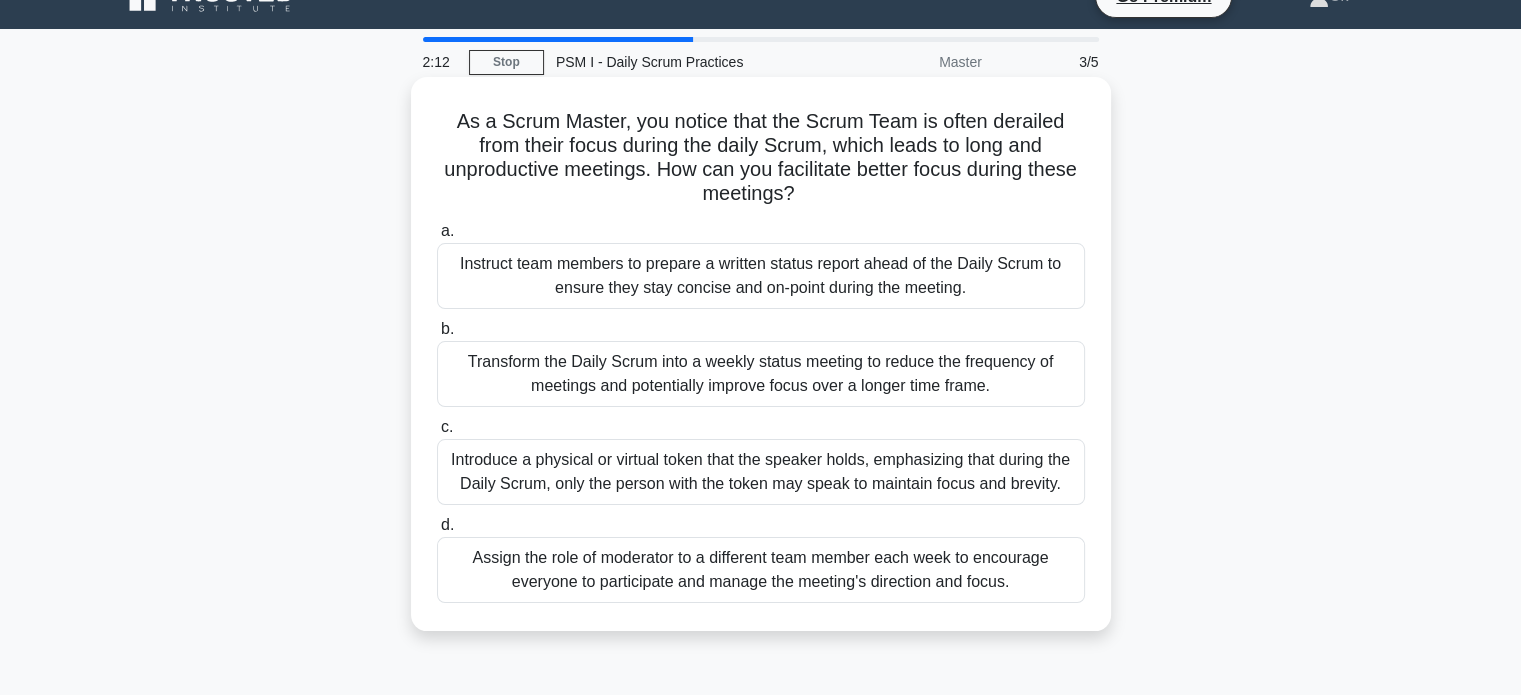 scroll, scrollTop: 0, scrollLeft: 0, axis: both 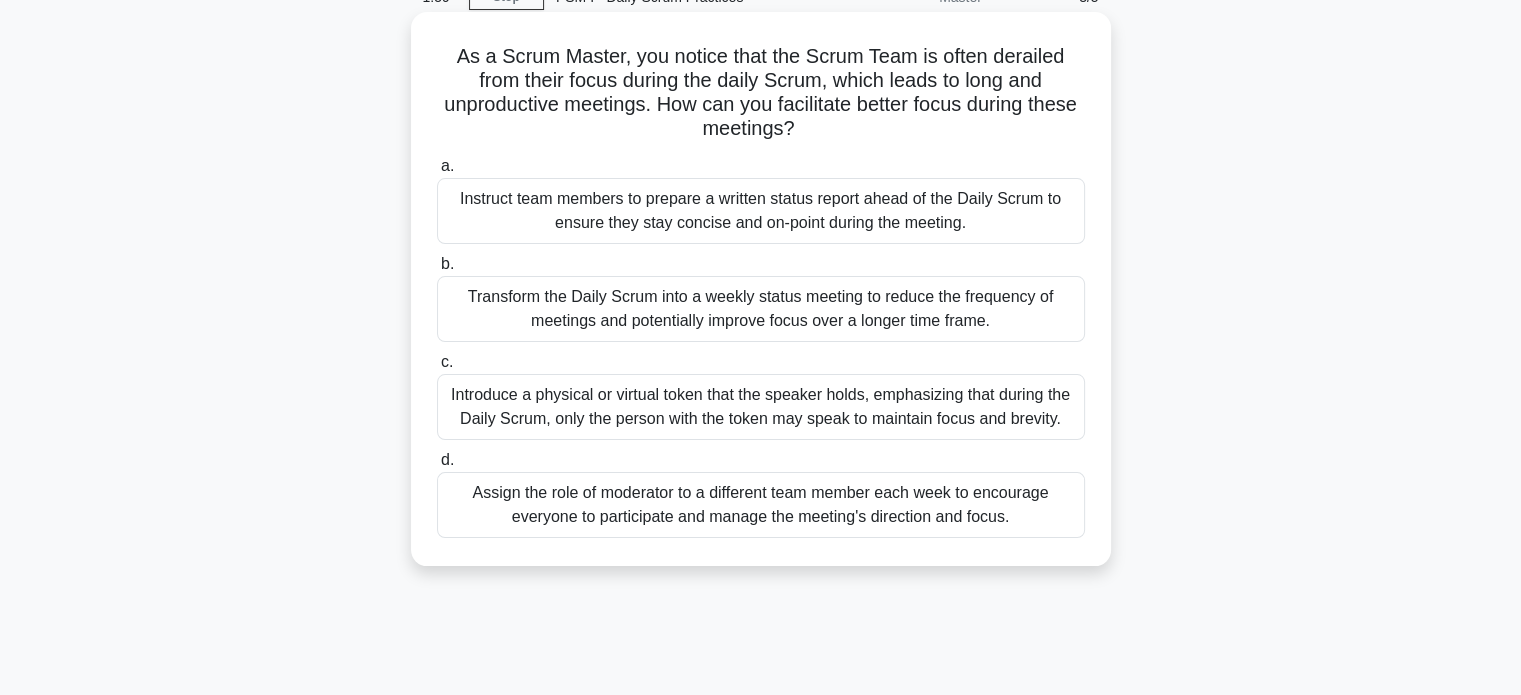 click on "Instruct team members to prepare a written status report ahead of the Daily Scrum to ensure they stay concise and on-point during the meeting." at bounding box center [761, 211] 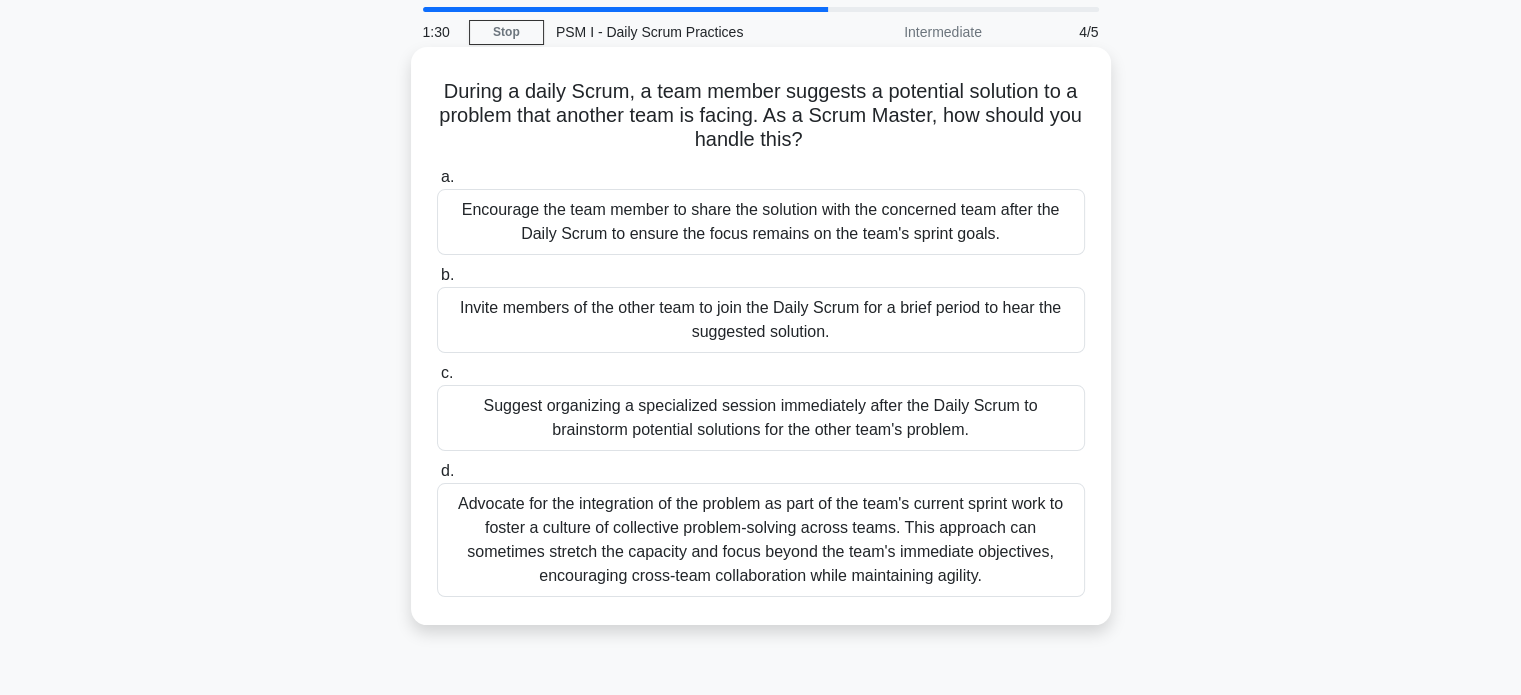 scroll, scrollTop: 100, scrollLeft: 0, axis: vertical 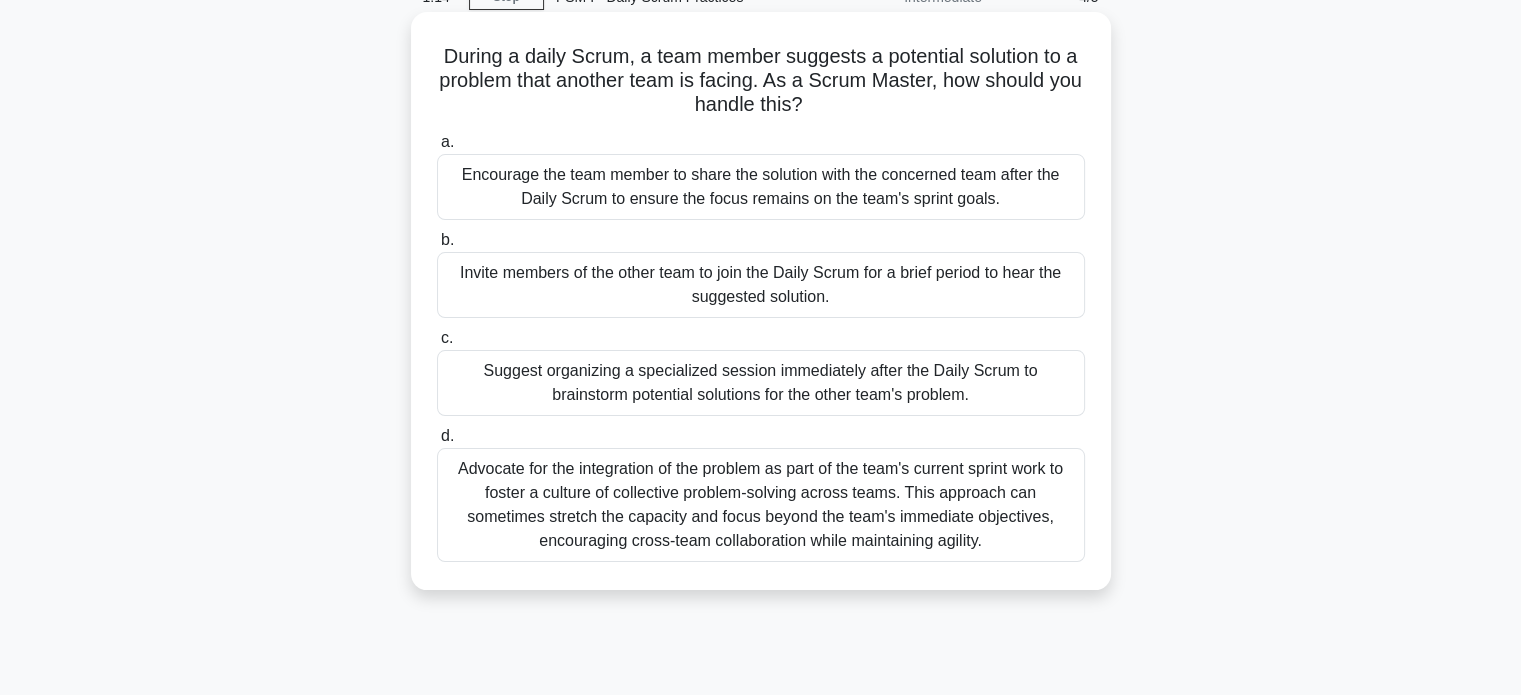 click on "Encourage the team member to share the solution with the concerned team after the Daily Scrum to ensure the focus remains on the team's sprint goals." at bounding box center (761, 187) 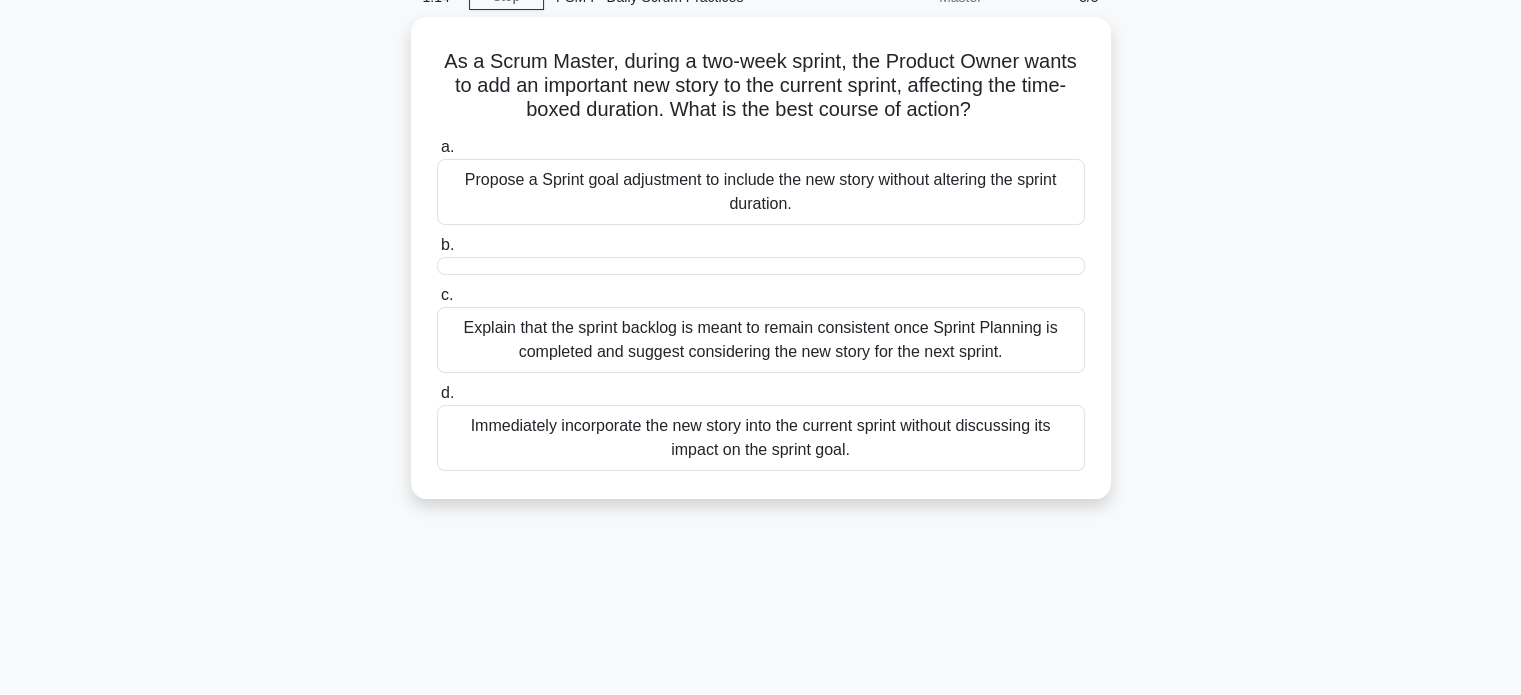 scroll, scrollTop: 0, scrollLeft: 0, axis: both 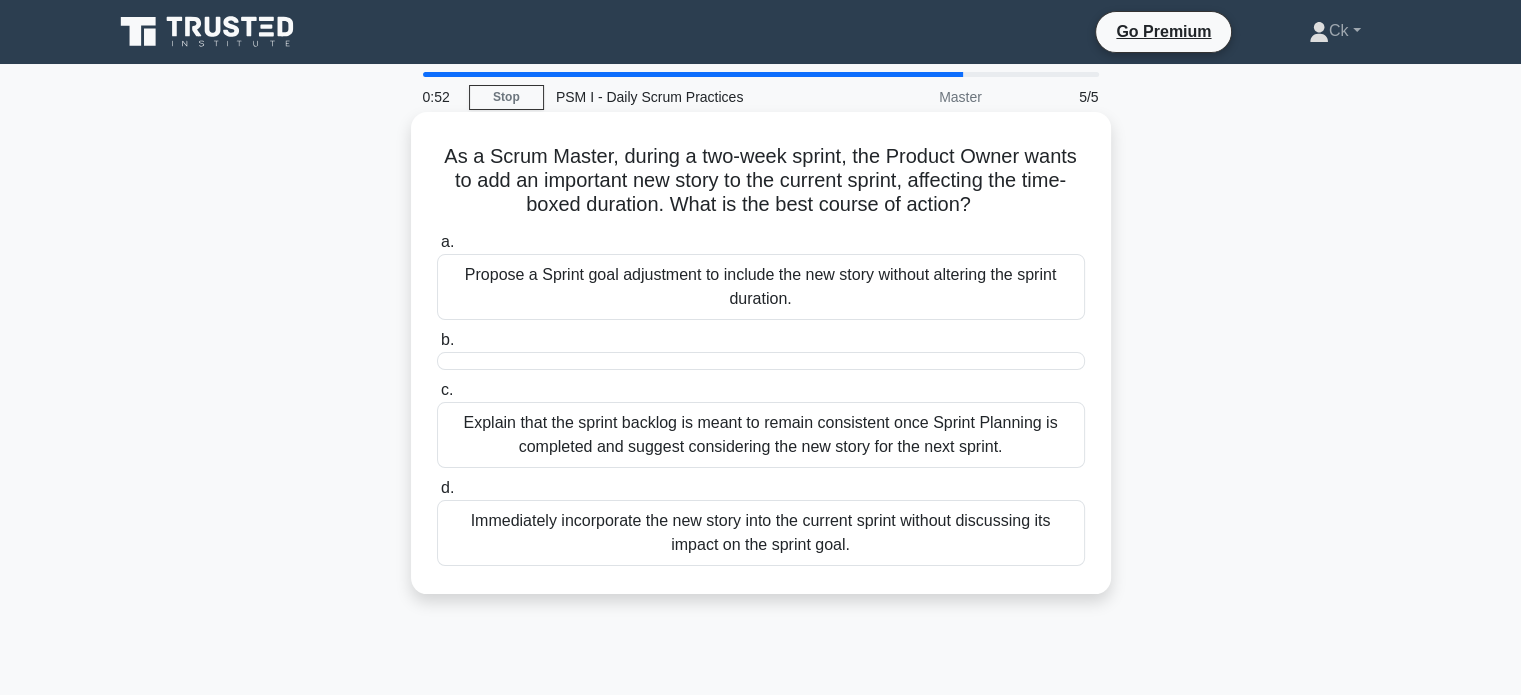 click on "Explain that the sprint backlog is meant to remain consistent once Sprint Planning is completed and suggest considering the new story for the next sprint." at bounding box center [761, 435] 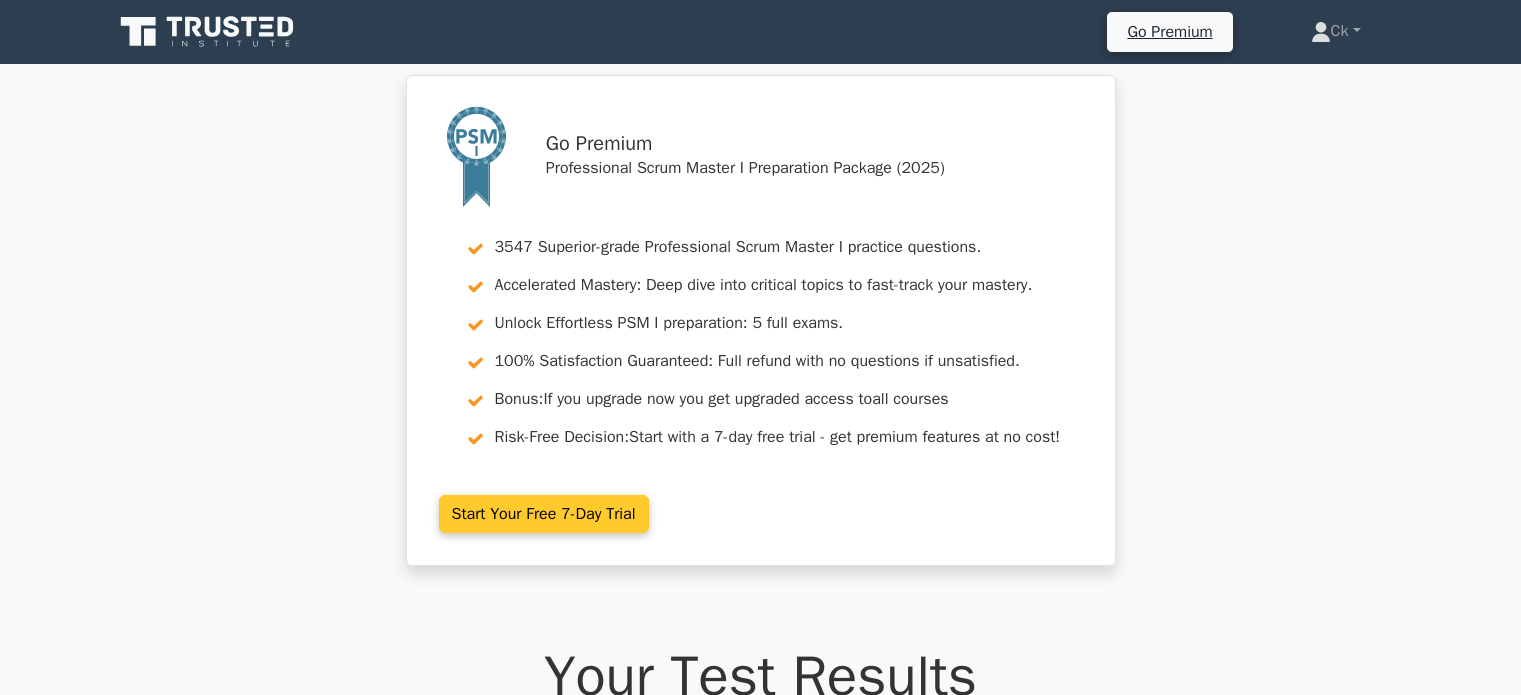 scroll, scrollTop: 0, scrollLeft: 0, axis: both 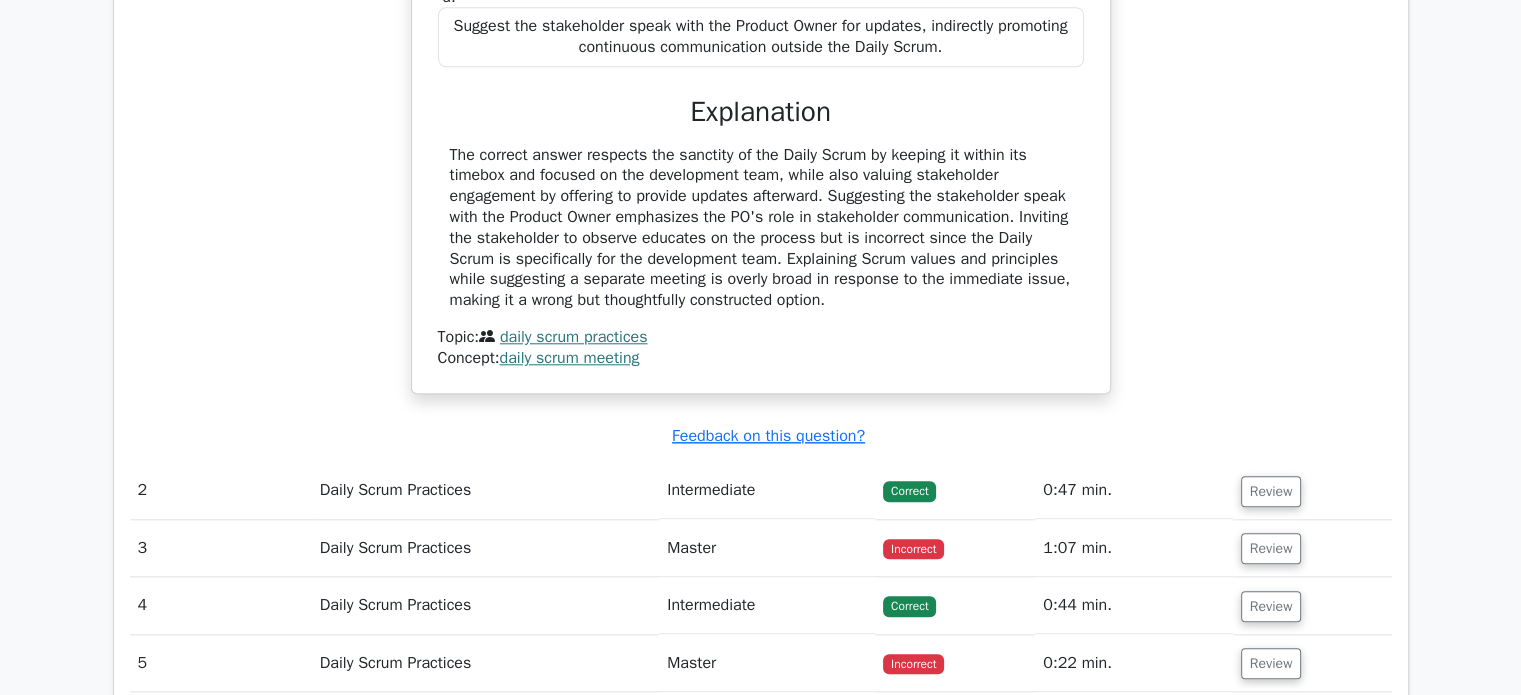 click on "Incorrect" at bounding box center (913, 549) 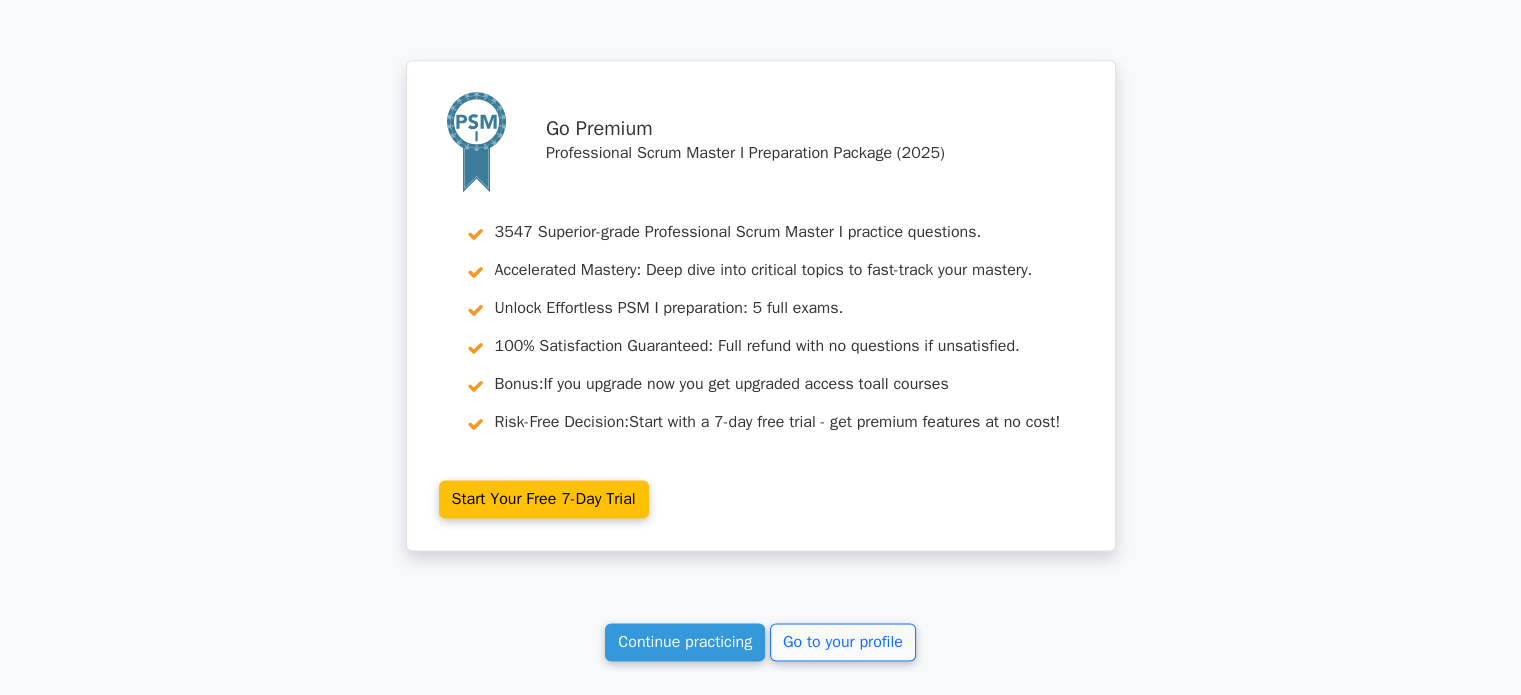 scroll, scrollTop: 2787, scrollLeft: 0, axis: vertical 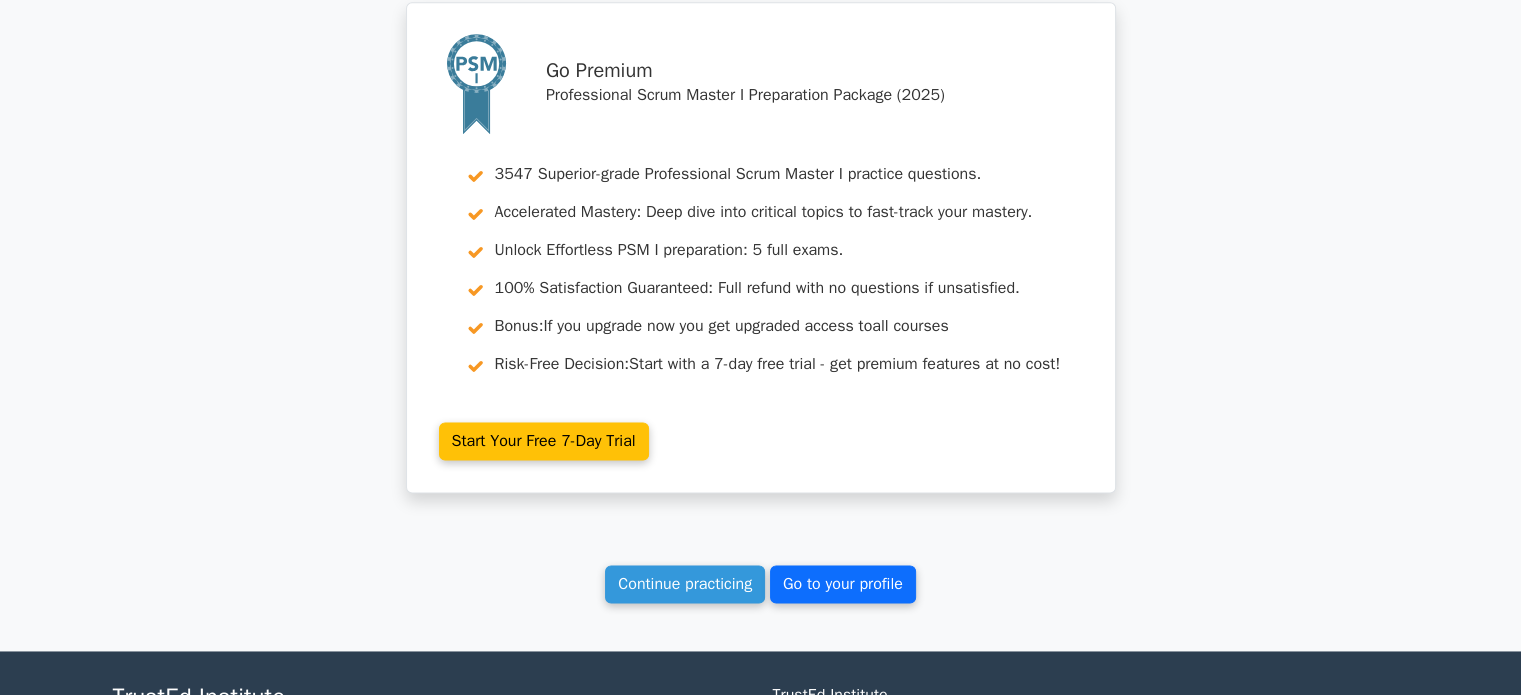 click on "Go to your profile" at bounding box center (843, 584) 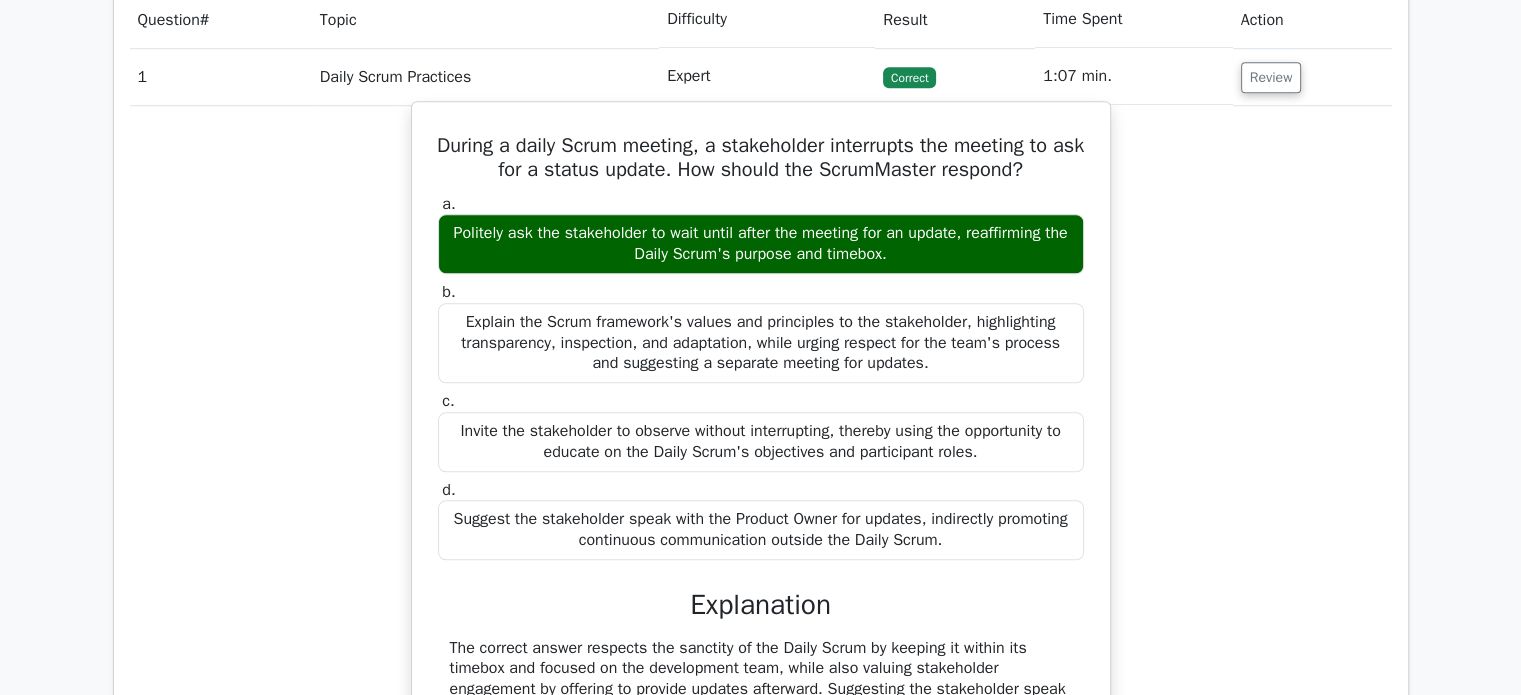 scroll, scrollTop: 1487, scrollLeft: 0, axis: vertical 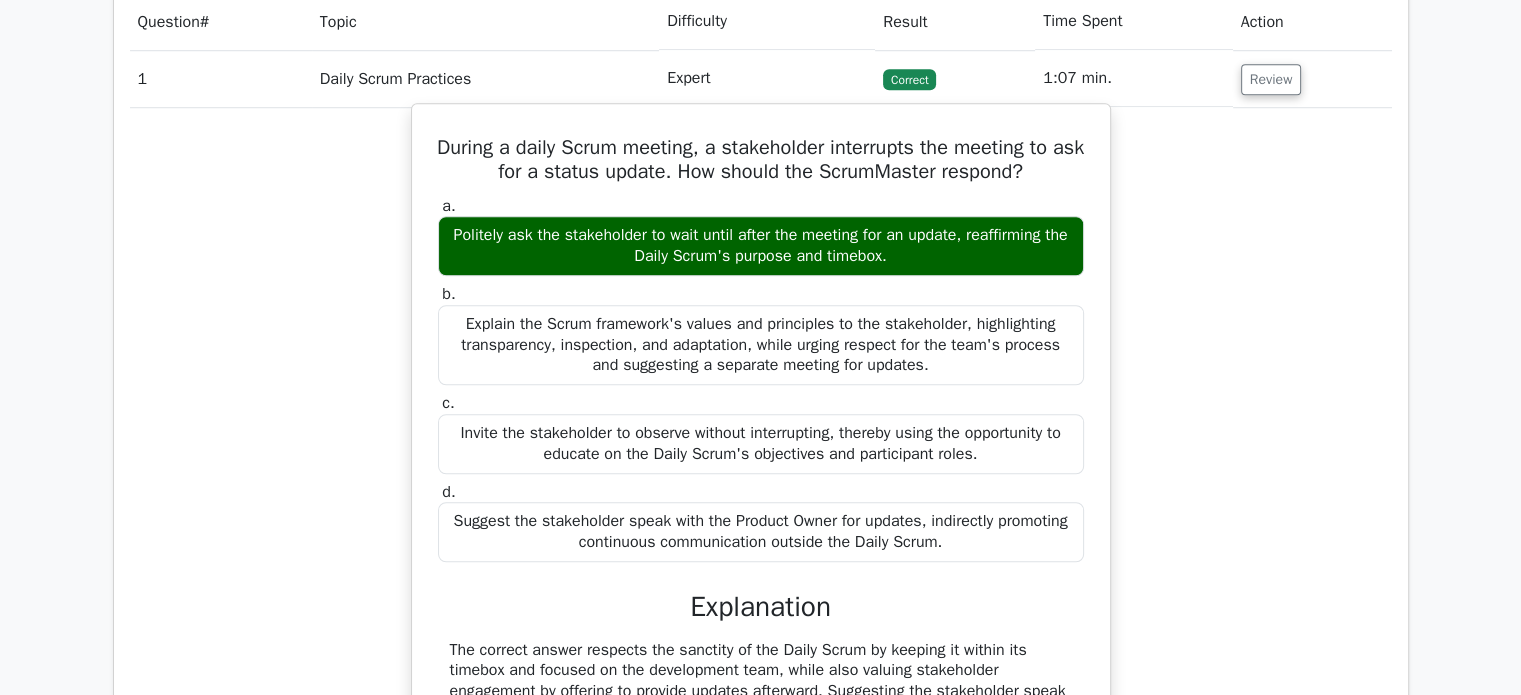 click on "Explain the Scrum framework's values and principles to the stakeholder, highlighting transparency, inspection, and adaptation, while urging respect for the team's process and suggesting a separate meeting for updates." at bounding box center (761, 345) 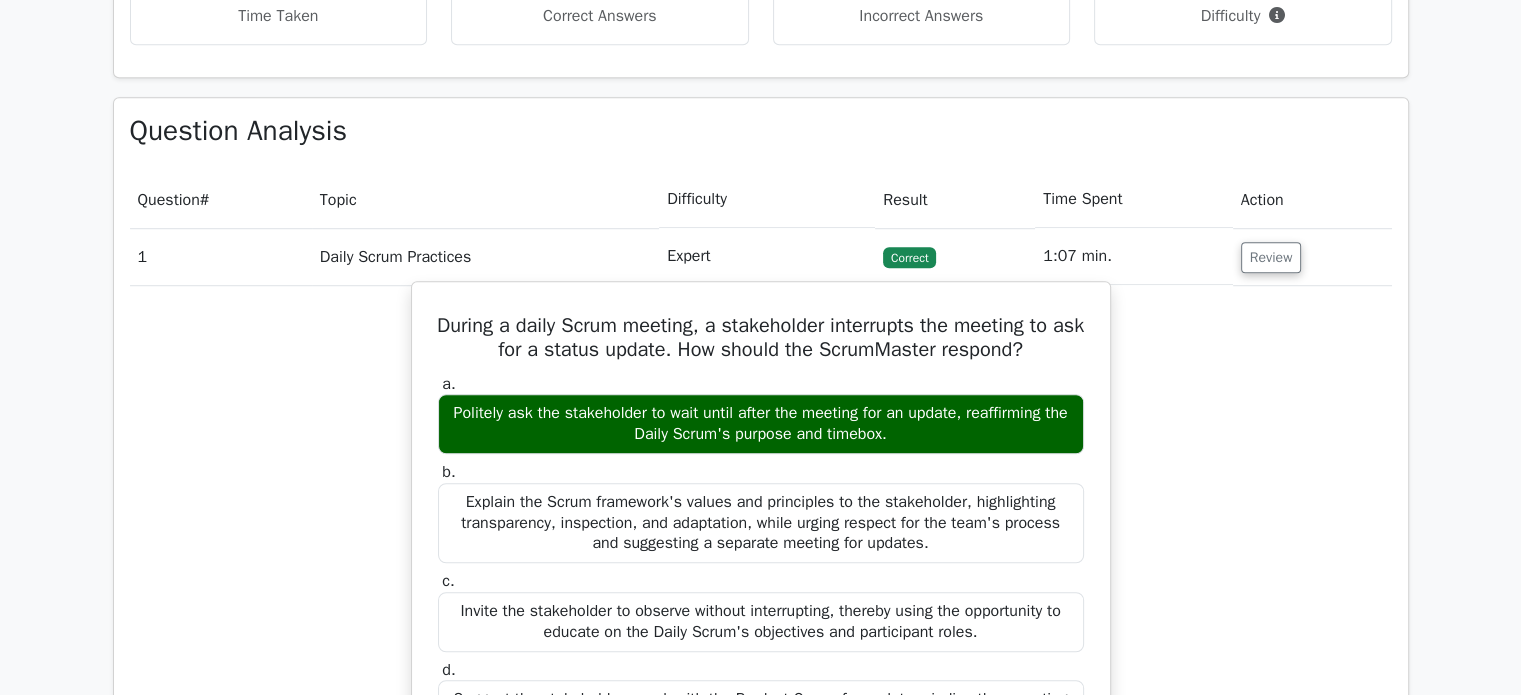 scroll, scrollTop: 1287, scrollLeft: 0, axis: vertical 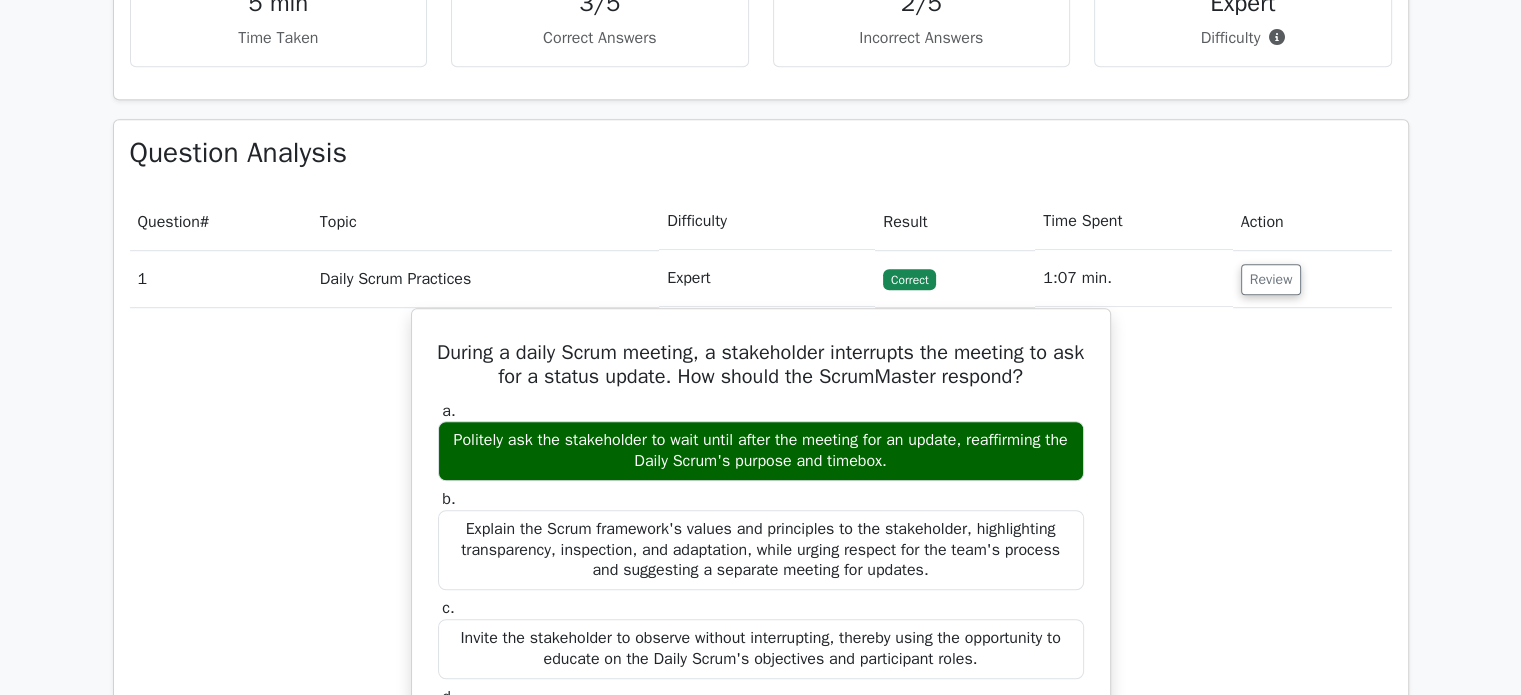 click on "Expert" at bounding box center [767, 278] 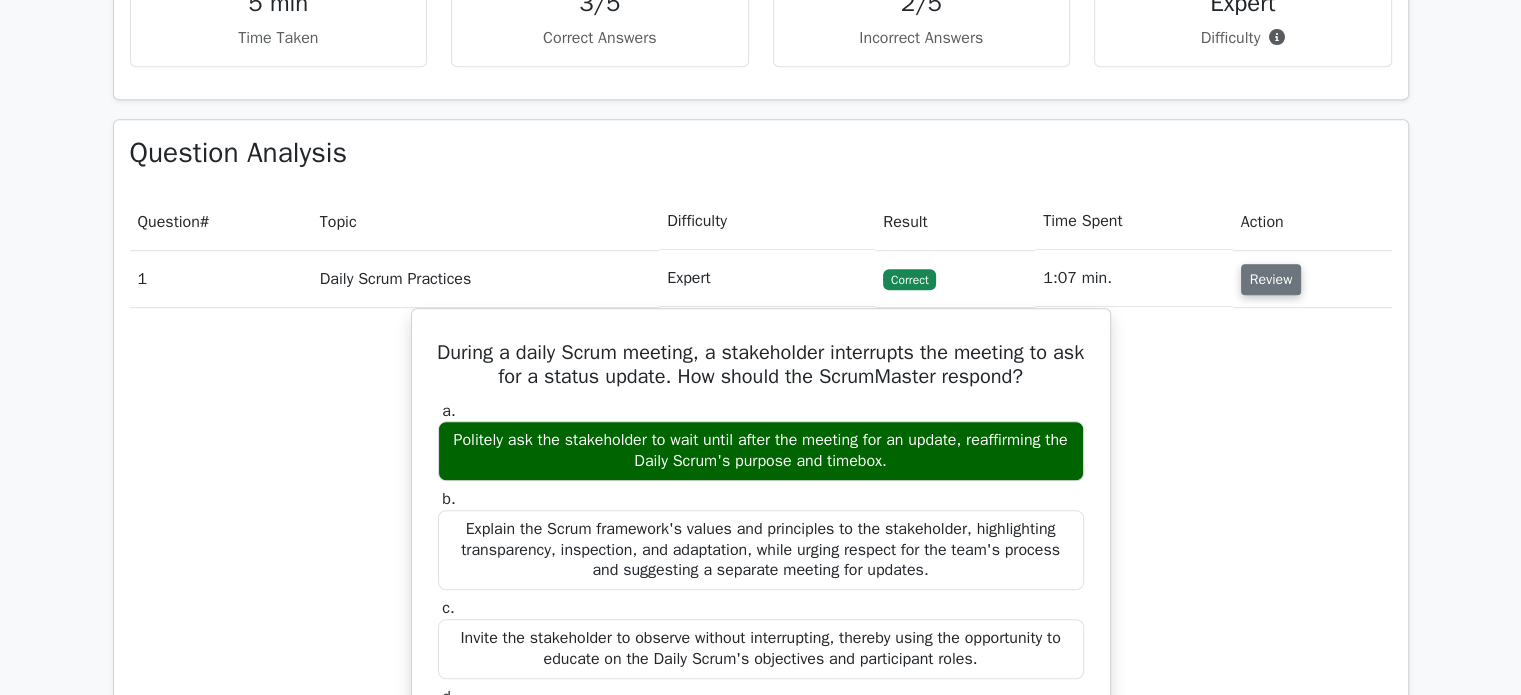 click on "Review" at bounding box center [1271, 279] 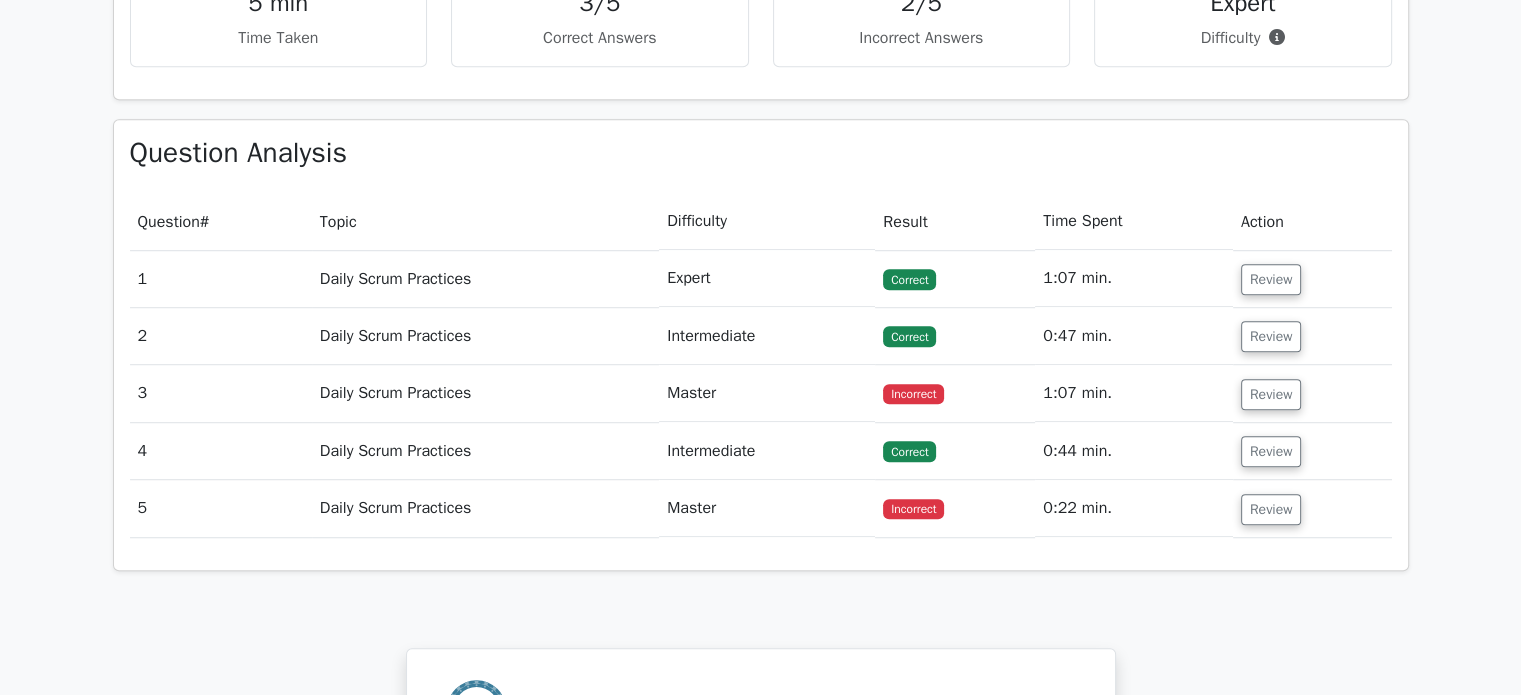 click on "Incorrect" at bounding box center [913, 394] 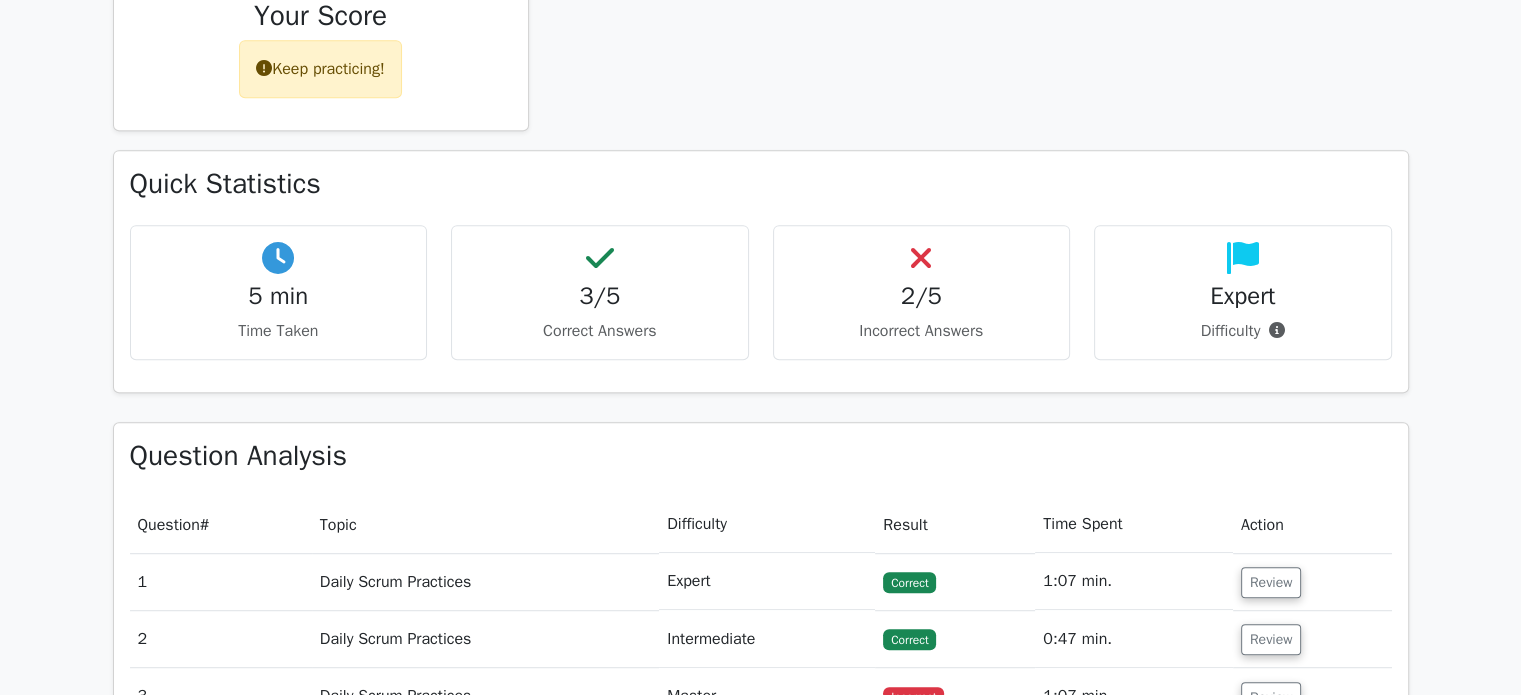 scroll, scrollTop: 987, scrollLeft: 0, axis: vertical 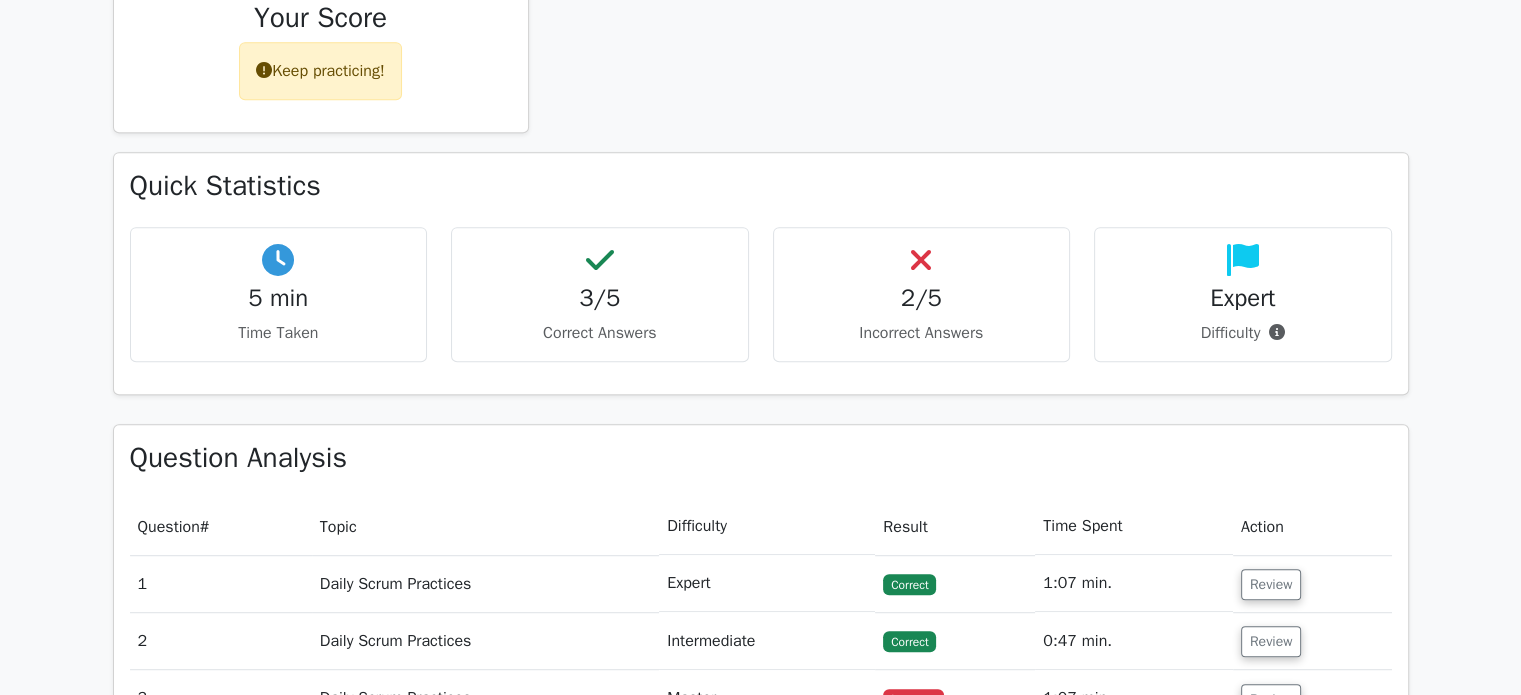 click on "3/5" at bounding box center (600, 298) 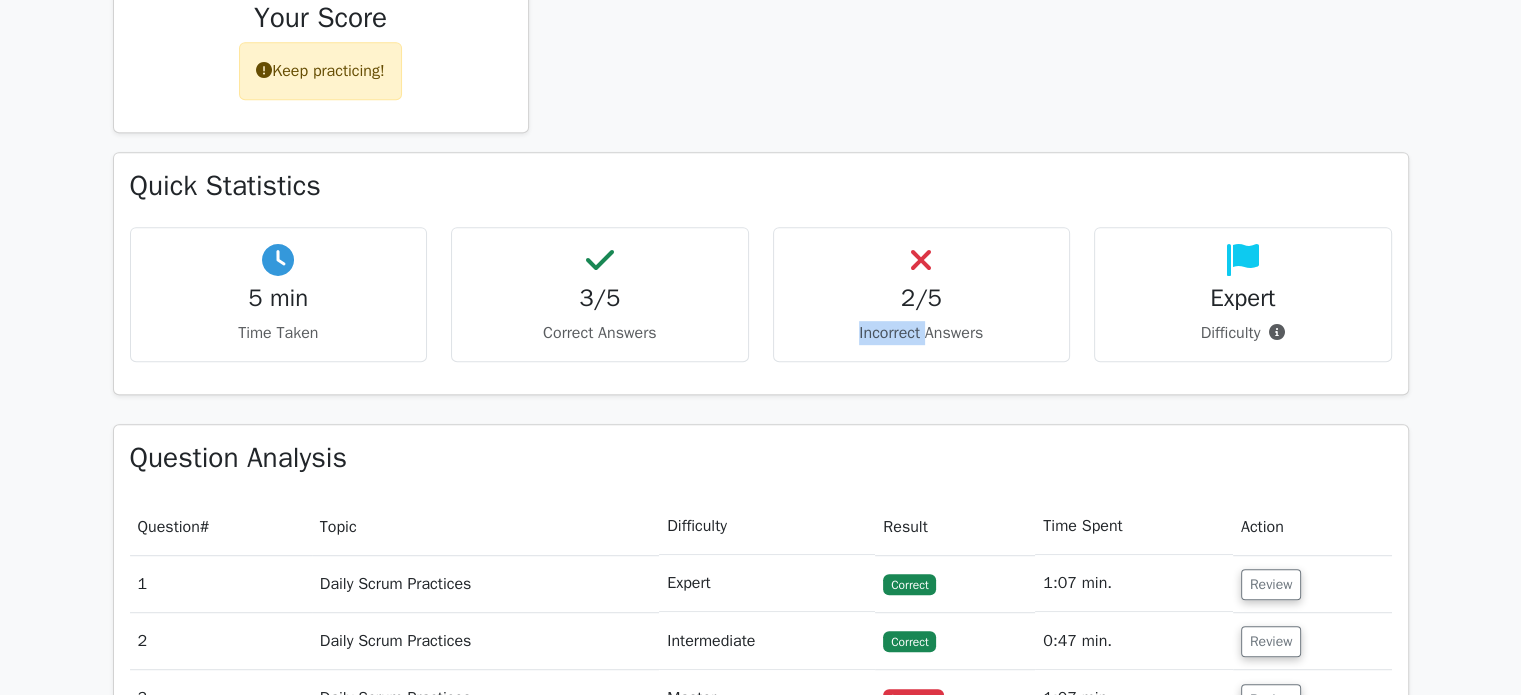 click on "Incorrect Answers" at bounding box center (922, 333) 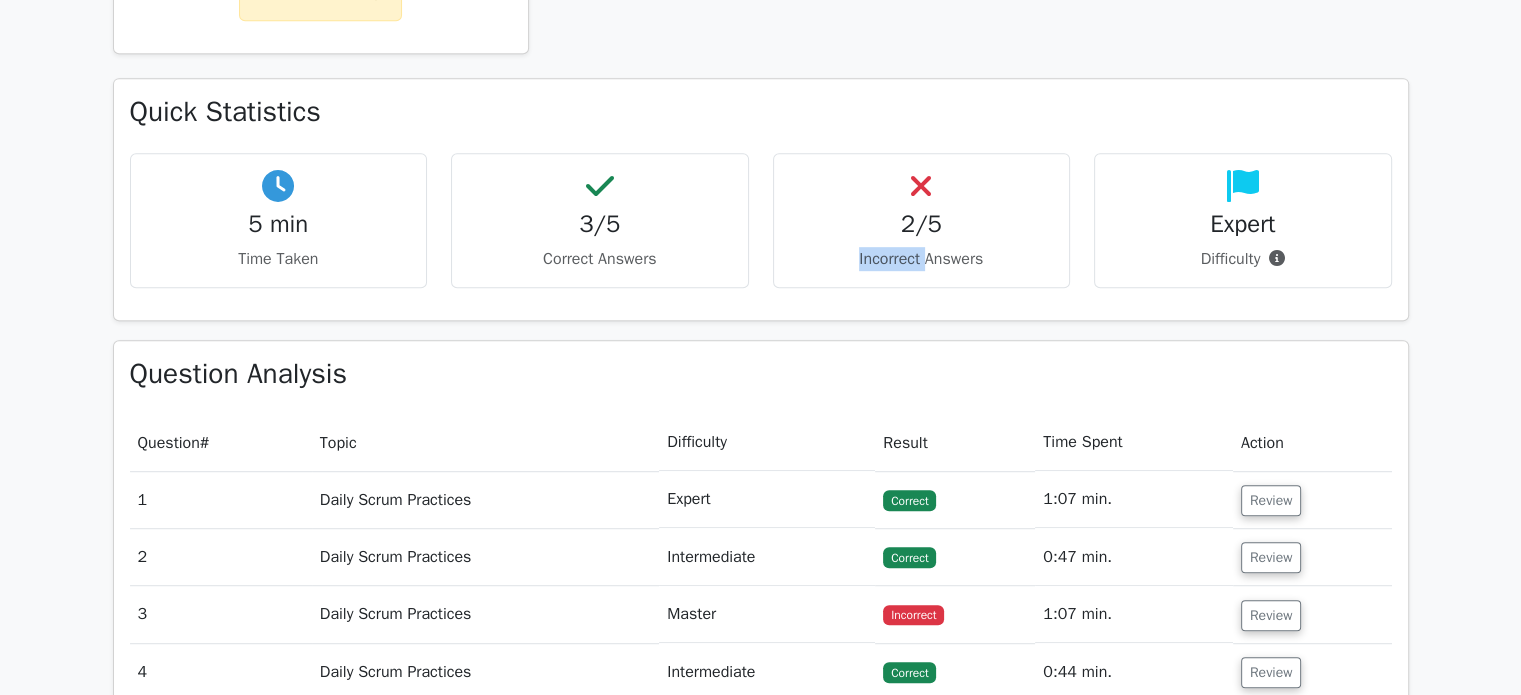 scroll, scrollTop: 1187, scrollLeft: 0, axis: vertical 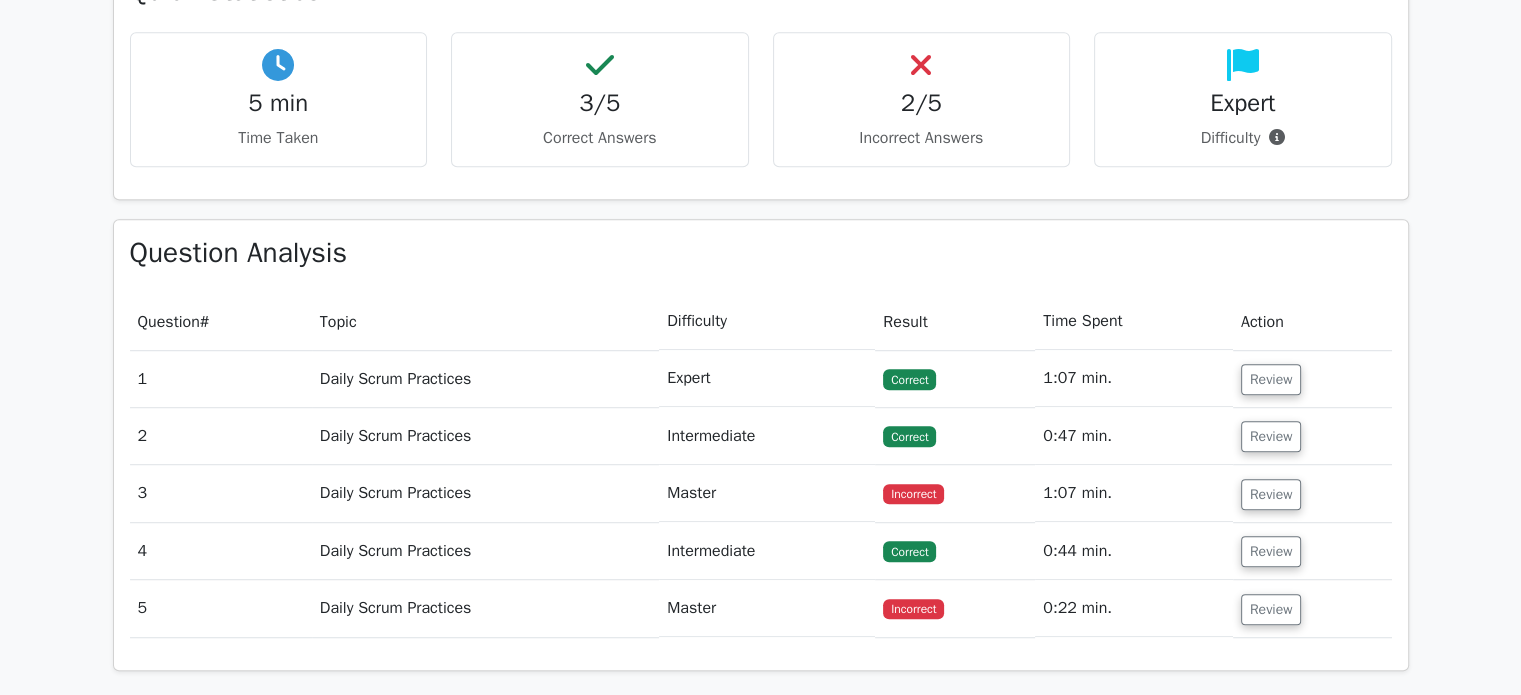 click on "Daily Scrum Practices" at bounding box center [485, 608] 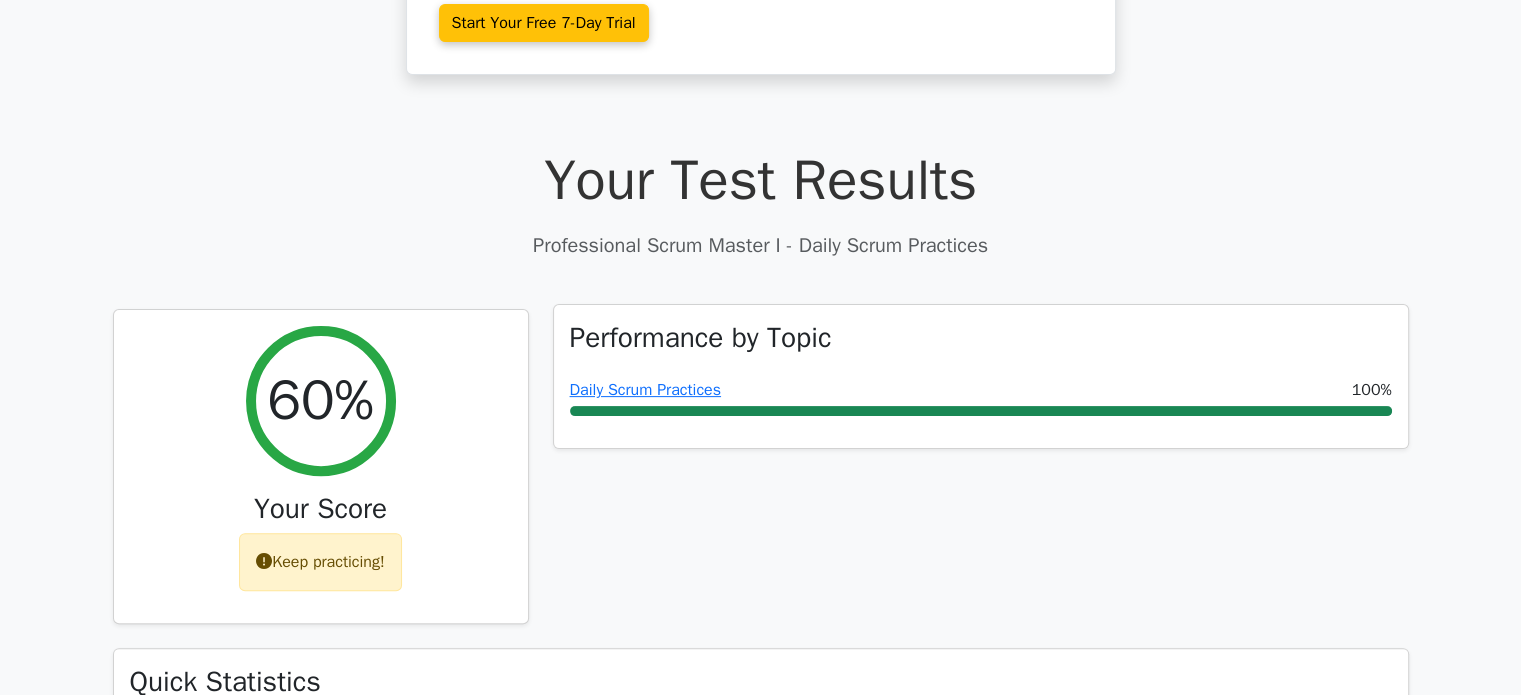 scroll, scrollTop: 500, scrollLeft: 0, axis: vertical 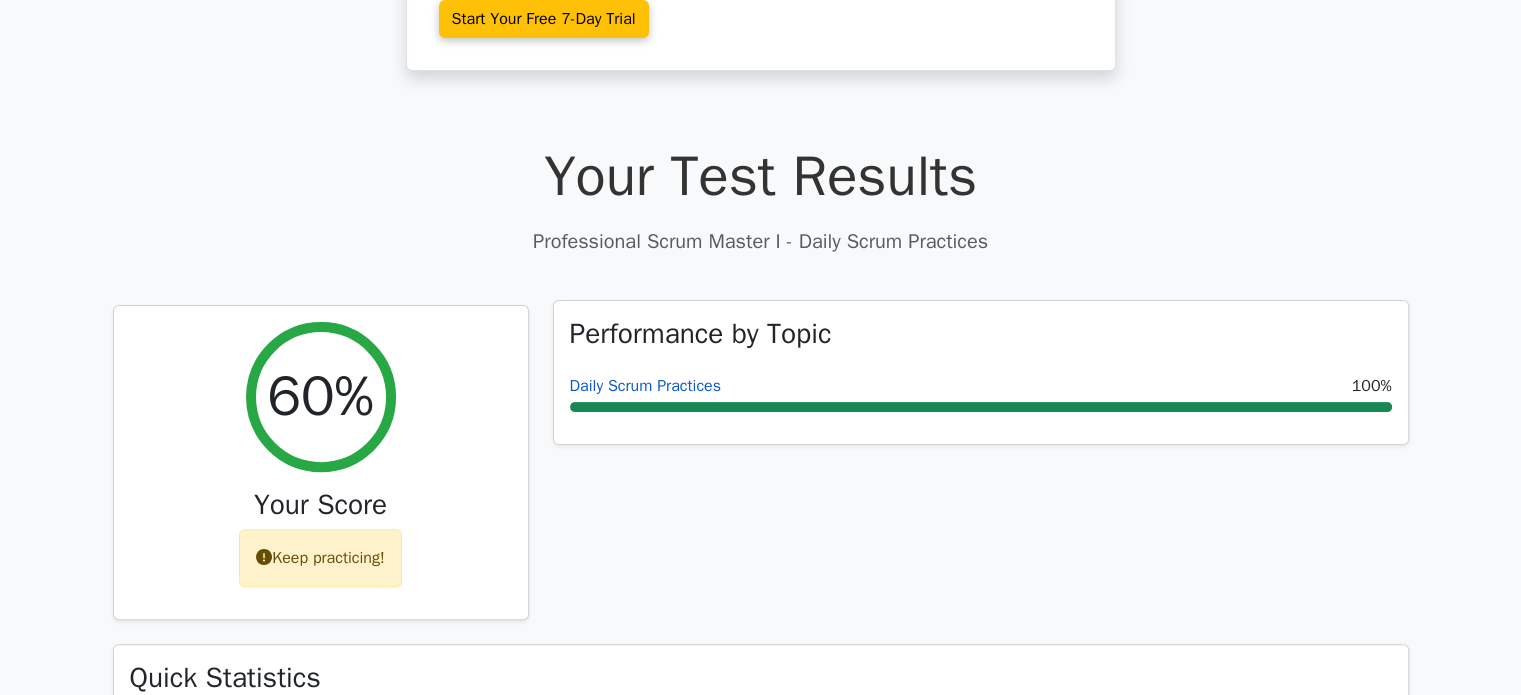 click on "Daily Scrum Practices" at bounding box center (645, 386) 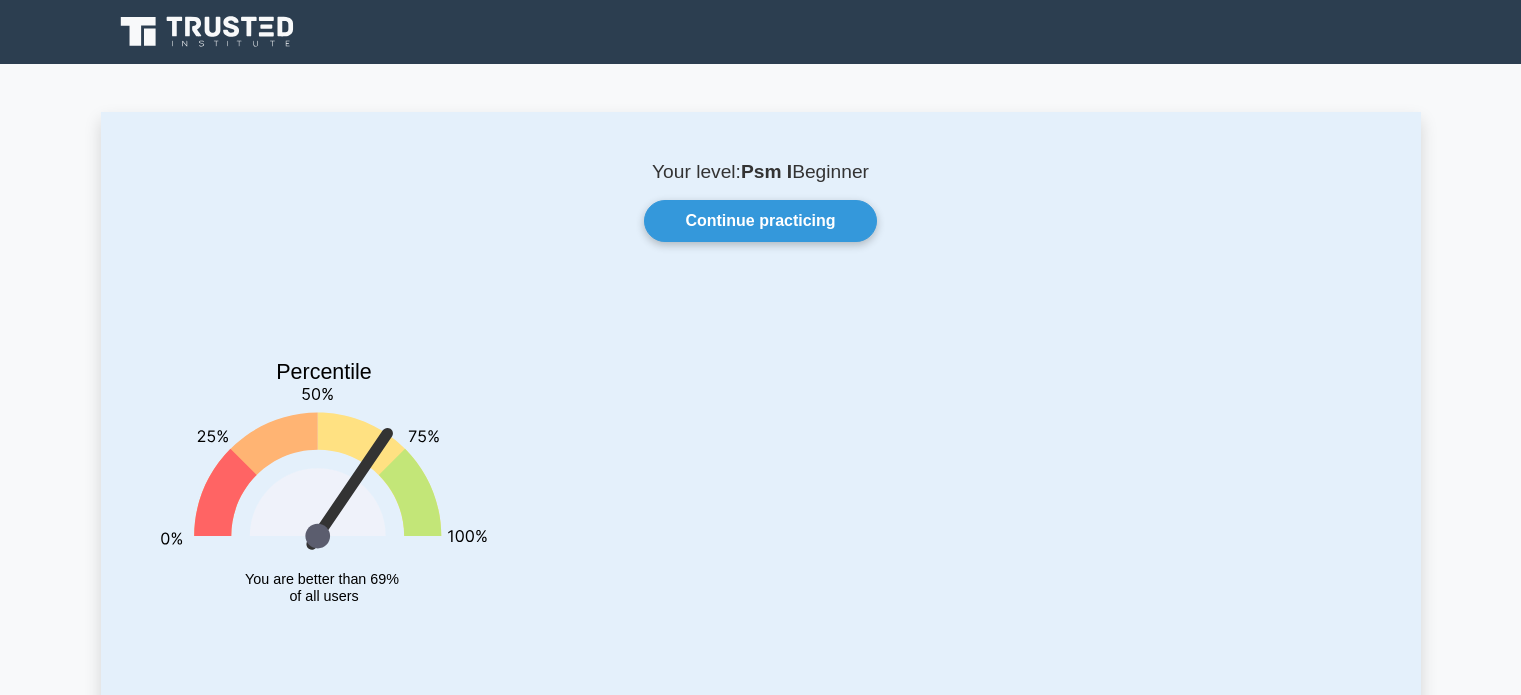 scroll, scrollTop: 0, scrollLeft: 0, axis: both 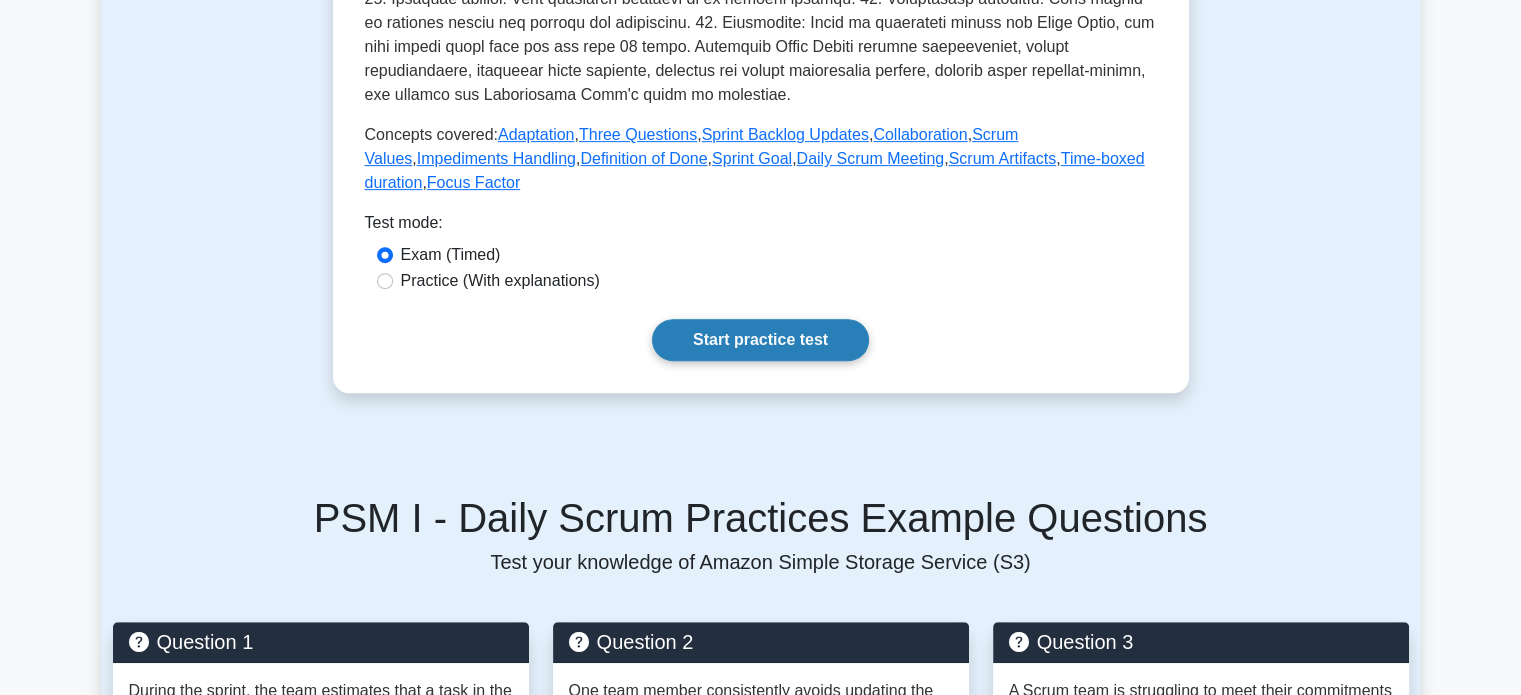 click on "Start practice test" at bounding box center (760, 340) 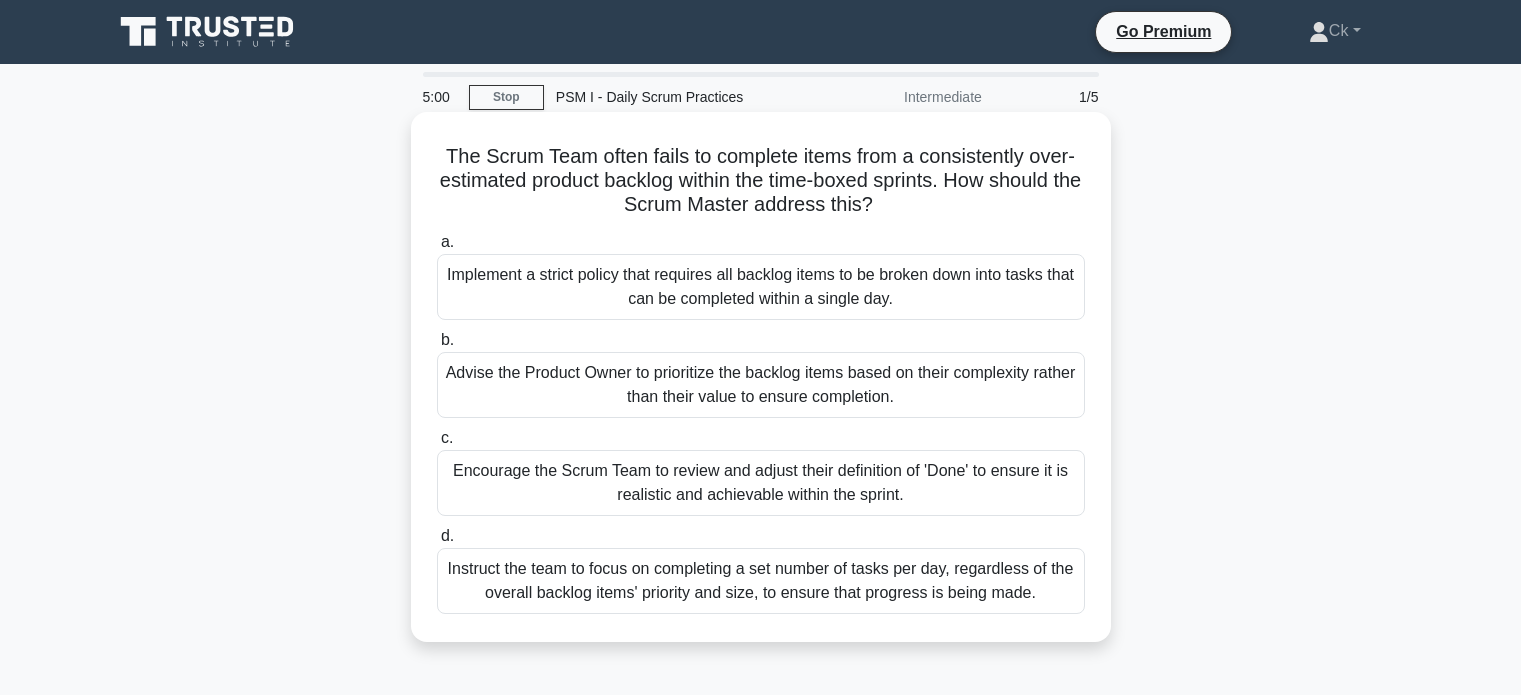 scroll, scrollTop: 0, scrollLeft: 0, axis: both 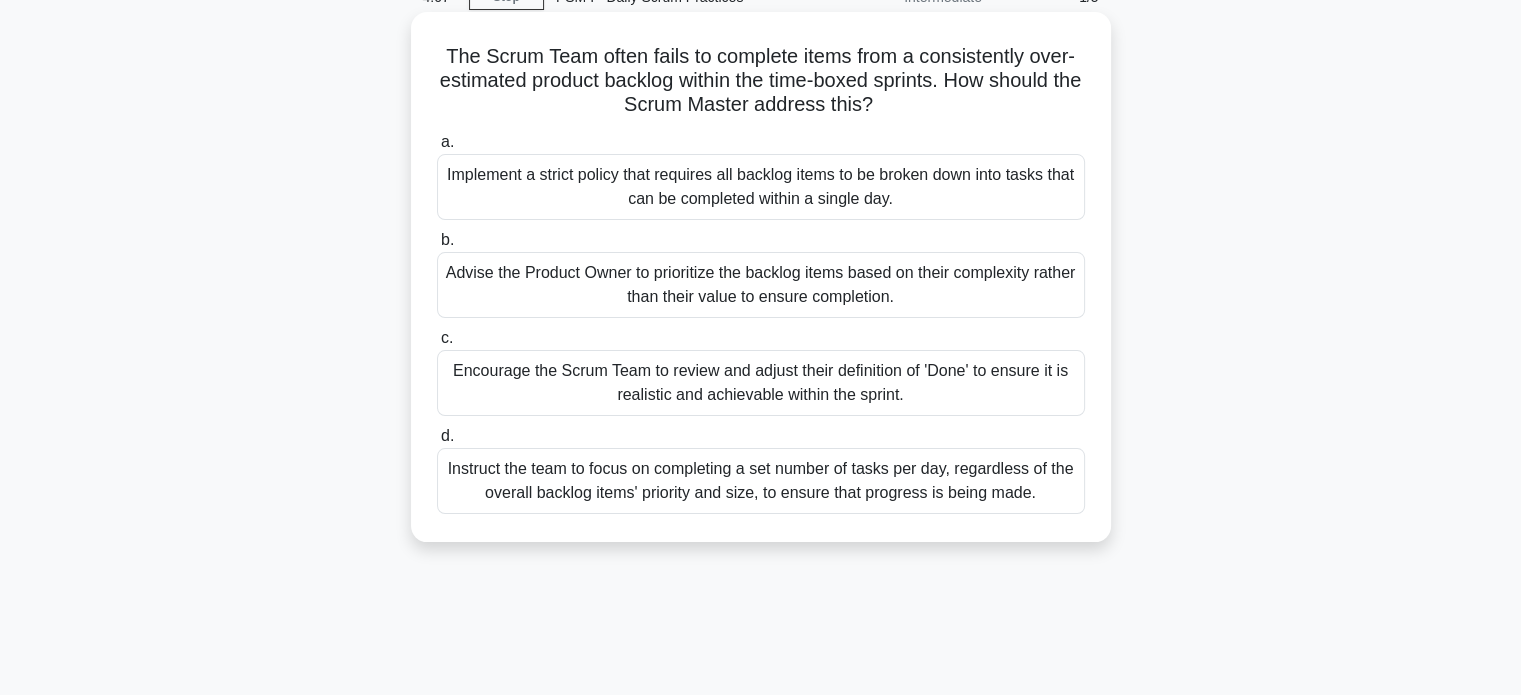 click on "Encourage the Scrum Team to review and adjust their definition of 'Done' to ensure it is realistic and achievable within the sprint." at bounding box center [761, 383] 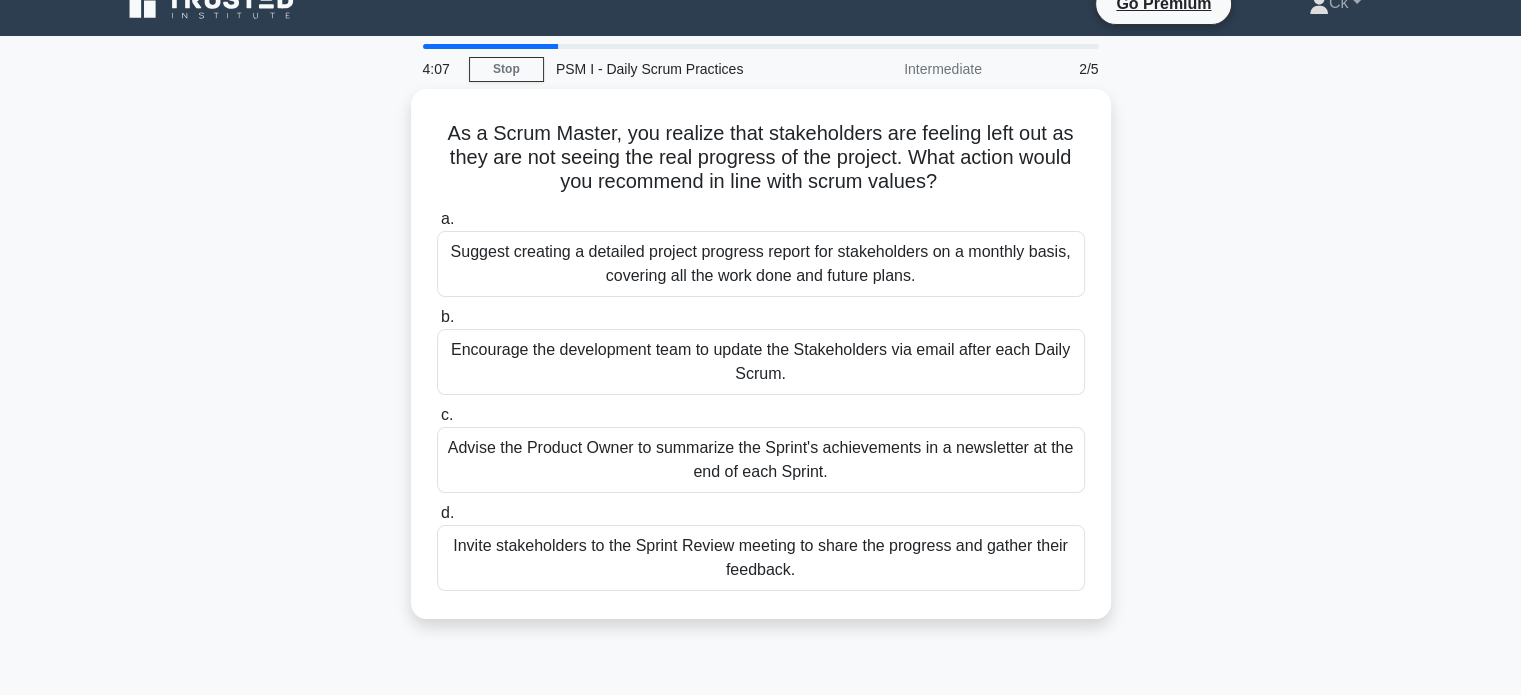 scroll, scrollTop: 0, scrollLeft: 0, axis: both 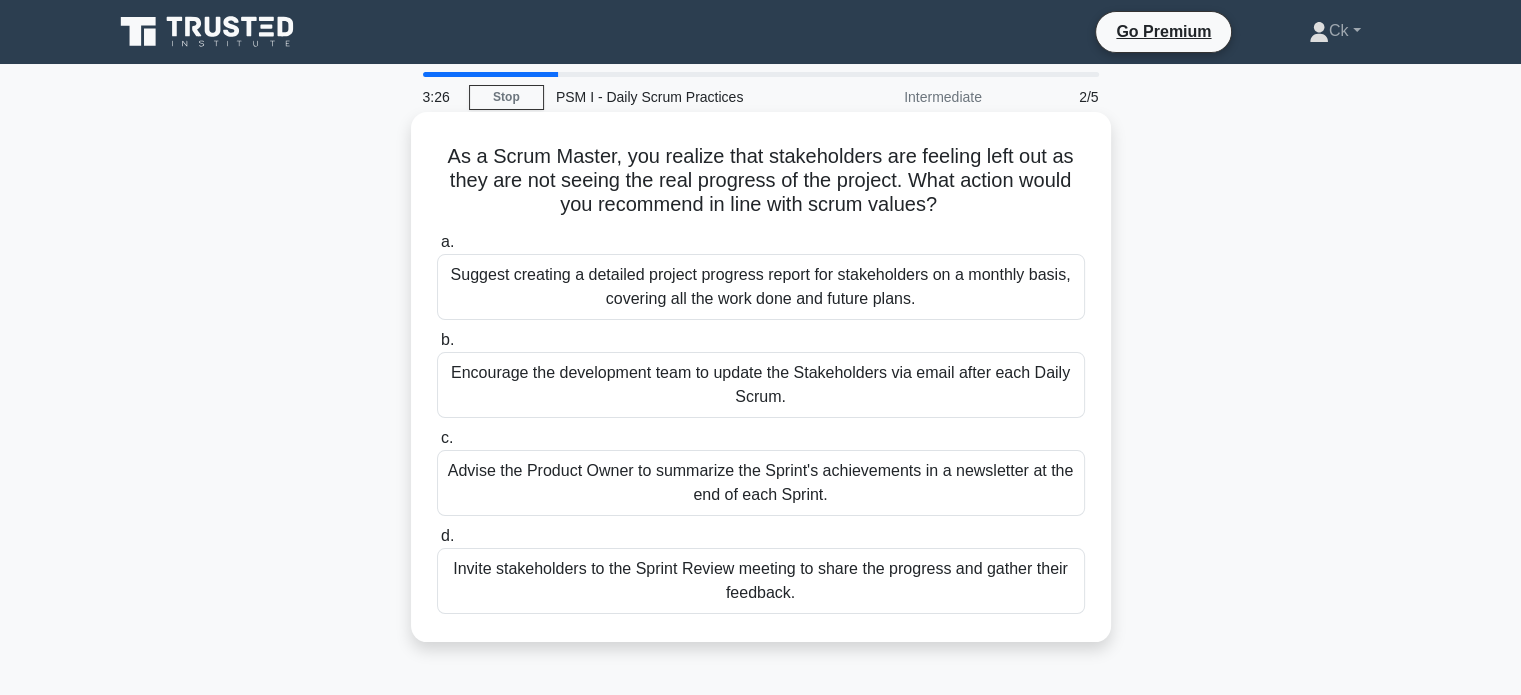 click on "Invite stakeholders to the Sprint Review meeting to share the progress and gather their feedback." at bounding box center [761, 581] 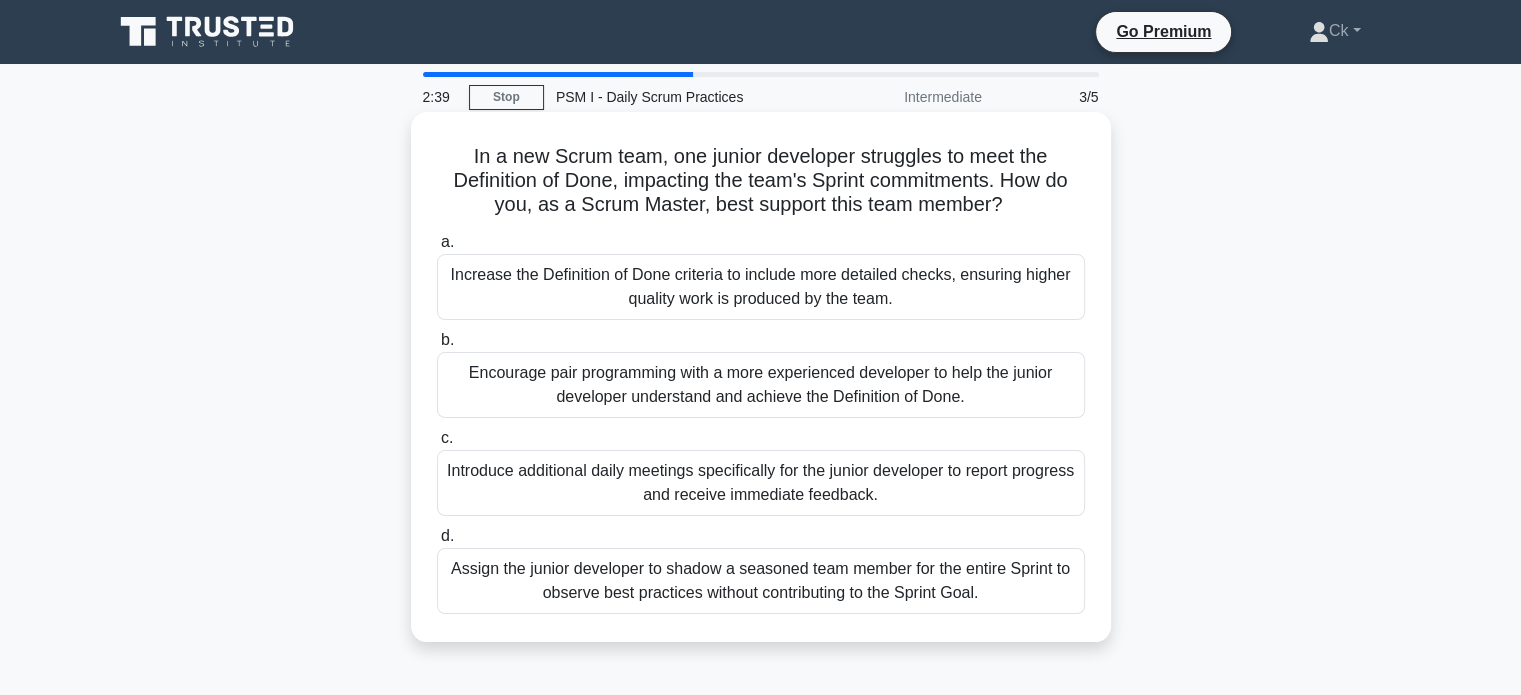 click on "Increase the Definition of Done criteria to include more detailed checks, ensuring higher quality work is produced by the team." at bounding box center [761, 287] 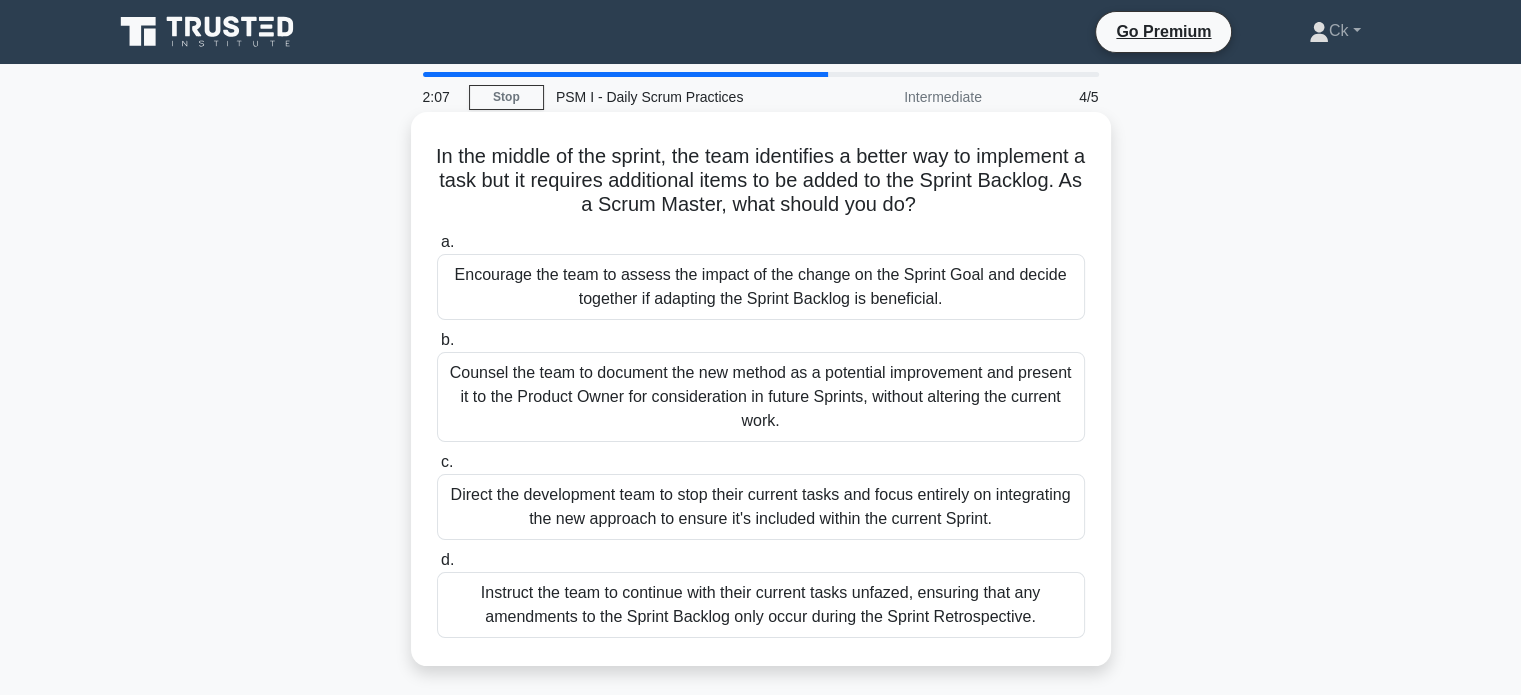click on "Encourage the team to assess the impact of the change on the Sprint Goal and decide together if adapting the Sprint Backlog is beneficial." at bounding box center (761, 287) 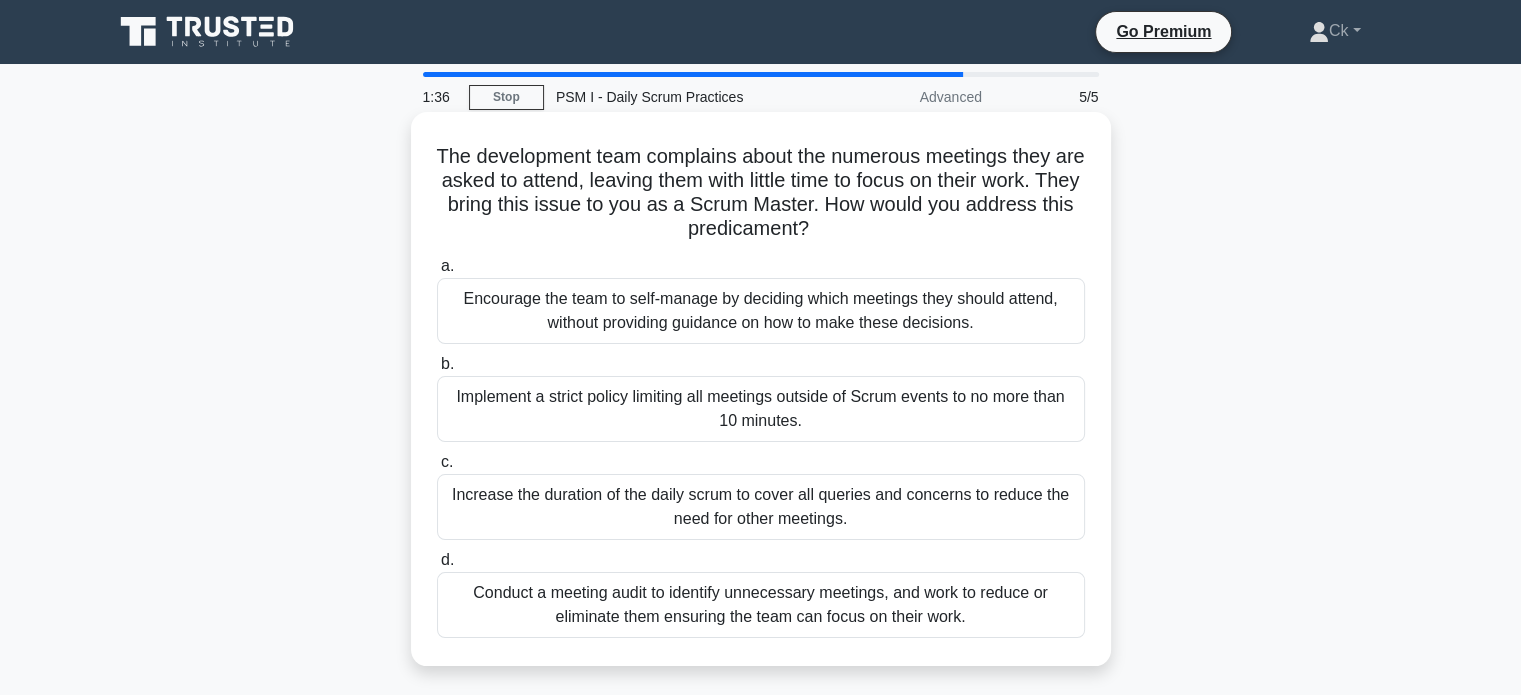 drag, startPoint x: 438, startPoint y: 151, endPoint x: 1076, endPoint y: 638, distance: 802.6288 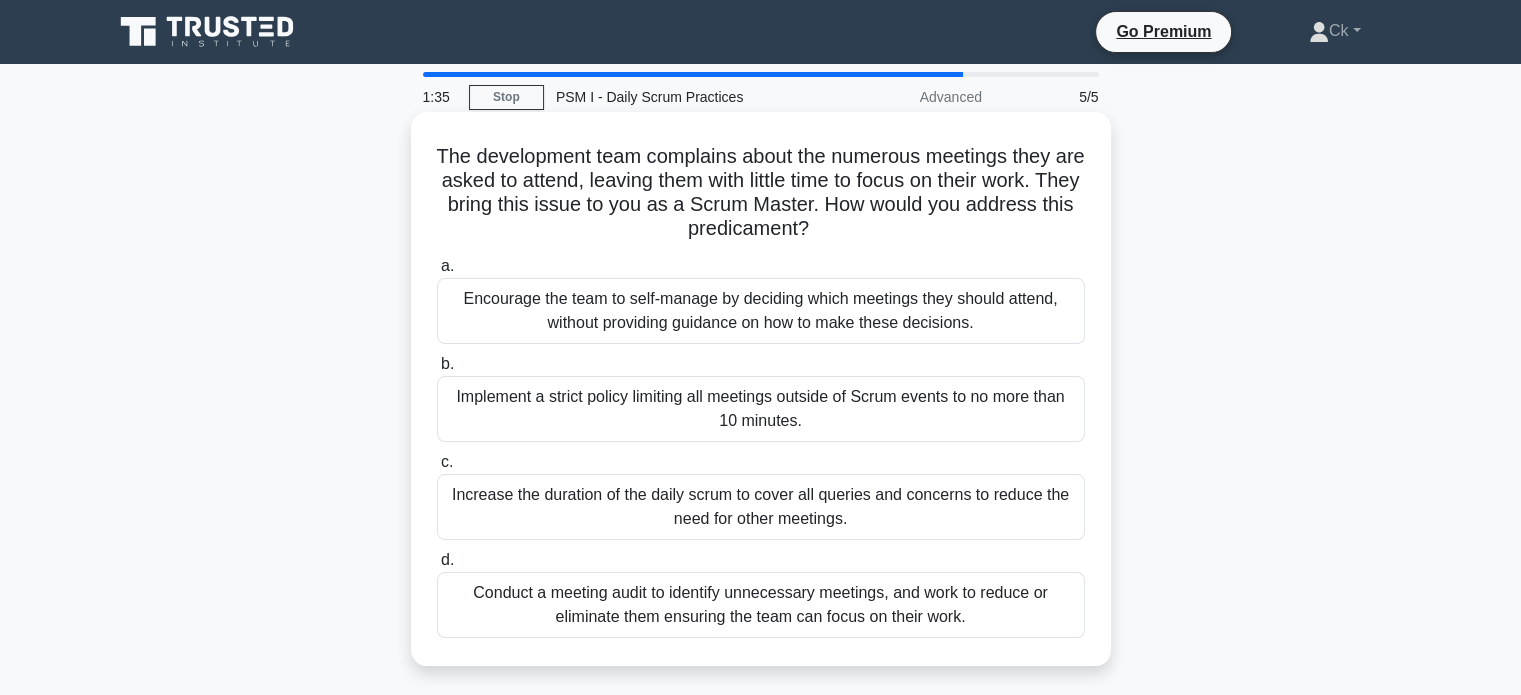 copy on "The development team complains about the numerous meetings they are asked to attend, leaving them with little time to focus on their work. They bring this issue to you as a Scrum Master. How would you address this predicament?
.spinner_0XTQ{transform-origin:center;animation:spinner_y6GP .75s linear infinite}@keyframes spinner_y6GP{100%{transform:rotate(360deg)}}
a.
Encourage the team to self-manage by deciding which meetings they should attend, without providing guidance on how to make these decisions.
b.
Implement a strict policy limiting all meetings outside of Scrum events to no more than 10 minutes.
c.
Increase the duration of the daily scrum to cover all queries and concerns to reduce the need for other meetings.
d.
..." 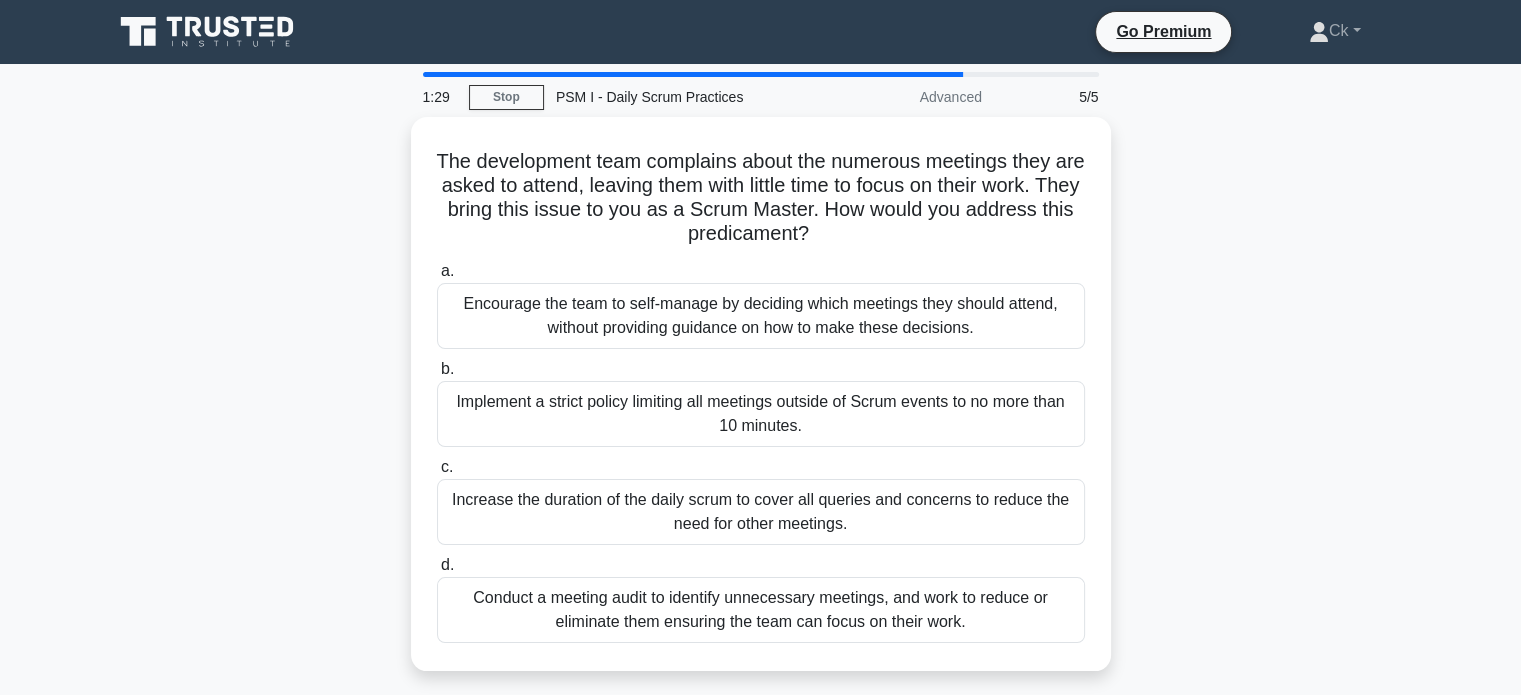 click on "1:29
Stop
PSM I  - Daily Scrum Practices
Advanced
5/5
The development team complains about the numerous meetings they are asked to attend, leaving them with little time to focus on their work. They bring this issue to you as a Scrum Master. How would you address this predicament?
.spinner_0XTQ{transform-origin:center;animation:spinner_y6GP .75s linear infinite}@keyframes spinner_y6GP{100%{transform:rotate(360deg)}}
a.
b." at bounding box center [760, 572] 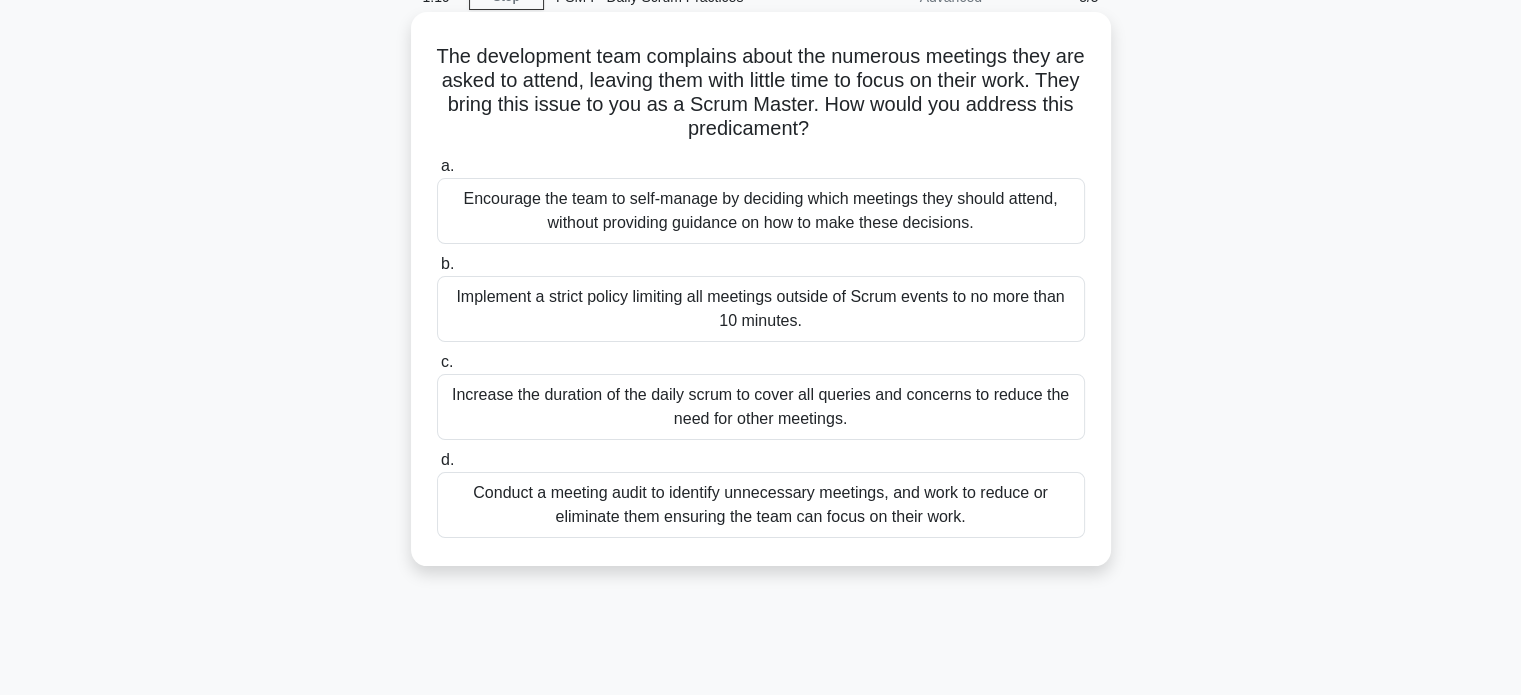 scroll, scrollTop: 0, scrollLeft: 0, axis: both 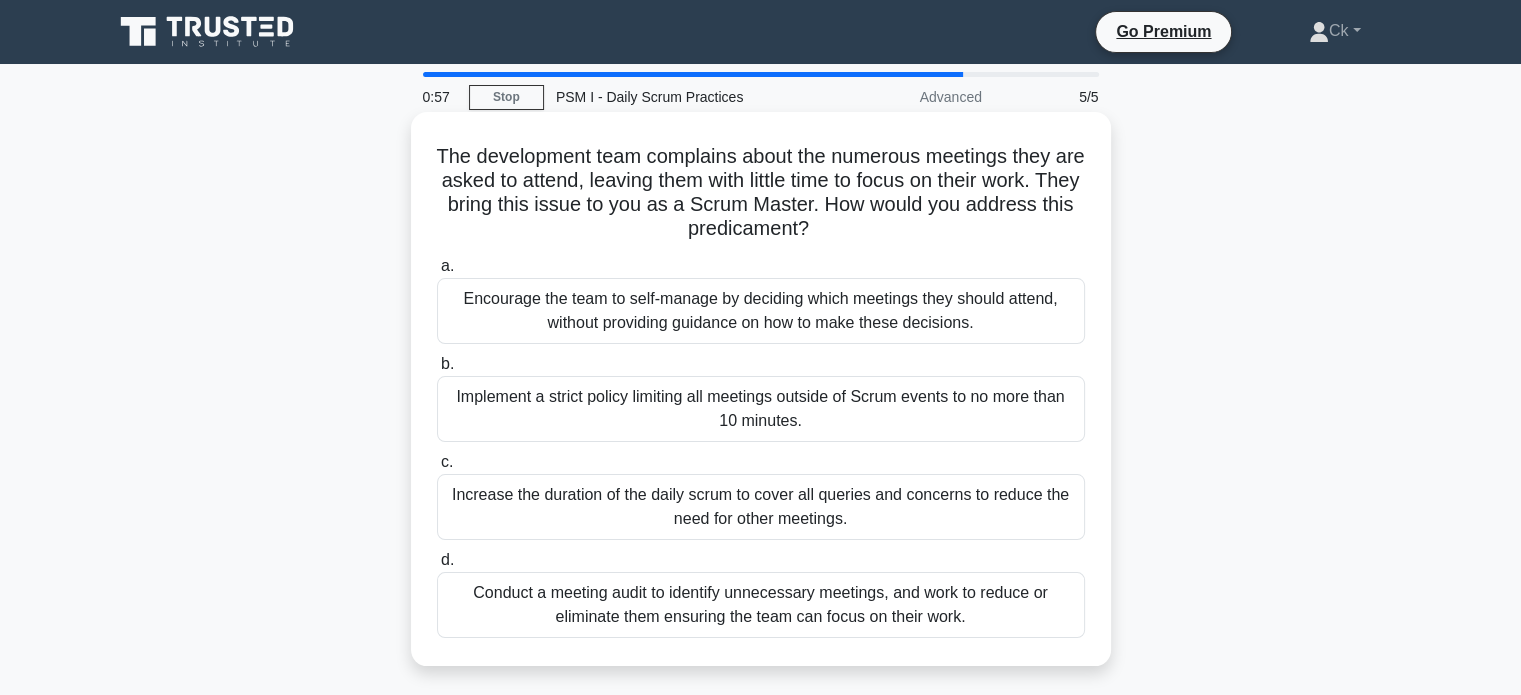 click on "Conduct a meeting audit to identify unnecessary meetings, and work to reduce or eliminate them ensuring the team can focus on their work." at bounding box center (761, 605) 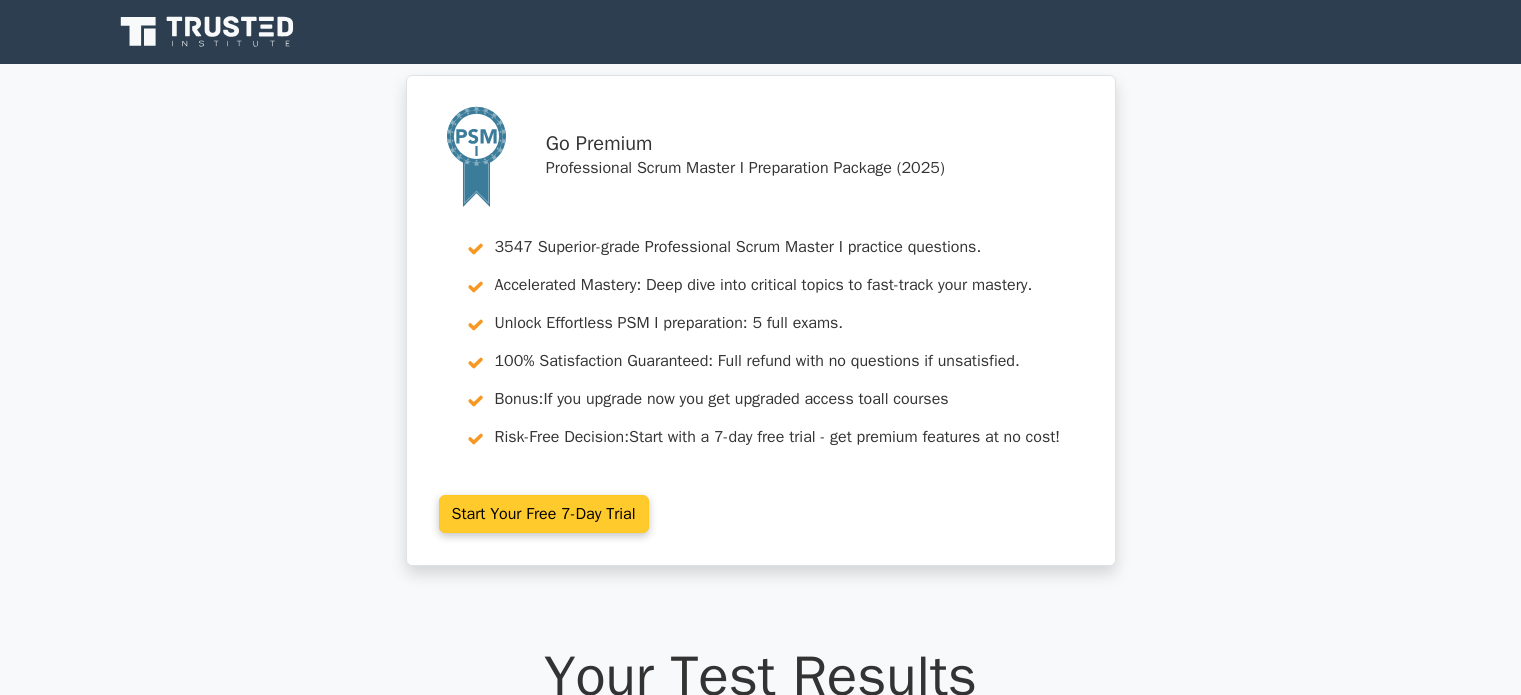 scroll, scrollTop: 0, scrollLeft: 0, axis: both 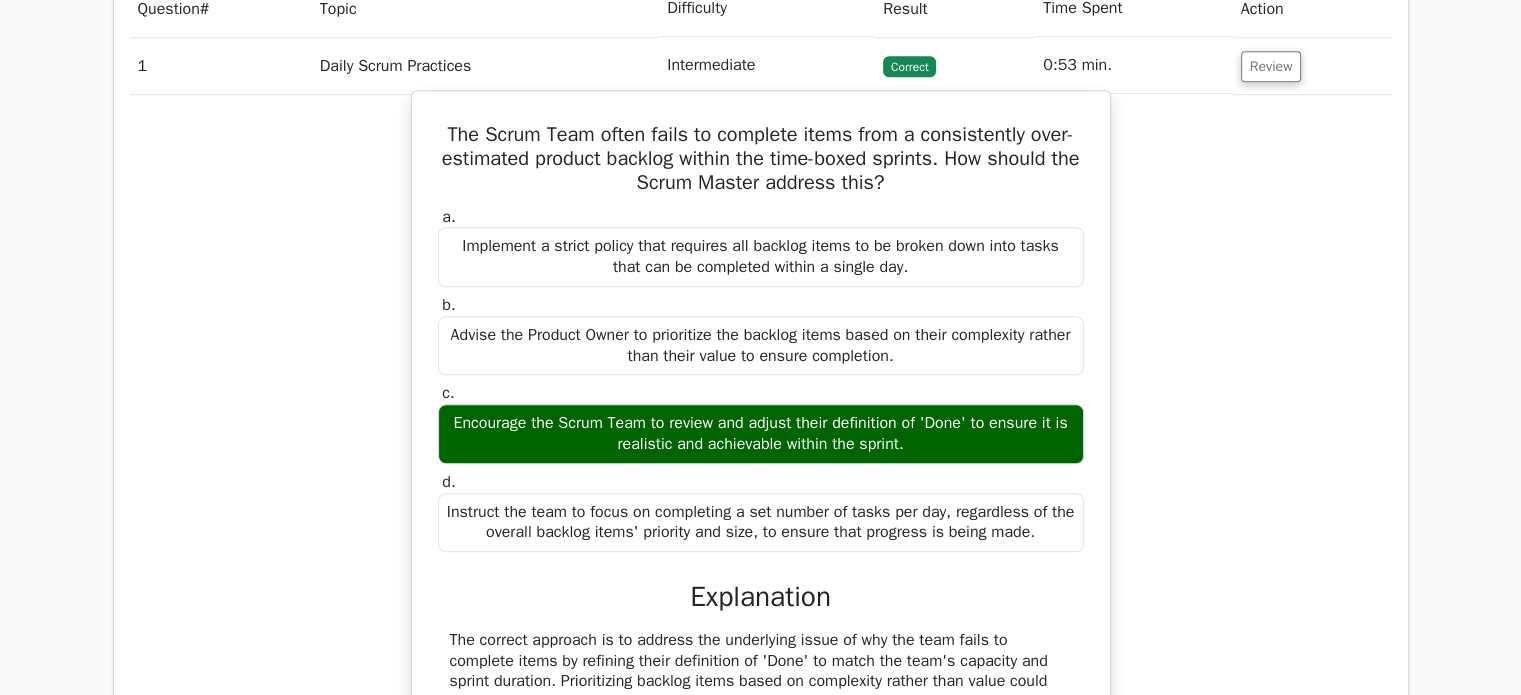 click on "Encourage the Scrum Team to review and adjust their definition of 'Done' to ensure it is realistic and achievable within the sprint." at bounding box center [761, 434] 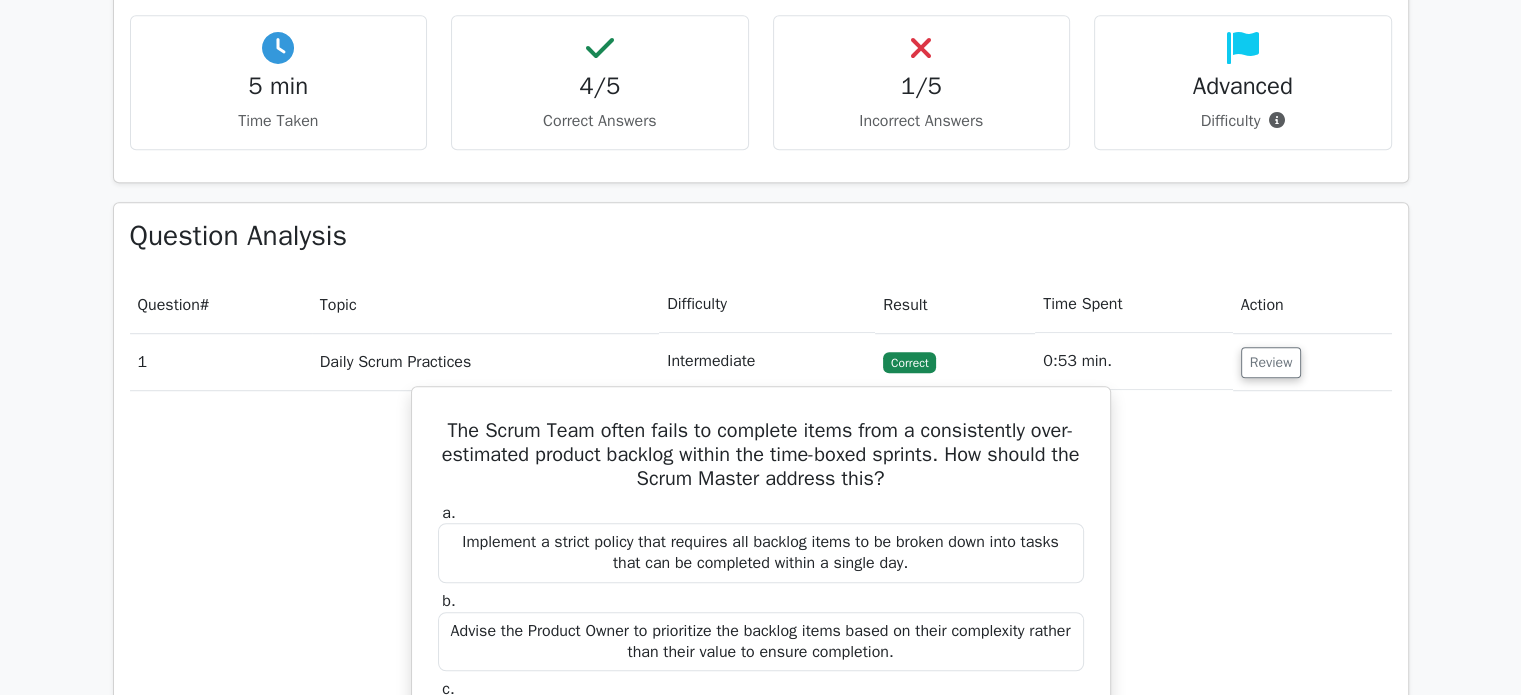 scroll, scrollTop: 1200, scrollLeft: 0, axis: vertical 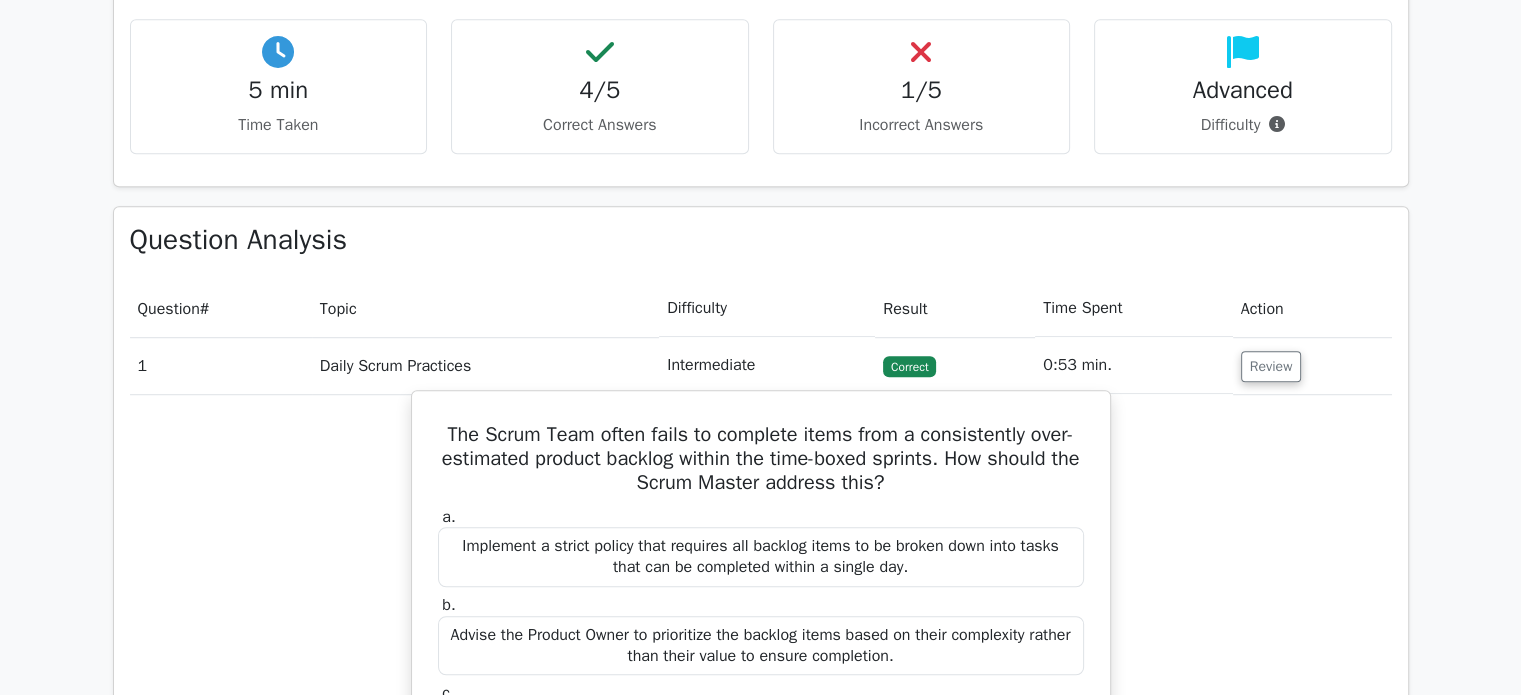 click on "The Scrum Team often fails to complete items from a consistently over-estimated product backlog within the time-boxed sprints. How should the Scrum Master address this?" at bounding box center (761, 459) 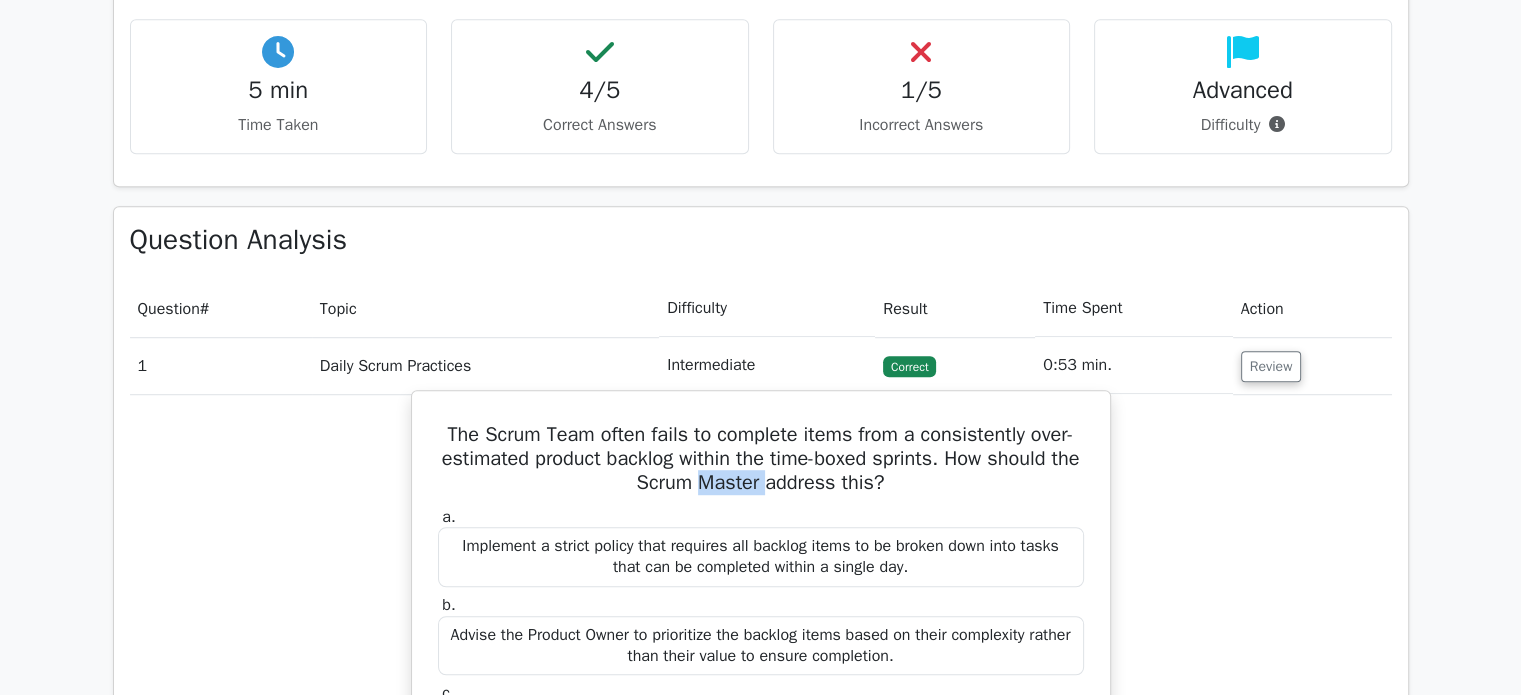 click on "The Scrum Team often fails to complete items from a consistently over-estimated product backlog within the time-boxed sprints. How should the Scrum Master address this?" at bounding box center (761, 459) 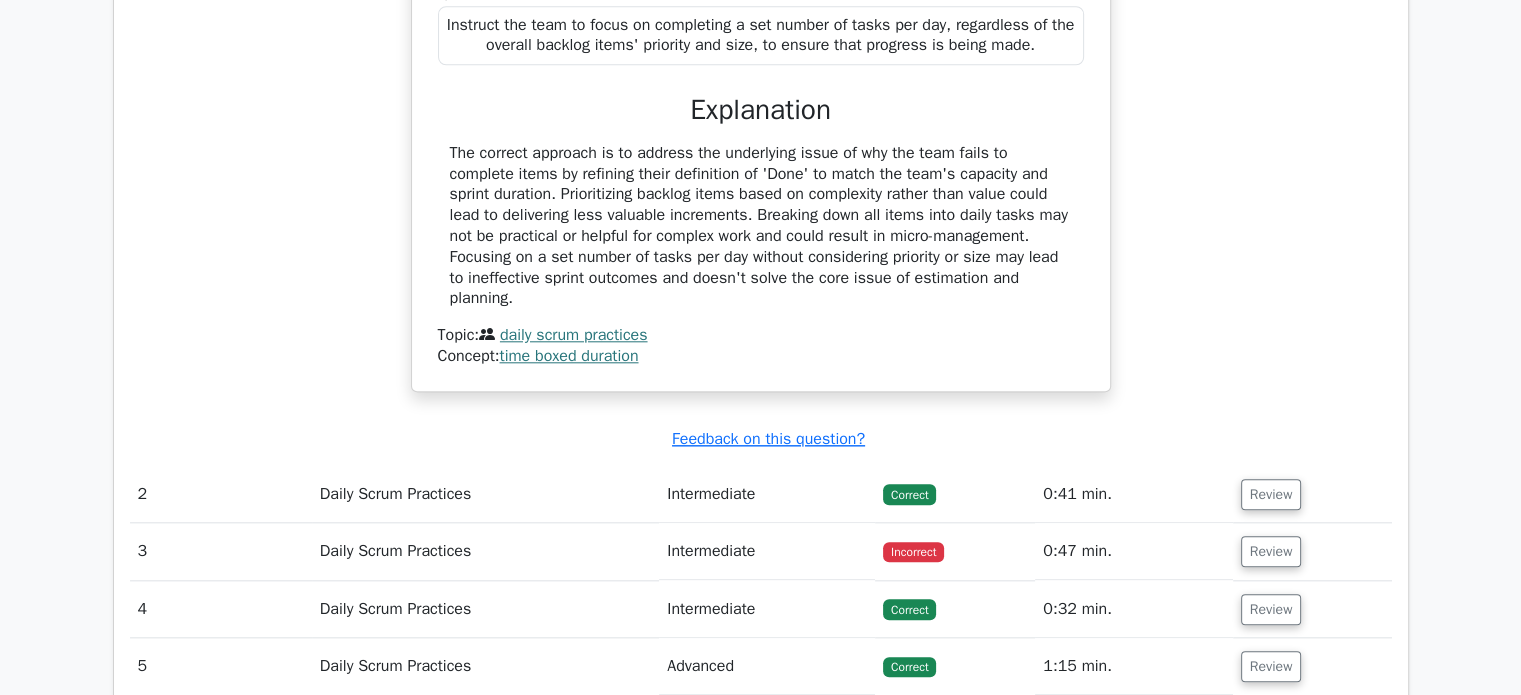 scroll, scrollTop: 2000, scrollLeft: 0, axis: vertical 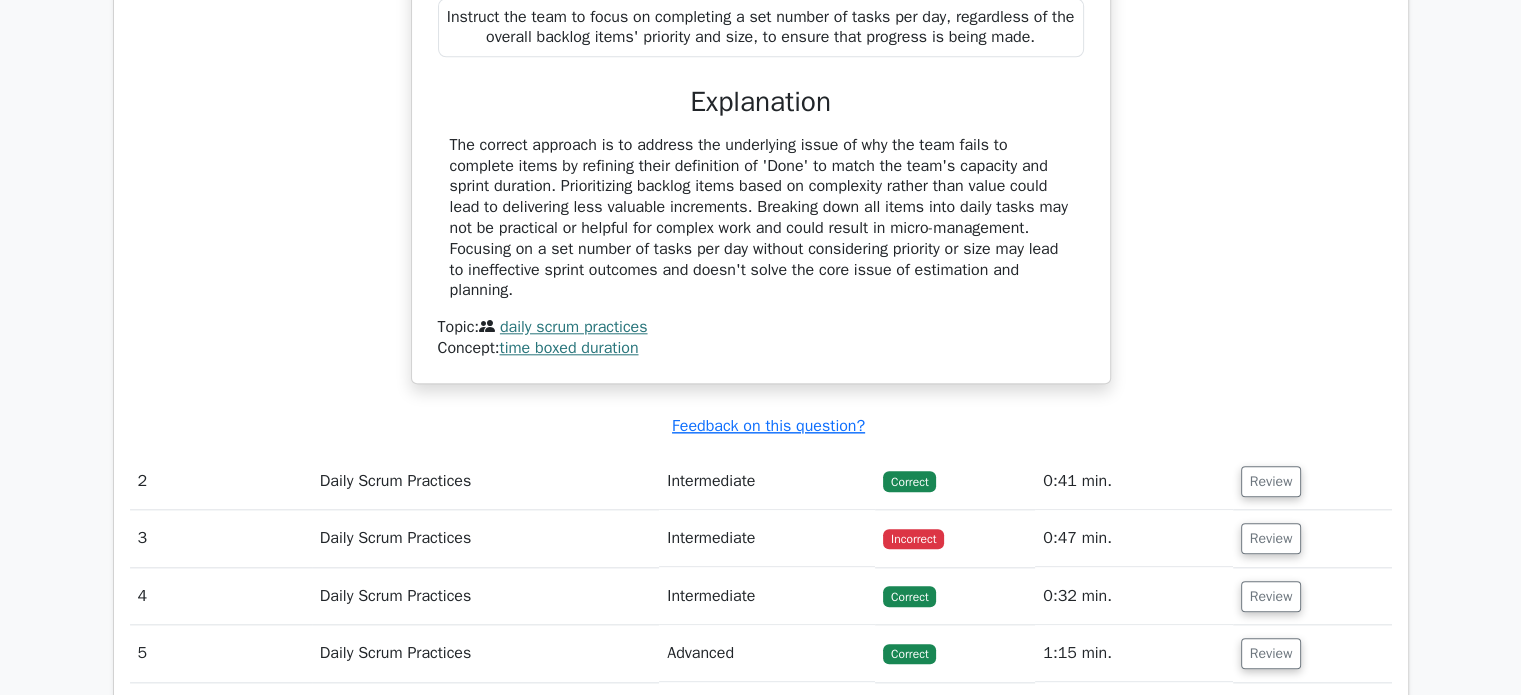 click on "Incorrect" at bounding box center (913, 539) 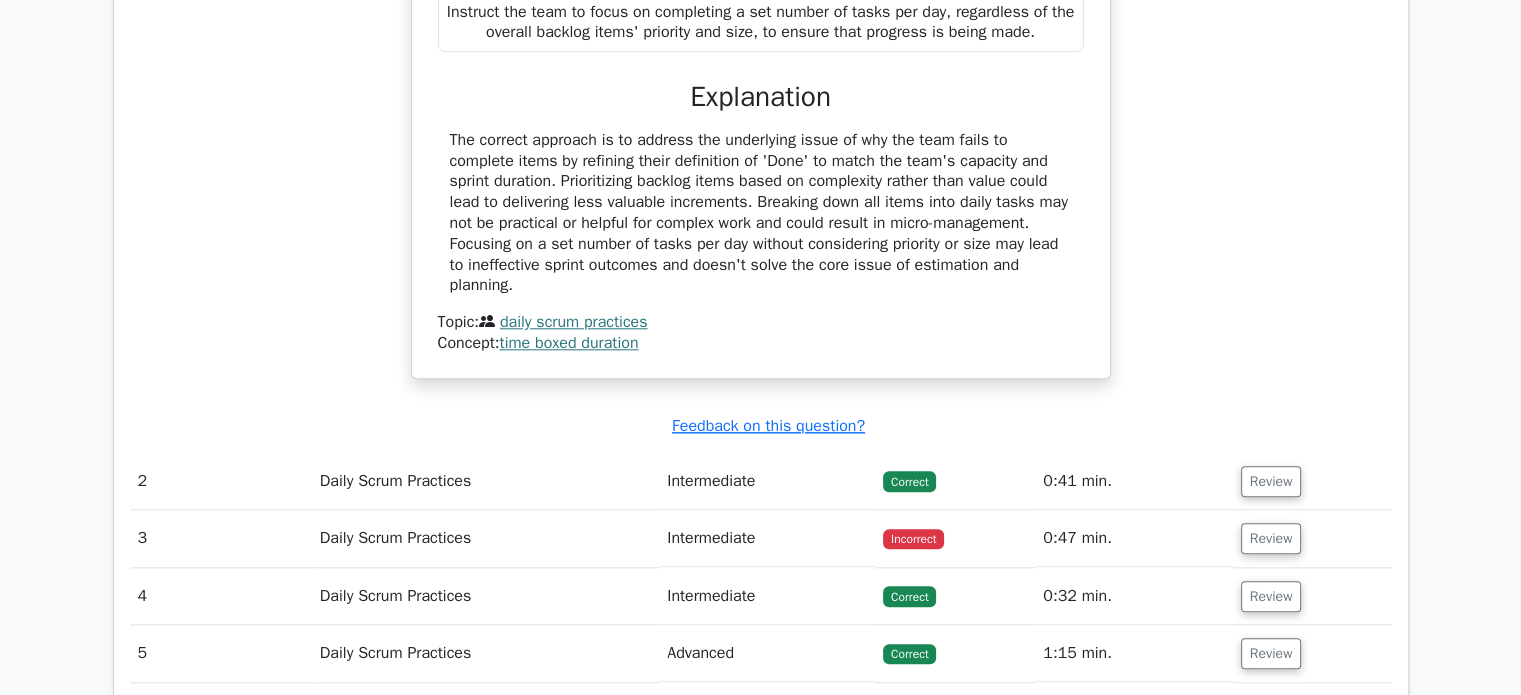 click on "time boxed duration" at bounding box center [568, 343] 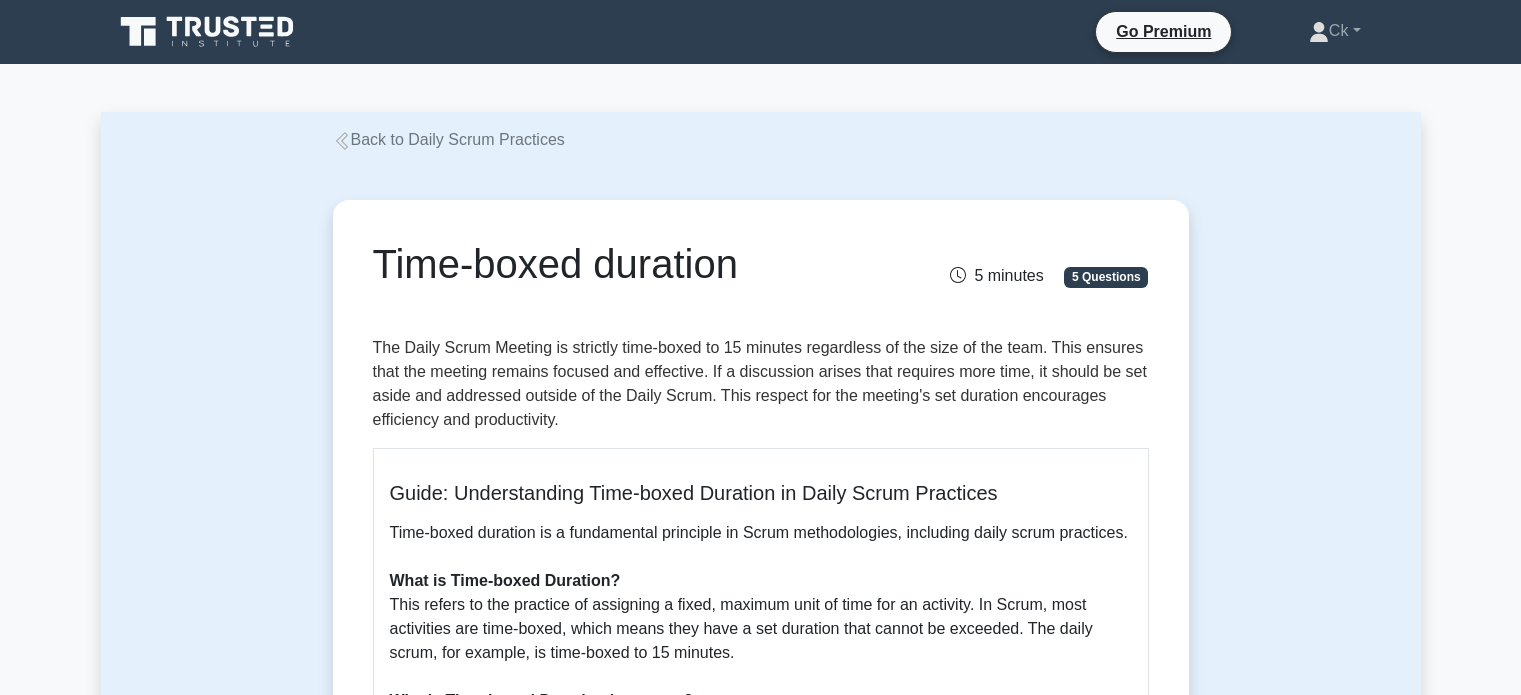scroll, scrollTop: 0, scrollLeft: 0, axis: both 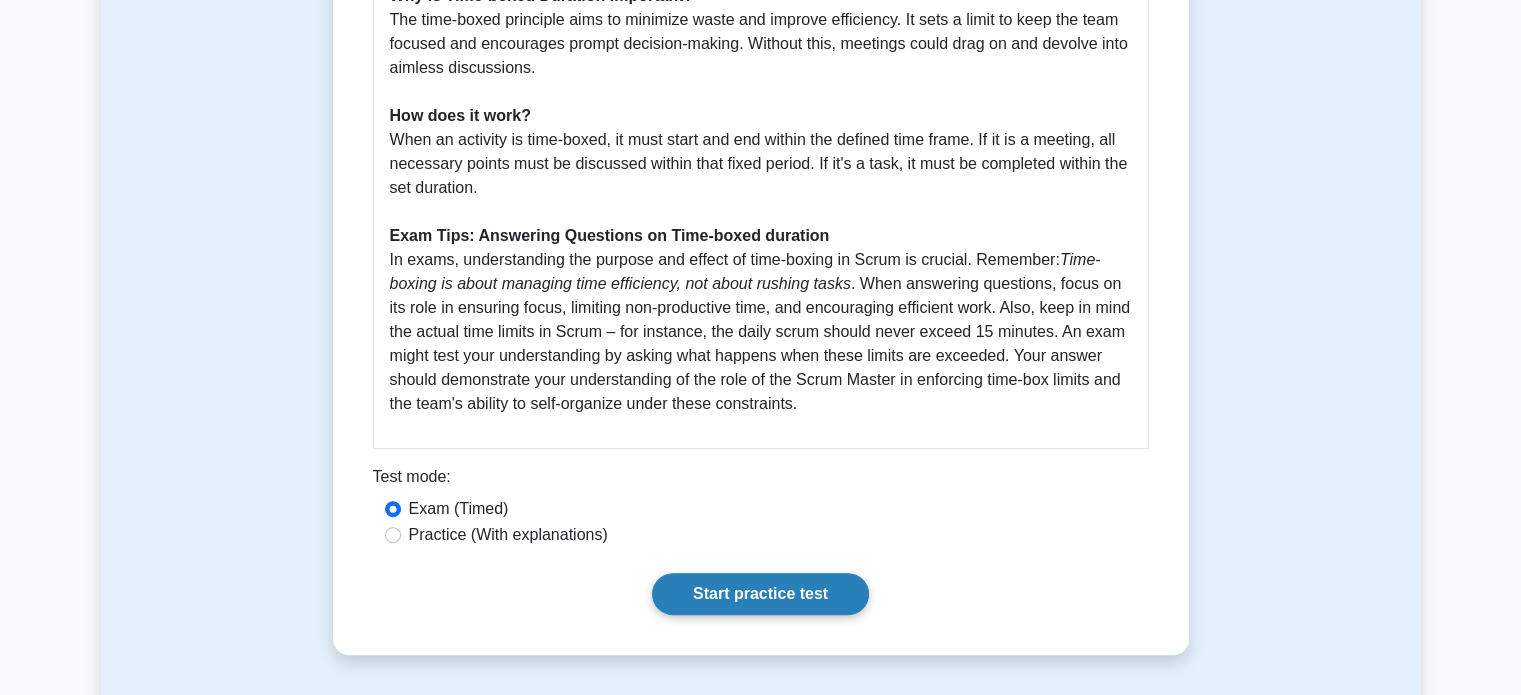click on "Start practice test" at bounding box center (760, 594) 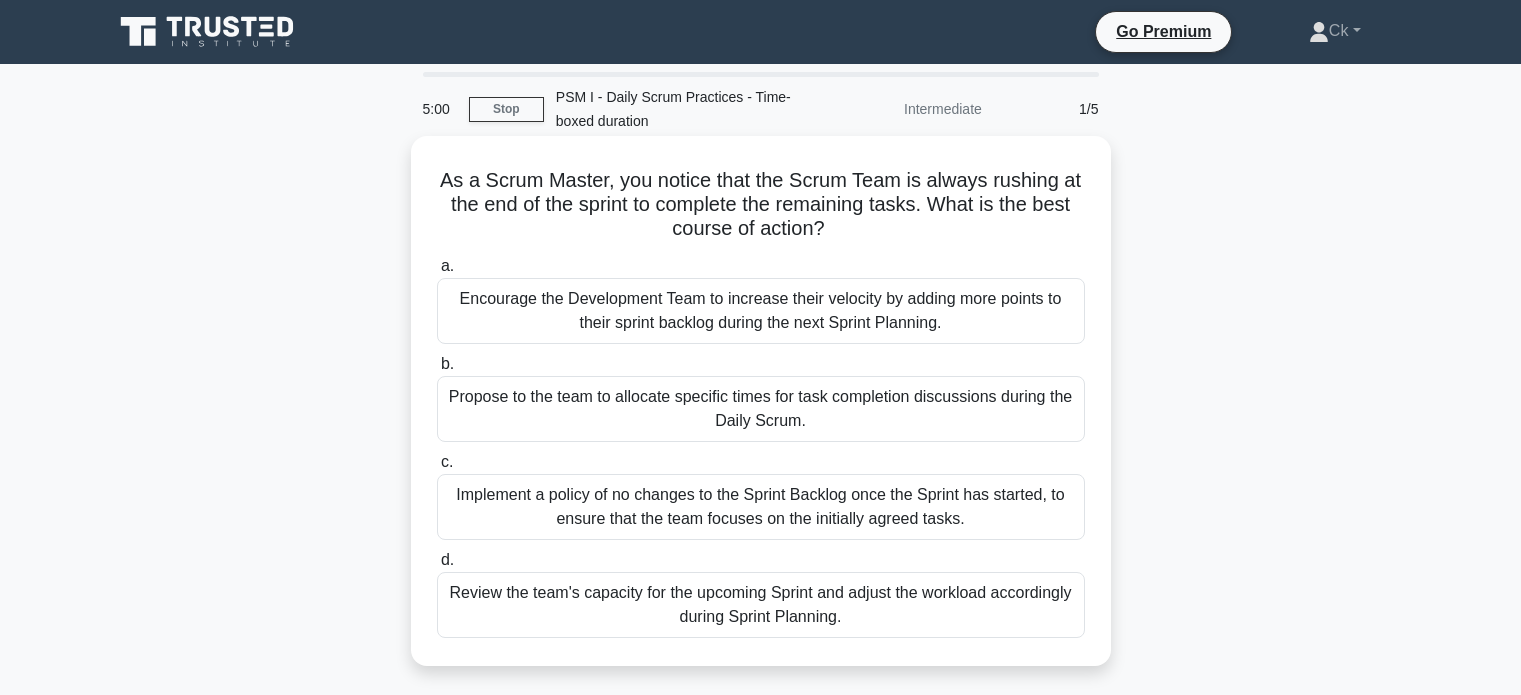 scroll, scrollTop: 0, scrollLeft: 0, axis: both 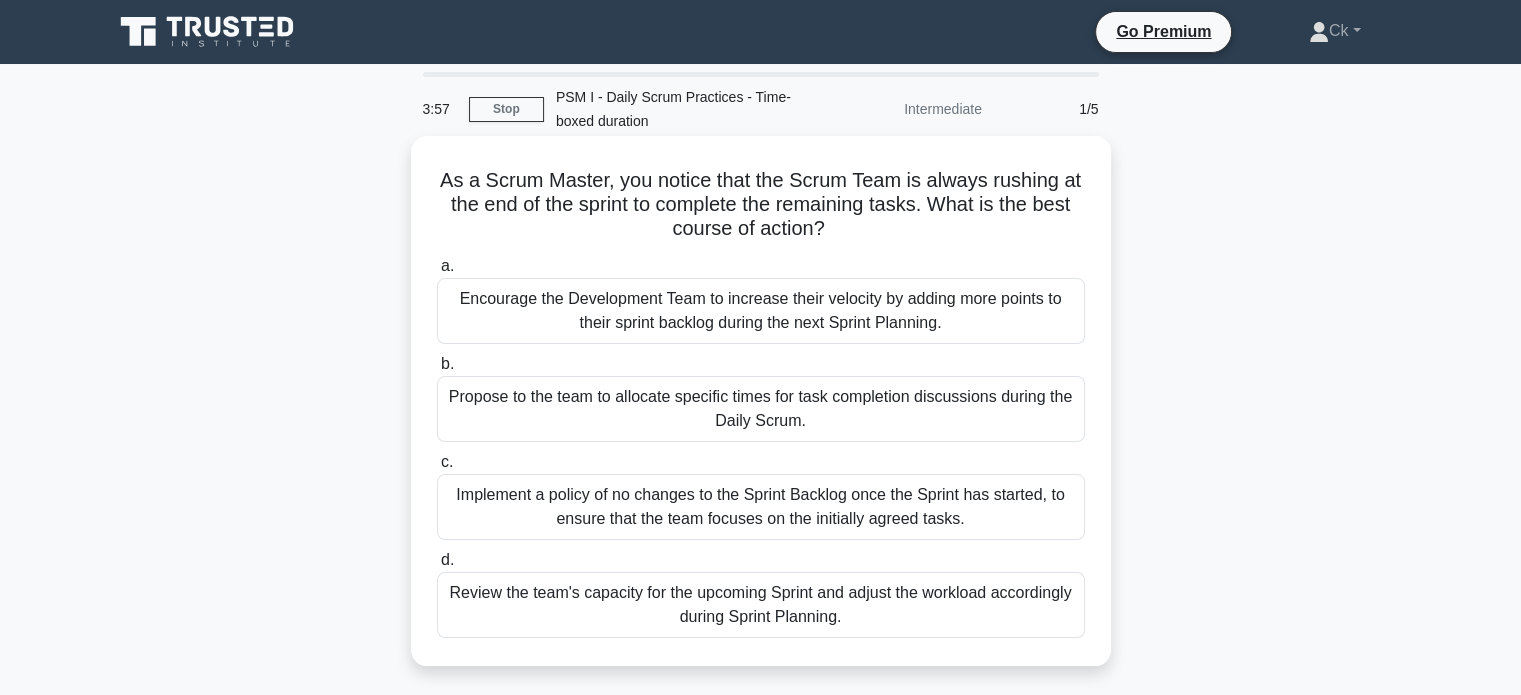 click on "Encourage the Development Team to increase their velocity by adding more points to their sprint backlog during the next Sprint Planning." at bounding box center (761, 311) 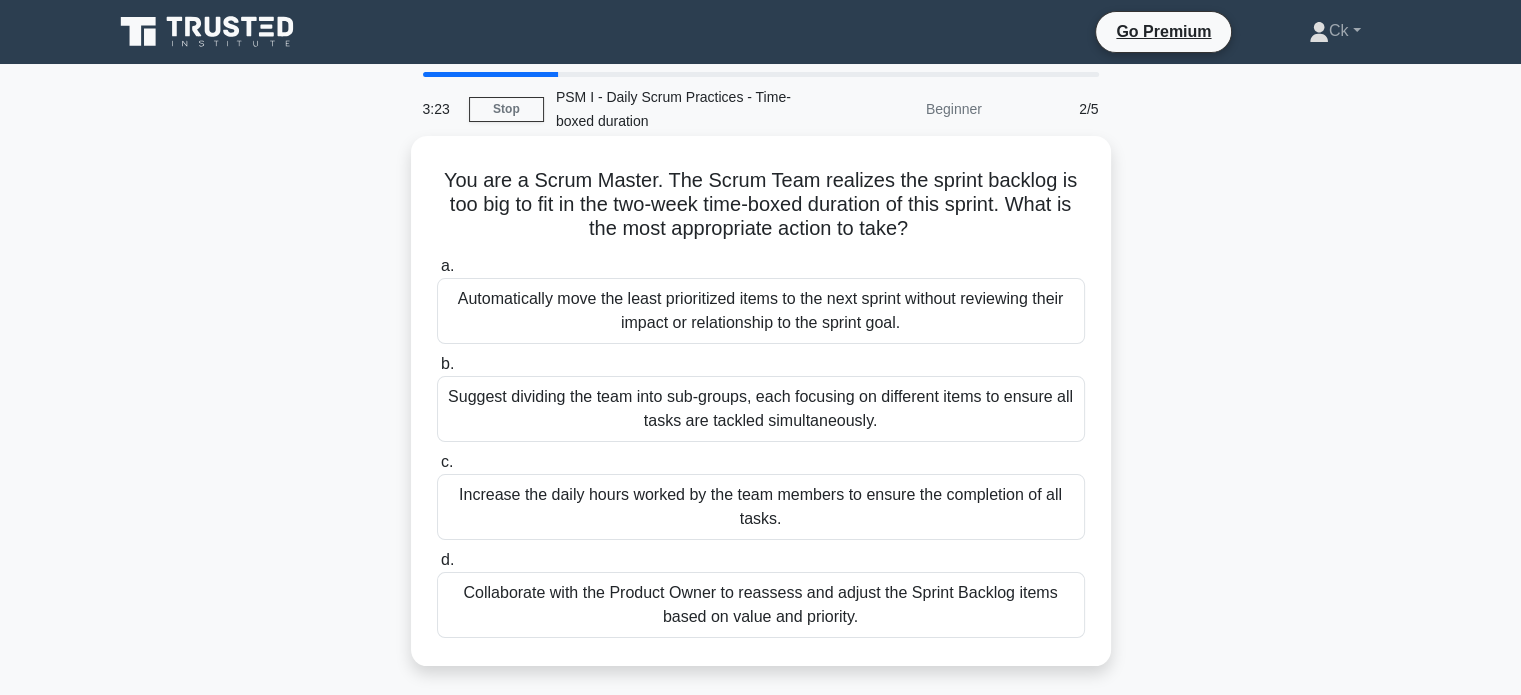 click on "Collaborate with the Product Owner to reassess and adjust the Sprint Backlog items based on value and priority." at bounding box center (761, 605) 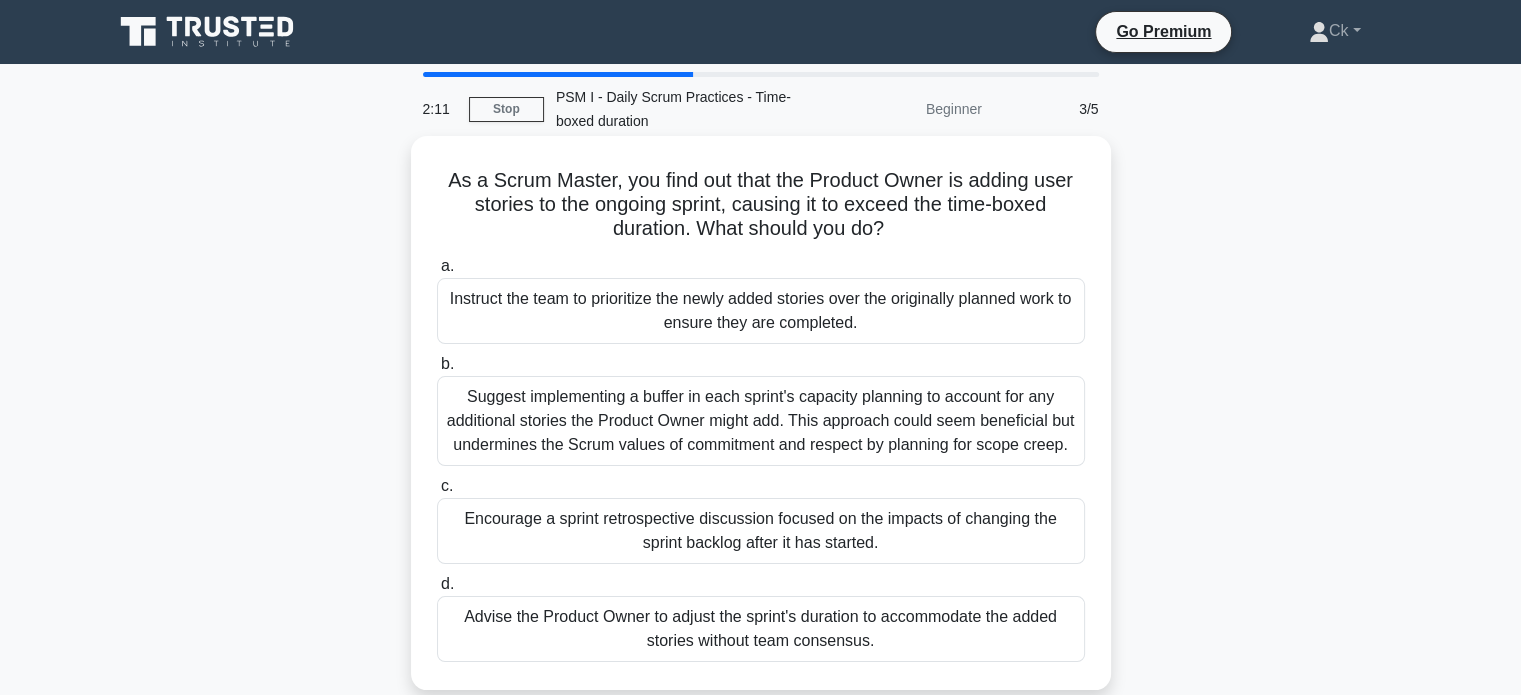 scroll, scrollTop: 0, scrollLeft: 0, axis: both 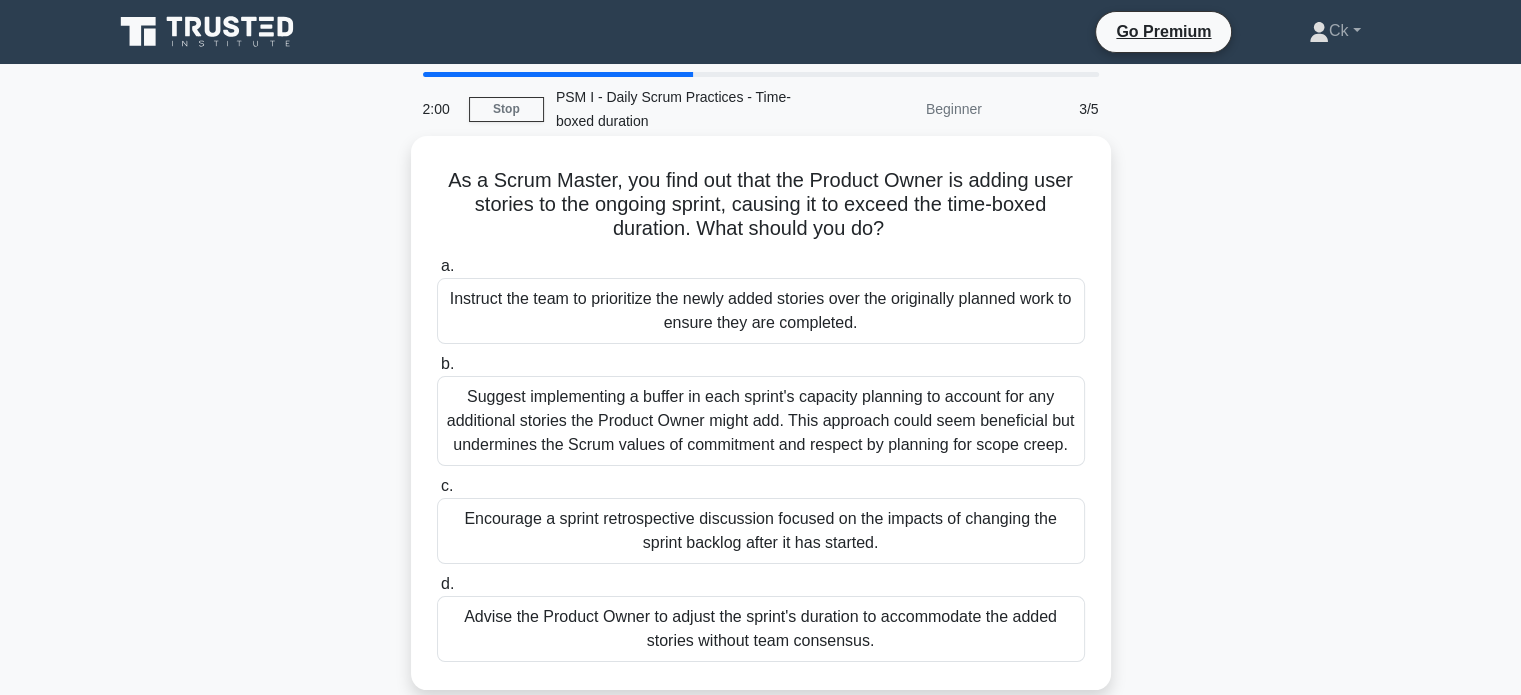 click on "Encourage a sprint retrospective discussion focused on the impacts of changing the sprint backlog after it has started." at bounding box center (761, 531) 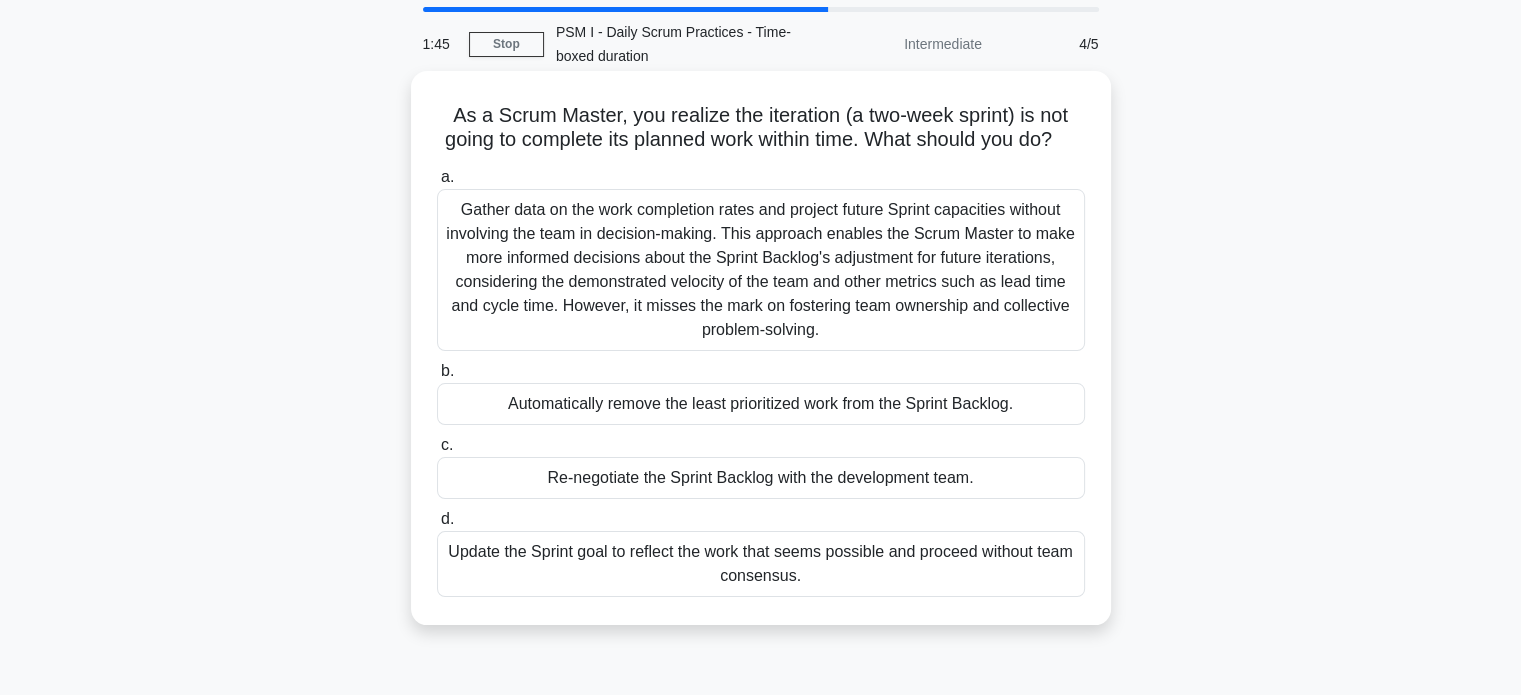 scroll, scrollTop: 100, scrollLeft: 0, axis: vertical 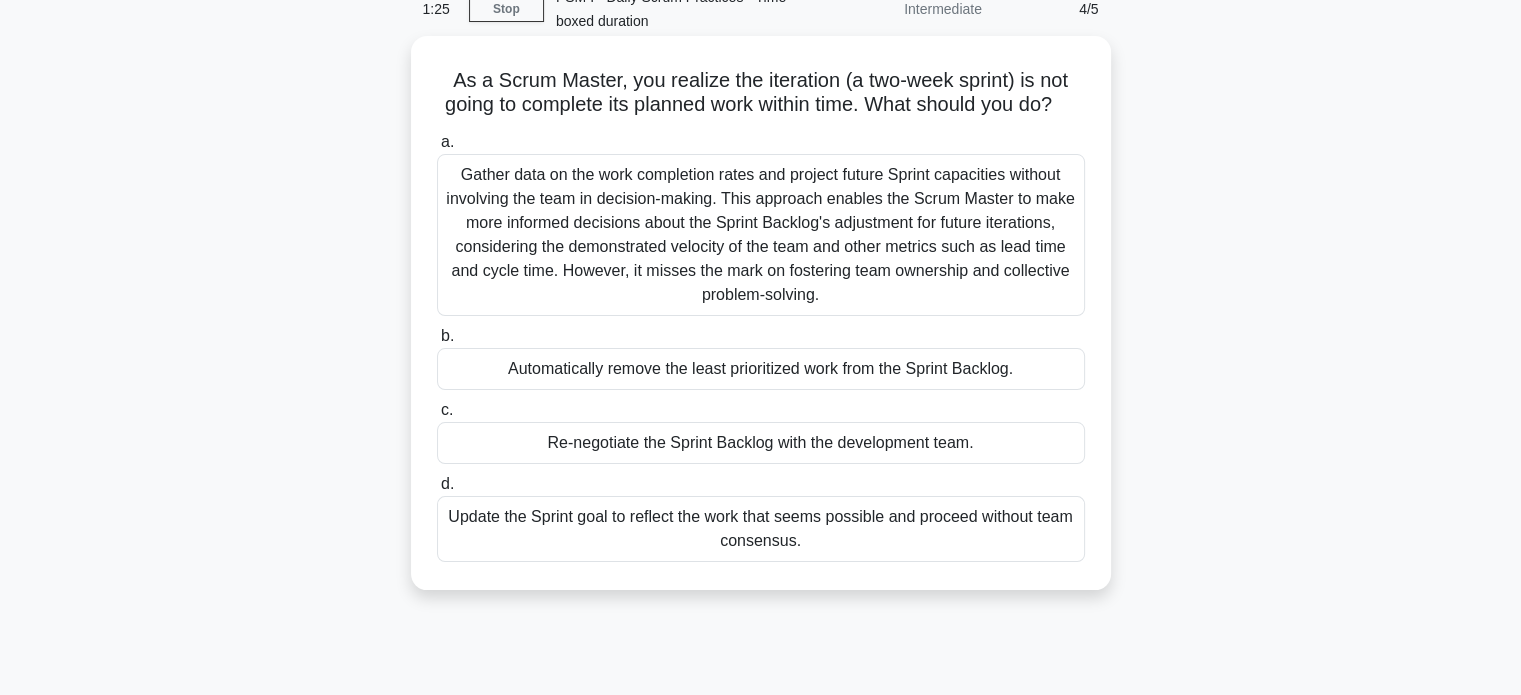 drag, startPoint x: 435, startPoint y: 73, endPoint x: 864, endPoint y: 510, distance: 612.3806 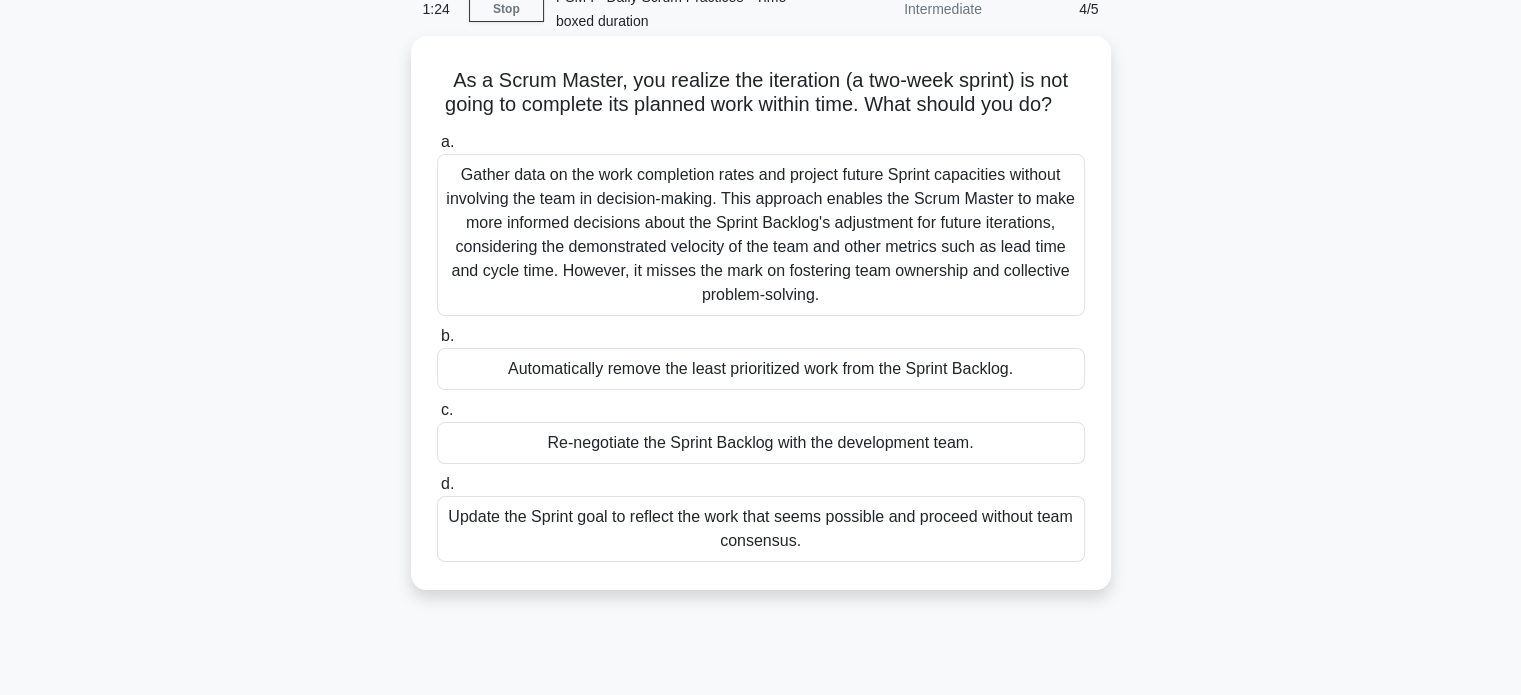 copy on "As a Scrum Master, you realize the iteration (a two-week sprint) is not going to complete its planned work within time. What should you do?
.spinner_0XTQ{transform-origin:center;animation:spinner_y6GP .75s linear infinite}@keyframes spinner_y6GP{100%{transform:rotate(360deg)}}
a.
Gather data on the work completion rates and project future Sprint capacities without involving the team in decision-making. This approach enables the Scrum Master to make more informed decisions about the Sprint Backlog's adjustment for future iterations, considering the demonstrated velocity of the team and other metrics such as lead time and cycle time. However, it misses the mark on fostering team ownership and collective problem-solving.
b.
Automatically remove the least prioritized work from the Sprint Backlog.
c.
..." 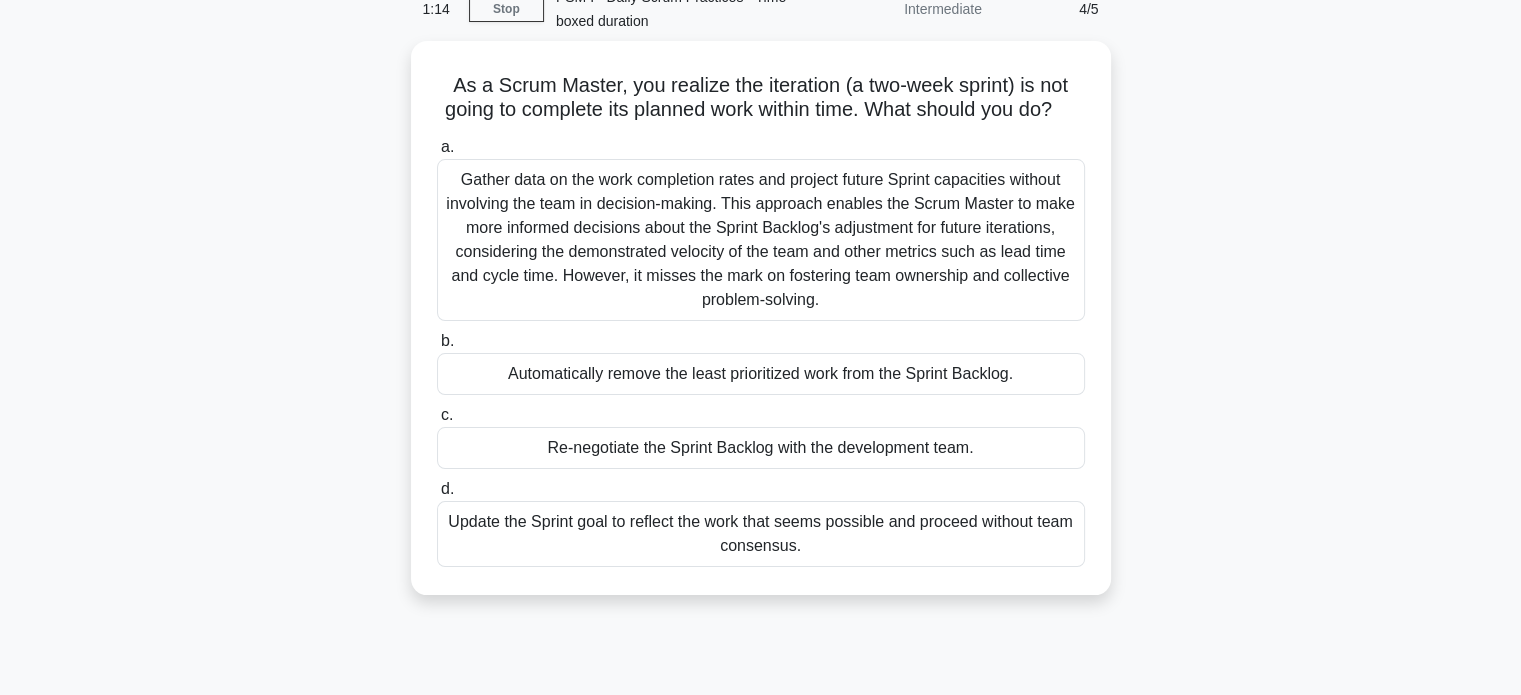 click on "As a Scrum Master, you realize the iteration (a two-week sprint) is not going to complete its planned work within time. What should you do?
.spinner_0XTQ{transform-origin:center;animation:spinner_y6GP .75s linear infinite}@keyframes spinner_y6GP{100%{transform:rotate(360deg)}}
a.
b.
c." at bounding box center [761, 330] 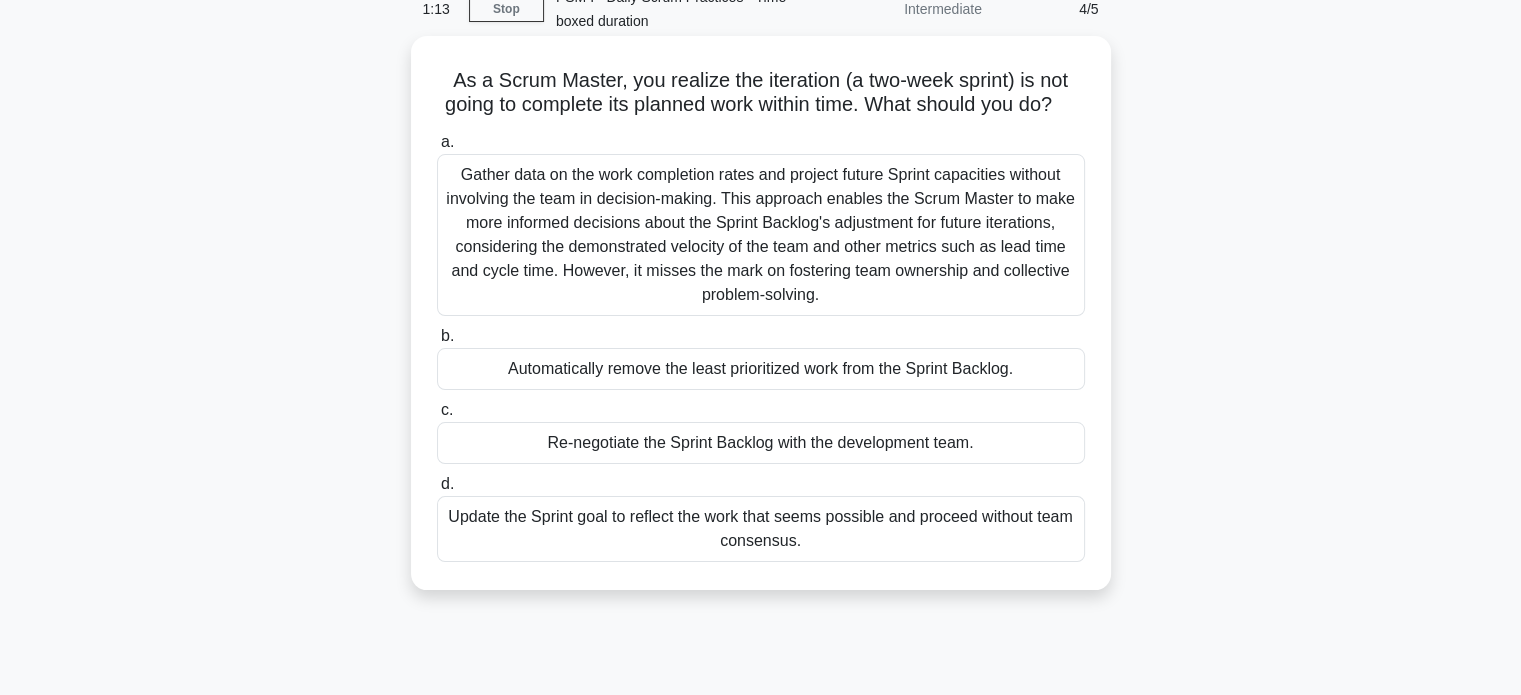 click on "Re-negotiate the Sprint Backlog with the development team." at bounding box center [761, 443] 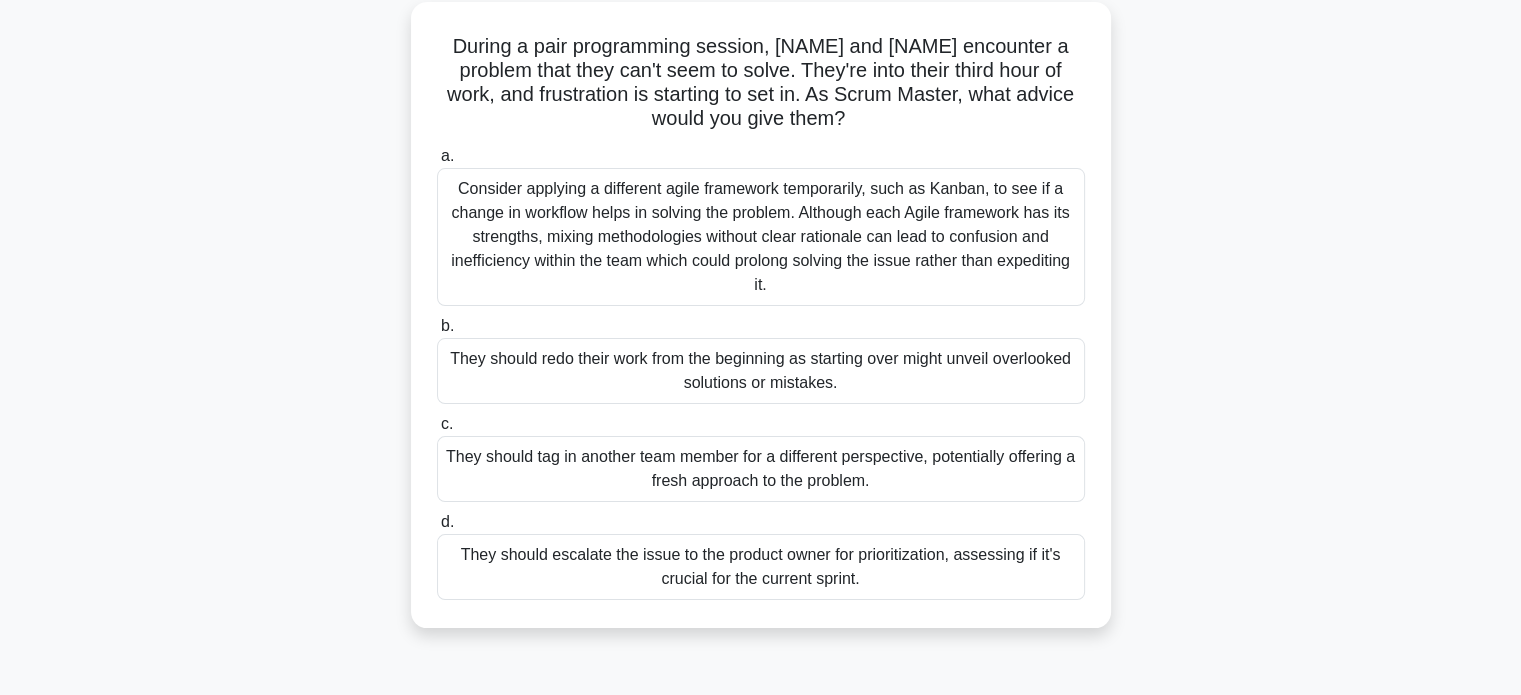 scroll, scrollTop: 100, scrollLeft: 0, axis: vertical 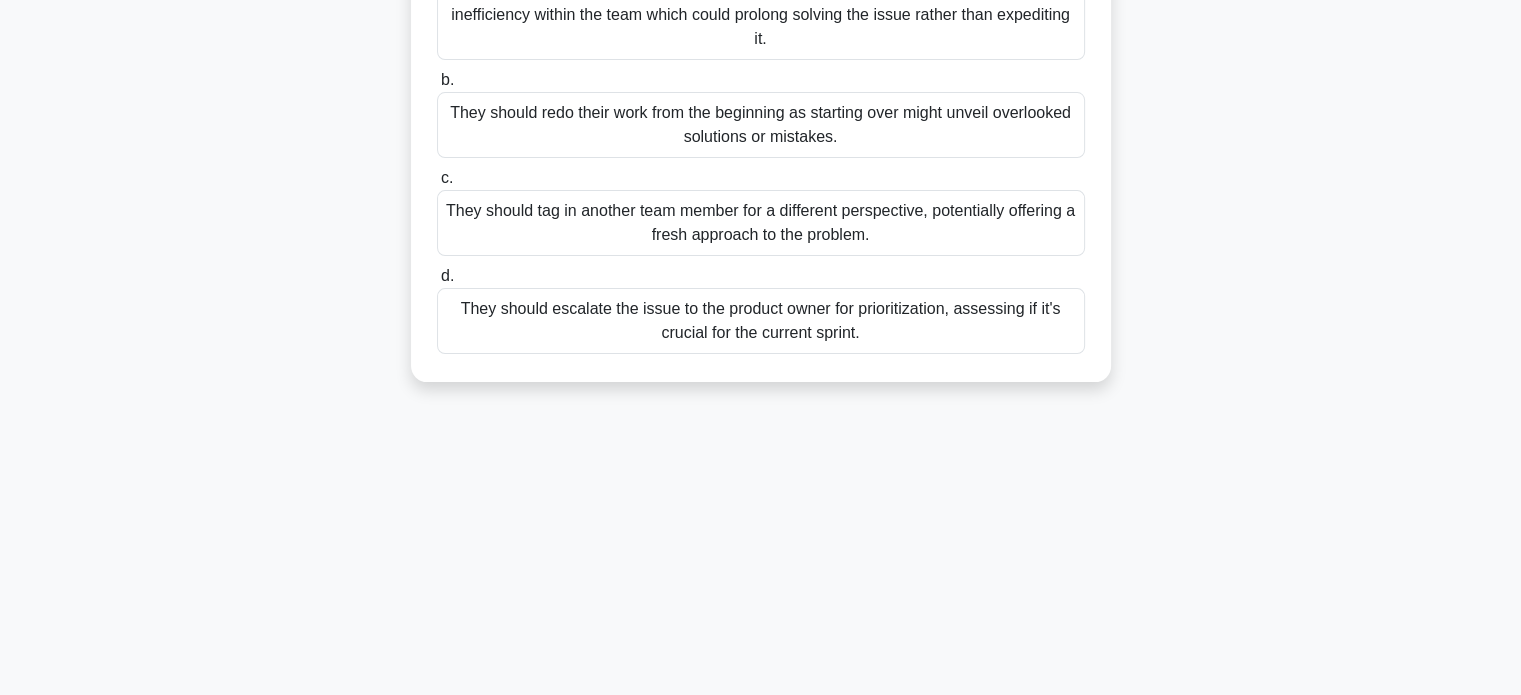 drag, startPoint x: 423, startPoint y: 60, endPoint x: 928, endPoint y: 707, distance: 820.7521 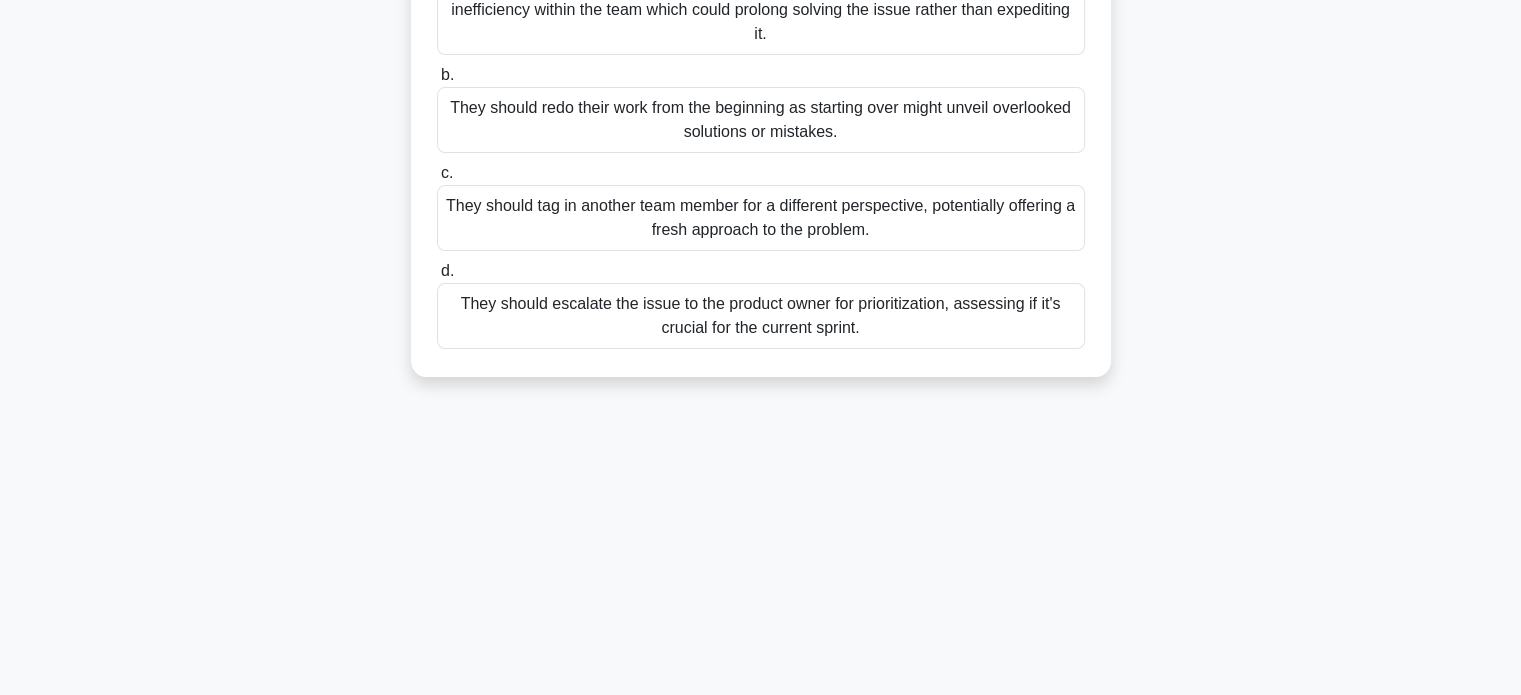 copy on "During a pair programming session, Chris and Zoe encounter a problem that they can't seem to solve. They're into their third hour of work, and frustration is starting to set in. As Scrum Master, what advice would you give them?
.spinner_0XTQ{transform-origin:center;animation:spinner_y6GP .75s linear infinite}@keyframes spinner_y6GP{100%{transform:rotate(360deg)}}
a.
Consider applying a different agile framework temporarily, such as Kanban, to see if a change in workflow helps in solving the problem. Although each Agile framework has its strengths, mixing methodologies without clear rationale can lead to confusion and inefficiency within the team which could prolong solving the issue rather than expediting it.
b.
They should redo their work from the beginning as starting over might unveil overlooked solutions or mistakes.
..." 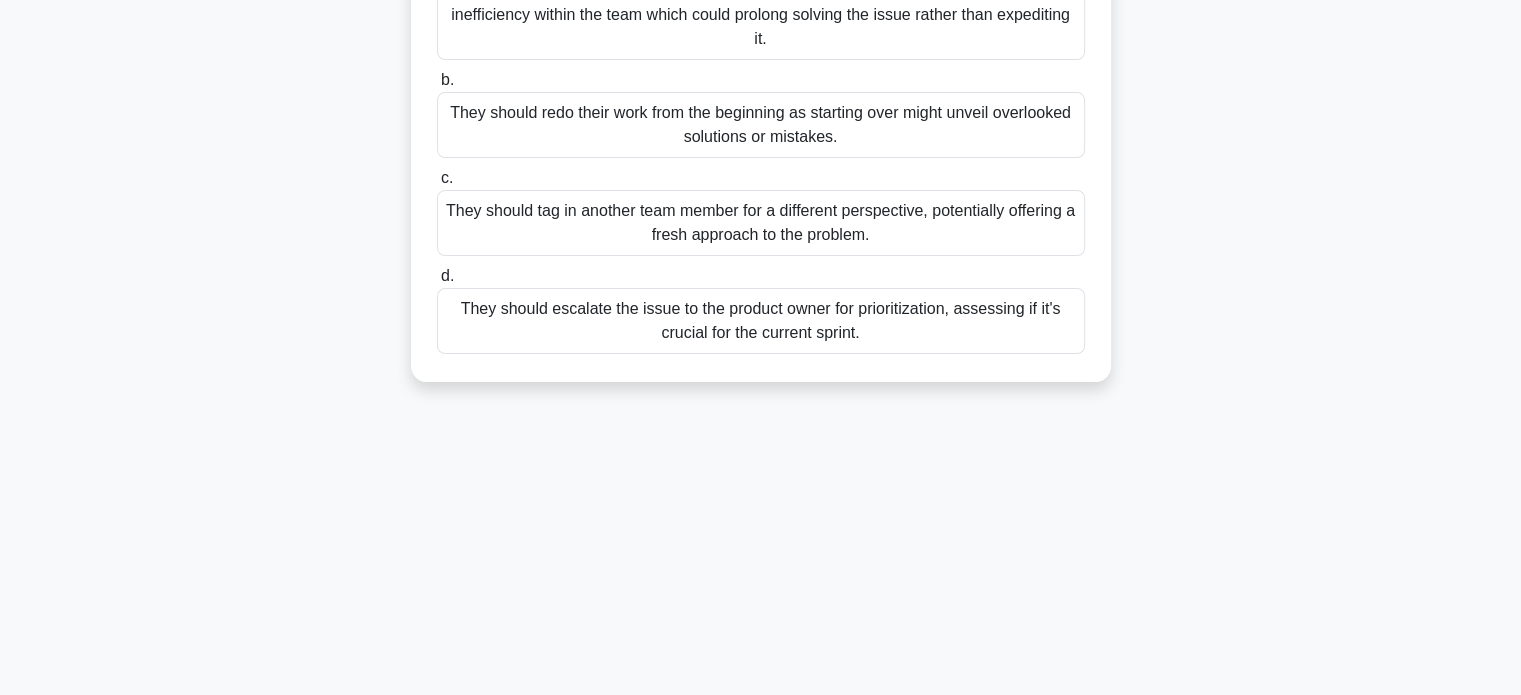 click on "0:56
Stop
PSM I  - Daily Scrum Practices  - Time-boxed duration
Advanced
5/5
During a pair programming session, Chris and Zoe encounter a problem that they can't seem to solve. They're into their third hour of work, and frustration is starting to set in. As Scrum Master, what advice would you give them?
.spinner_0XTQ{transform-origin:center;animation:spinner_y6GP .75s linear infinite}@keyframes spinner_y6GP{100%{transform:rotate(360deg)}}
a. b. c. d." at bounding box center (761, 187) 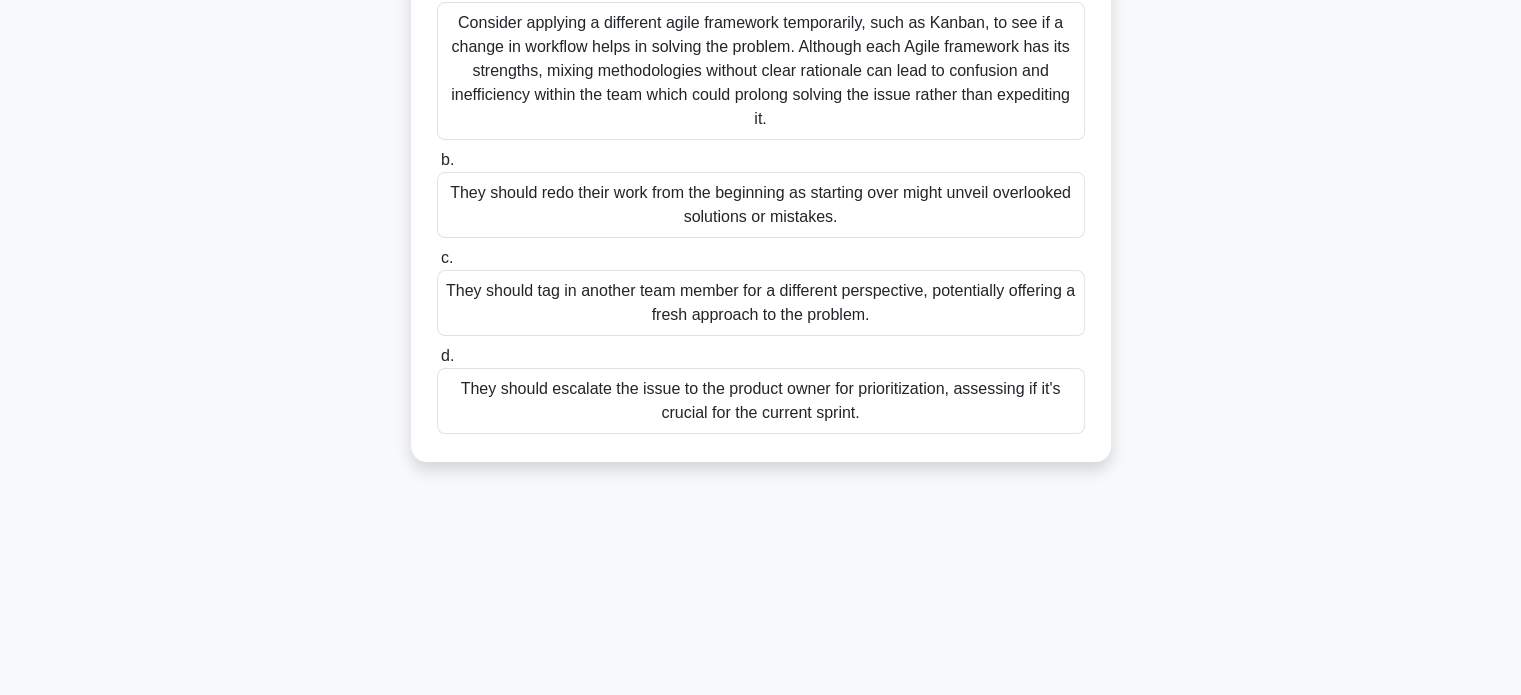 scroll, scrollTop: 85, scrollLeft: 0, axis: vertical 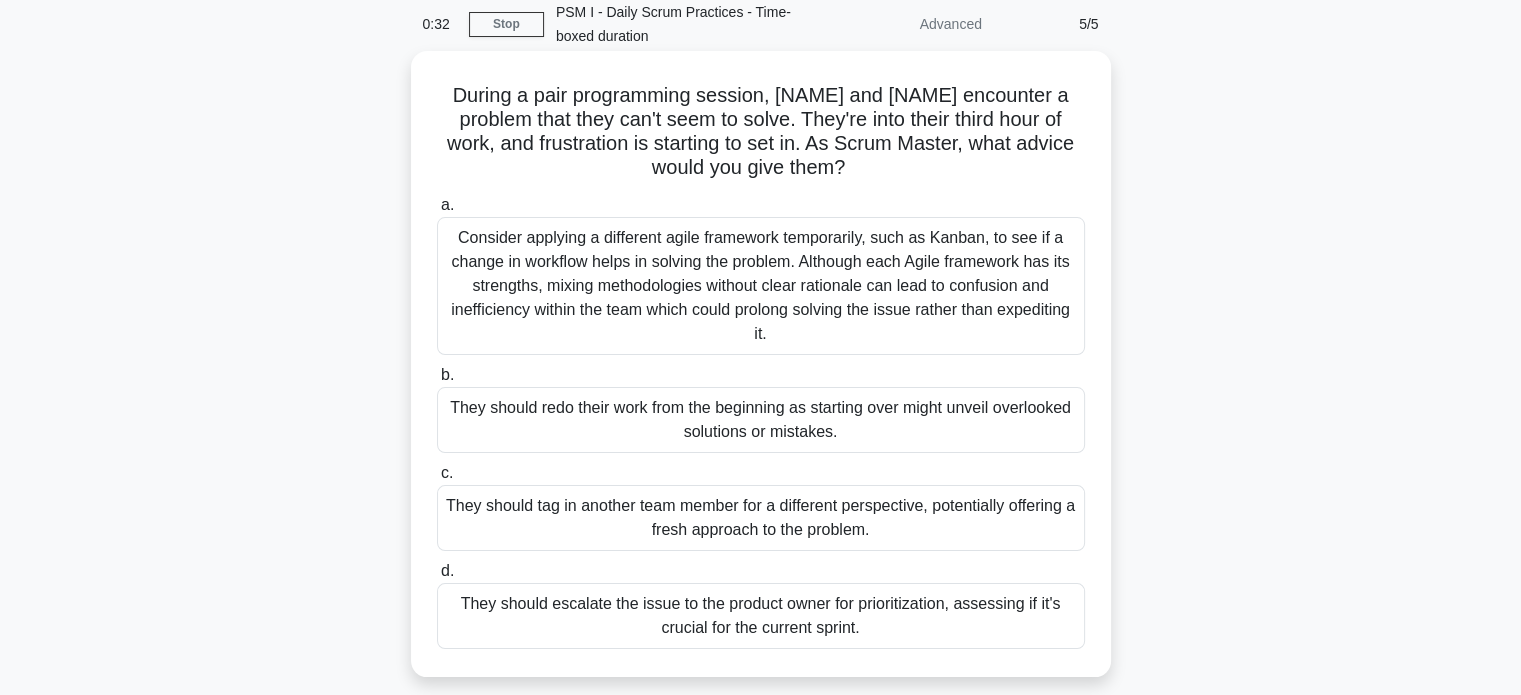 click on "They should escalate the issue to the product owner for prioritization, assessing if it's crucial for the current sprint." at bounding box center [761, 616] 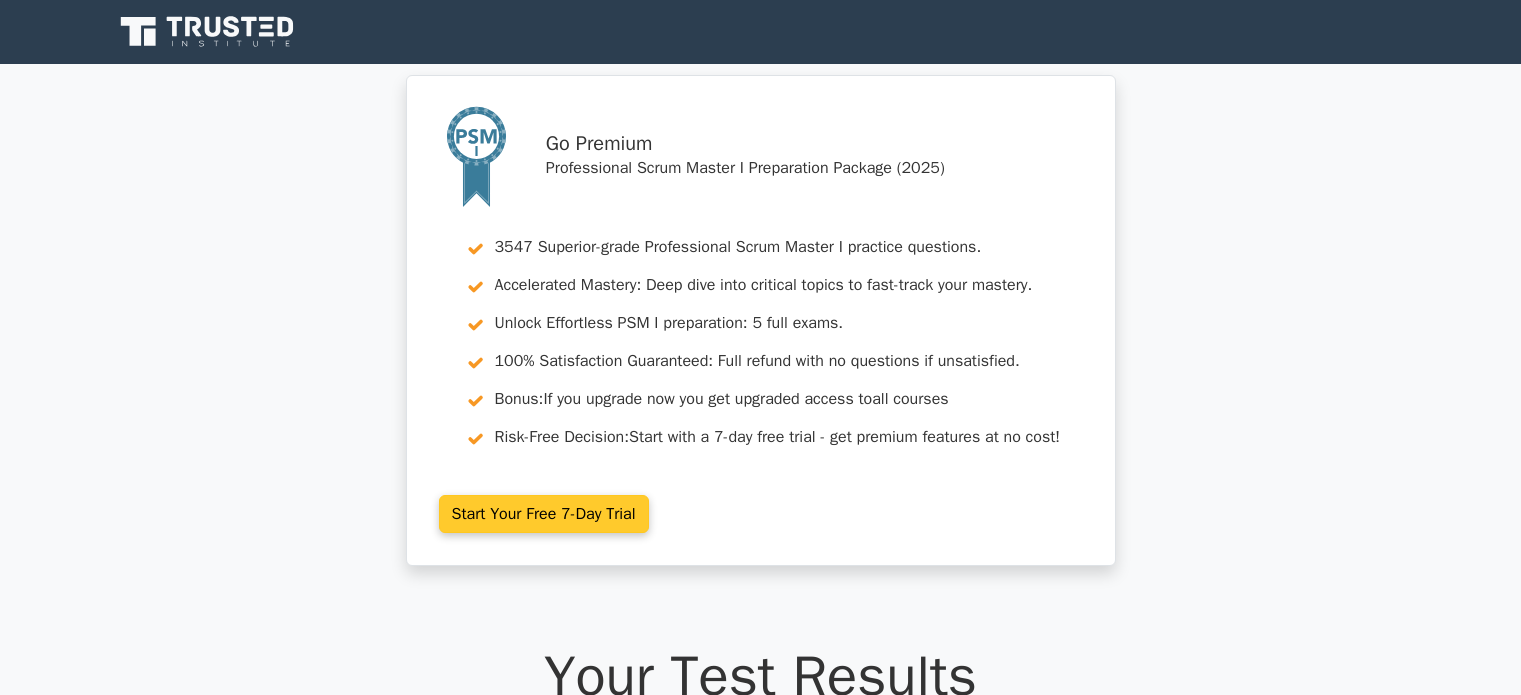 scroll, scrollTop: 0, scrollLeft: 0, axis: both 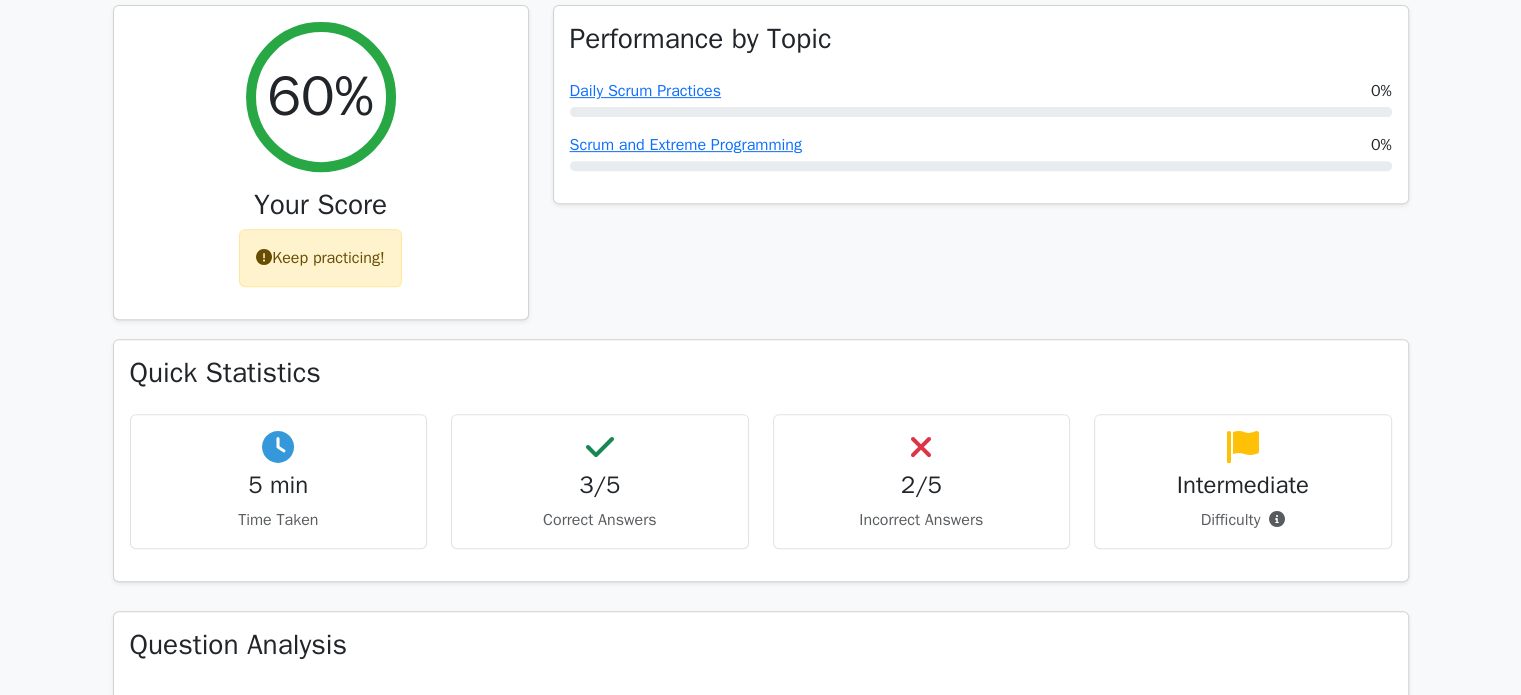 click on "2/5" at bounding box center (922, 485) 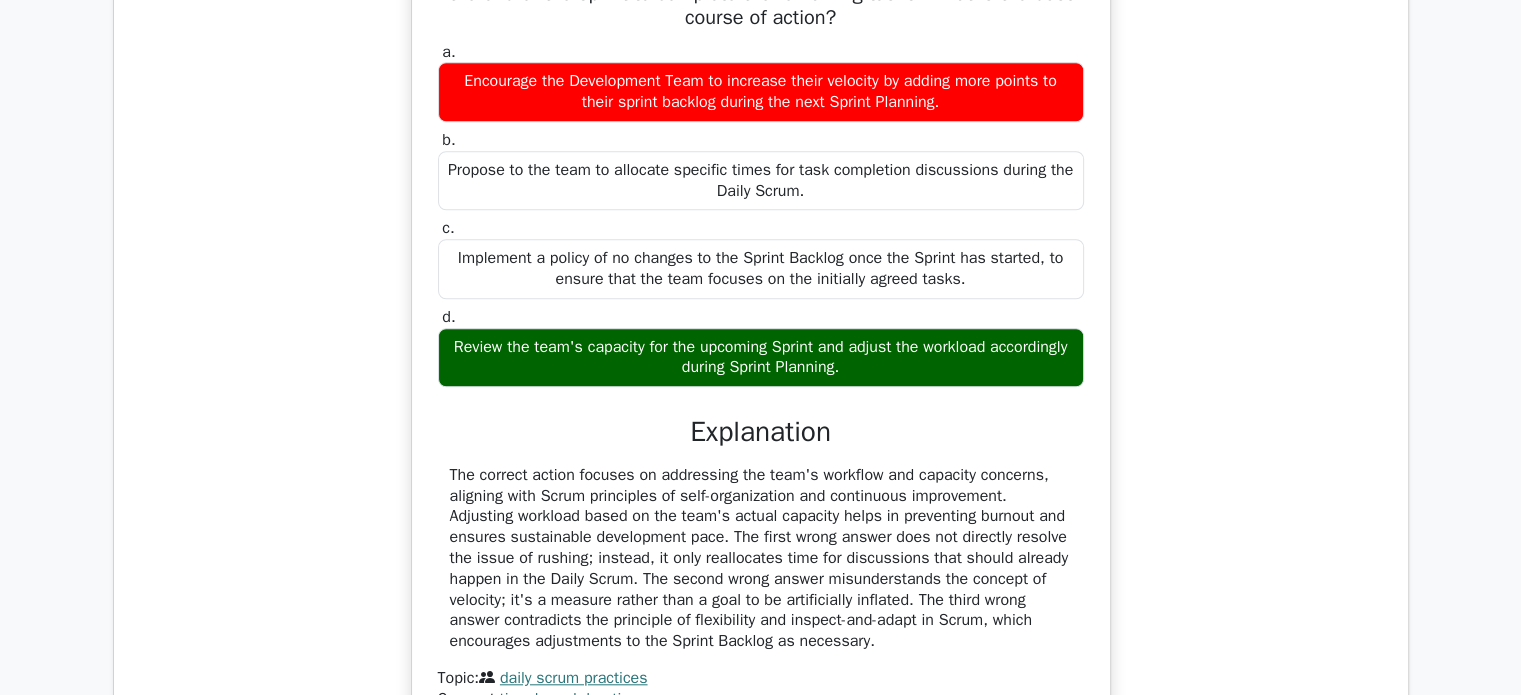 scroll, scrollTop: 1700, scrollLeft: 0, axis: vertical 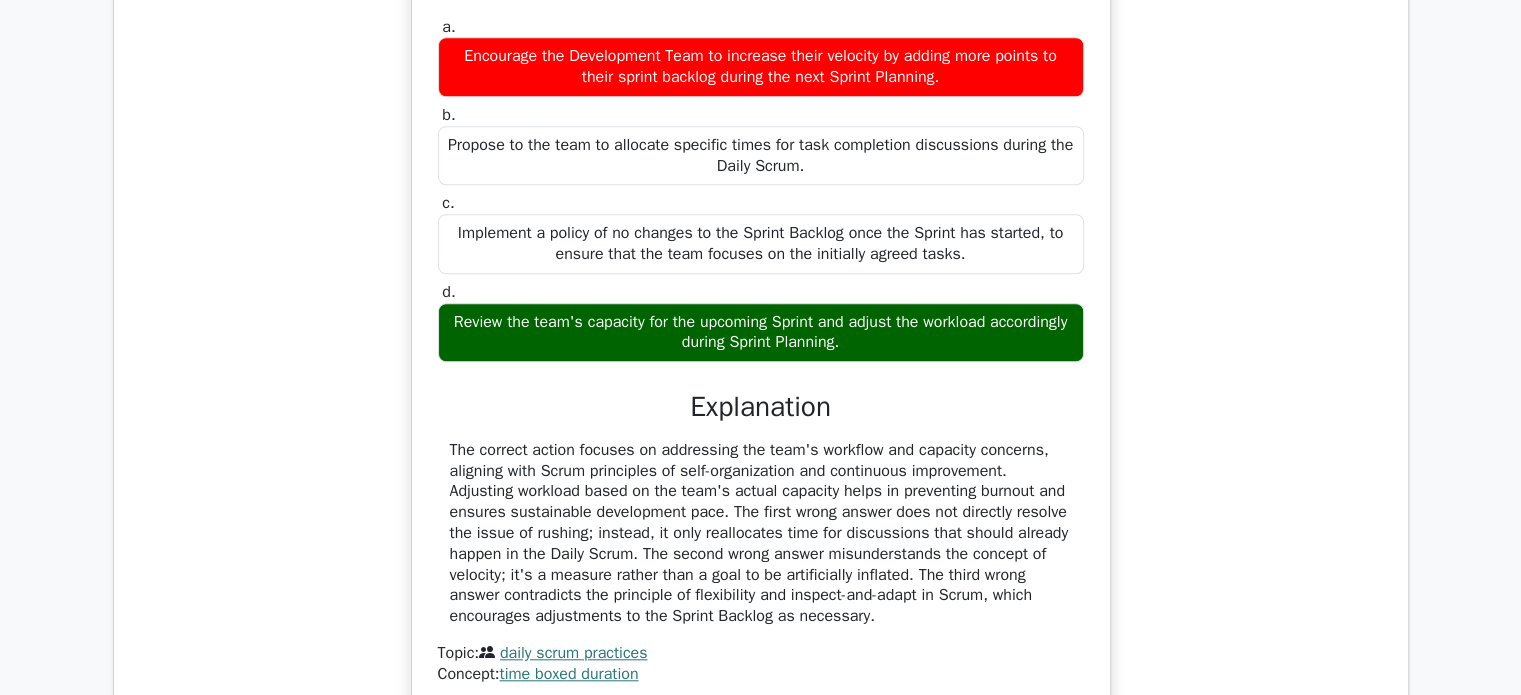 click on "Go Premium
Professional Scrum Master I Preparation Package (2025)
3547 Superior-grade  Professional Scrum Master I practice questions.
Accelerated Mastery: Deep dive into critical topics to fast-track your mastery.
Unlock Effortless PSM I preparation: 5 full exams.
100% Satisfaction Guaranteed: Full refund with no questions if unsatisfied.
Bonus:  If you upgrade now you get upgraded access to  all courses Risk-Free Decision:" at bounding box center (760, 63) 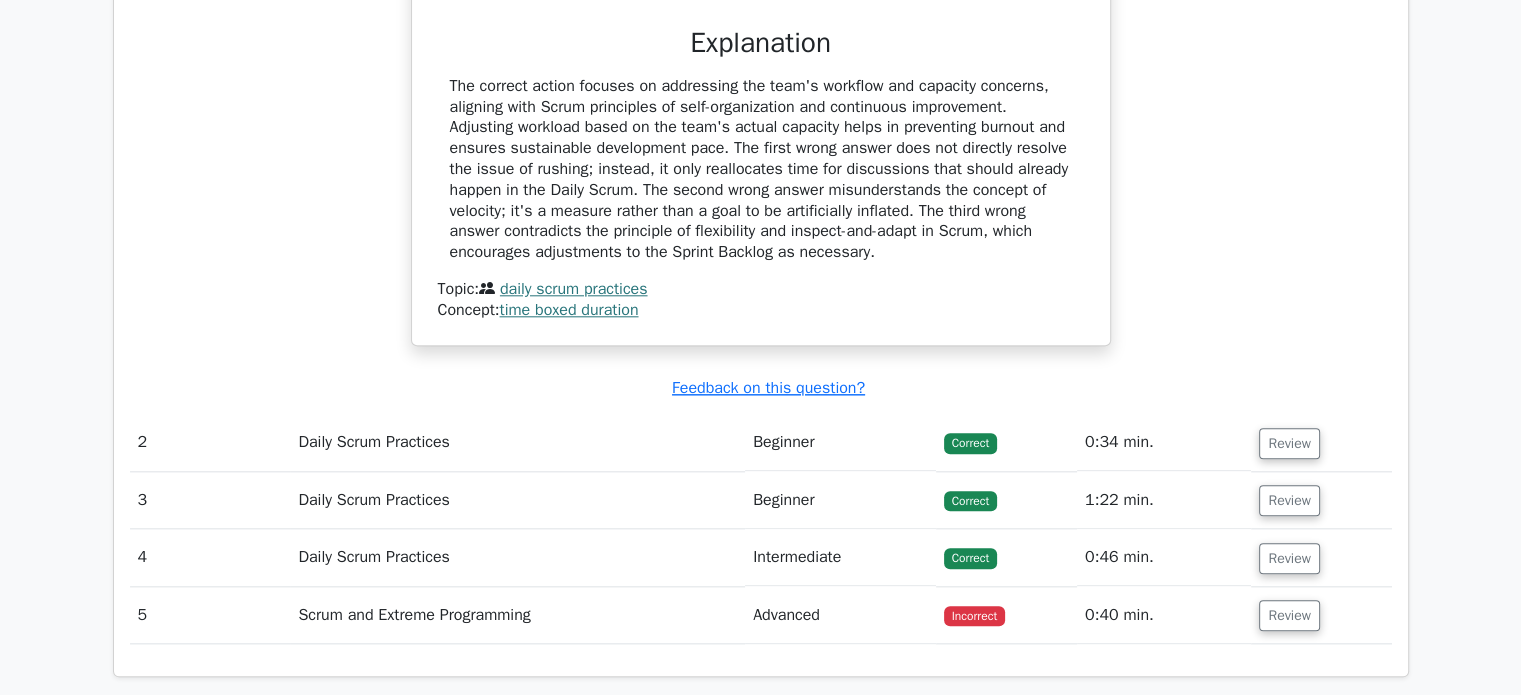 scroll, scrollTop: 2400, scrollLeft: 0, axis: vertical 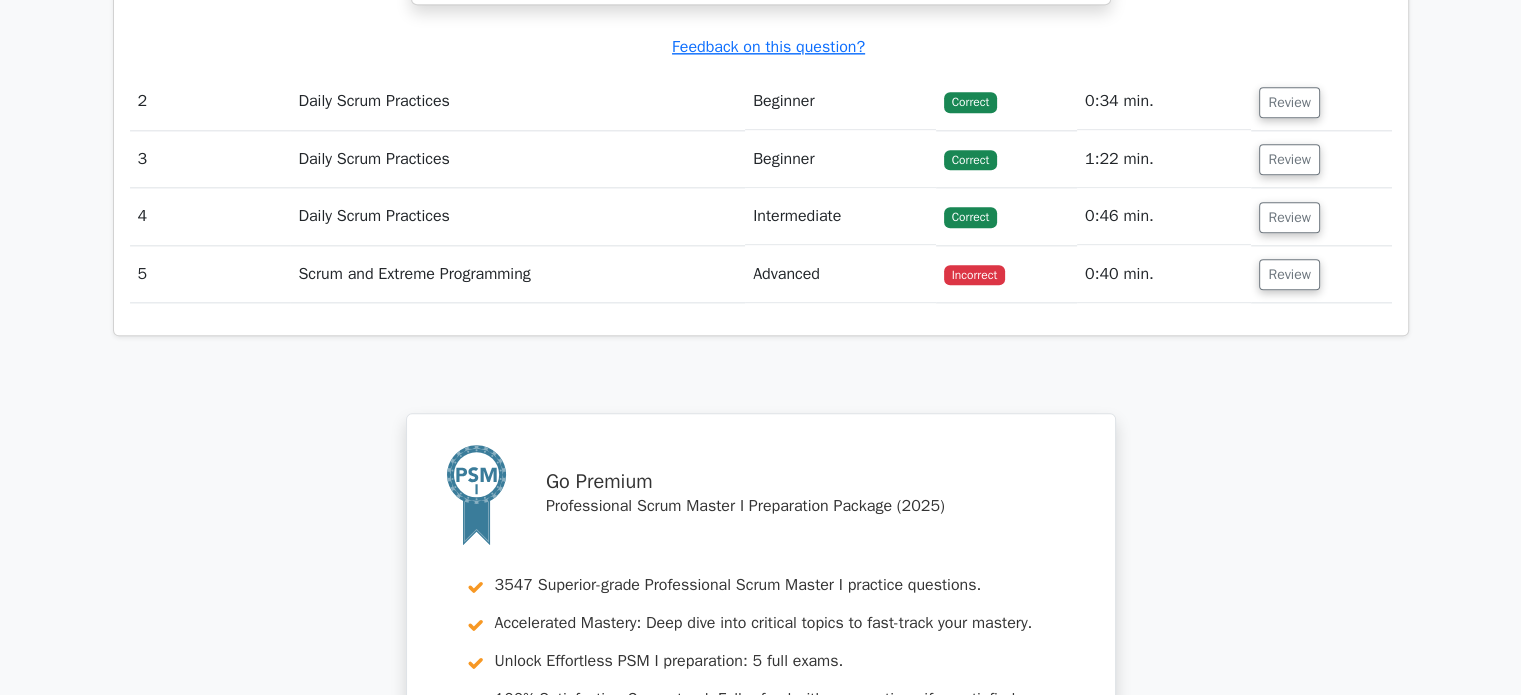 click on "Incorrect" at bounding box center [974, 275] 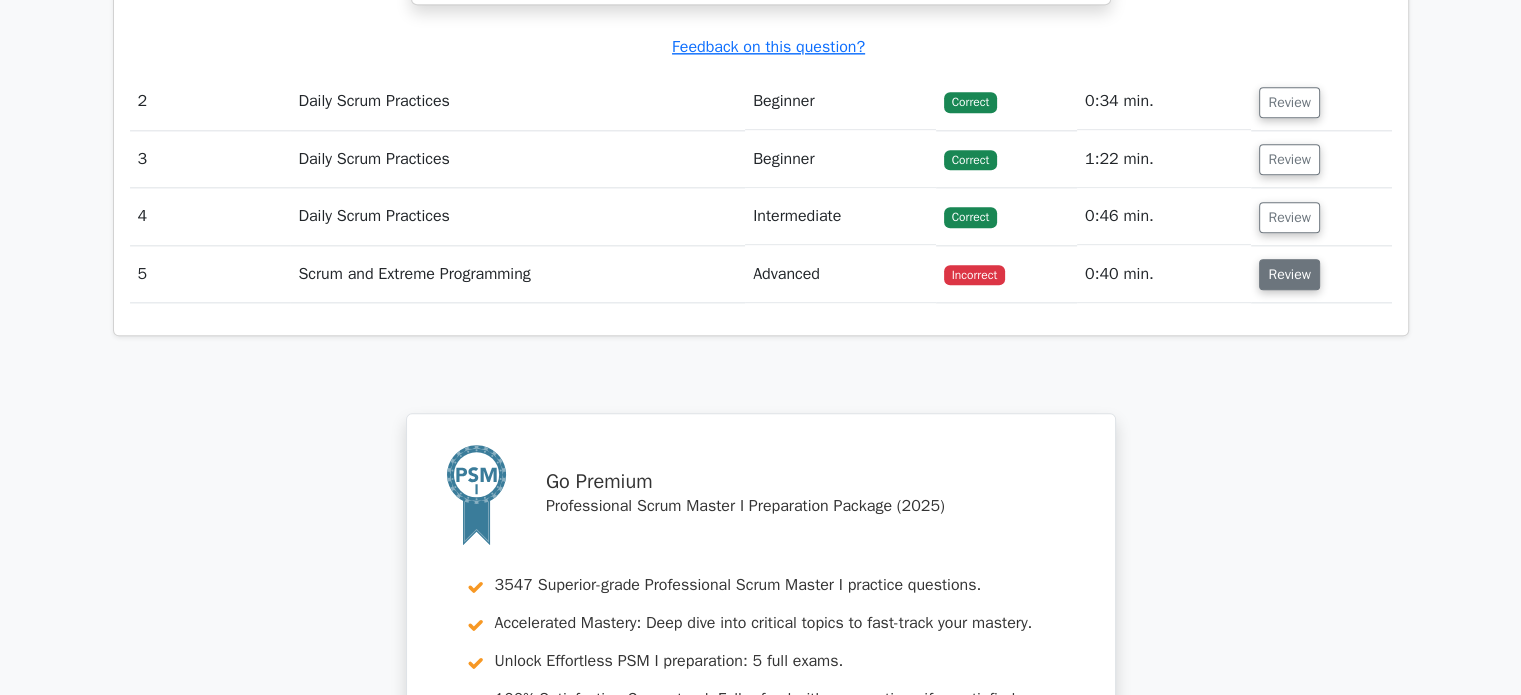 click on "Review" at bounding box center (1289, 274) 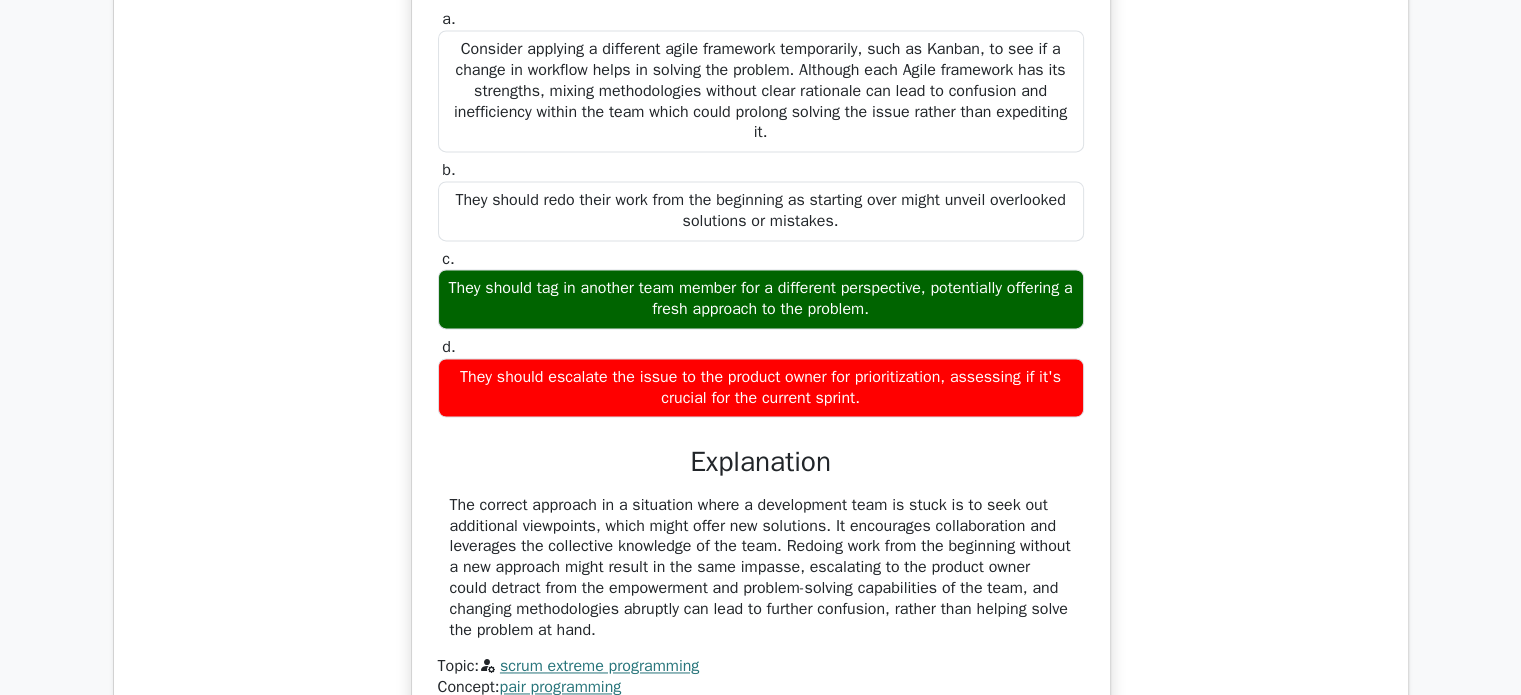 scroll, scrollTop: 2700, scrollLeft: 0, axis: vertical 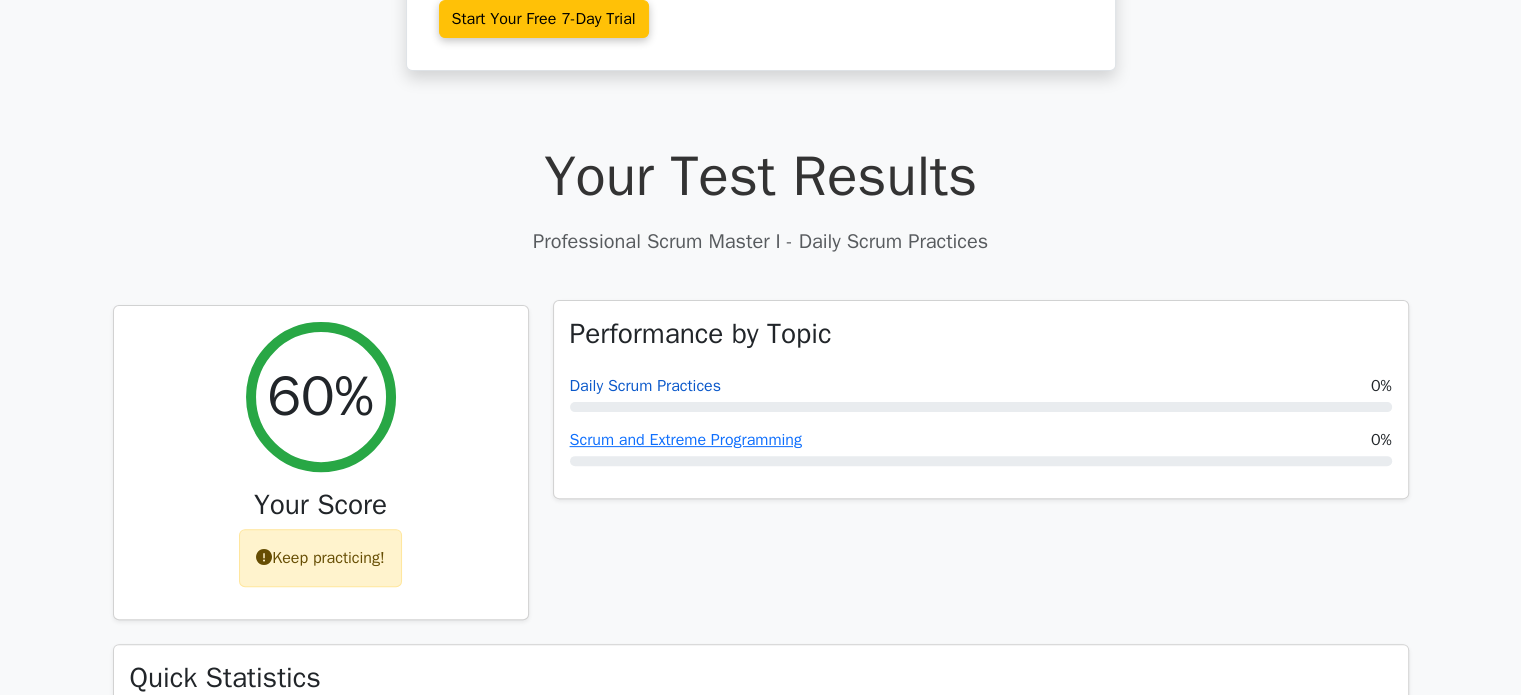 click on "Daily Scrum Practices" at bounding box center (645, 386) 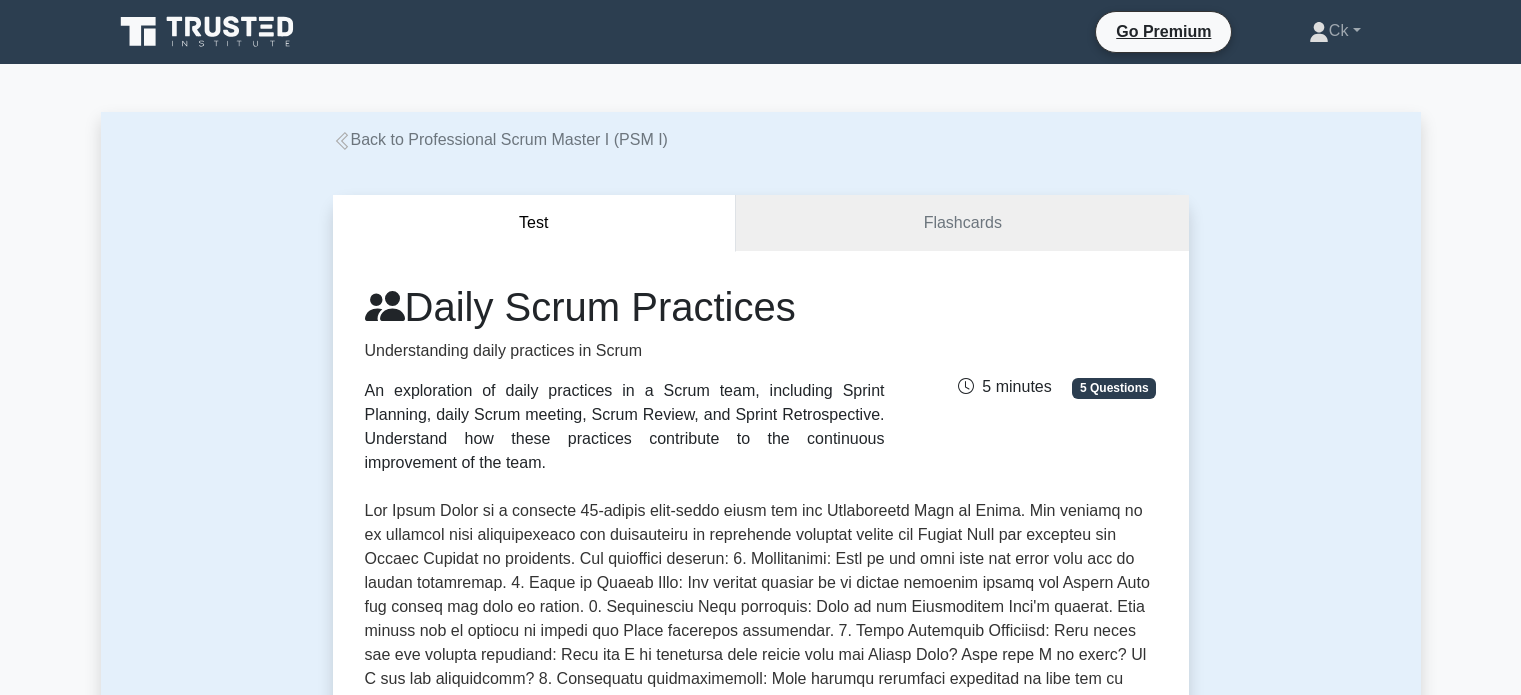 scroll, scrollTop: 0, scrollLeft: 0, axis: both 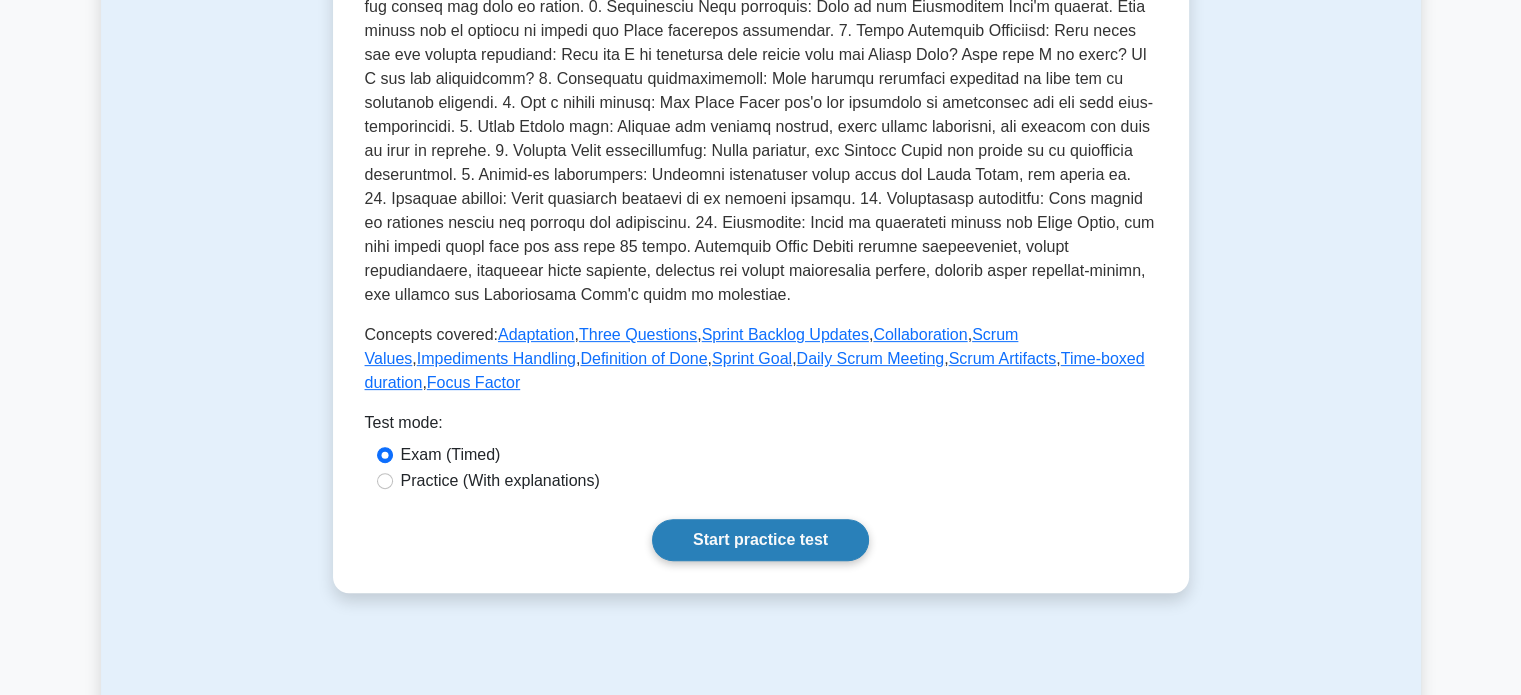 click on "Start practice test" at bounding box center [760, 540] 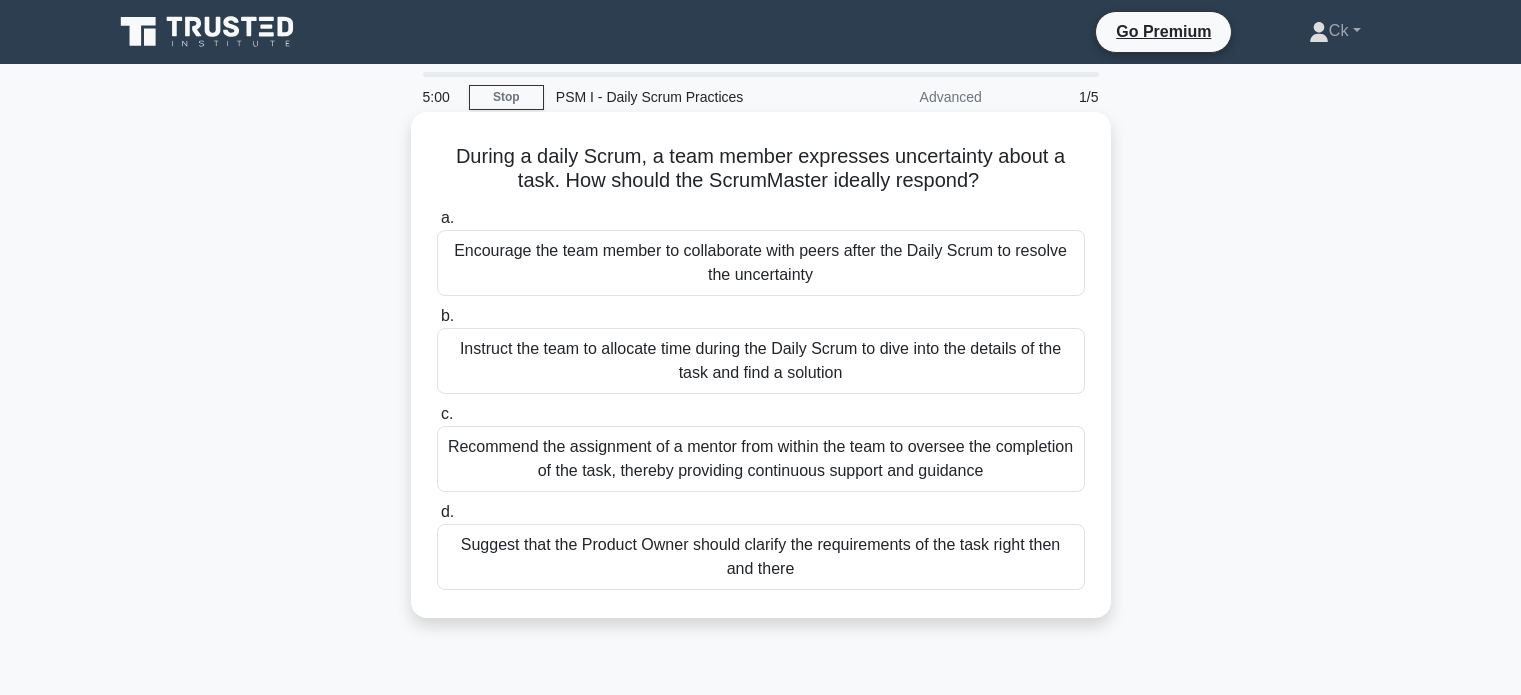 scroll, scrollTop: 0, scrollLeft: 0, axis: both 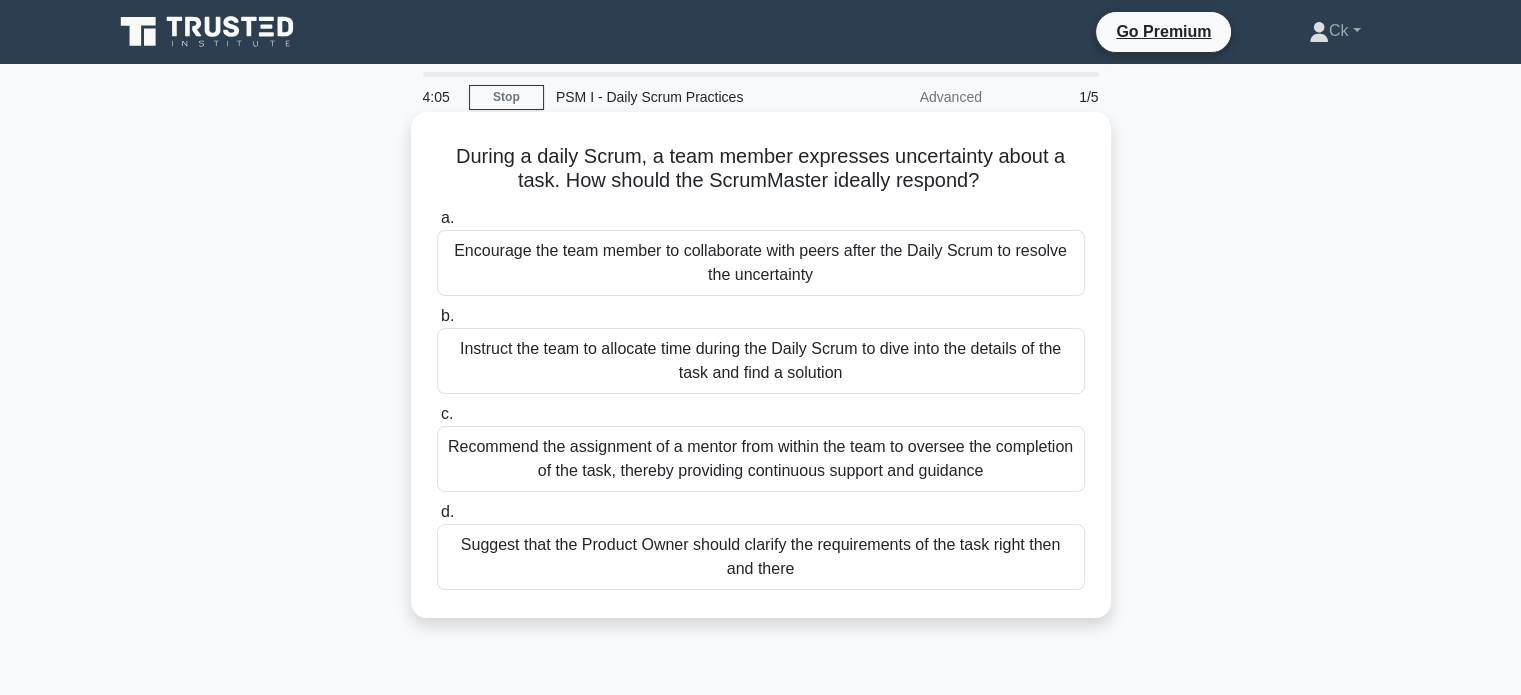 click on "Encourage the team member to collaborate with peers after the Daily Scrum to resolve the uncertainty" at bounding box center (761, 263) 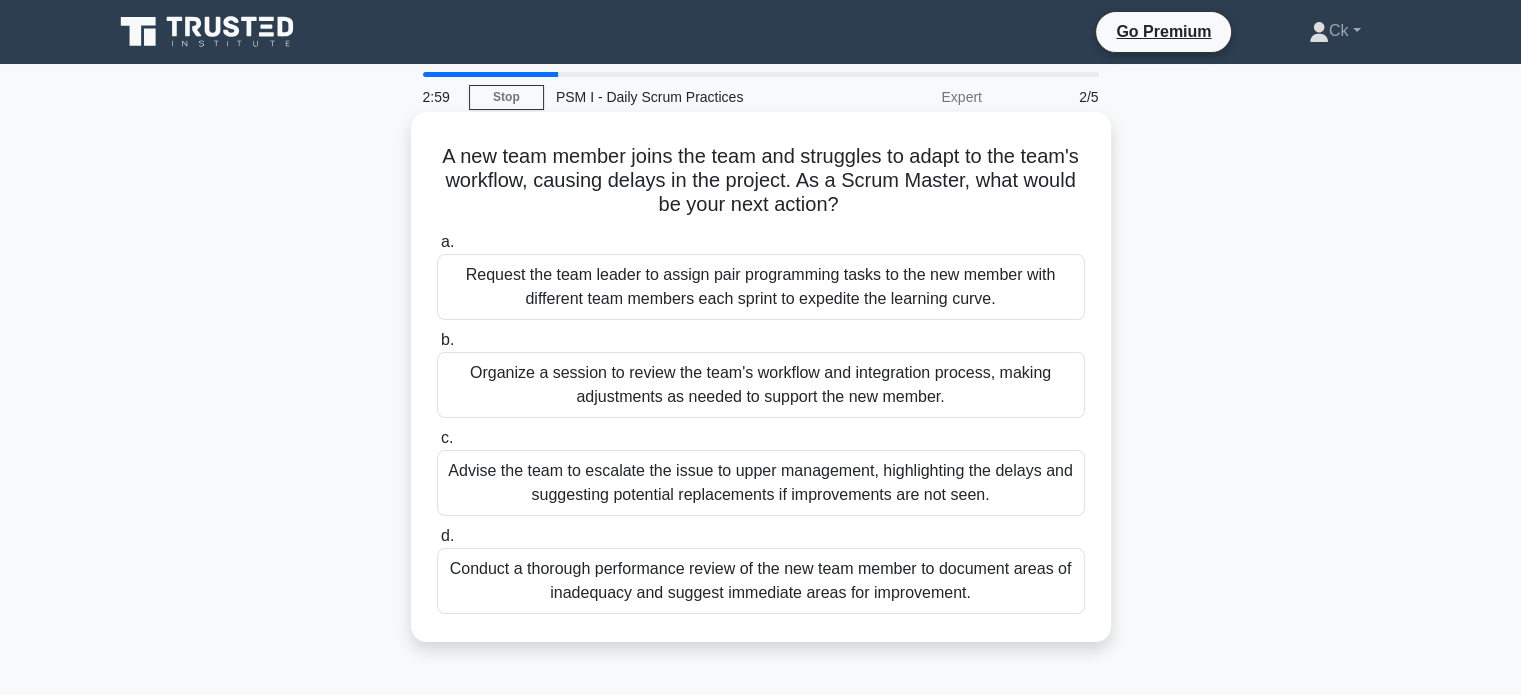 click on "Request the team leader to assign pair programming tasks to the new member with different team members each sprint to expedite the learning curve." at bounding box center (761, 287) 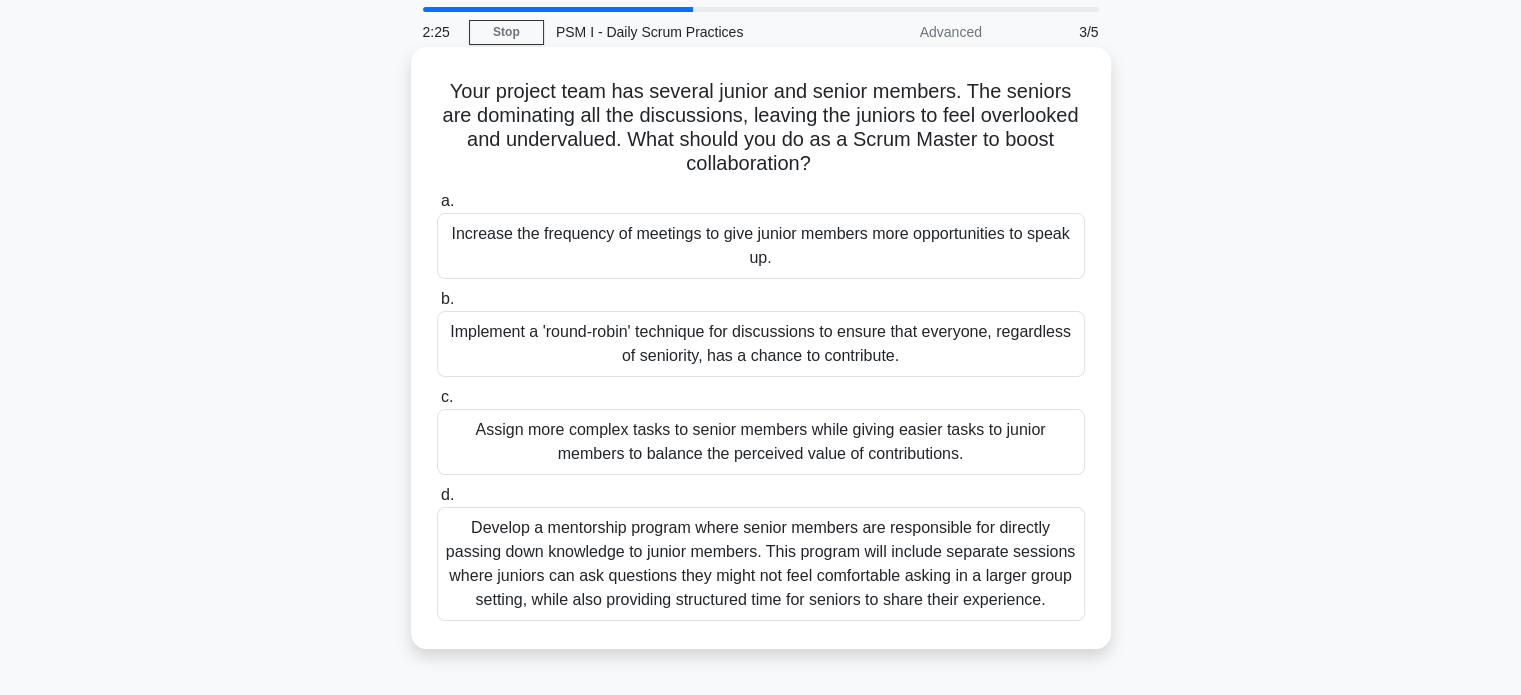 scroll, scrollTop: 100, scrollLeft: 0, axis: vertical 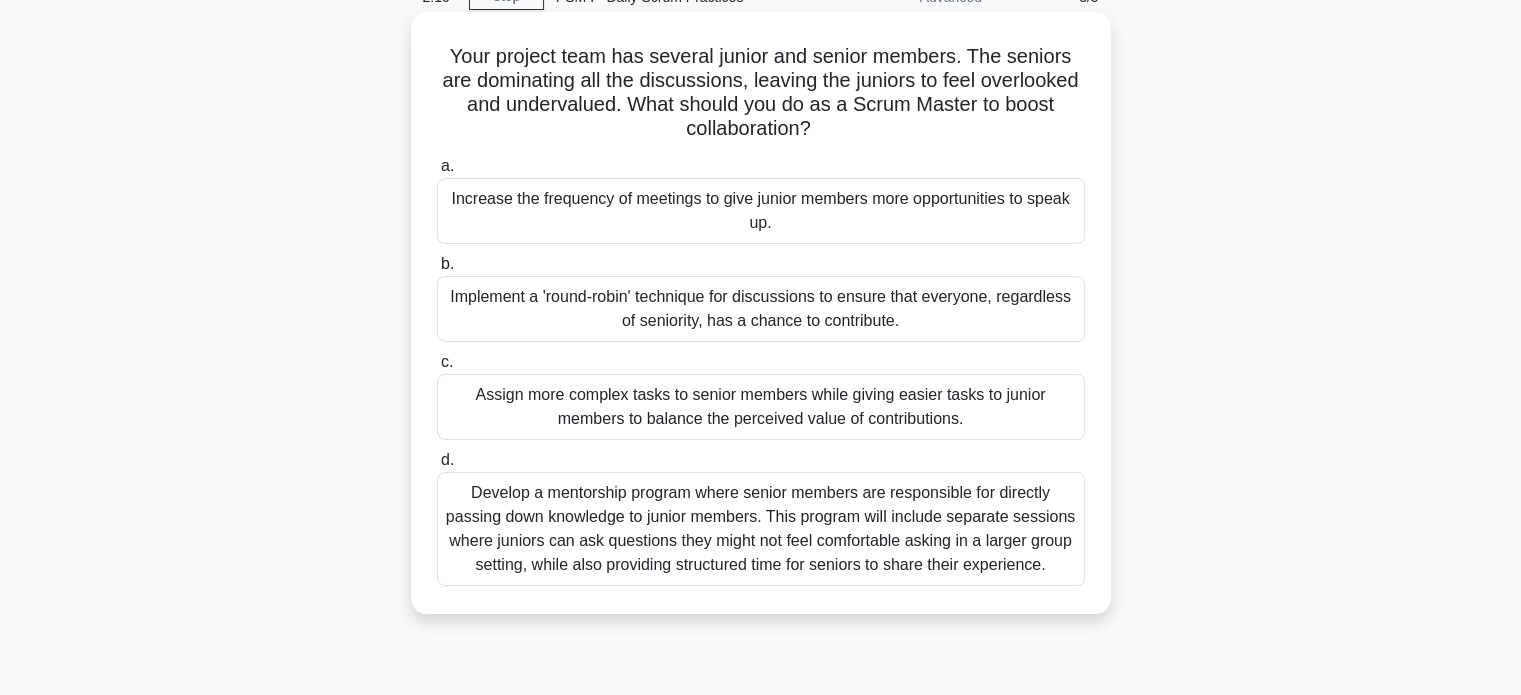 click on "Implement a 'round-robin' technique for discussions to ensure that everyone, regardless of seniority, has a chance to contribute." at bounding box center (761, 309) 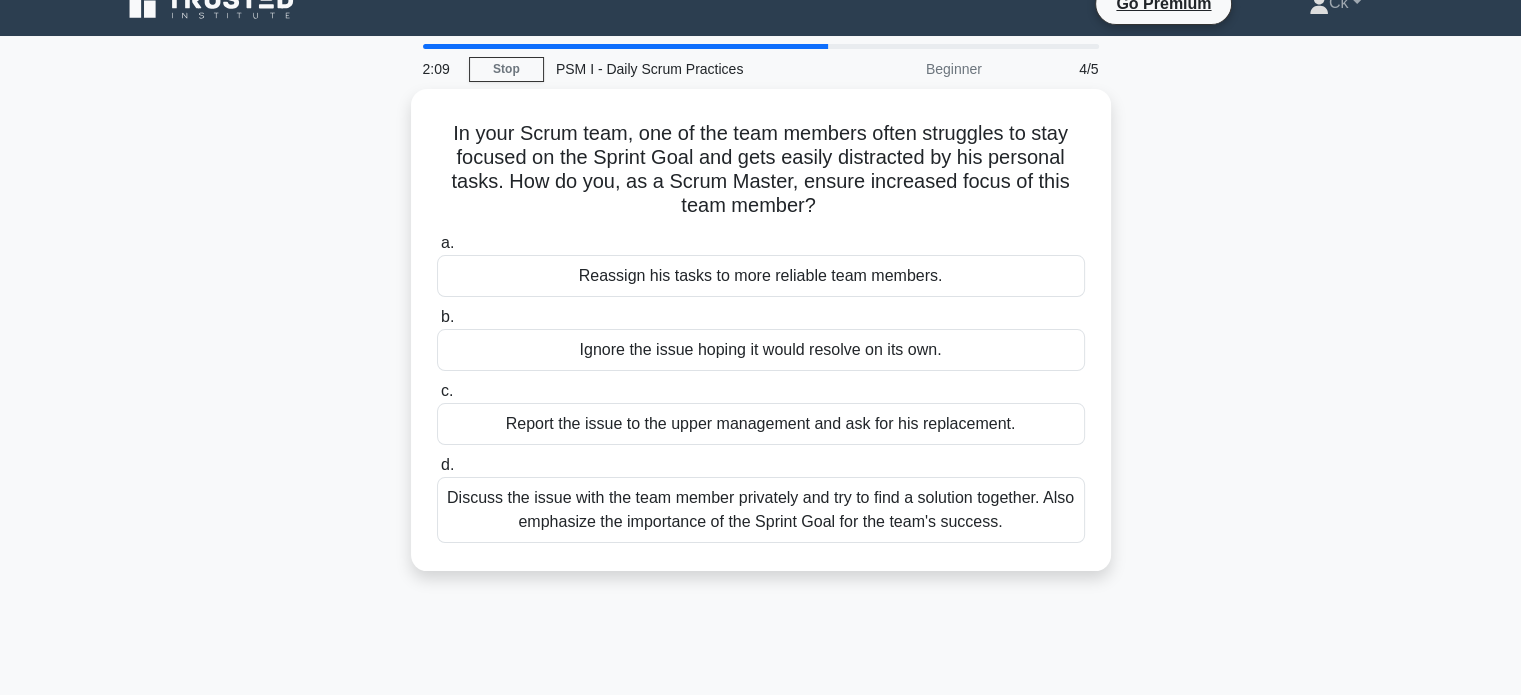 scroll, scrollTop: 0, scrollLeft: 0, axis: both 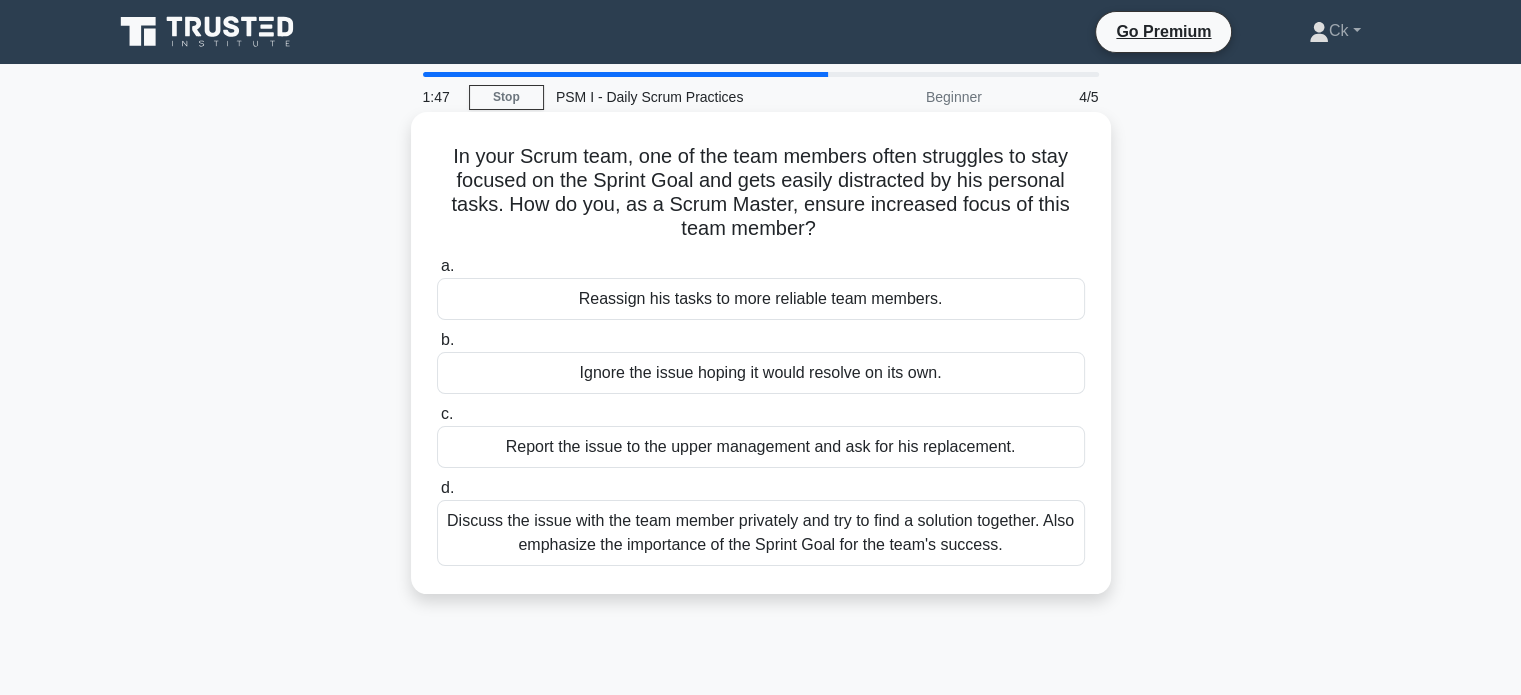 click on "Discuss the issue with the team member privately and try to find a solution together. Also emphasize the importance of the Sprint Goal for the team's success." at bounding box center [761, 533] 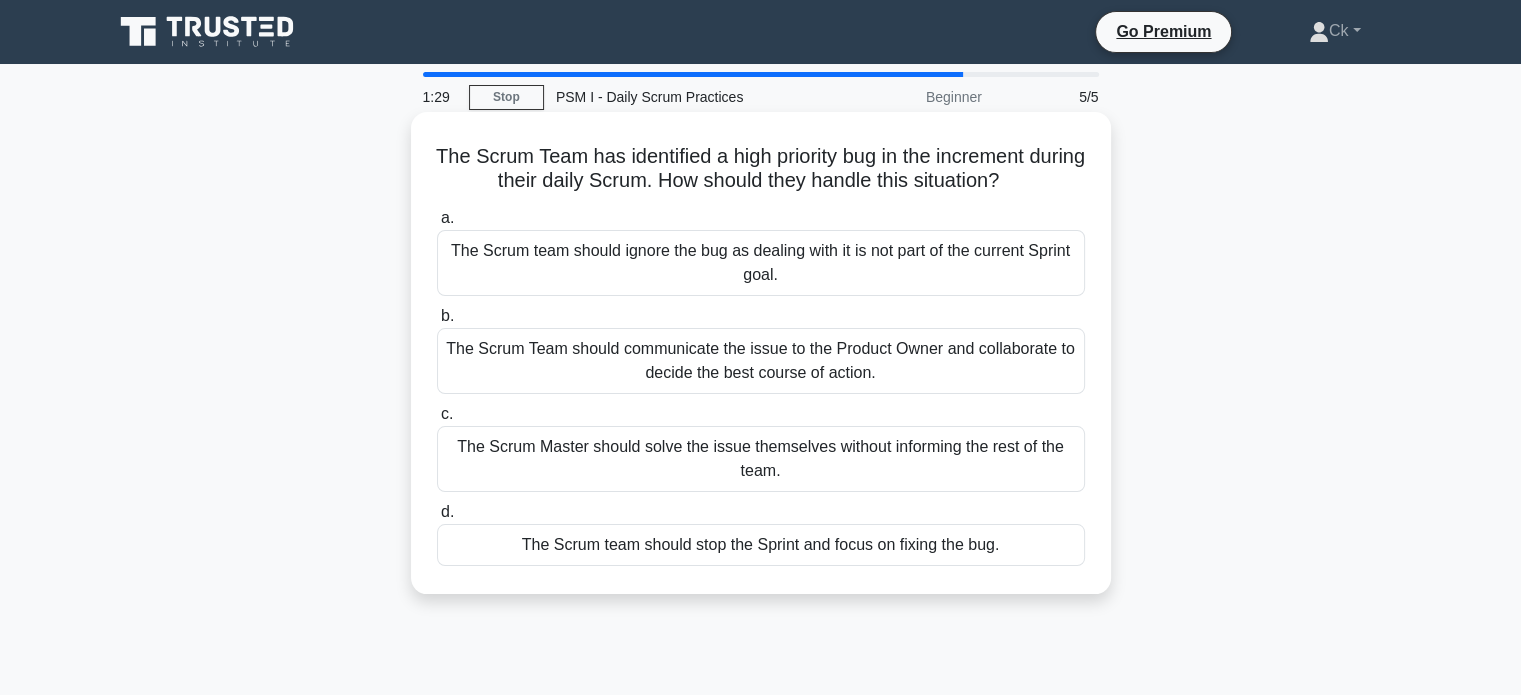 click on "The Scrum Team should communicate the issue to the Product Owner and collaborate to decide the best course of action." at bounding box center (761, 361) 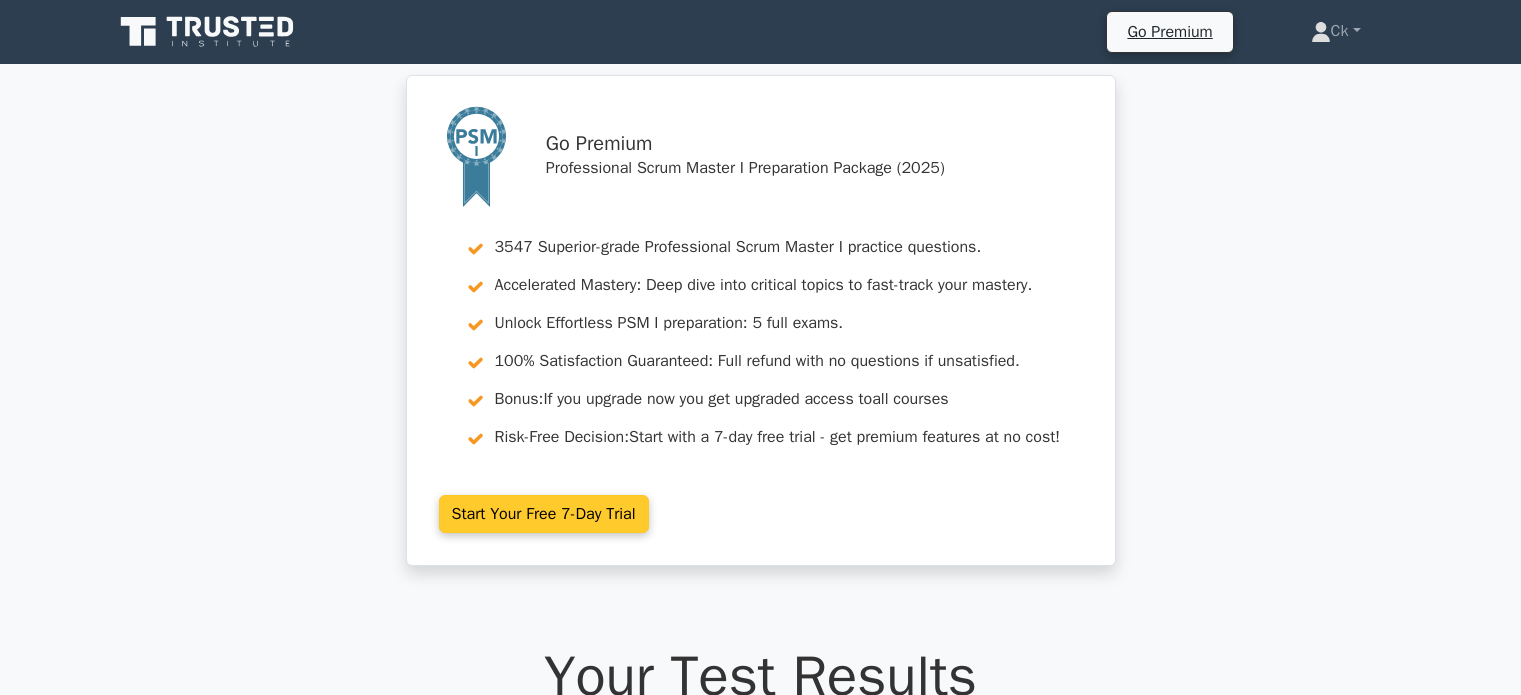 scroll, scrollTop: 0, scrollLeft: 0, axis: both 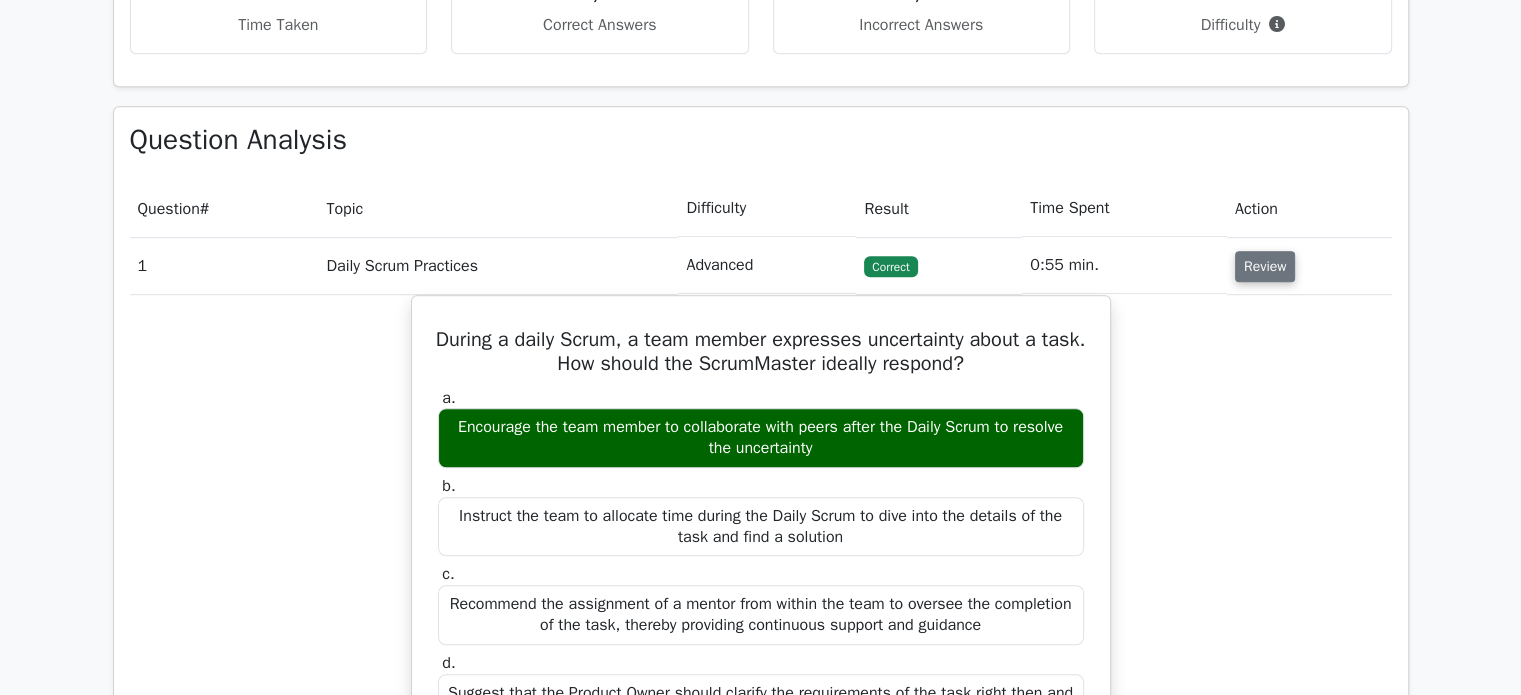 click on "Review" at bounding box center [1265, 266] 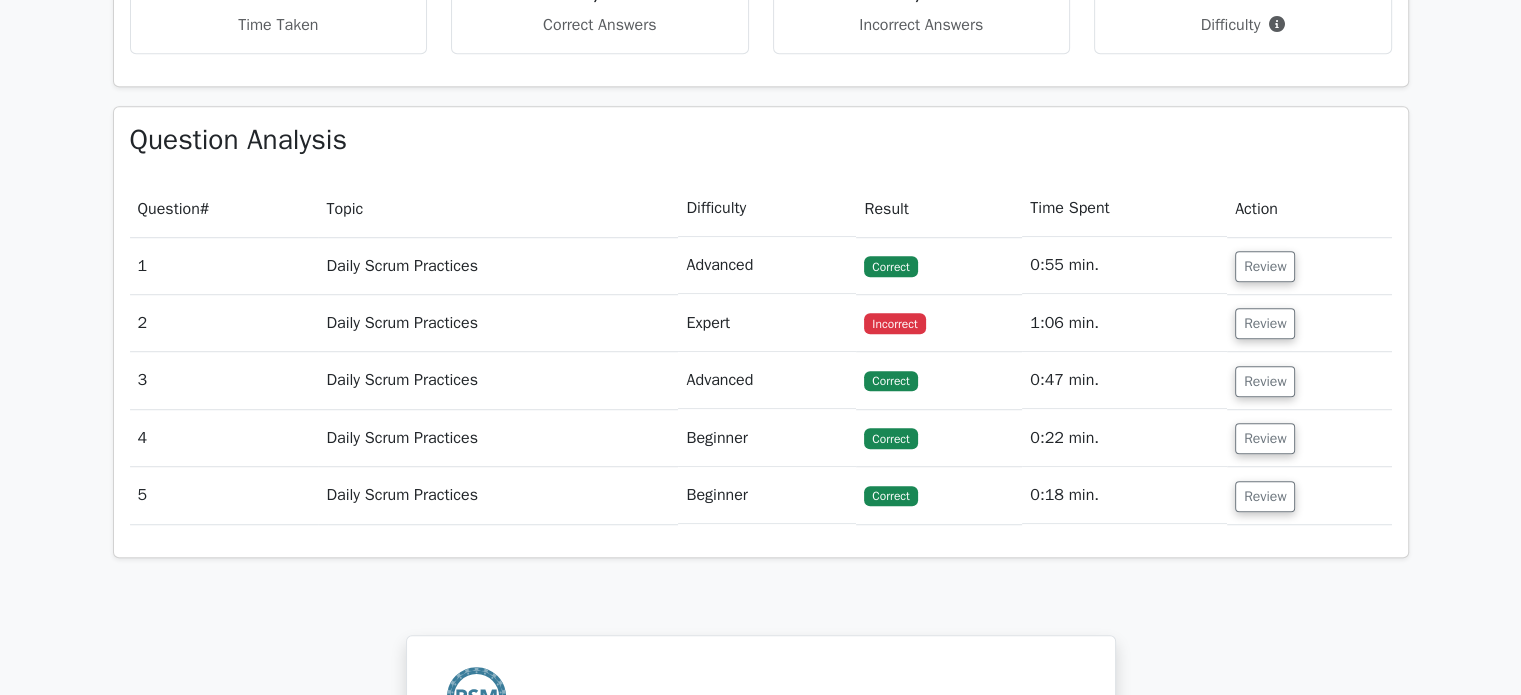 drag, startPoint x: 877, startPoint y: 324, endPoint x: 961, endPoint y: 339, distance: 85.32877 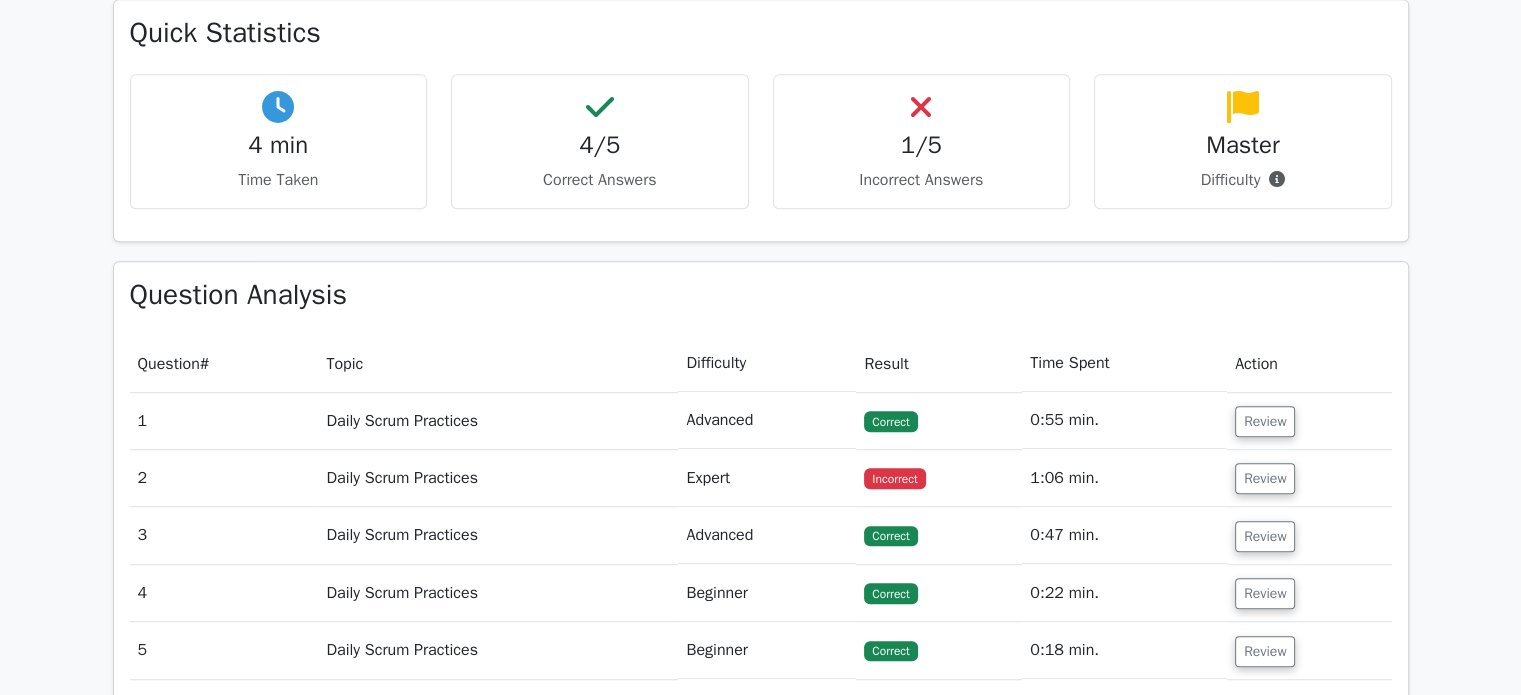 scroll, scrollTop: 1119, scrollLeft: 0, axis: vertical 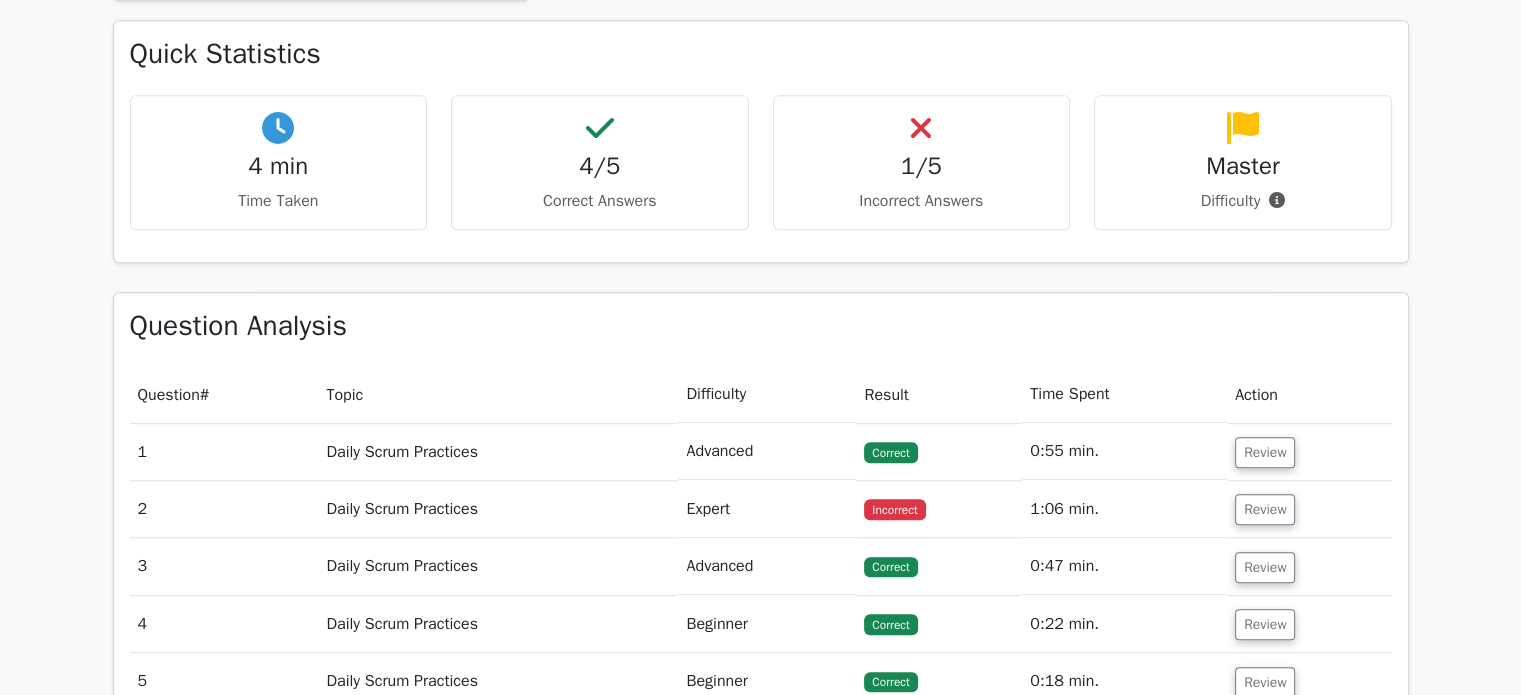 click on "Incorrect Answers" at bounding box center [922, 201] 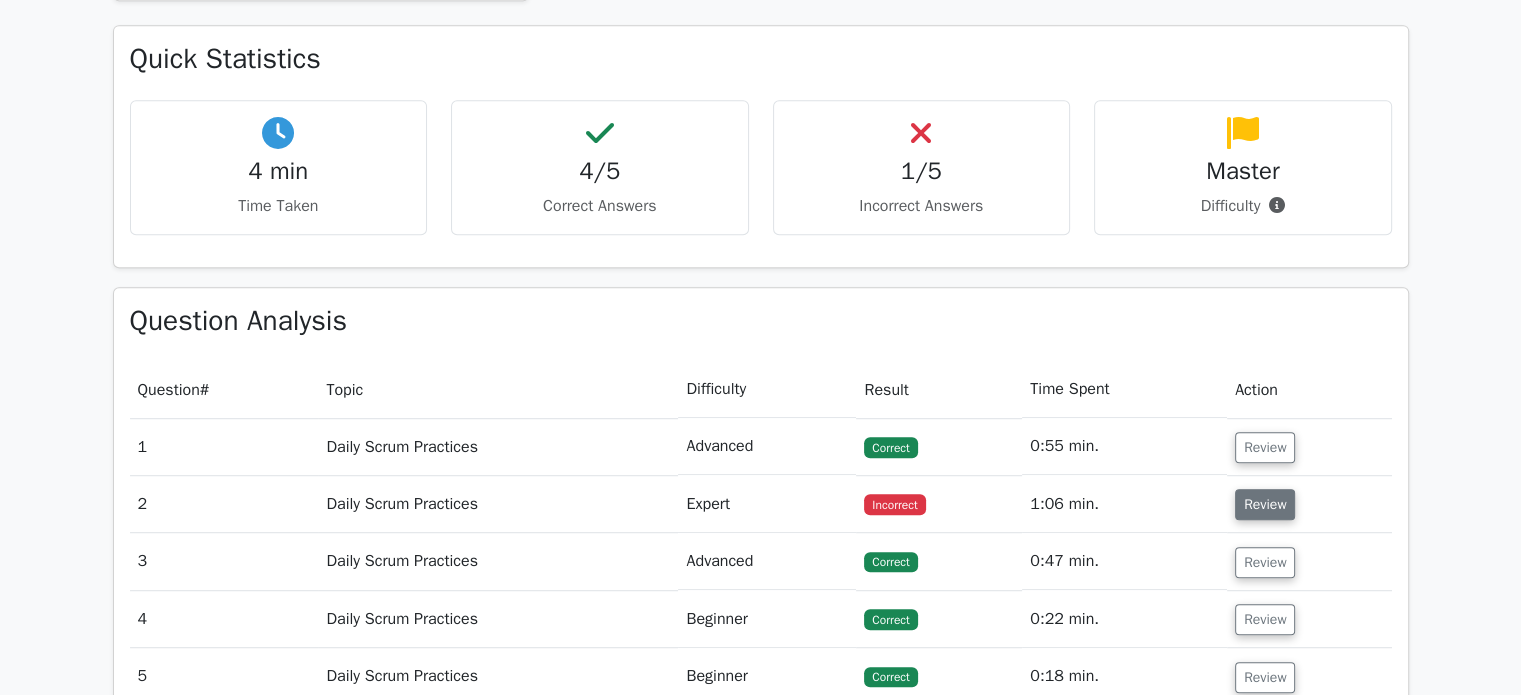 click on "Review" at bounding box center (1265, 504) 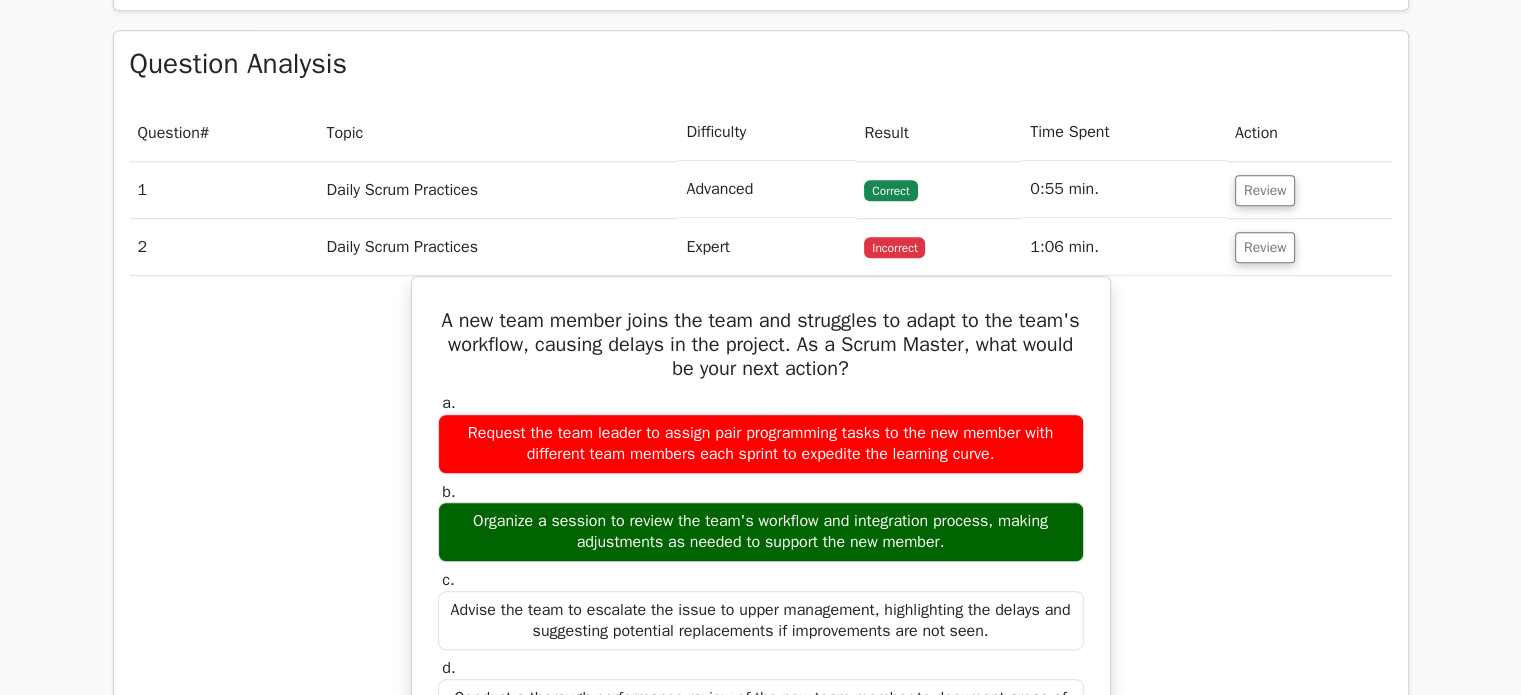 scroll, scrollTop: 1419, scrollLeft: 0, axis: vertical 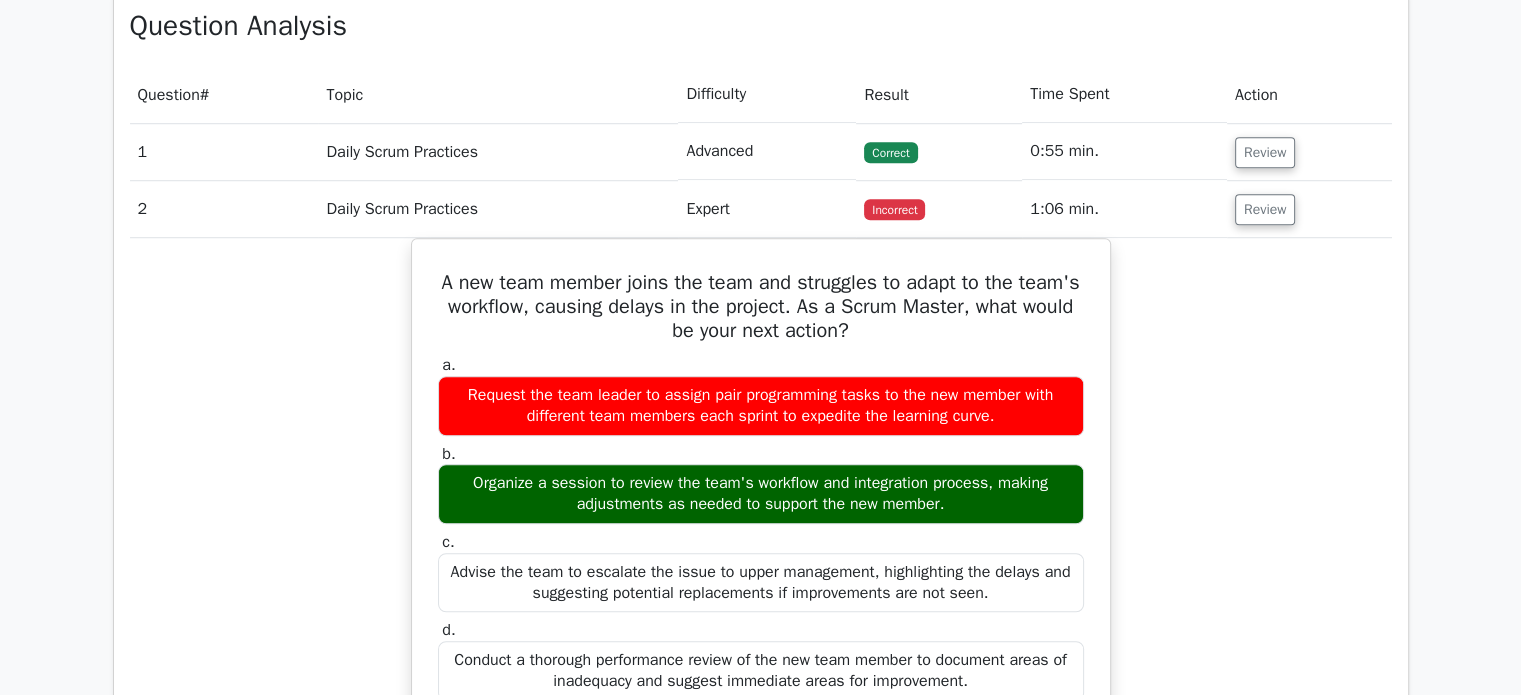 click on "Go Premium
Professional Scrum Master I Preparation Package (2025)
3547 Superior-grade  Professional Scrum Master I practice questions.
Accelerated Mastery: Deep dive into critical topics to fast-track your mastery.
Unlock Effortless PSM I preparation: 5 full exams.
100% Satisfaction Guaranteed: Full refund with no questions if unsatisfied.
Bonus:  If you upgrade now you get upgraded access to  all courses Risk-Free Decision:" at bounding box center [760, 344] 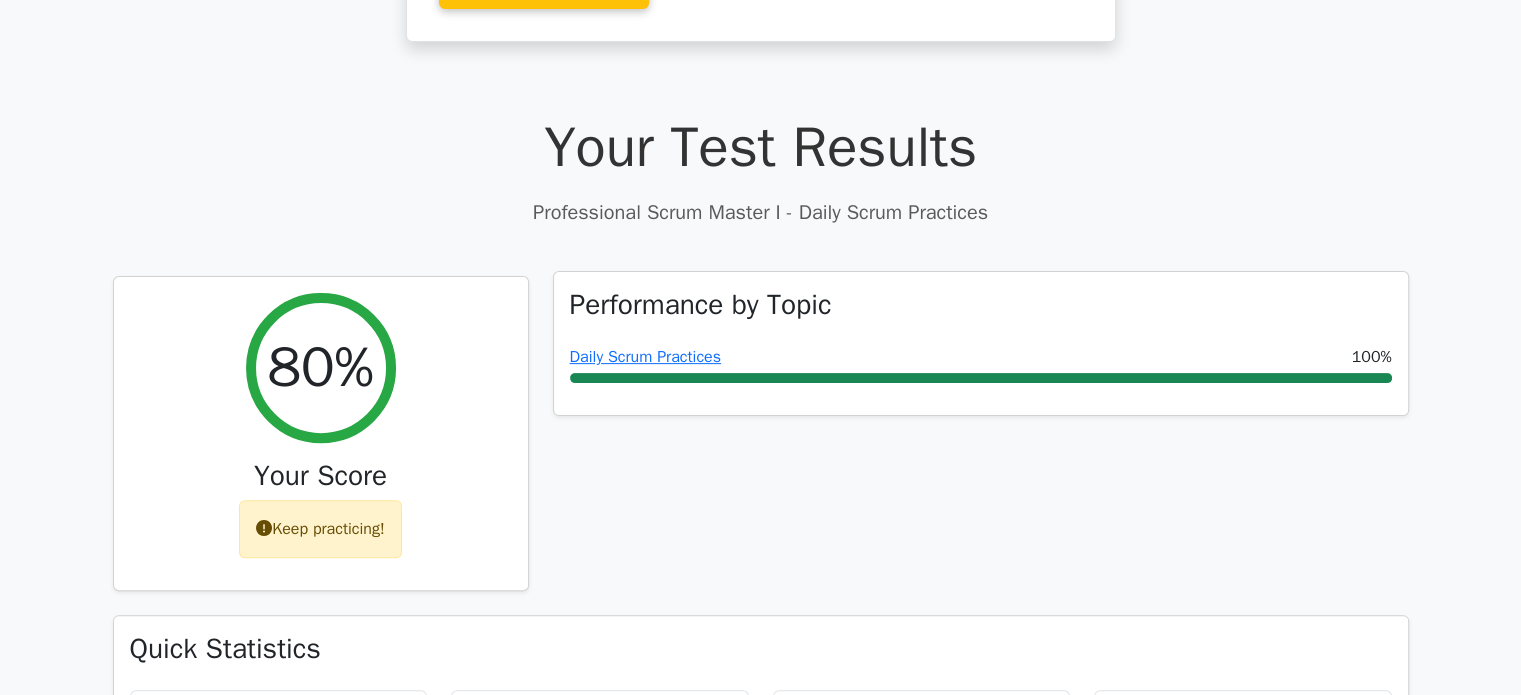 scroll, scrollTop: 519, scrollLeft: 0, axis: vertical 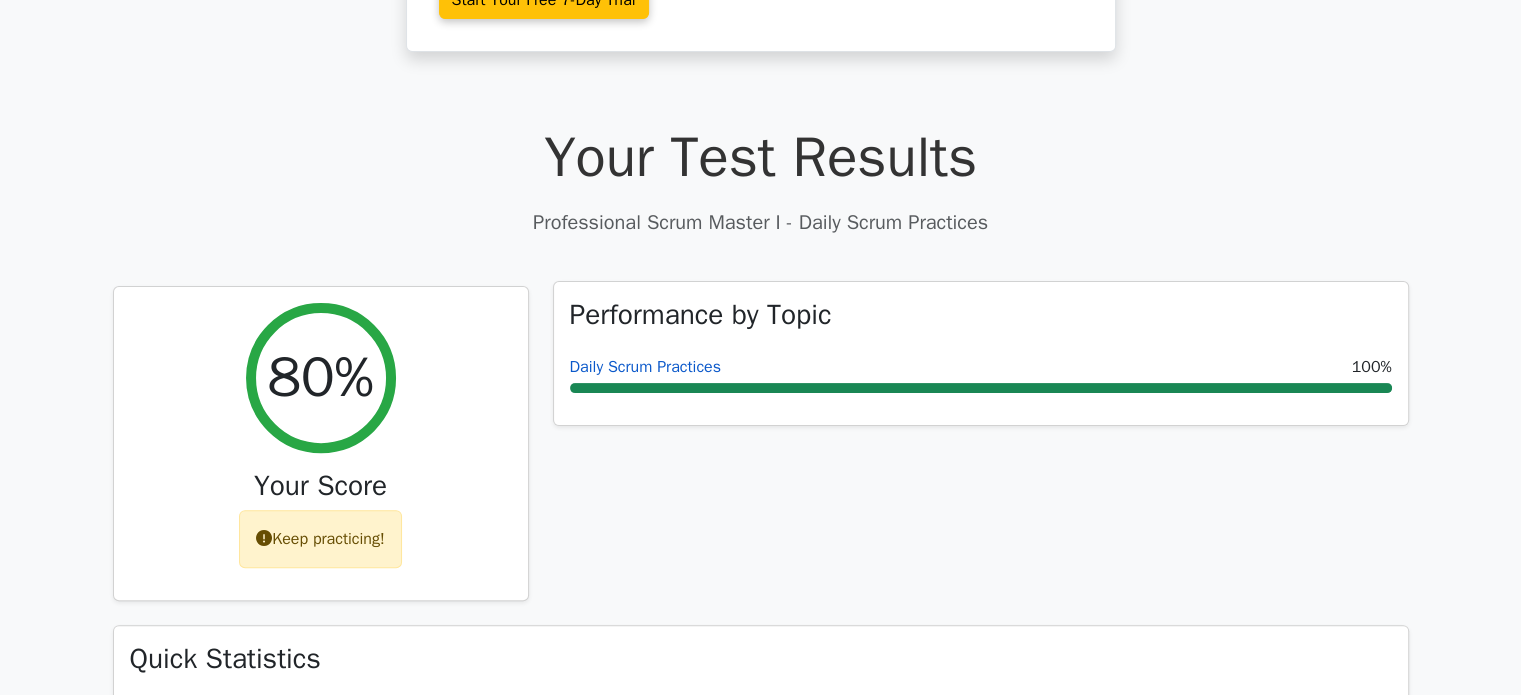 click on "Daily Scrum Practices" at bounding box center [645, 367] 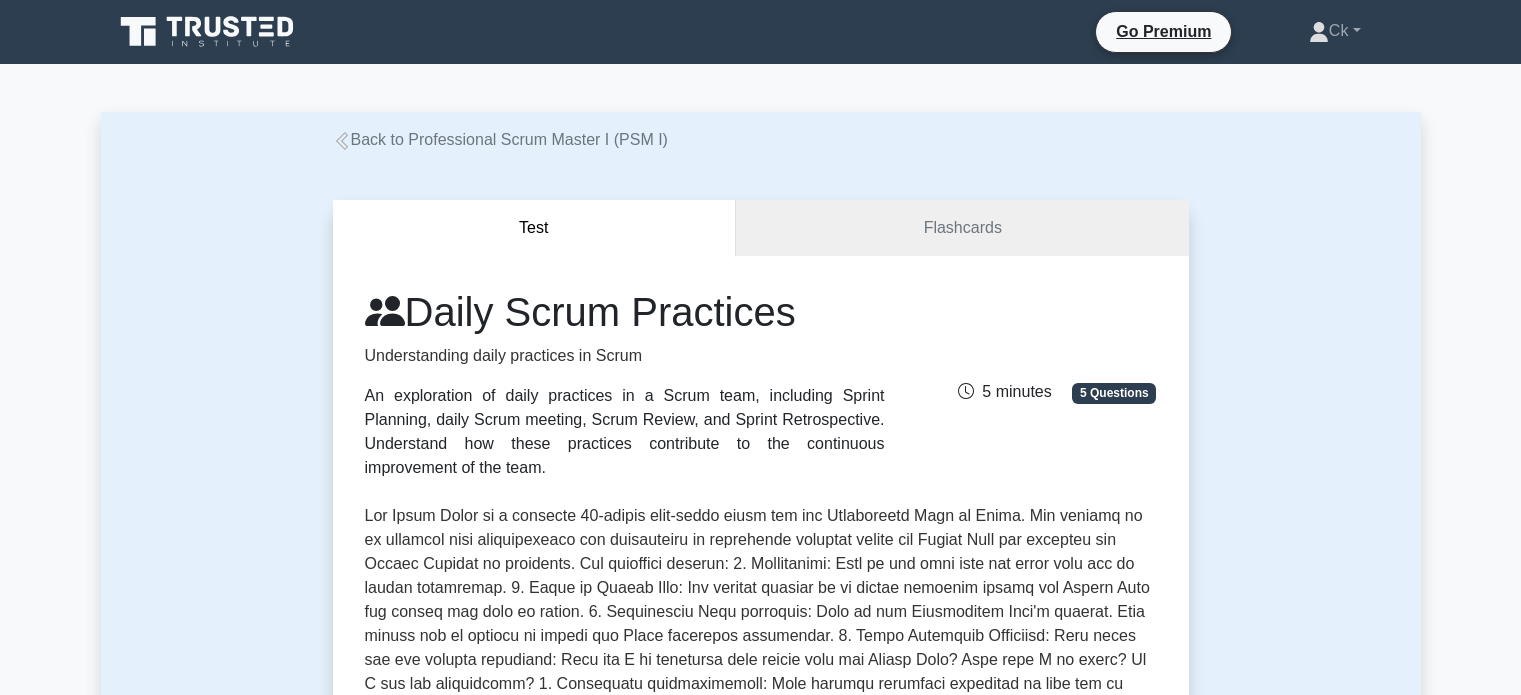 scroll, scrollTop: 0, scrollLeft: 0, axis: both 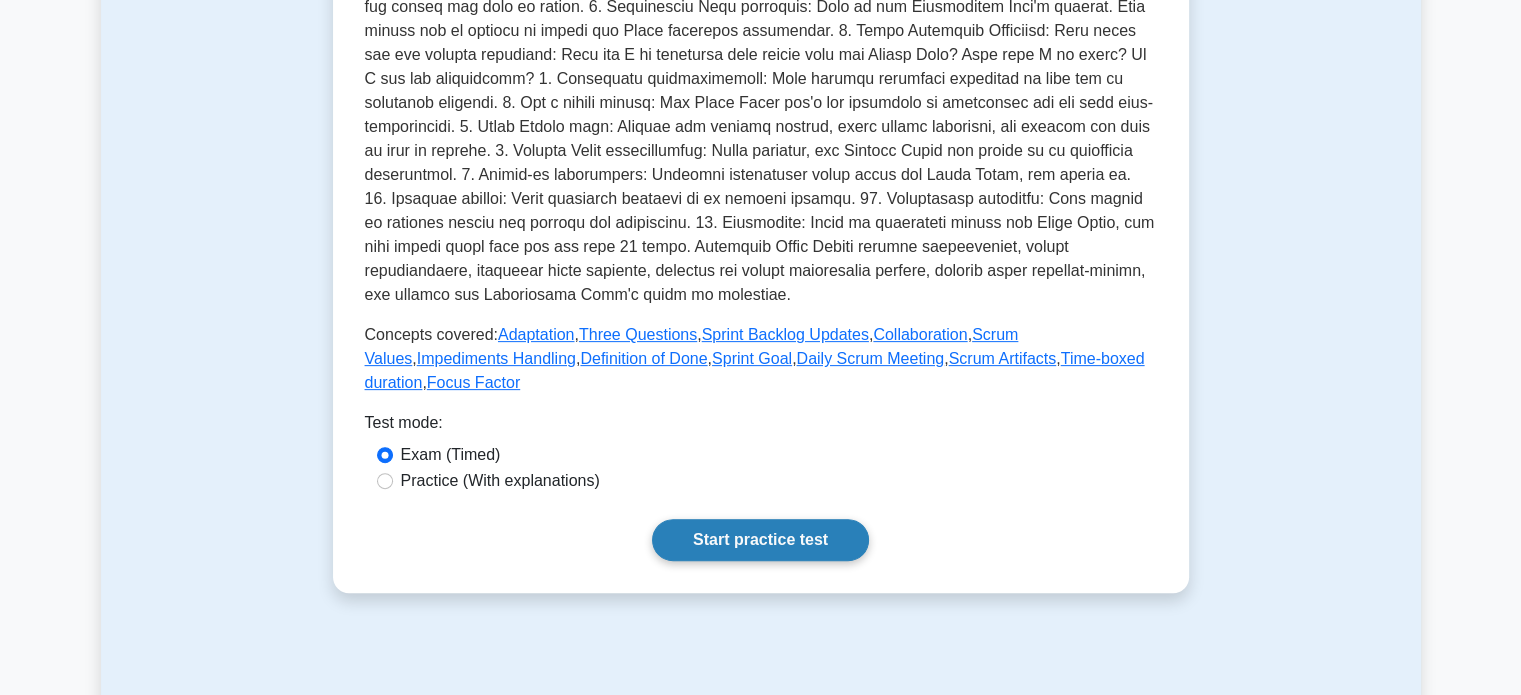 click on "Start practice test" at bounding box center [760, 540] 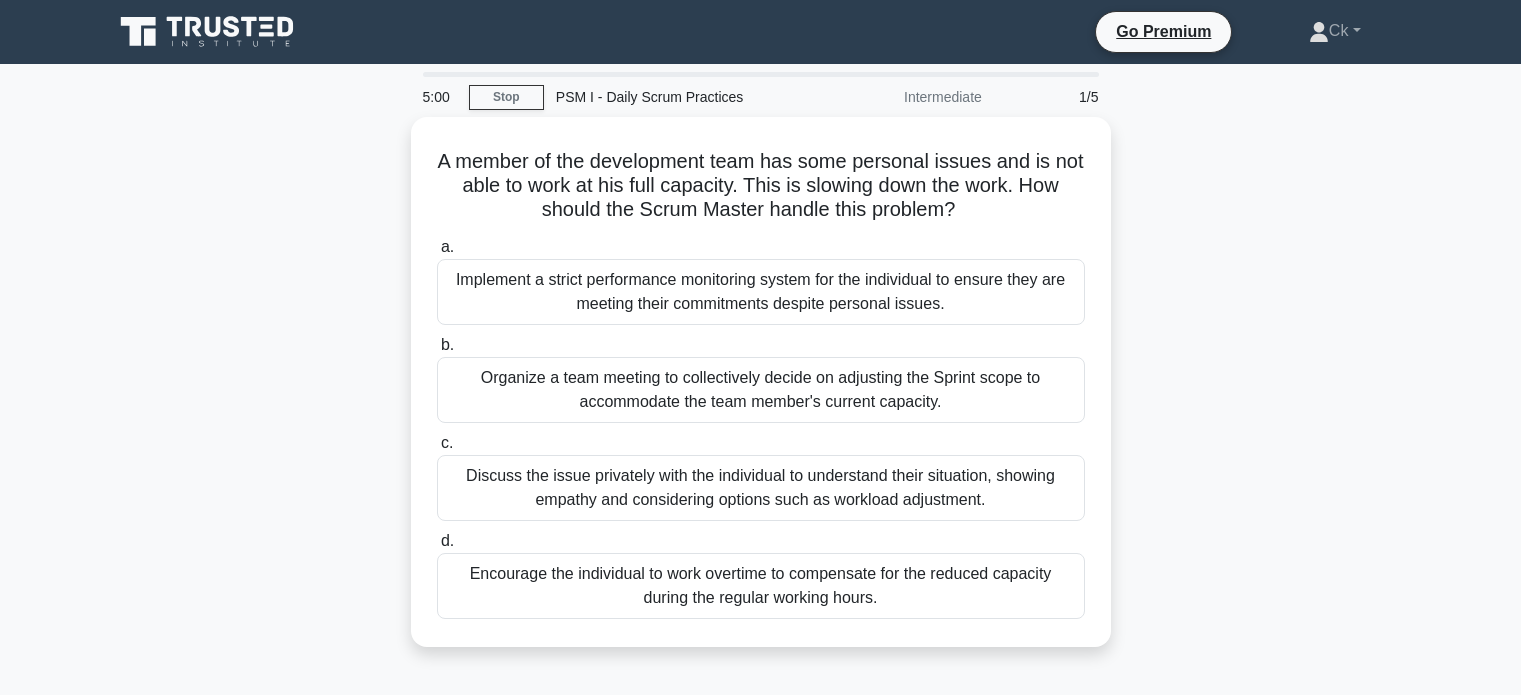 scroll, scrollTop: 0, scrollLeft: 0, axis: both 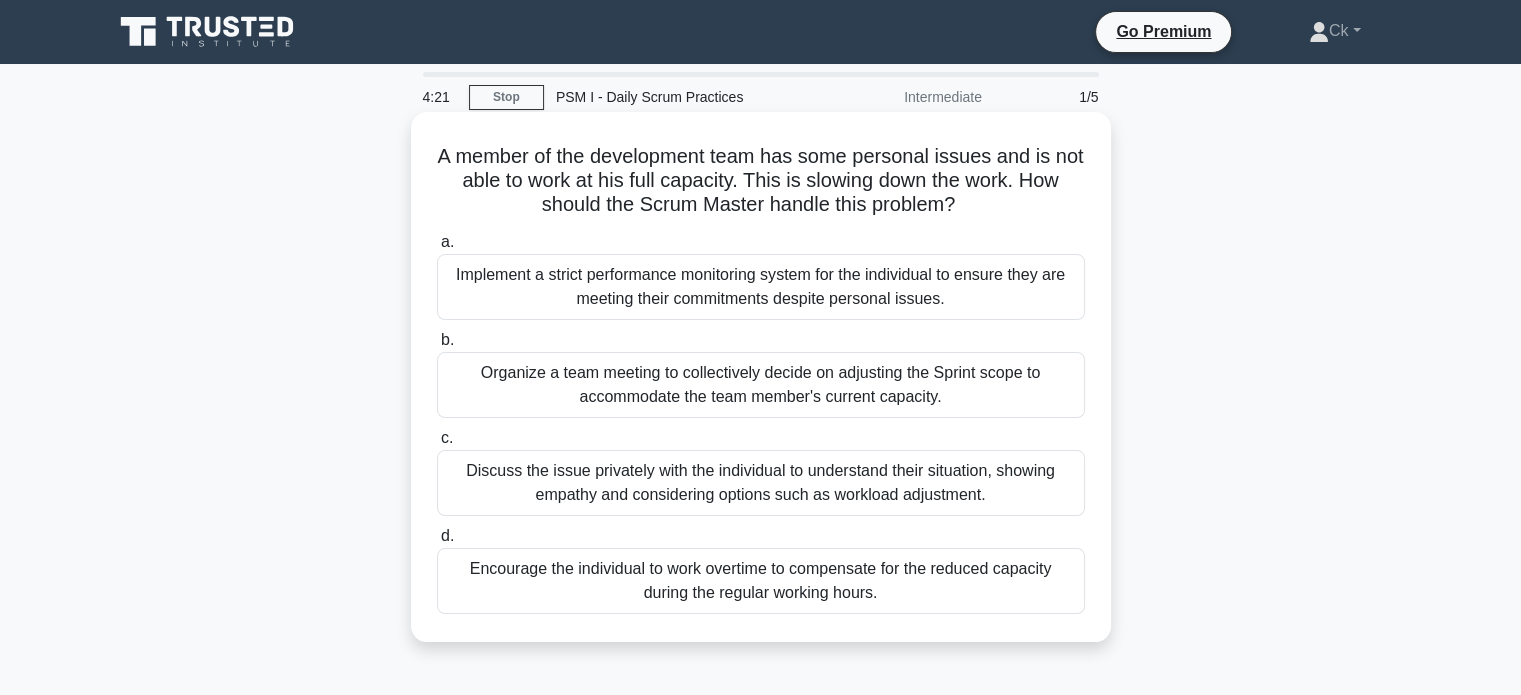 click on "Discuss the issue privately with the individual to understand their situation, showing empathy and considering options such as workload adjustment." at bounding box center (761, 483) 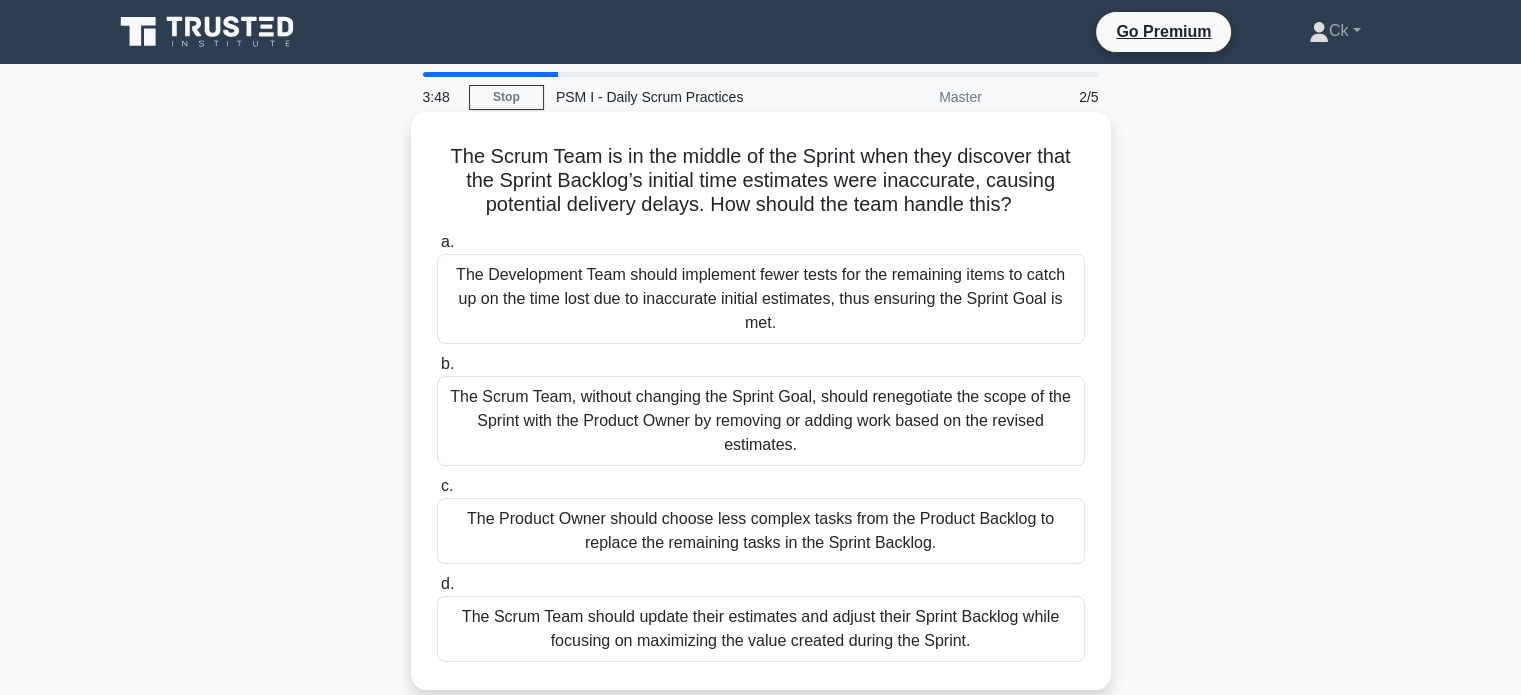 scroll, scrollTop: 100, scrollLeft: 0, axis: vertical 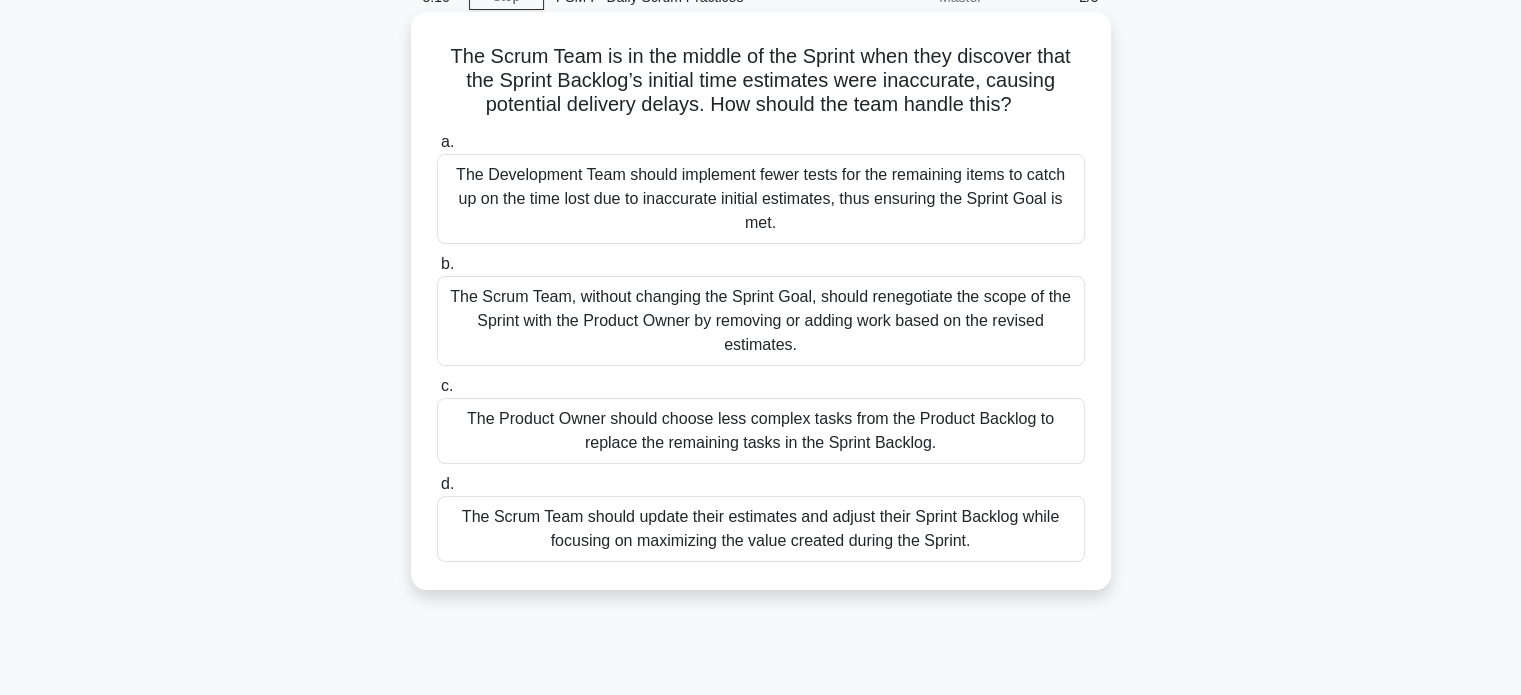 click on "The Scrum Team, without changing the Sprint Goal, should renegotiate the scope of the Sprint with the Product Owner by removing or adding work based on the revised estimates." at bounding box center [761, 321] 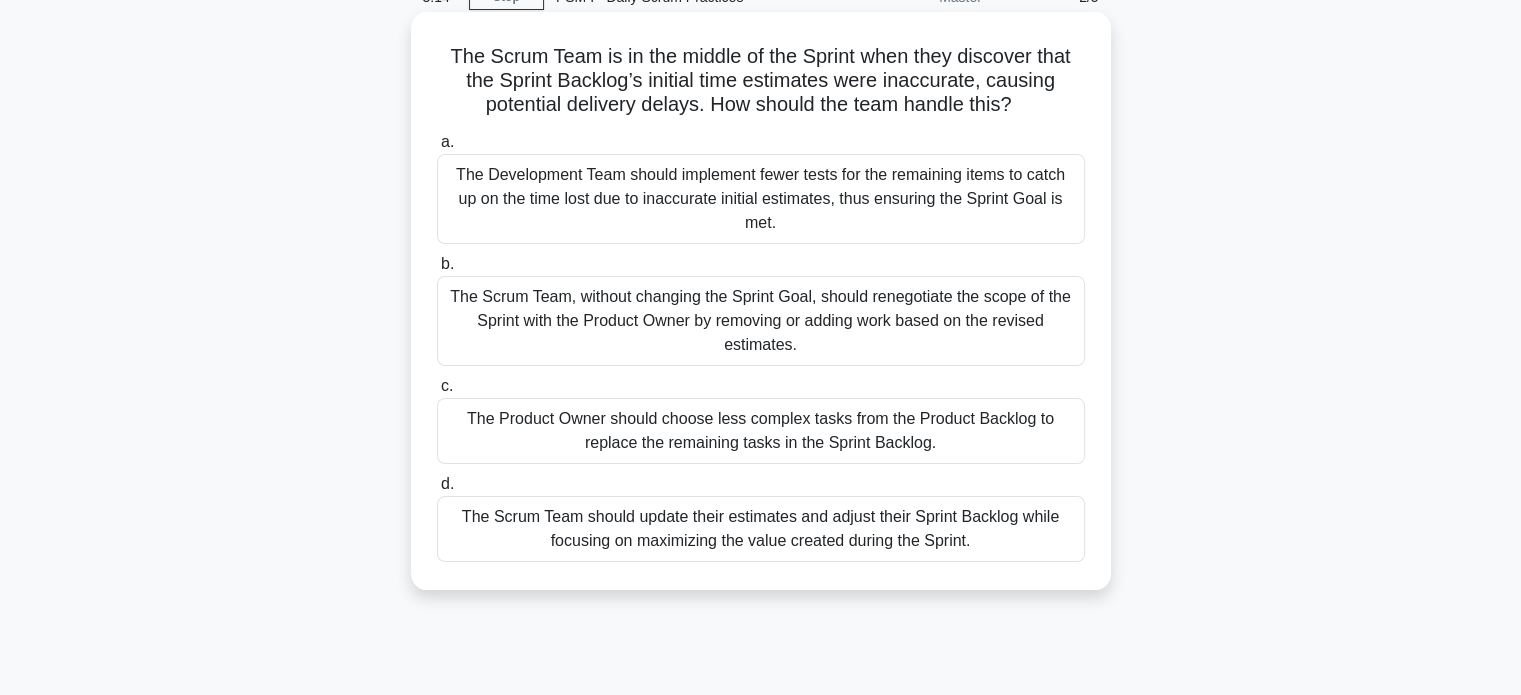 click on "The Scrum Team, without changing the Sprint Goal, should renegotiate the scope of the Sprint with the Product Owner by removing or adding work based on the revised estimates." at bounding box center [761, 321] 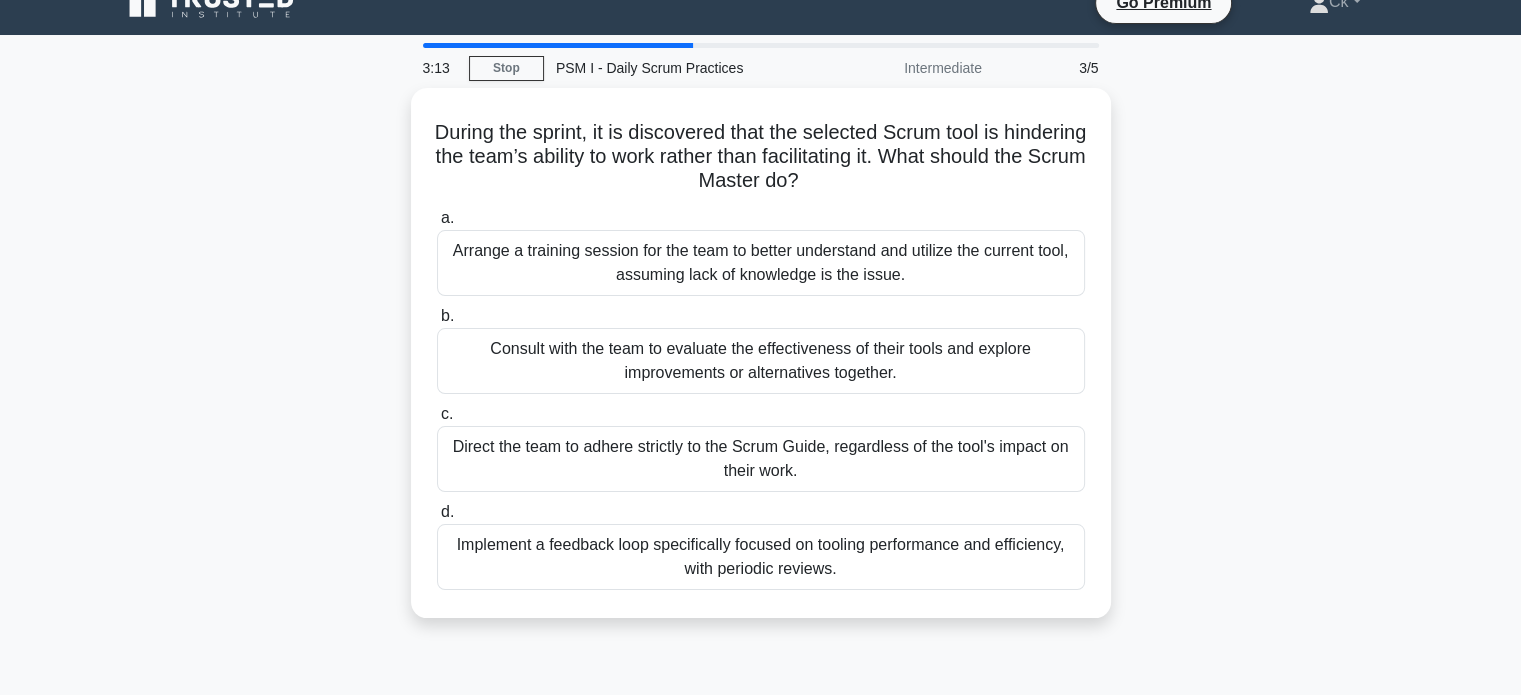 scroll, scrollTop: 0, scrollLeft: 0, axis: both 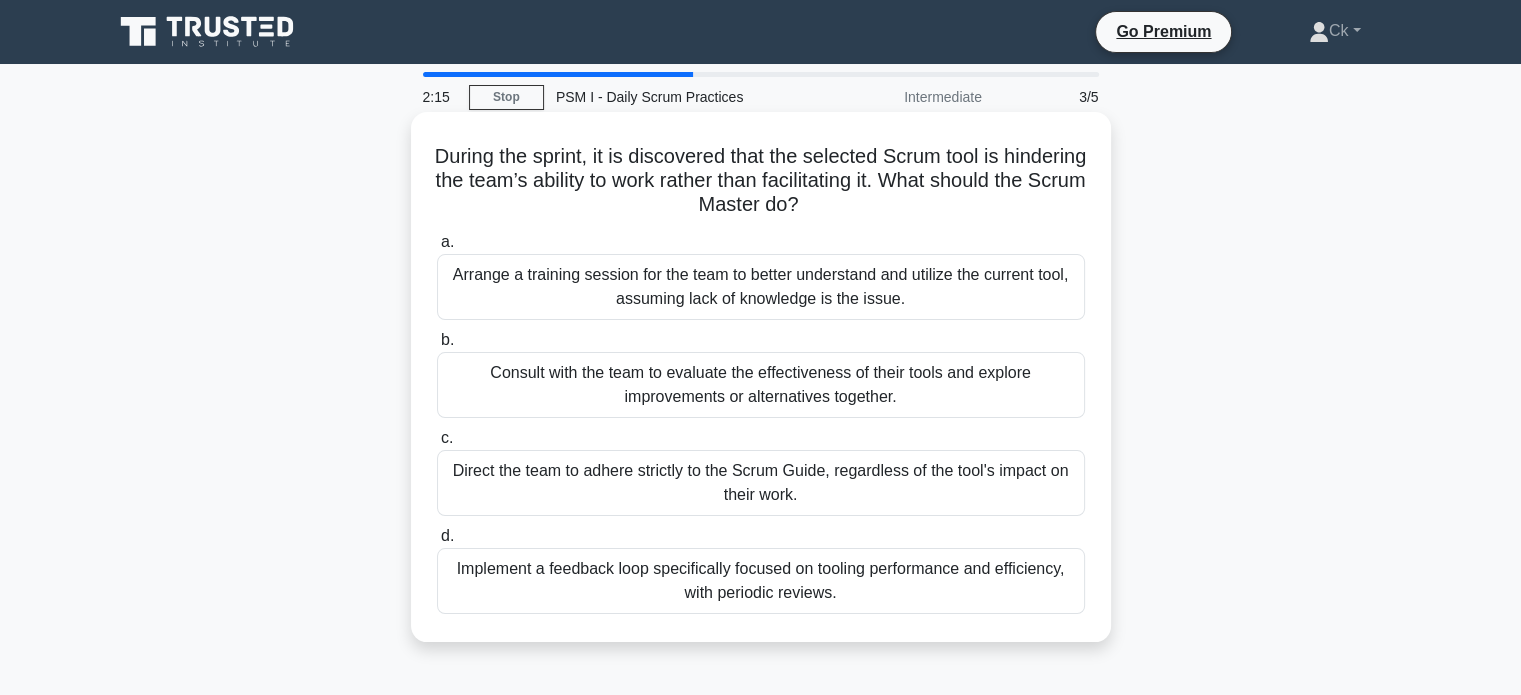 click on "Implement a feedback loop specifically focused on tooling performance and efficiency, with periodic reviews." at bounding box center (761, 581) 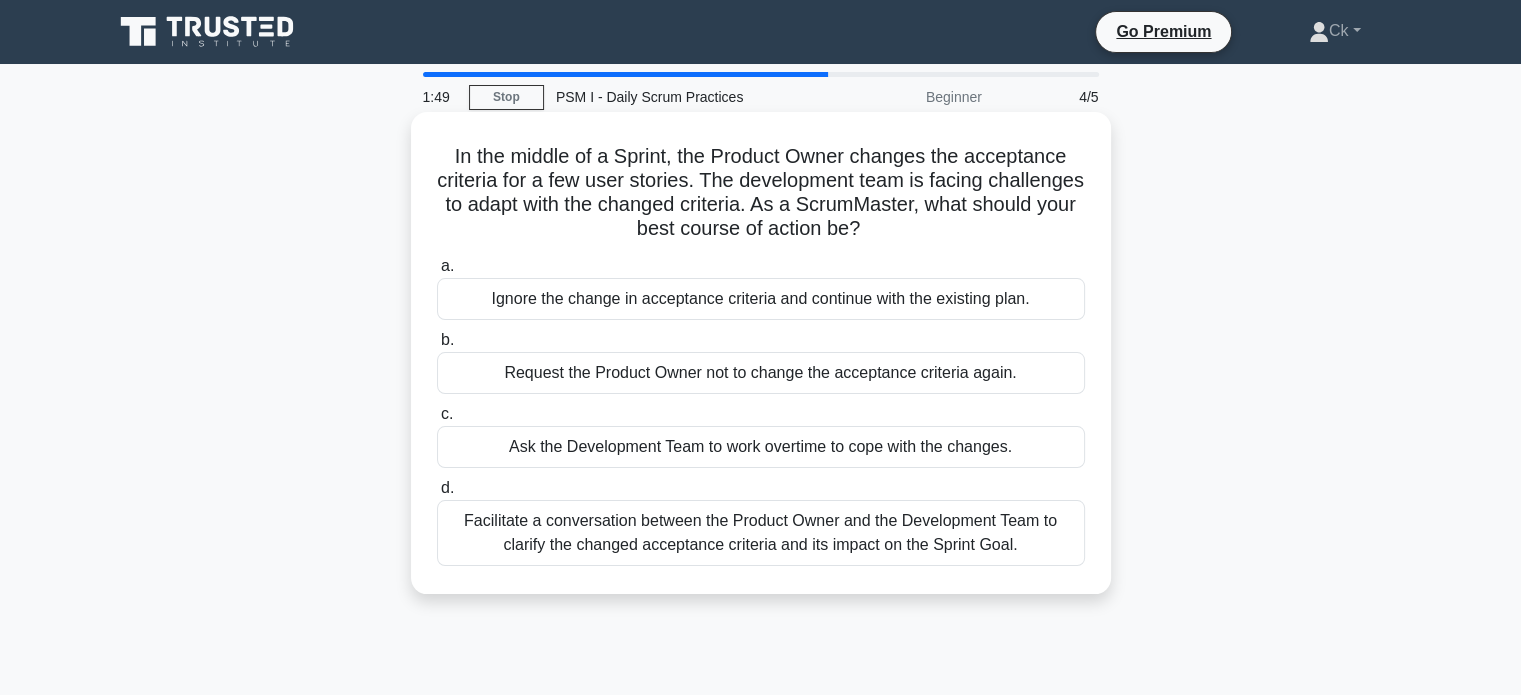 click on "Facilitate a conversation between the Product Owner and the Development Team to clarify the changed acceptance criteria and its impact on the Sprint Goal." at bounding box center [761, 533] 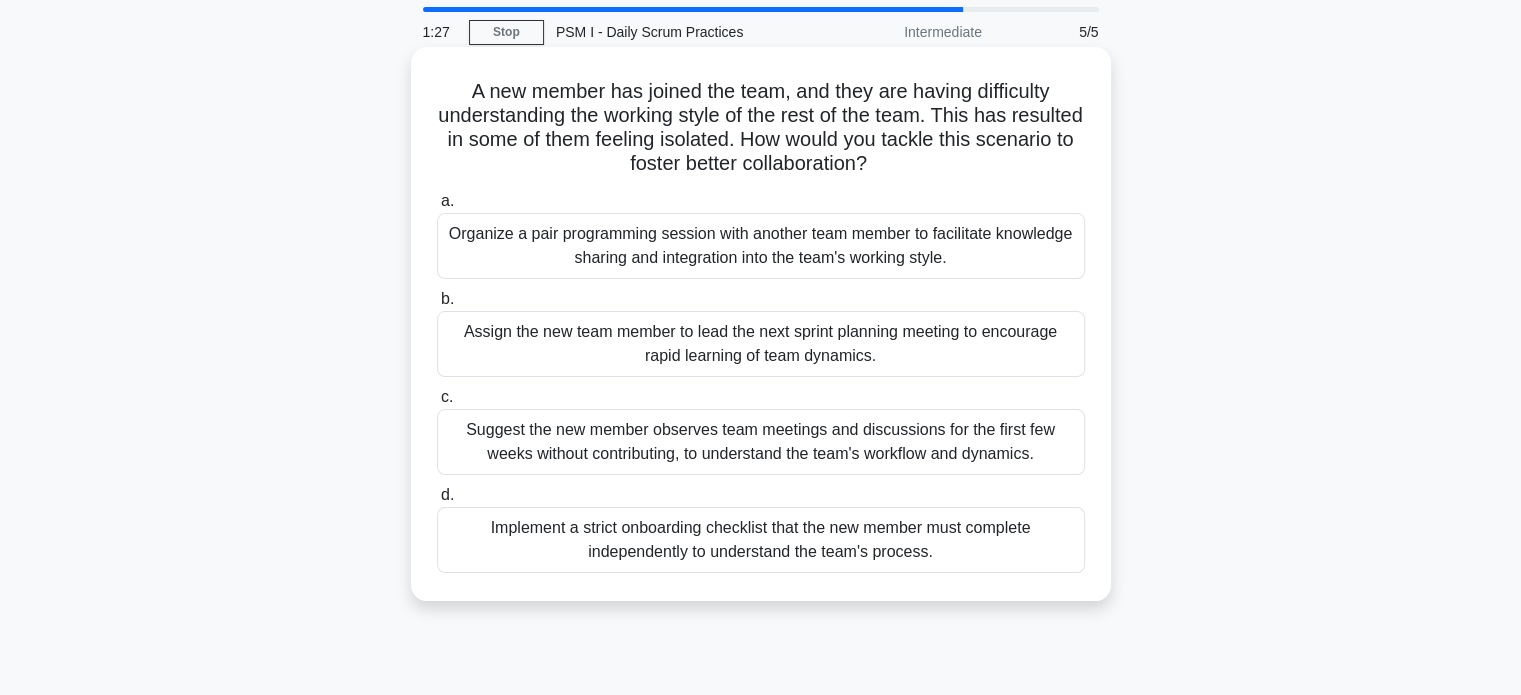 scroll, scrollTop: 100, scrollLeft: 0, axis: vertical 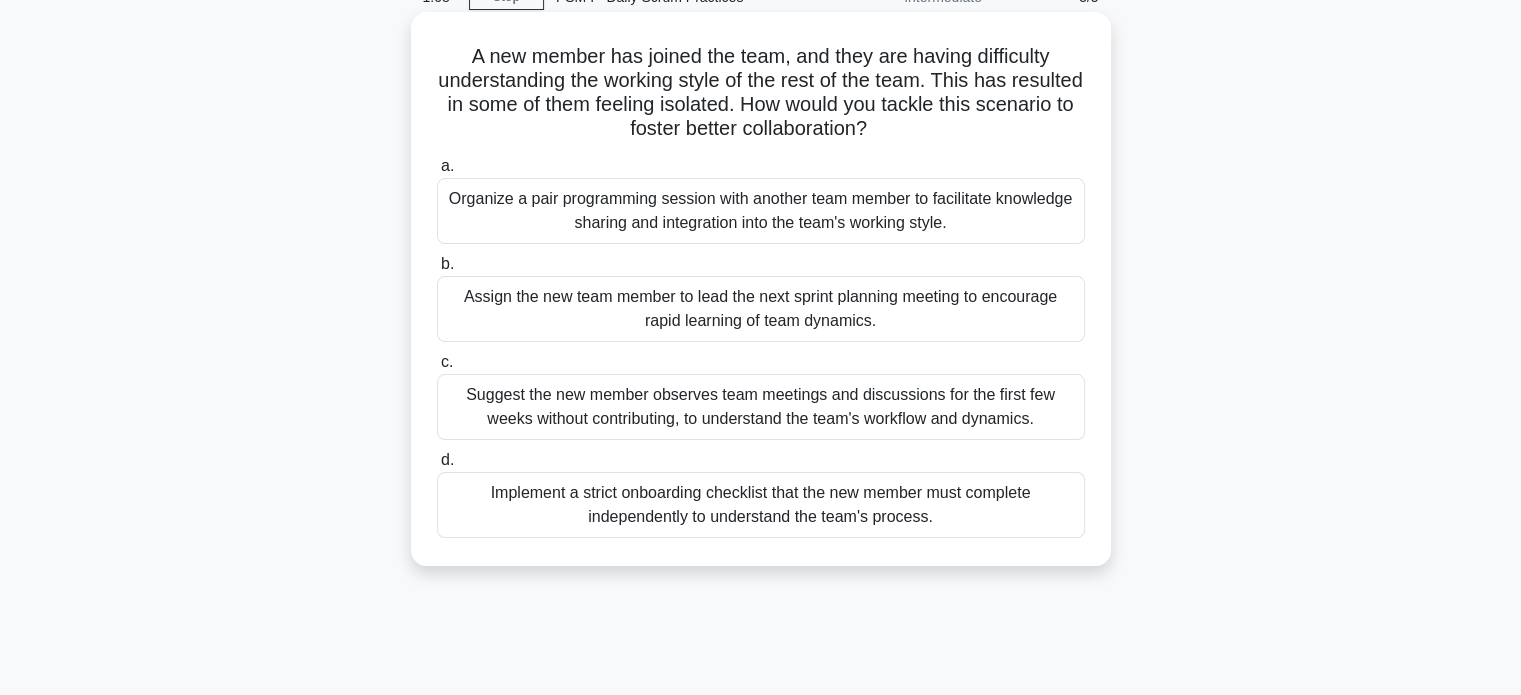 click on "Suggest the new member observes team meetings and discussions for the first few weeks without contributing, to understand the team's workflow and dynamics." at bounding box center (761, 407) 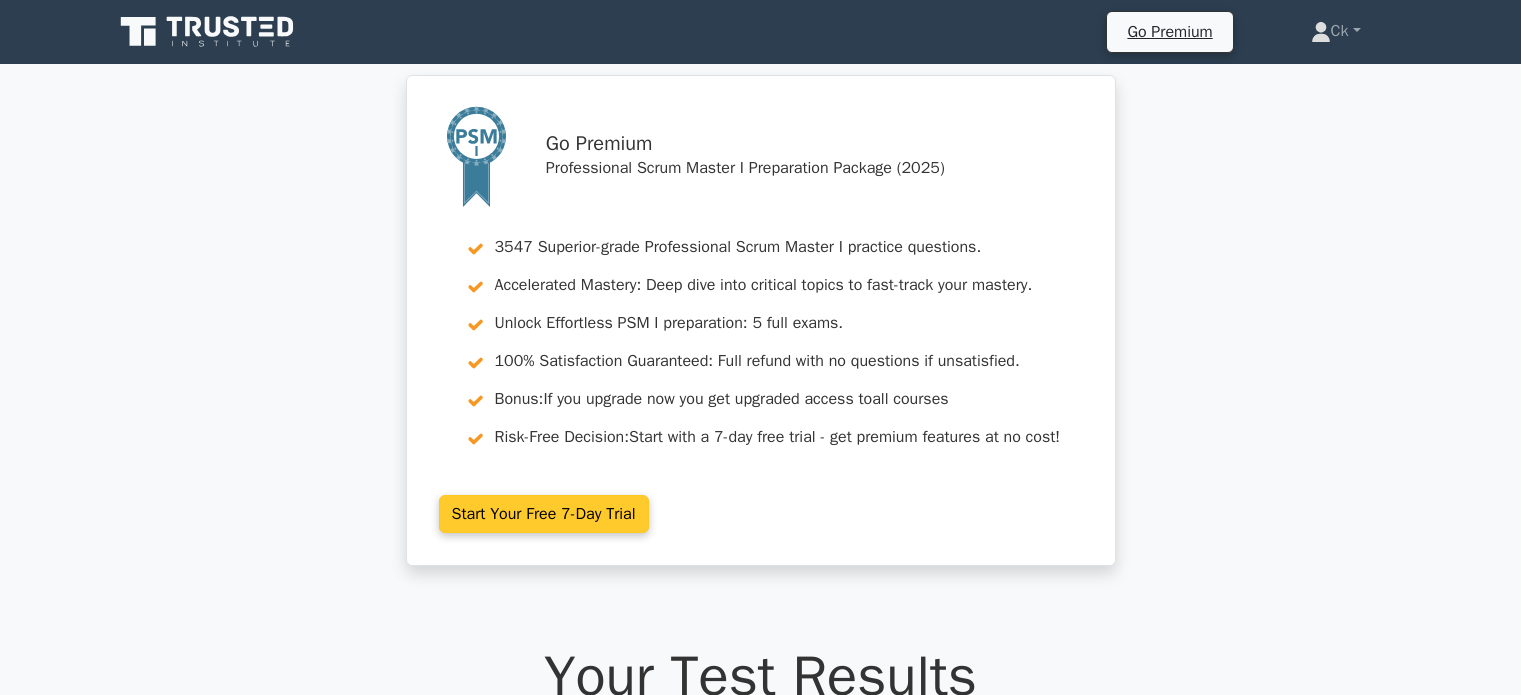 scroll, scrollTop: 0, scrollLeft: 0, axis: both 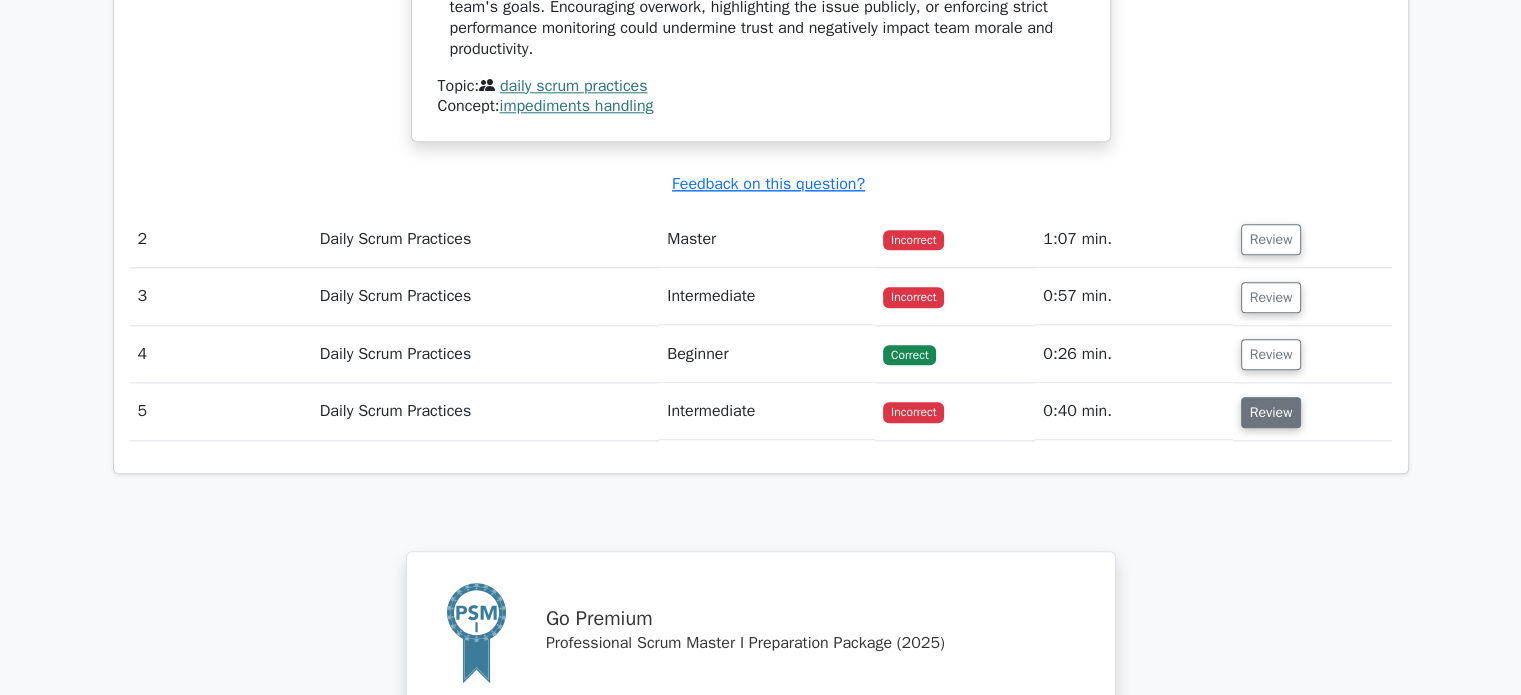 click on "Review" at bounding box center [1271, 412] 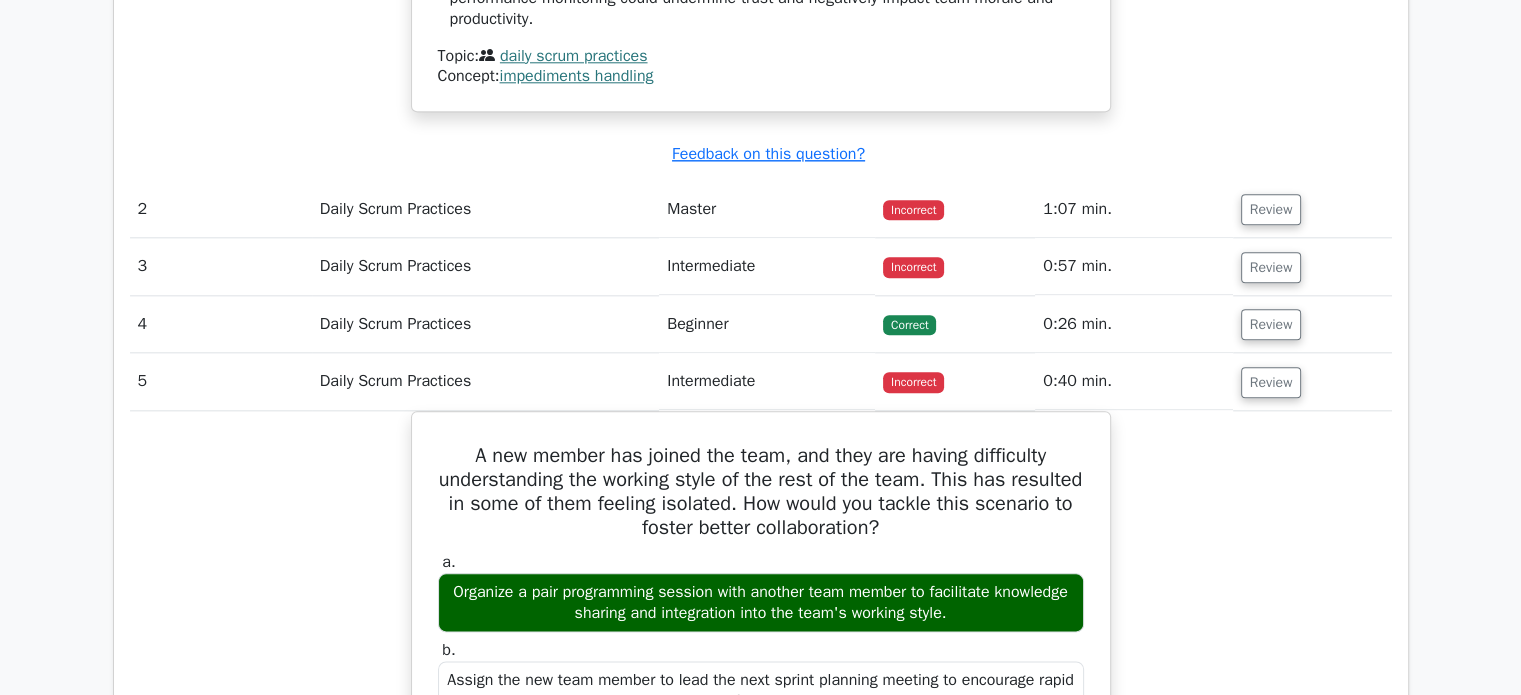 scroll, scrollTop: 2200, scrollLeft: 0, axis: vertical 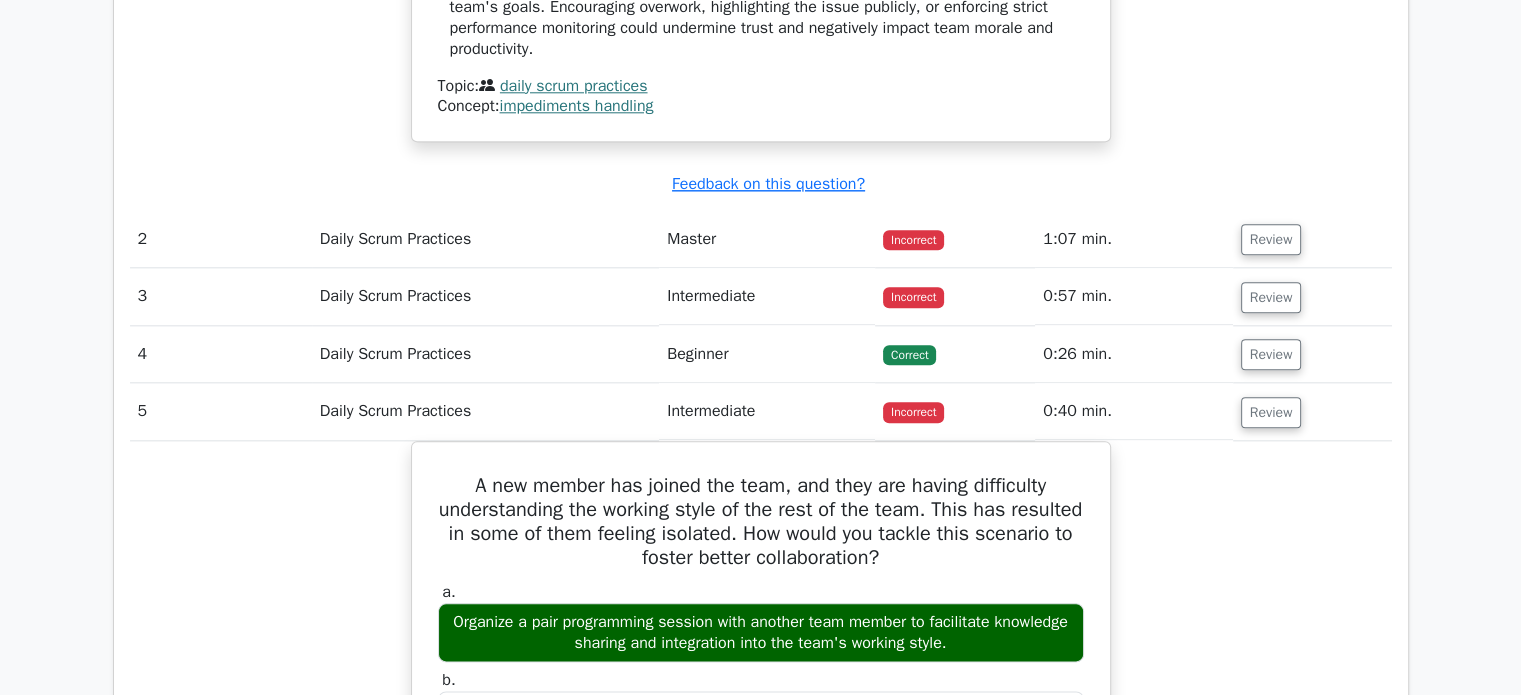 click on "Incorrect" at bounding box center (913, 297) 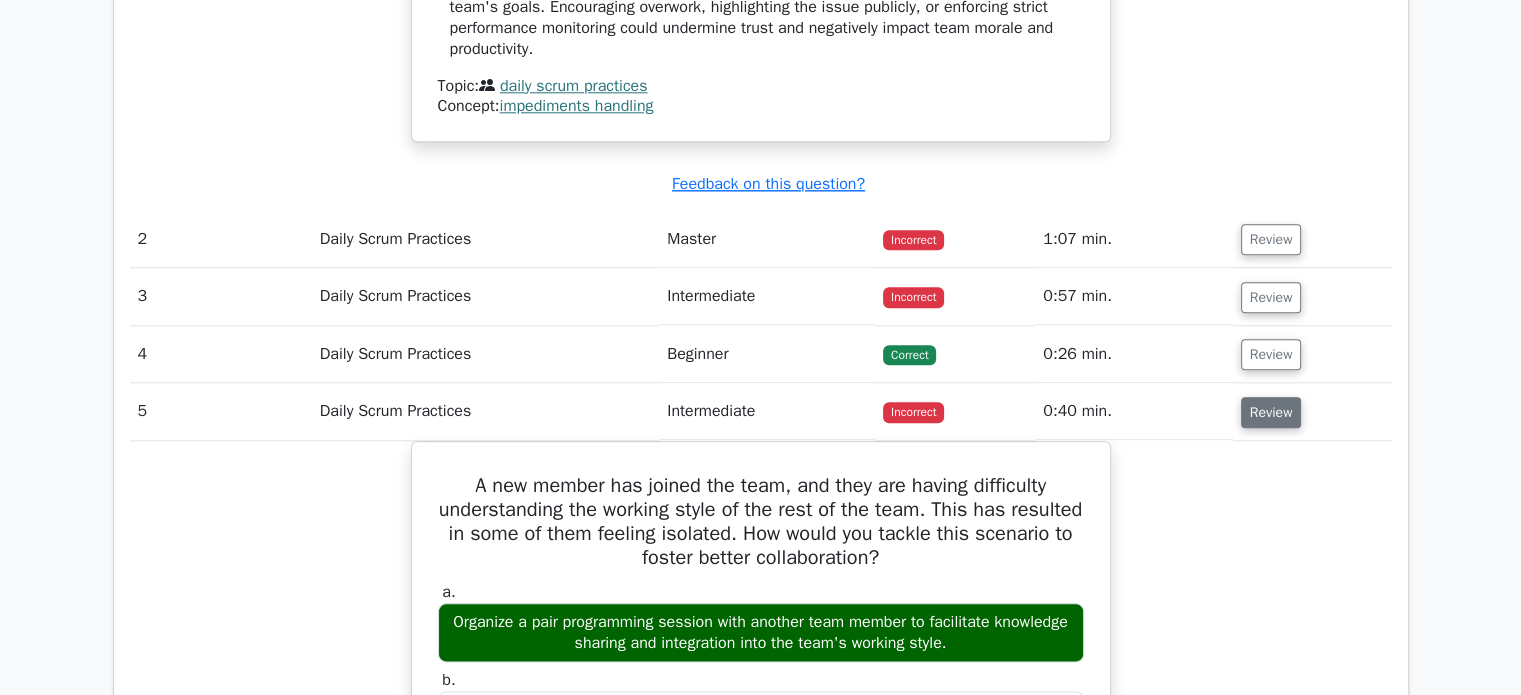 click on "Review" at bounding box center [1271, 412] 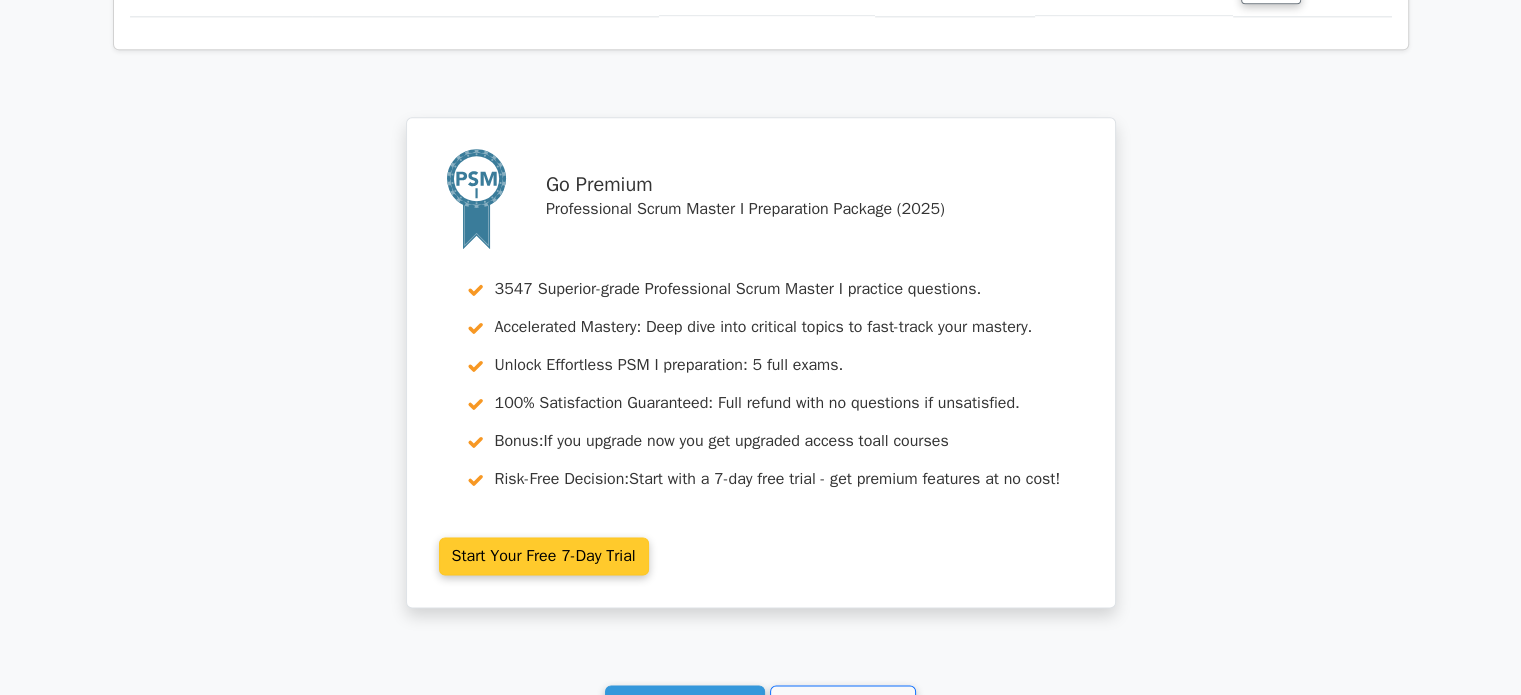 scroll, scrollTop: 2448, scrollLeft: 0, axis: vertical 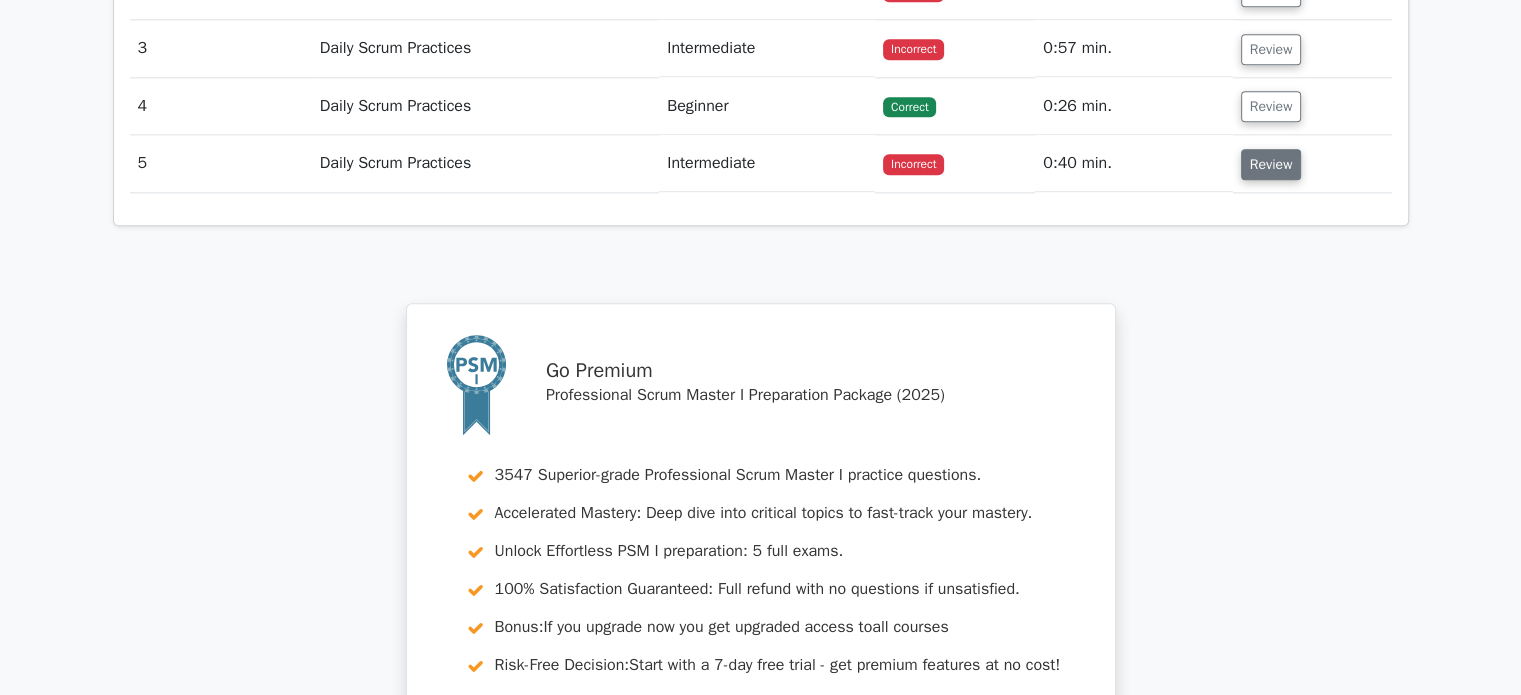 click on "Review" at bounding box center [1271, 164] 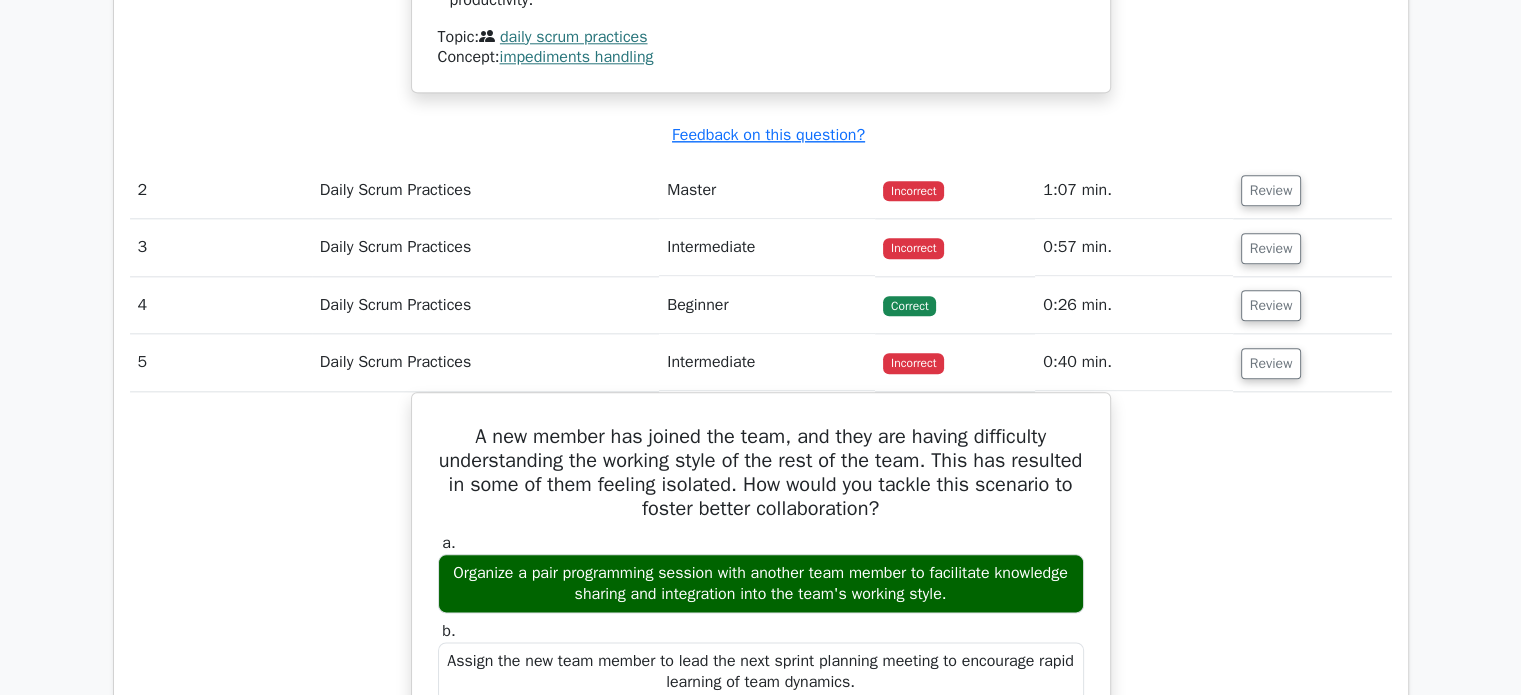 scroll, scrollTop: 2248, scrollLeft: 0, axis: vertical 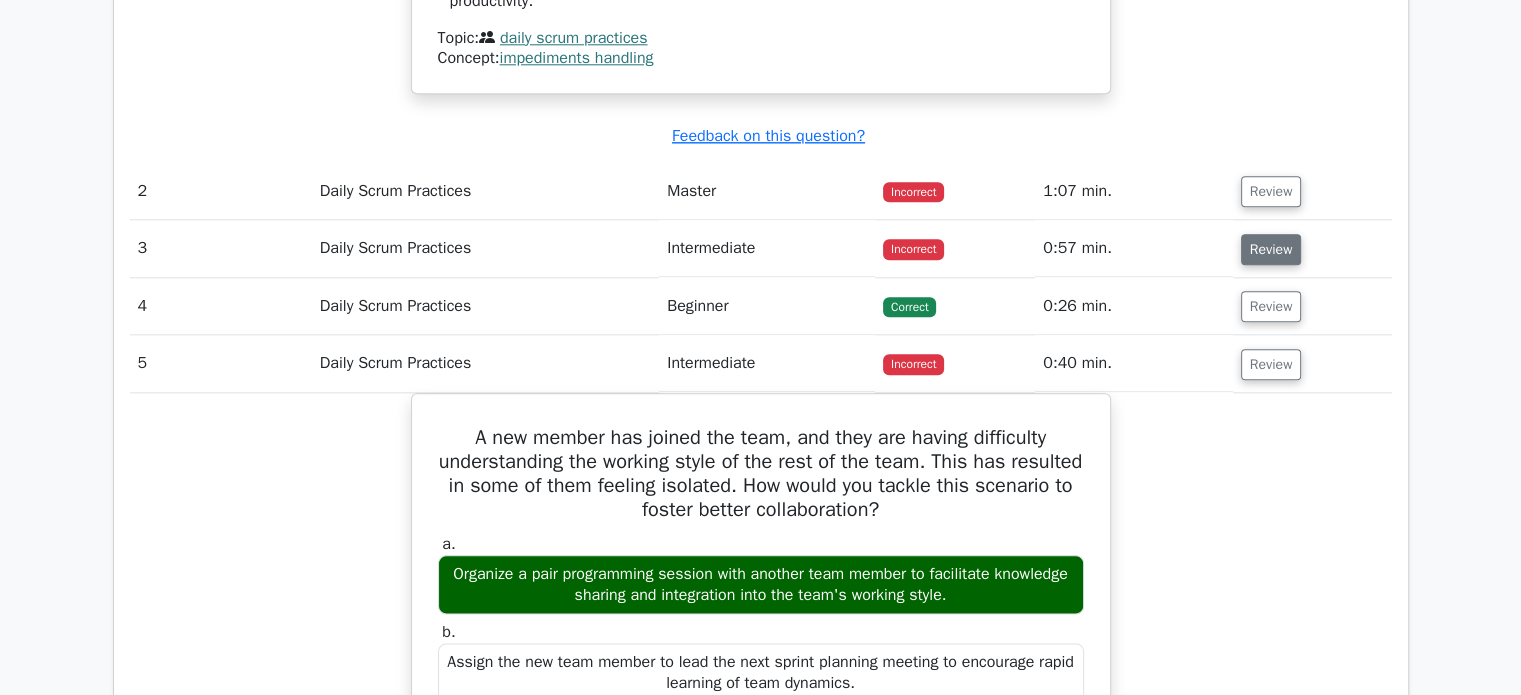 click on "Review" at bounding box center (1271, 249) 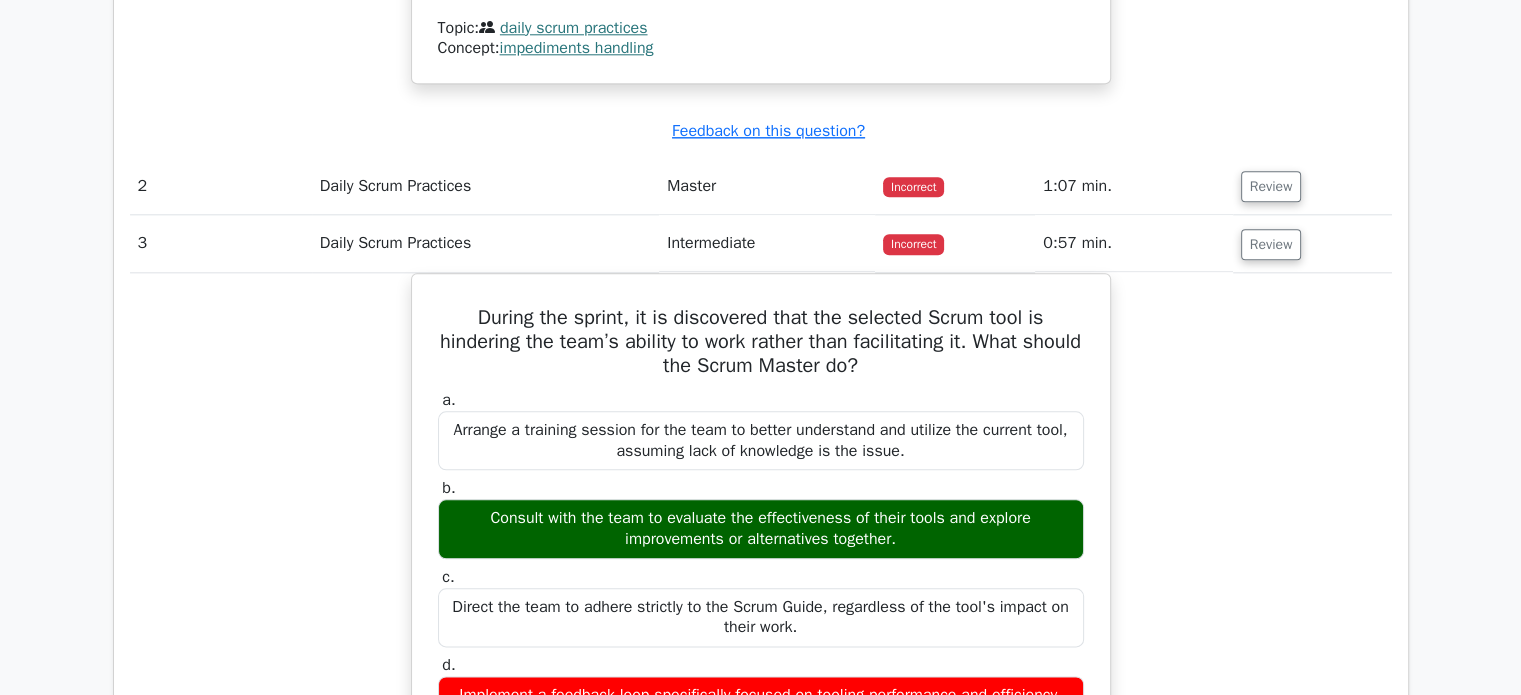 scroll, scrollTop: 2148, scrollLeft: 0, axis: vertical 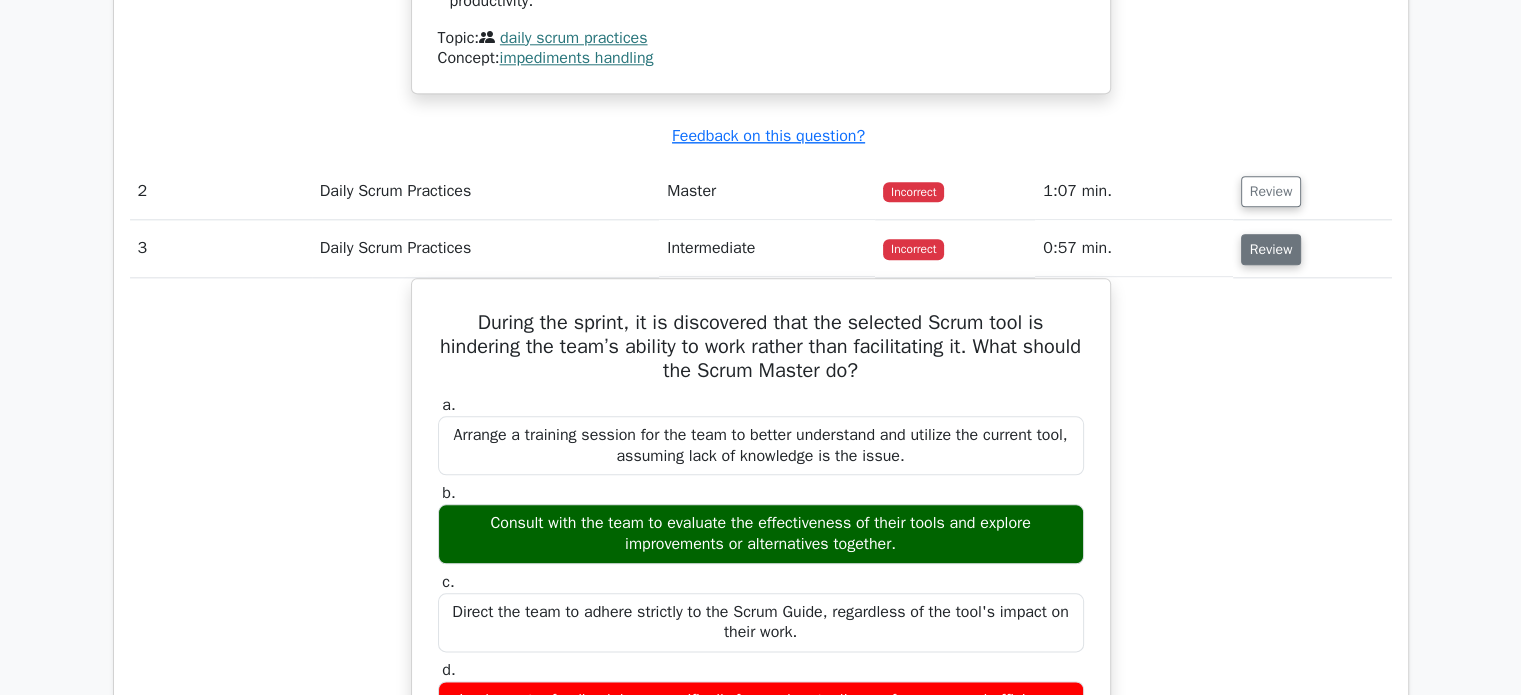 click on "Review" at bounding box center [1271, 249] 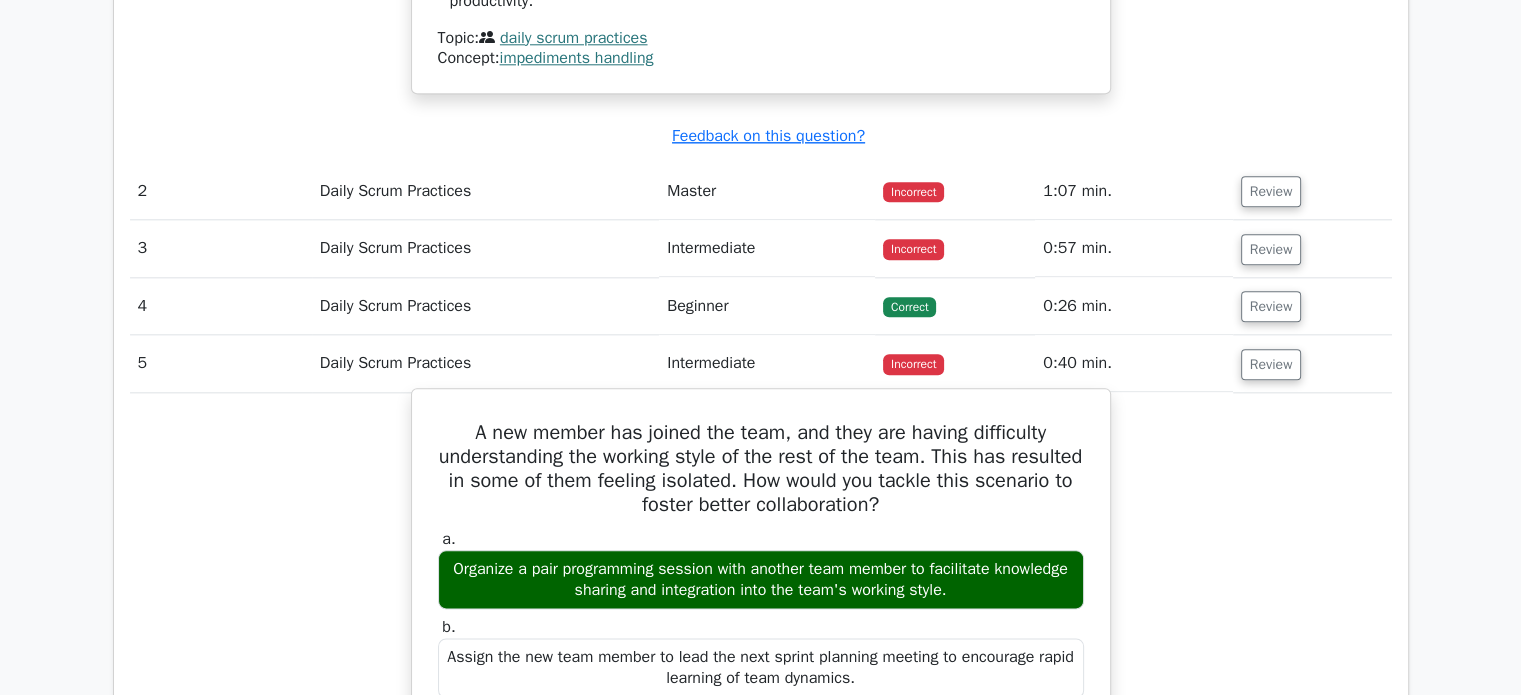 scroll, scrollTop: 2348, scrollLeft: 0, axis: vertical 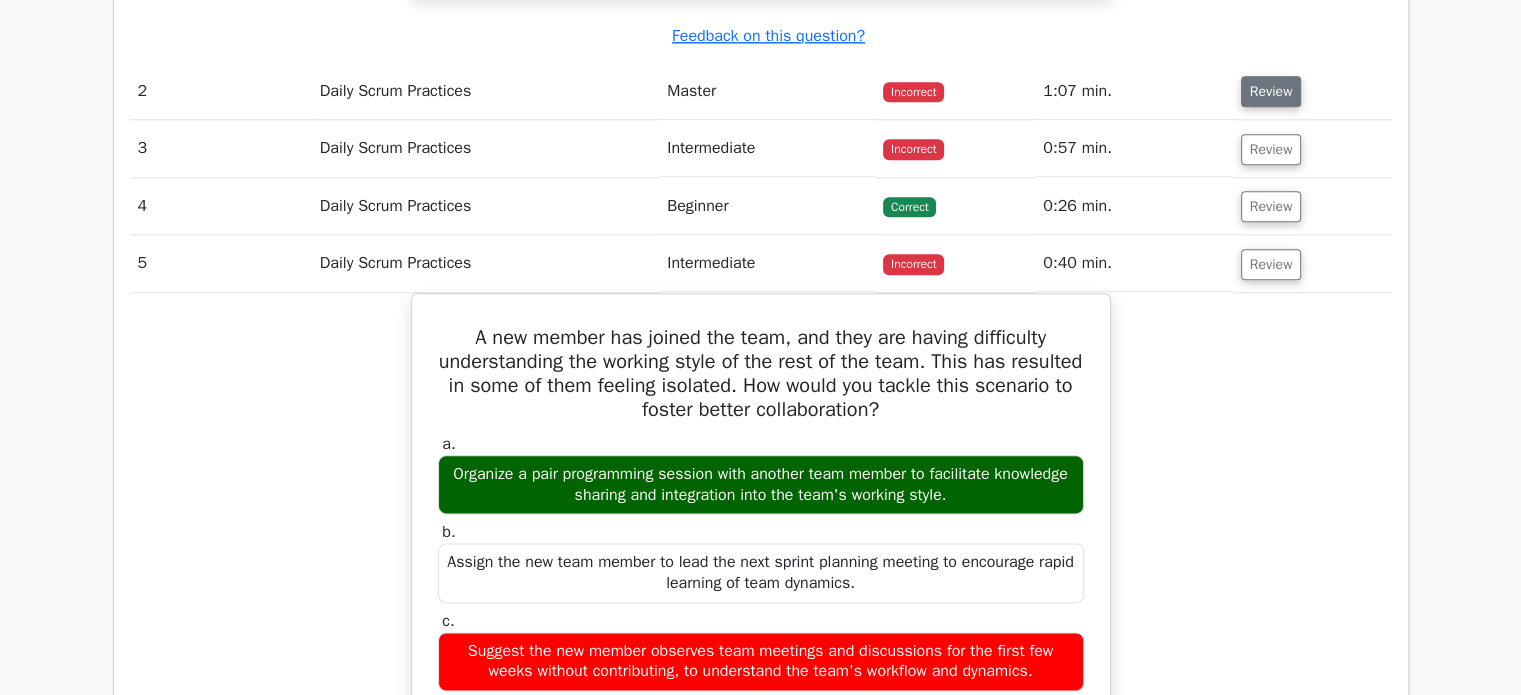 click on "Review" at bounding box center [1271, 91] 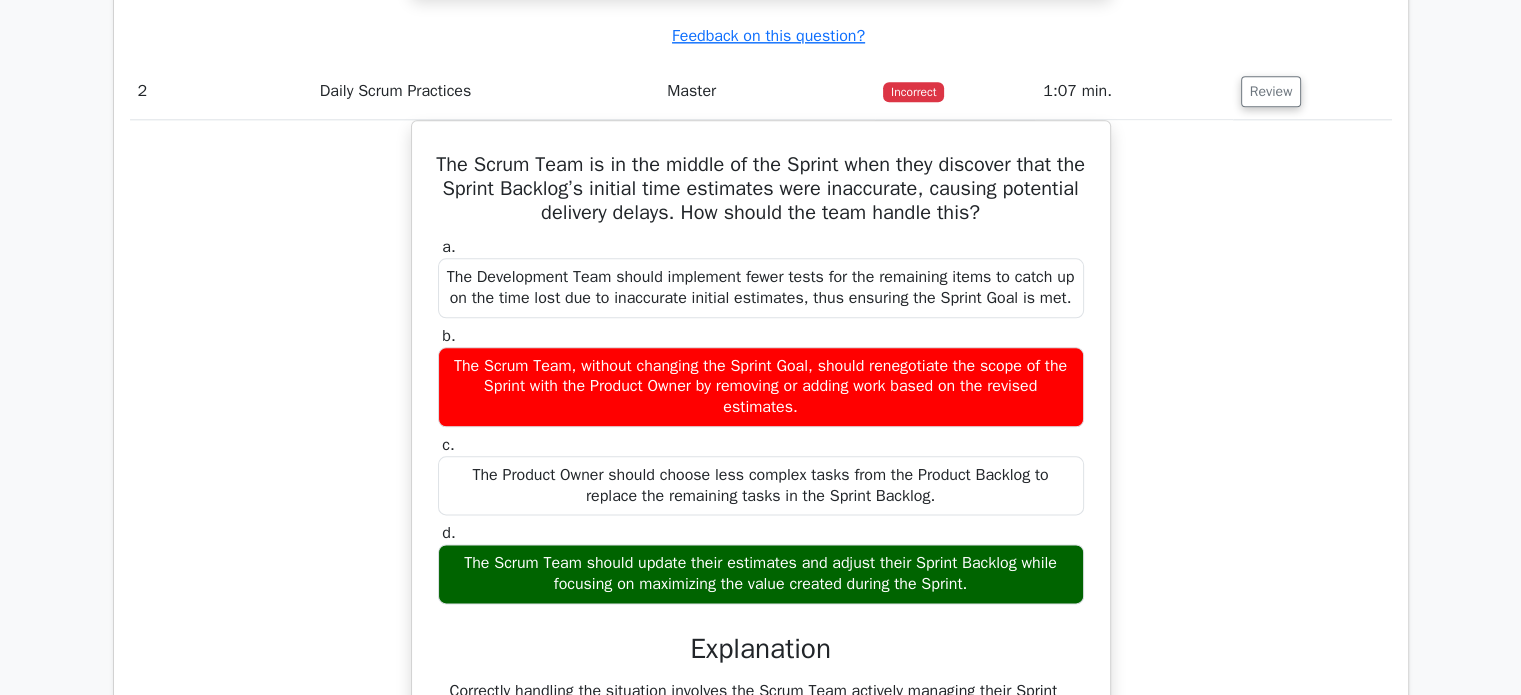 click on "Incorrect" at bounding box center (913, 92) 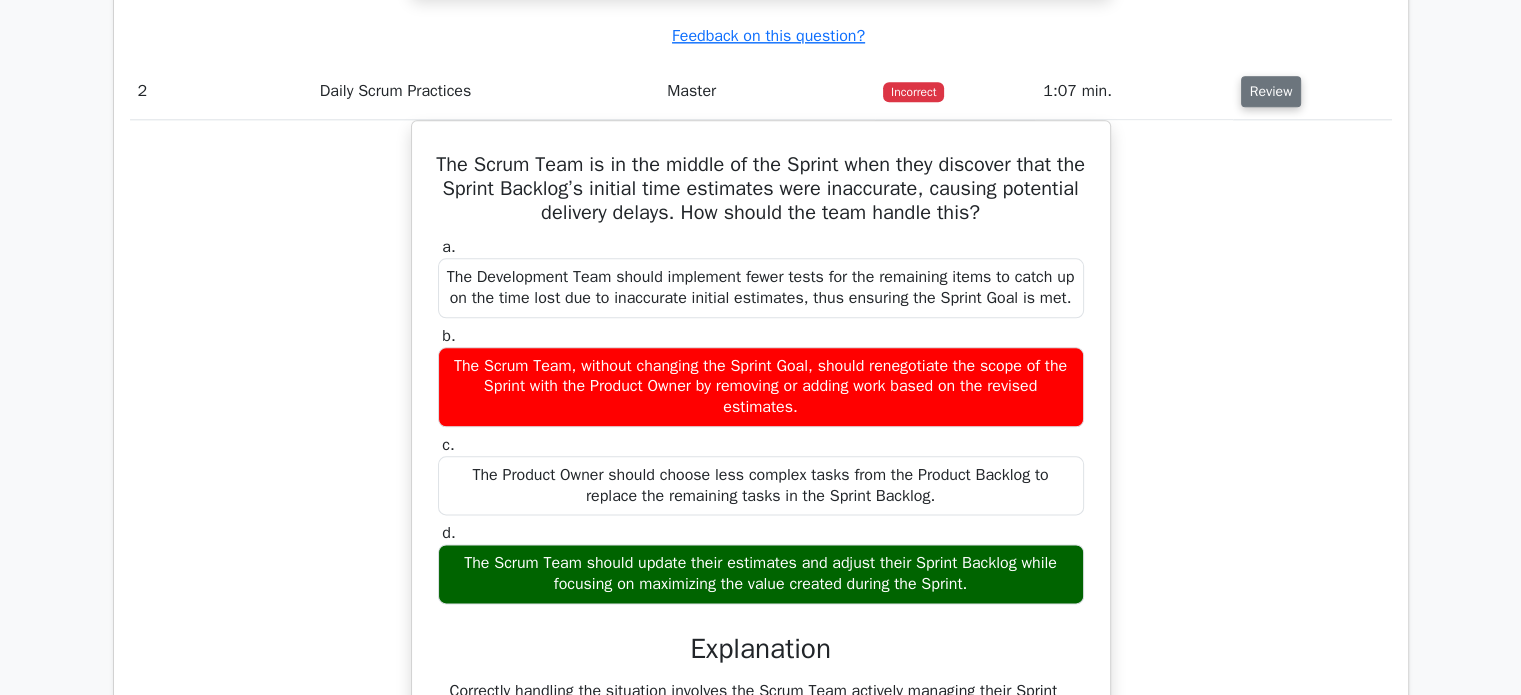 click on "Review" at bounding box center (1271, 91) 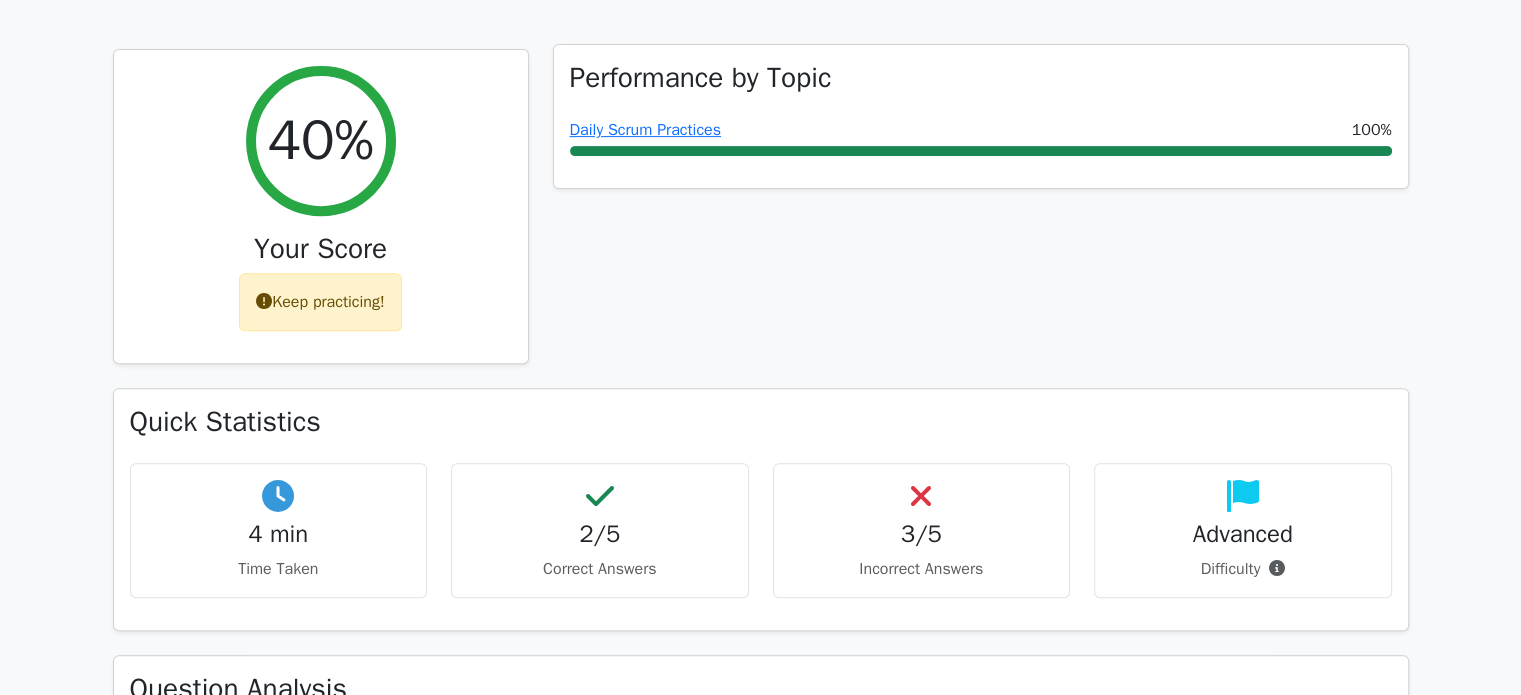 scroll, scrollTop: 648, scrollLeft: 0, axis: vertical 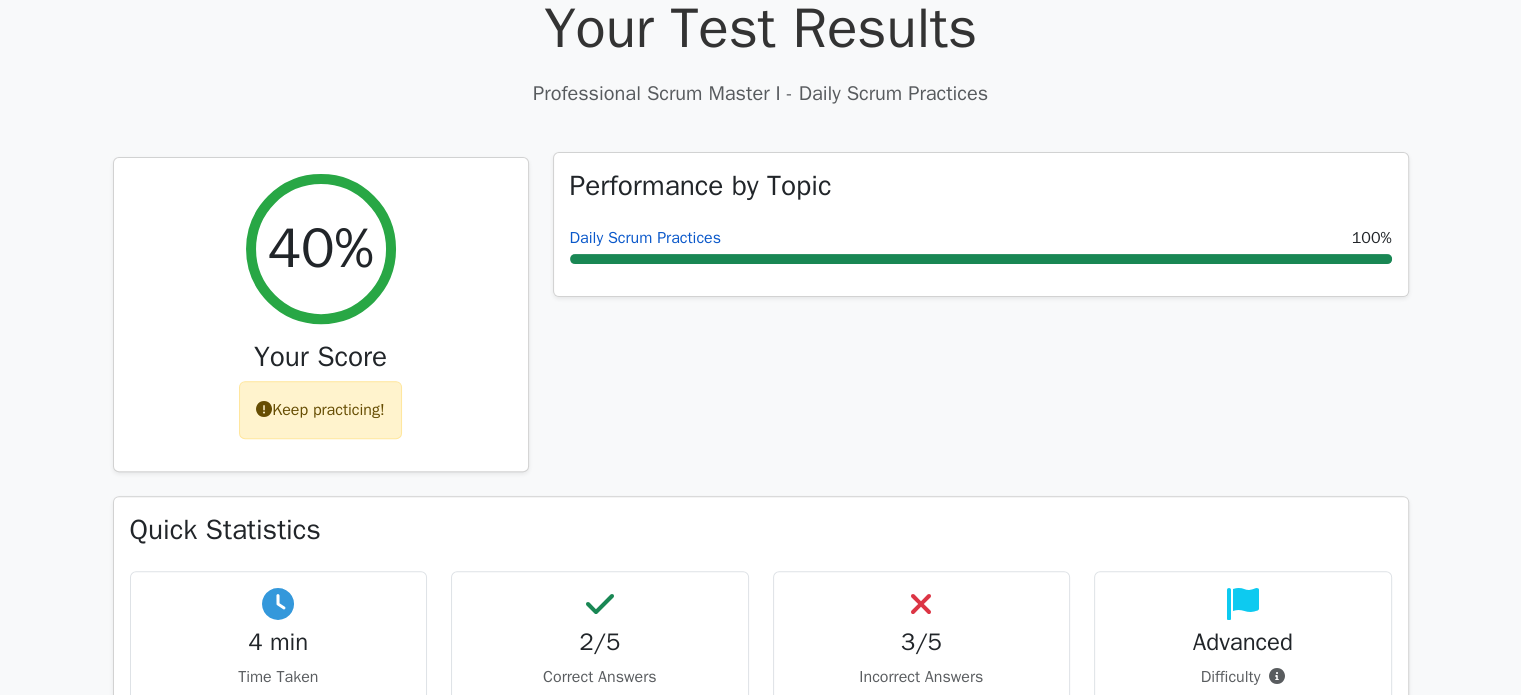 click on "Daily Scrum Practices" at bounding box center (645, 238) 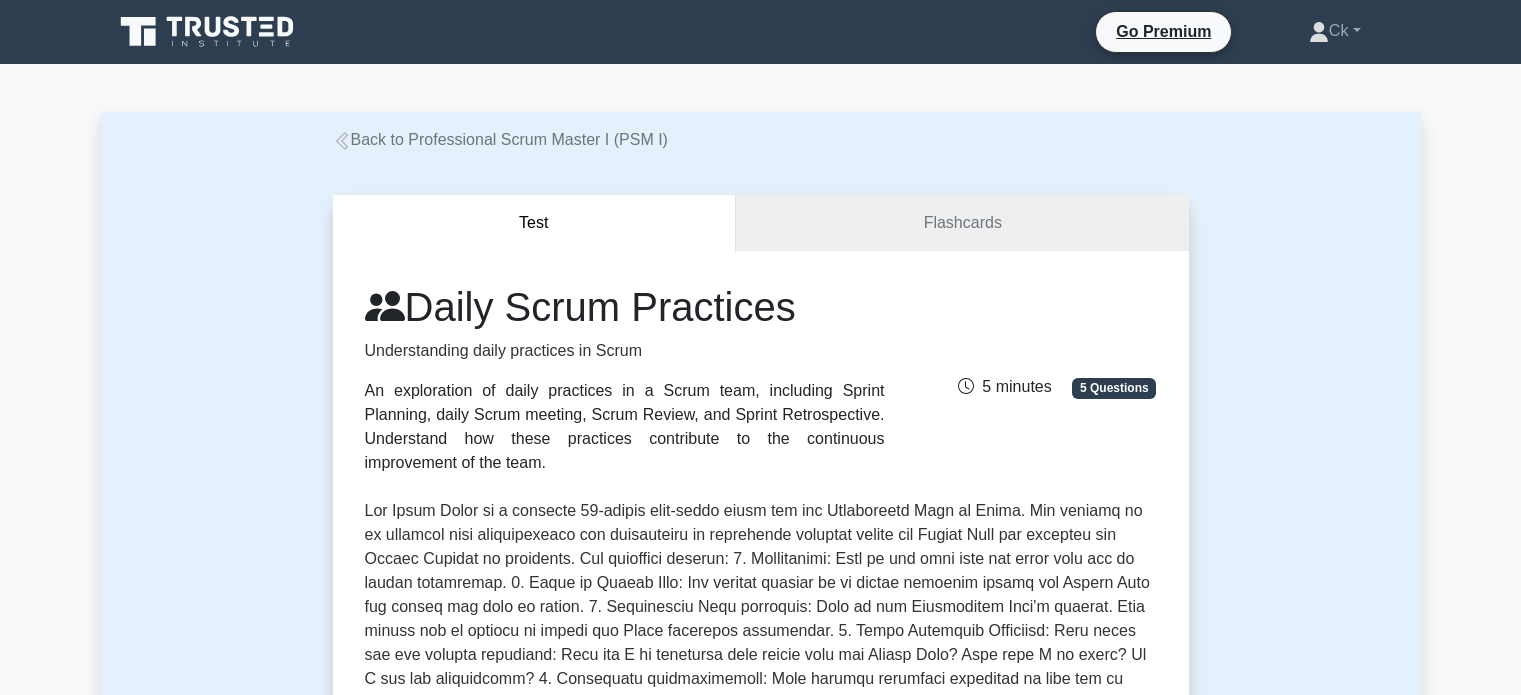 scroll, scrollTop: 0, scrollLeft: 0, axis: both 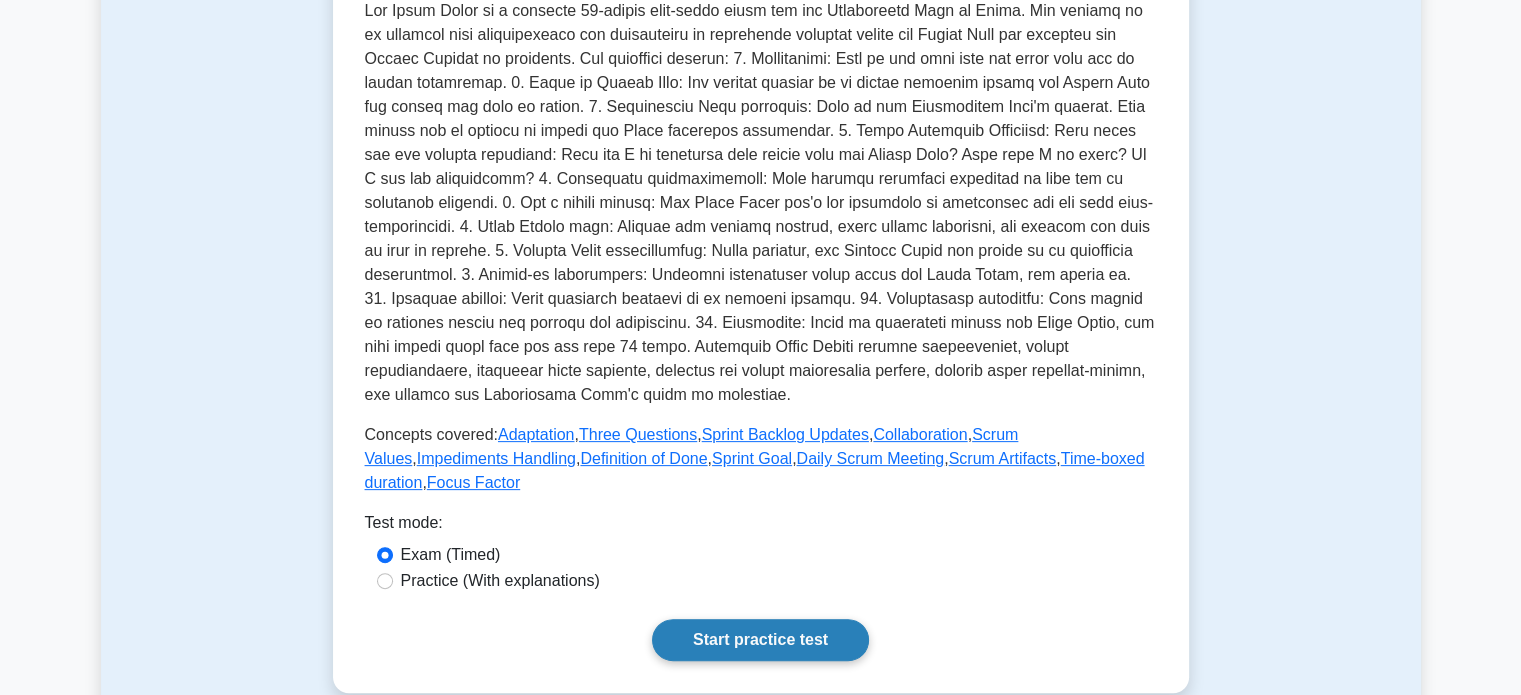 click on "Start practice test" at bounding box center [760, 640] 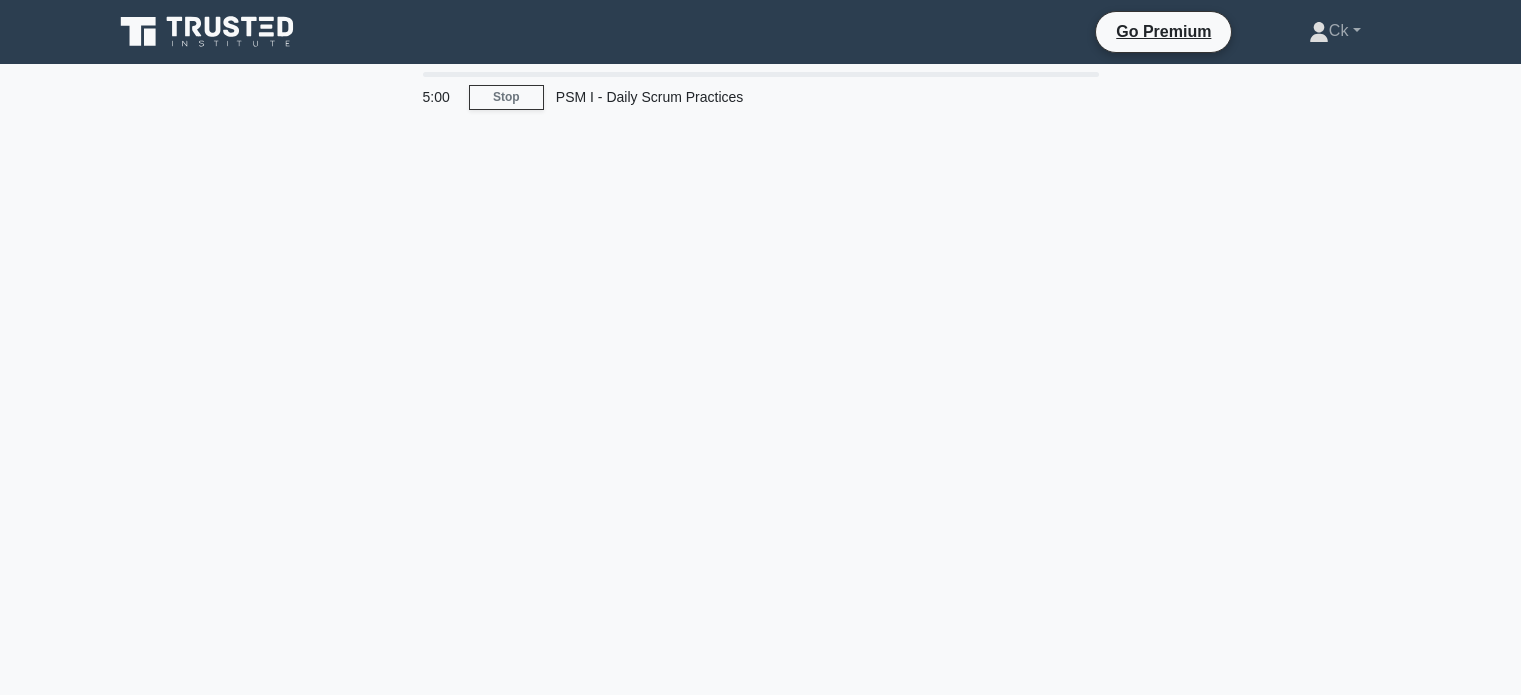 scroll, scrollTop: 0, scrollLeft: 0, axis: both 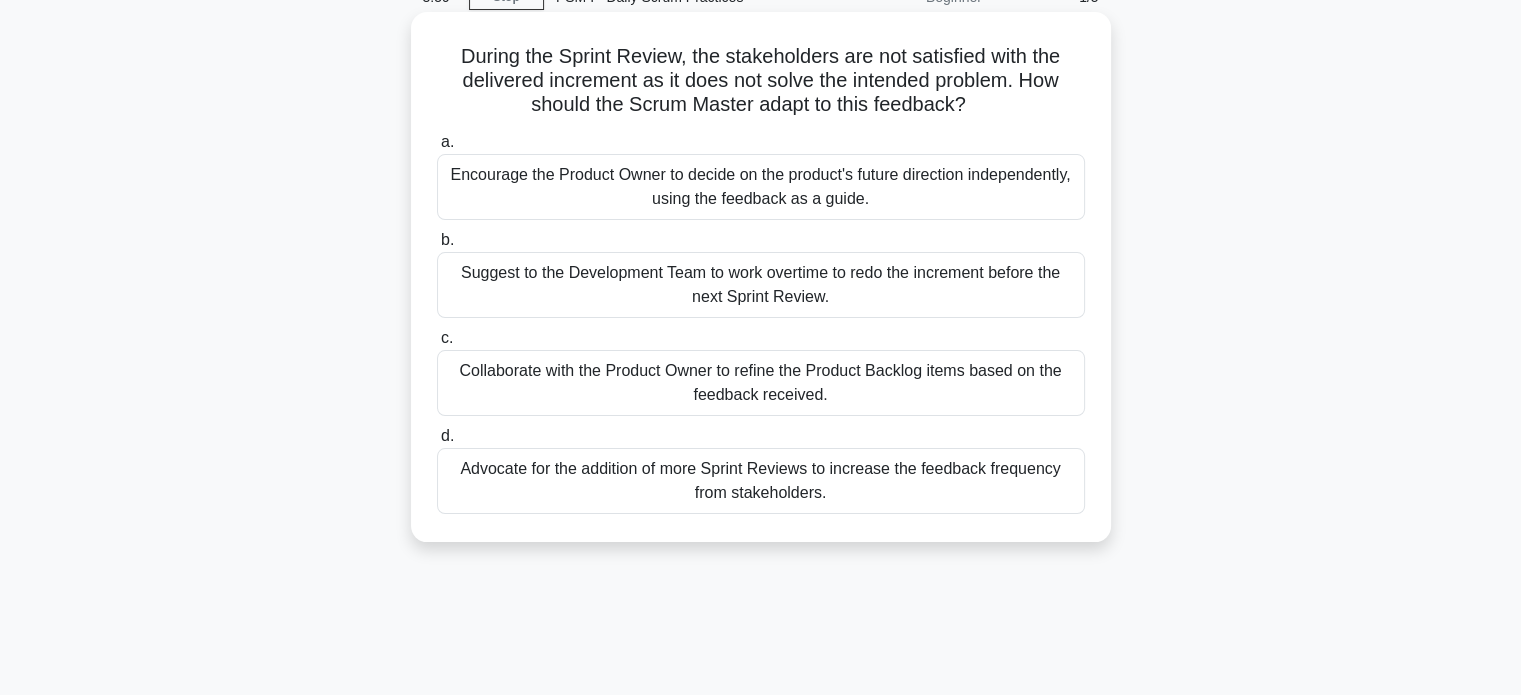 click on "Collaborate with the Product Owner to refine the Product Backlog items based on the feedback received." at bounding box center (761, 383) 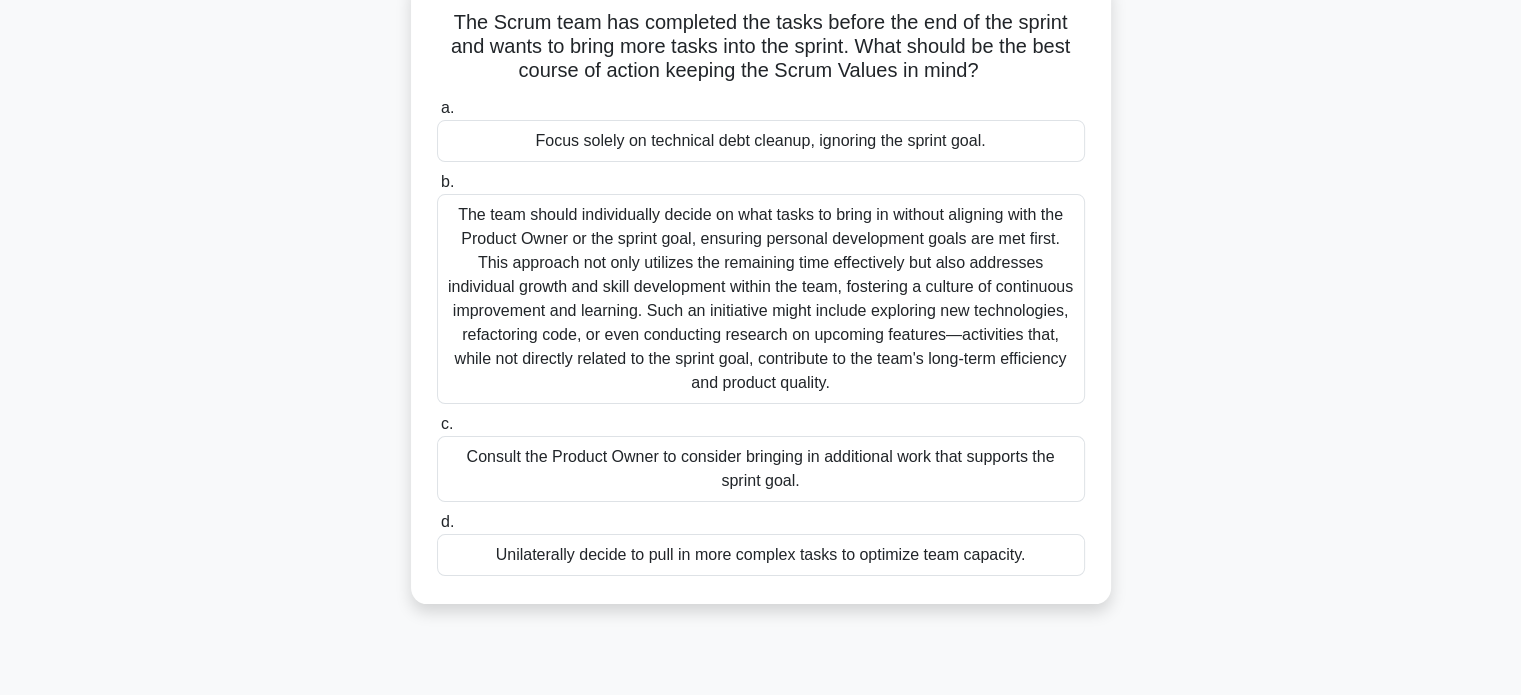 scroll, scrollTop: 100, scrollLeft: 0, axis: vertical 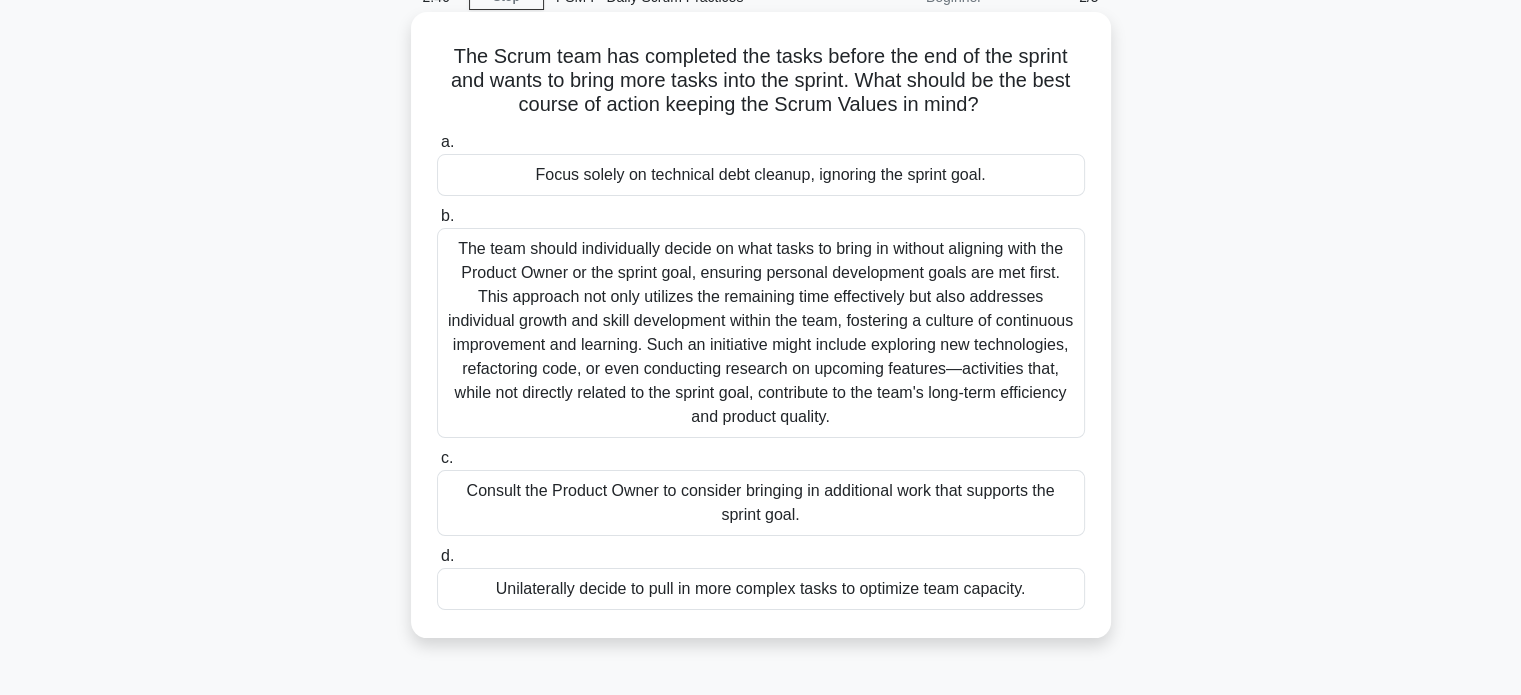 click on "Consult the Product Owner to consider bringing in additional work that supports the sprint goal." at bounding box center (761, 503) 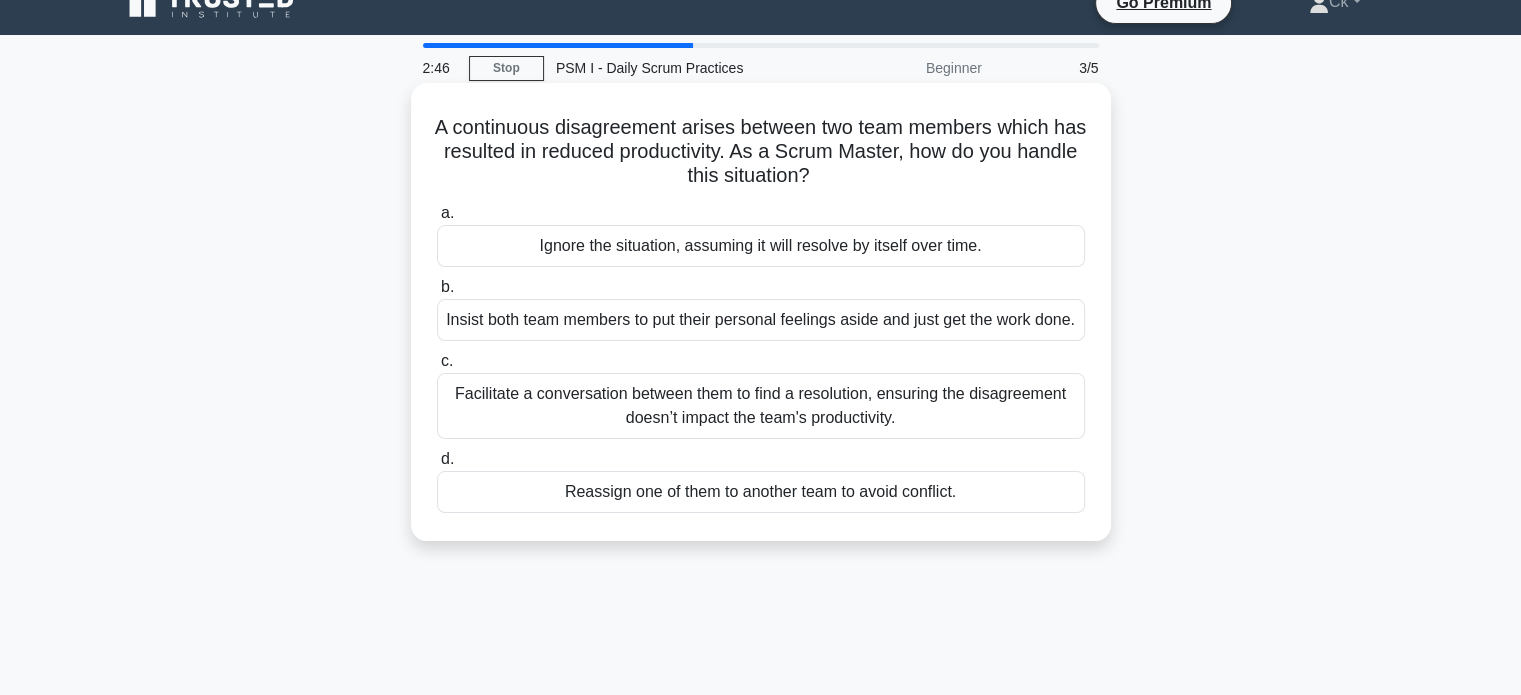 scroll, scrollTop: 0, scrollLeft: 0, axis: both 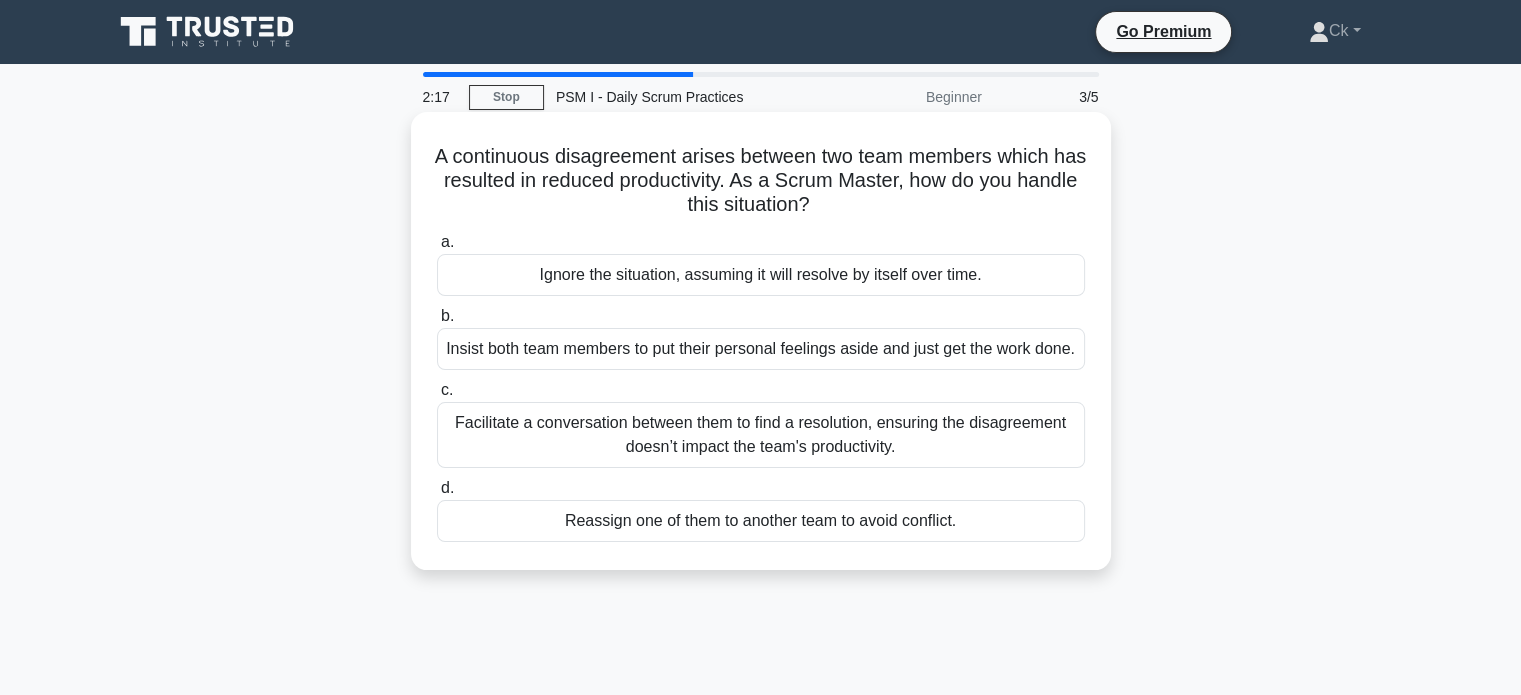 click on "Facilitate a conversation between them to find a resolution, ensuring the disagreement doesn’t impact the team's productivity." at bounding box center [761, 435] 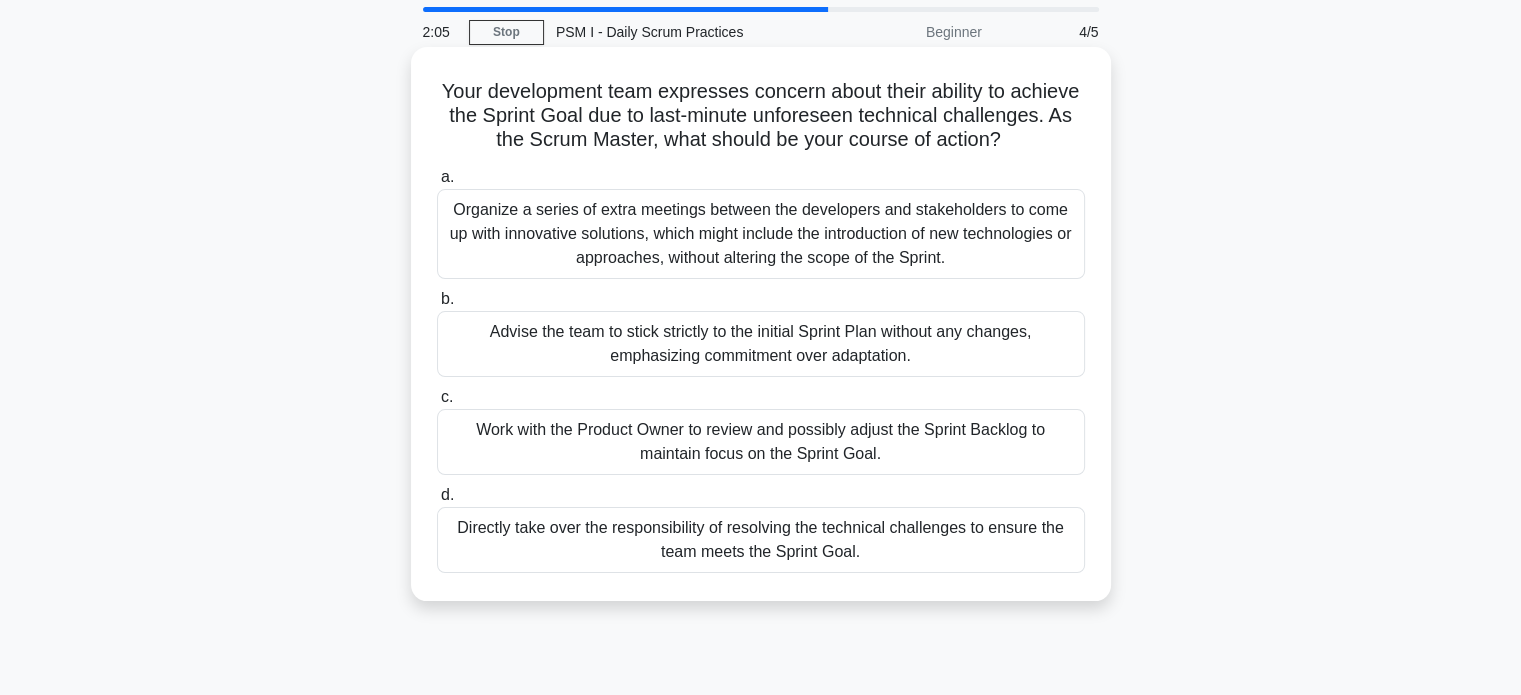 scroll, scrollTop: 100, scrollLeft: 0, axis: vertical 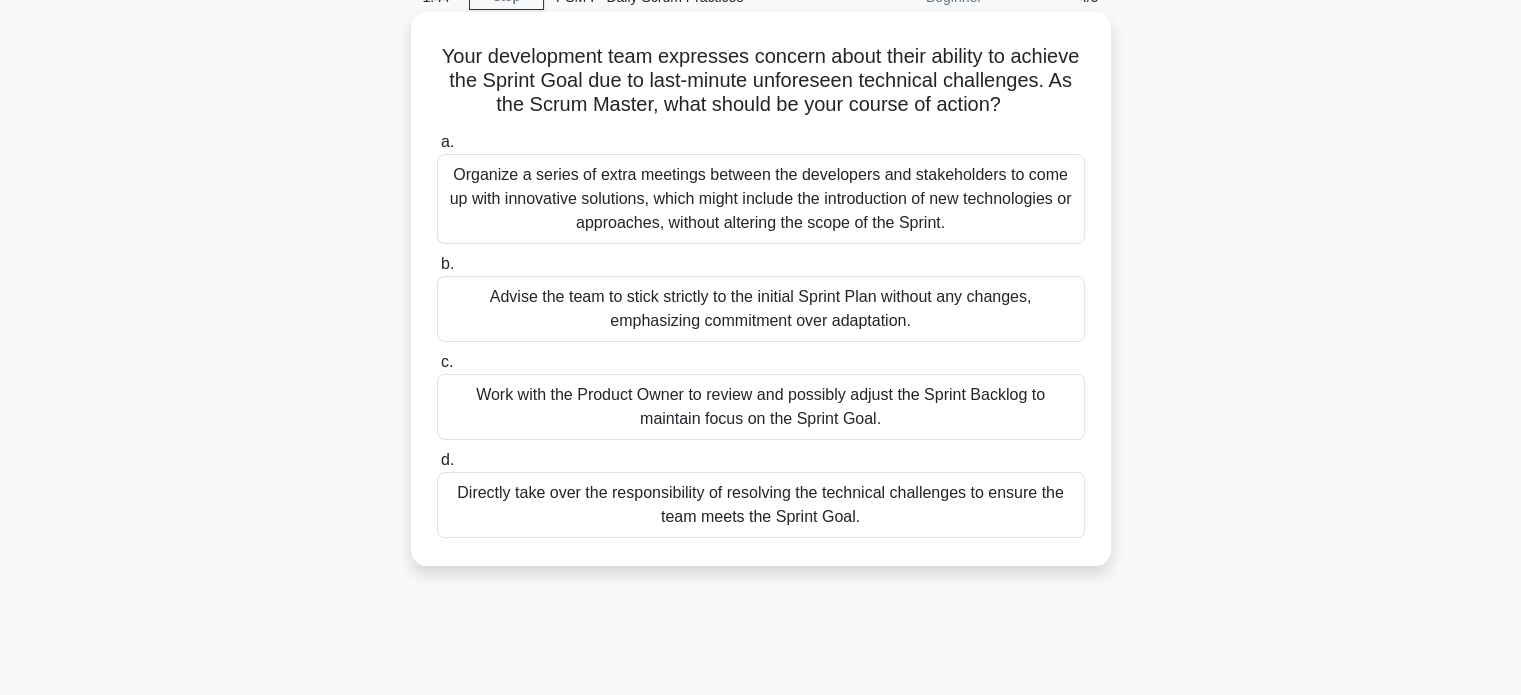 click on "Work with the Product Owner to review and possibly adjust the Sprint Backlog to maintain focus on the Sprint Goal." at bounding box center (761, 407) 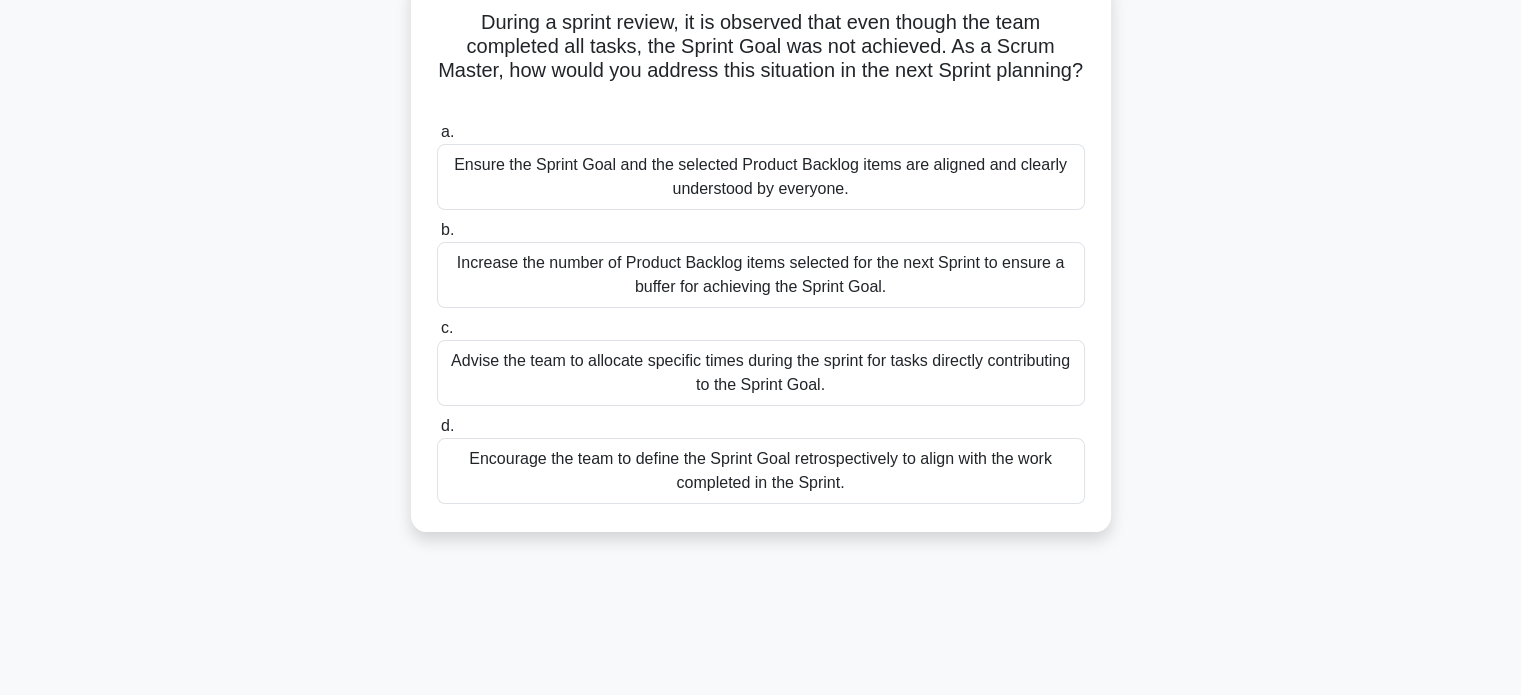 scroll, scrollTop: 100, scrollLeft: 0, axis: vertical 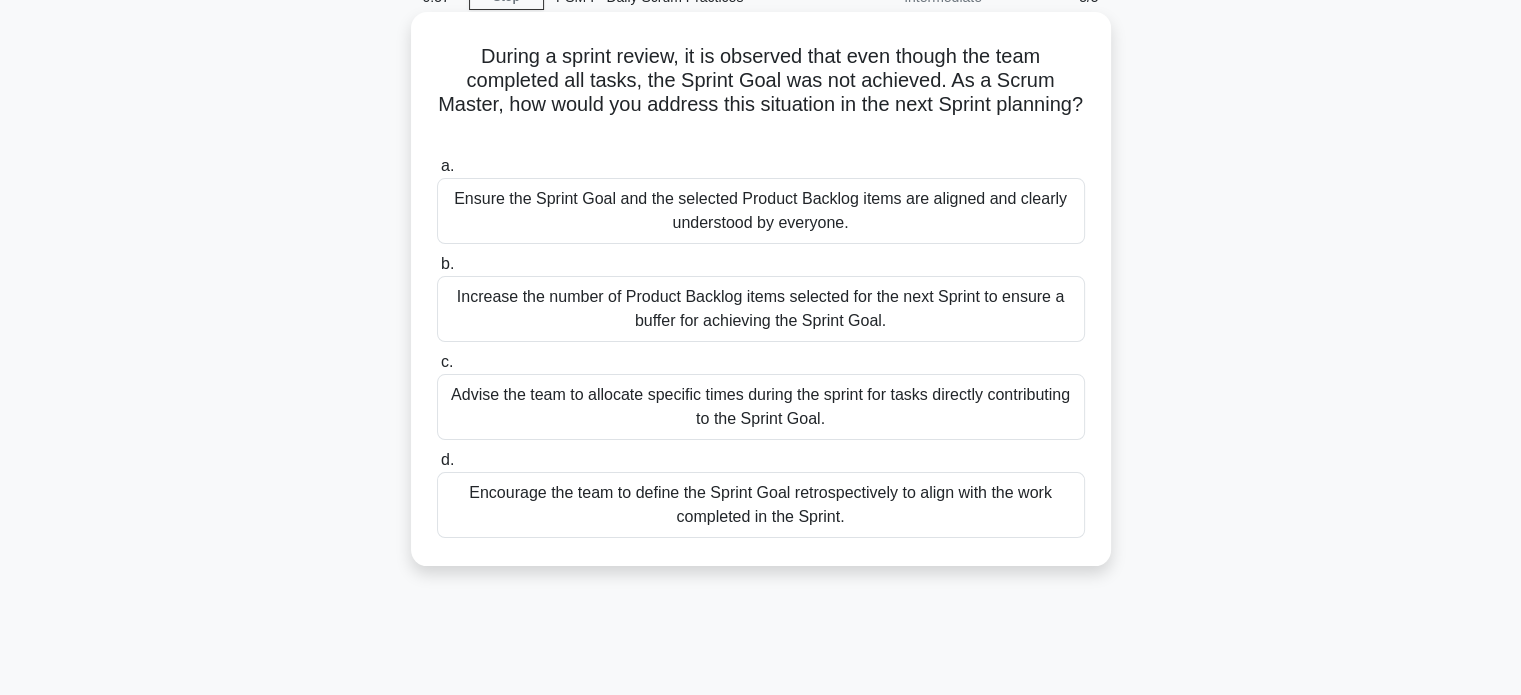 click on "Encourage the team to define the Sprint Goal retrospectively to align with the work completed in the Sprint." at bounding box center [761, 505] 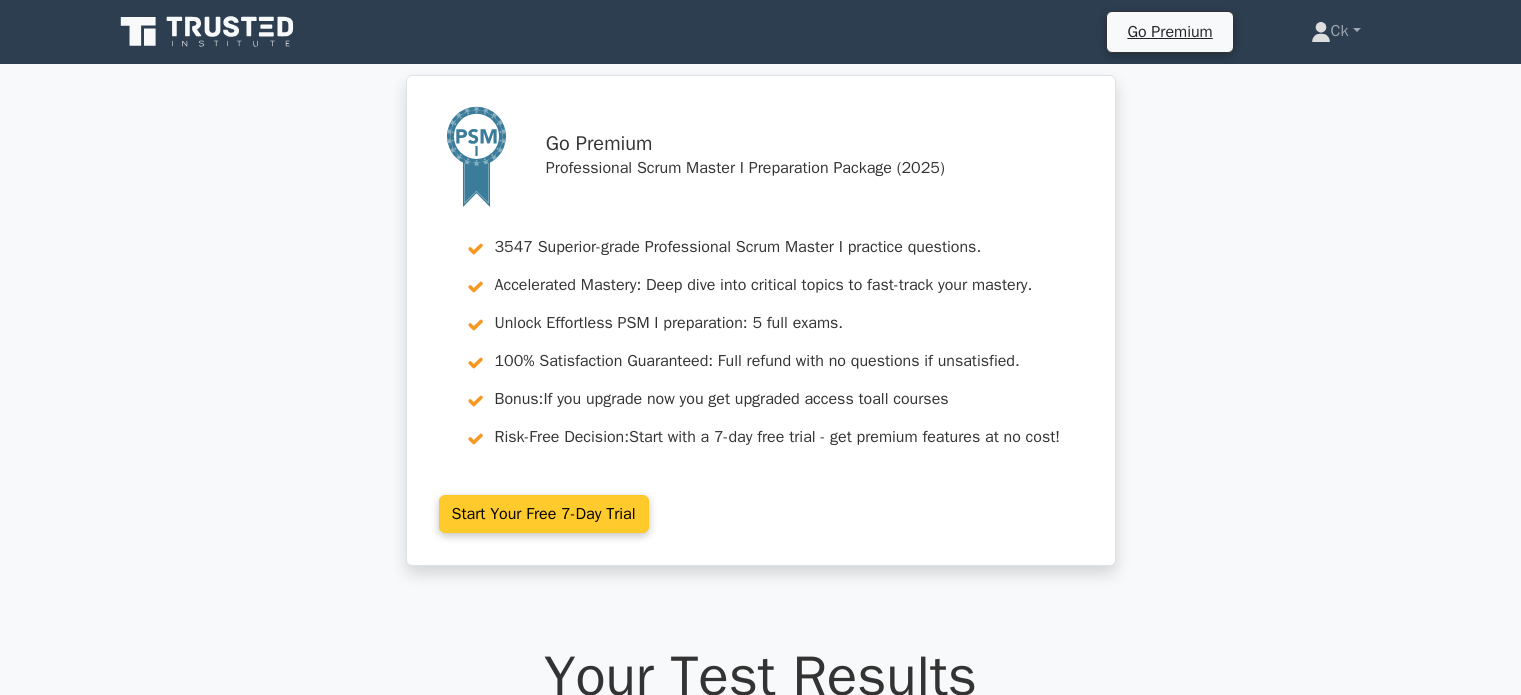 scroll, scrollTop: 0, scrollLeft: 0, axis: both 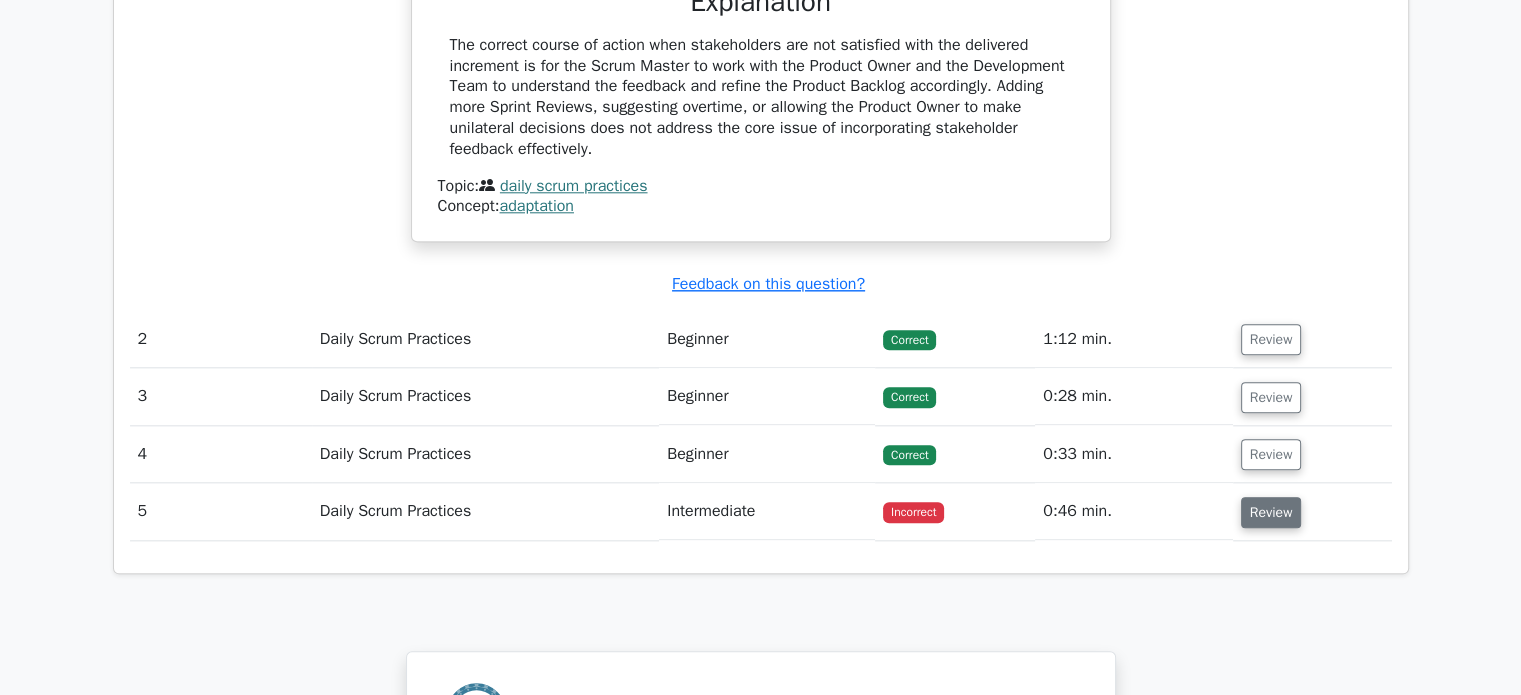 click on "Review" at bounding box center (1271, 512) 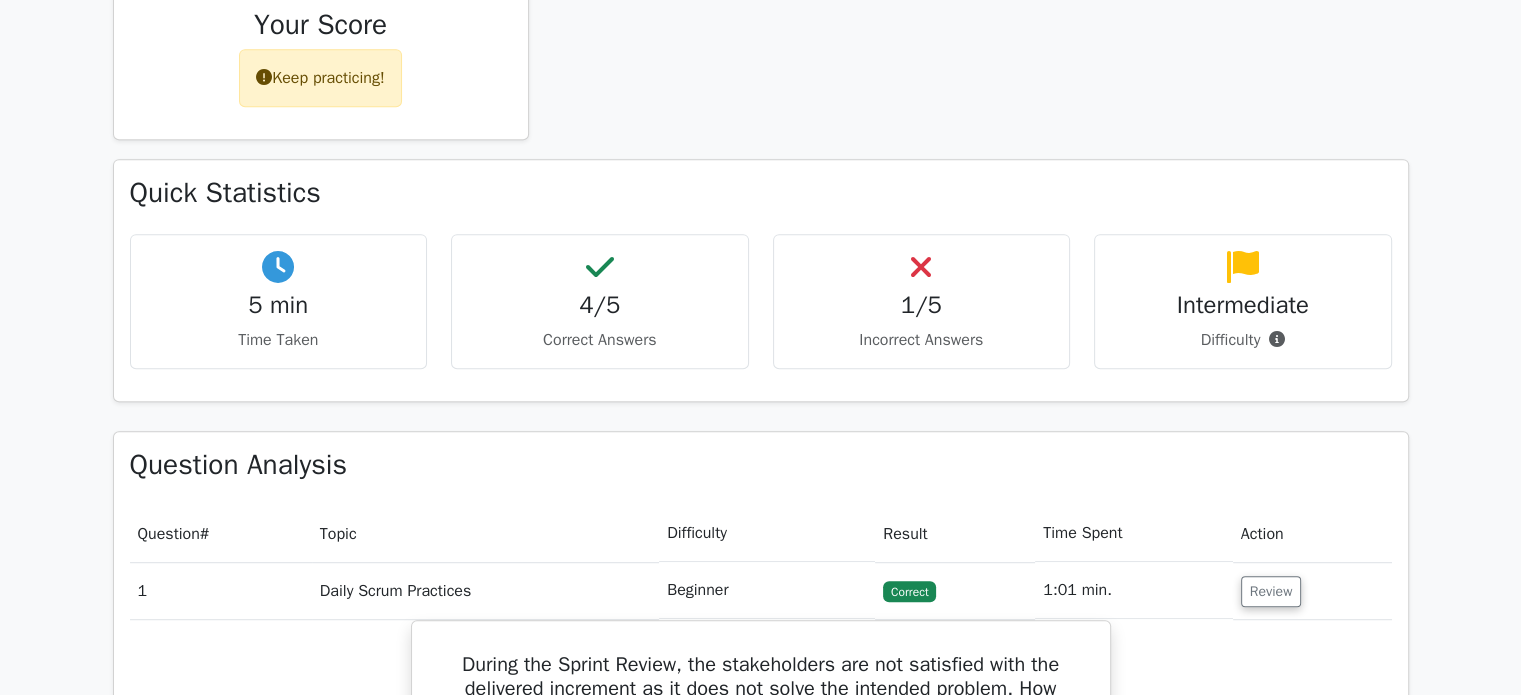 scroll, scrollTop: 687, scrollLeft: 0, axis: vertical 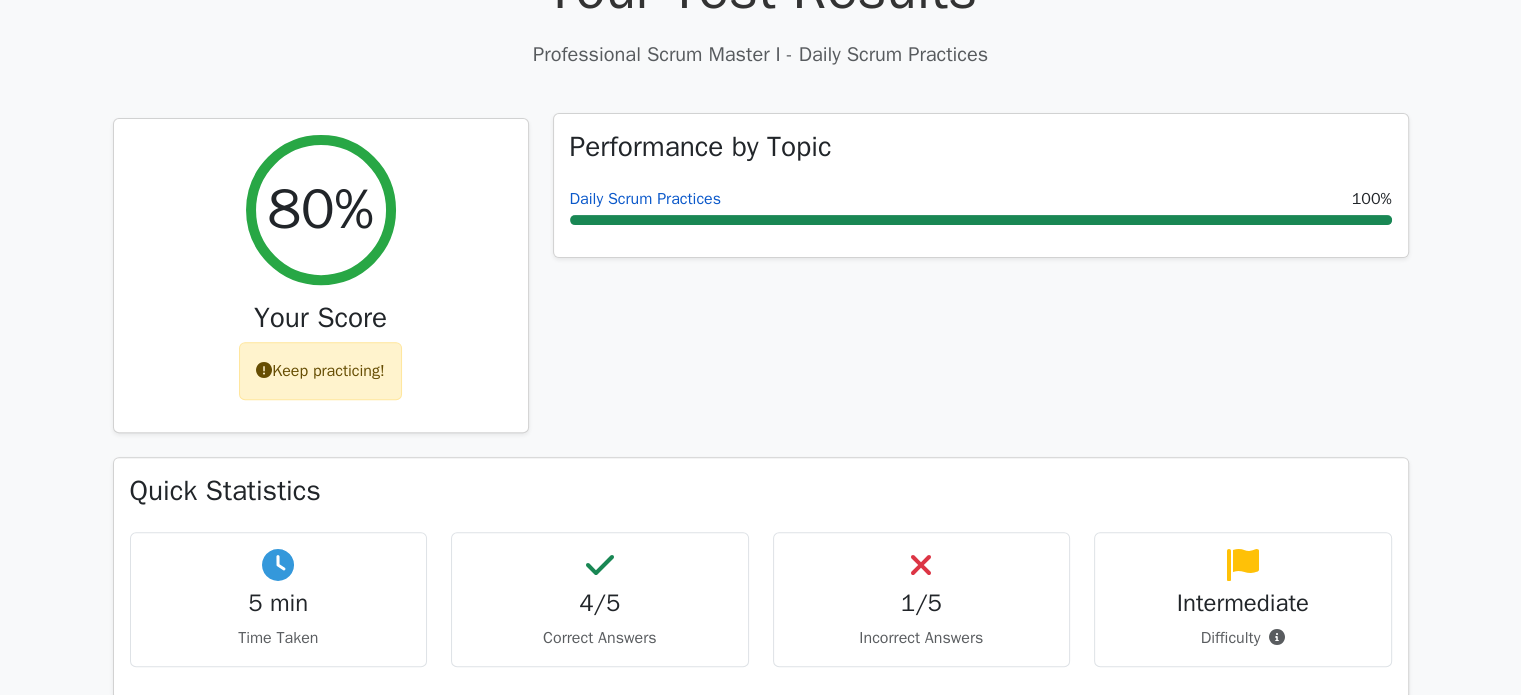 click on "Daily Scrum Practices" at bounding box center (645, 199) 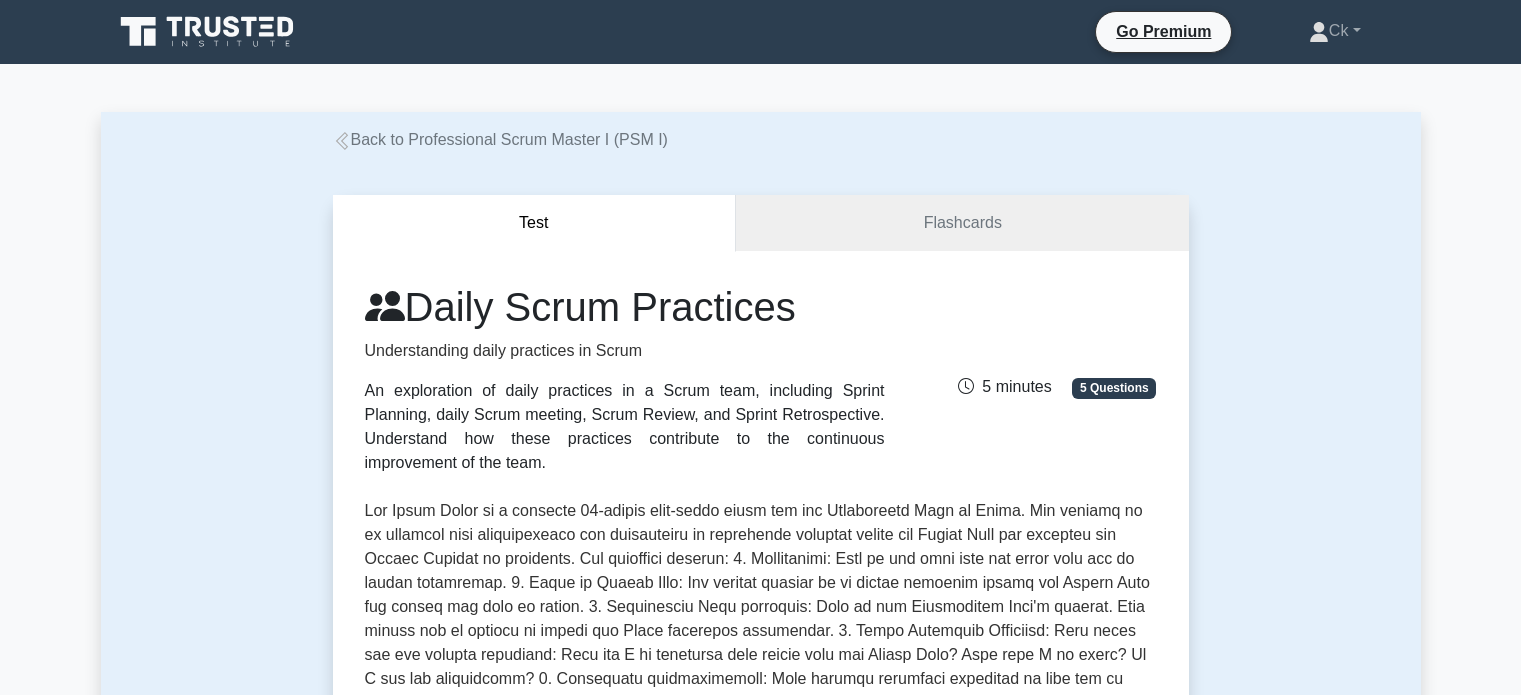 scroll, scrollTop: 0, scrollLeft: 0, axis: both 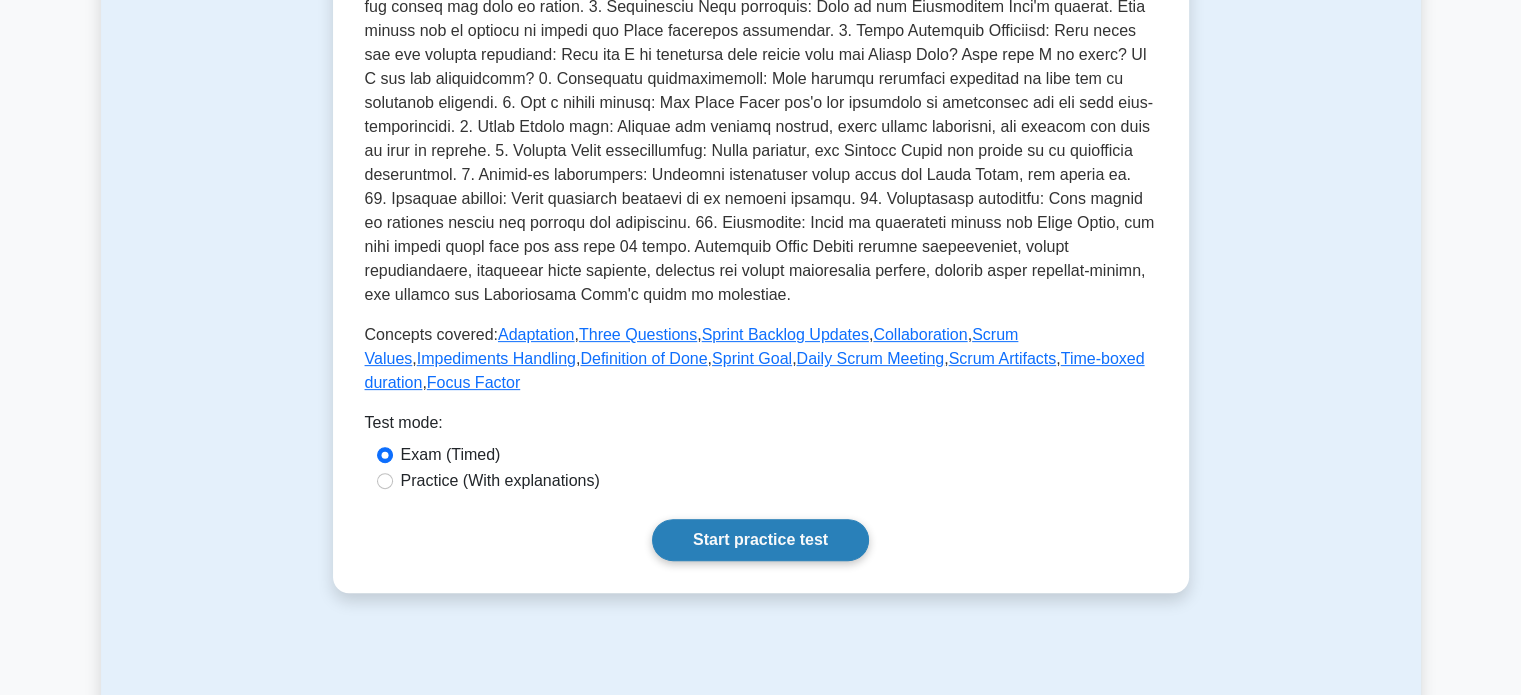 click on "Start practice test" at bounding box center [760, 540] 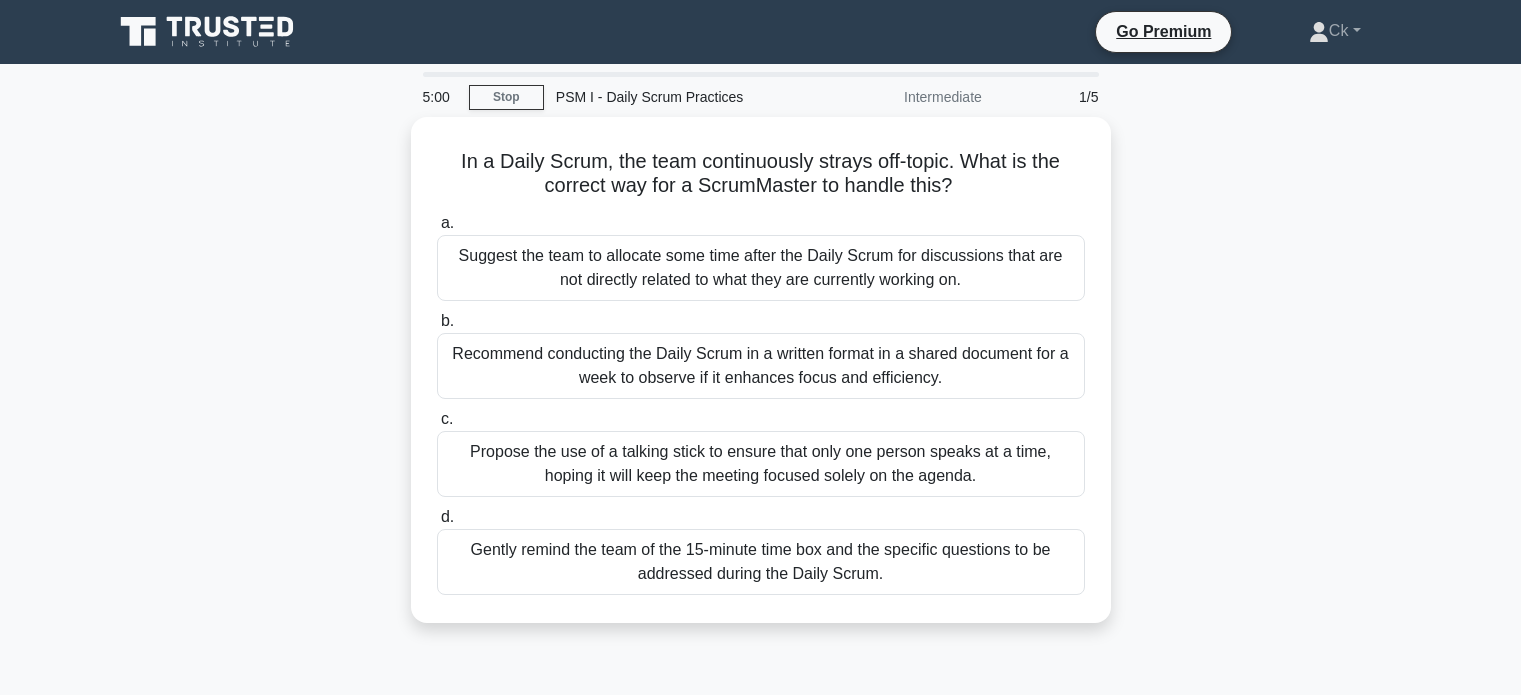 scroll, scrollTop: 0, scrollLeft: 0, axis: both 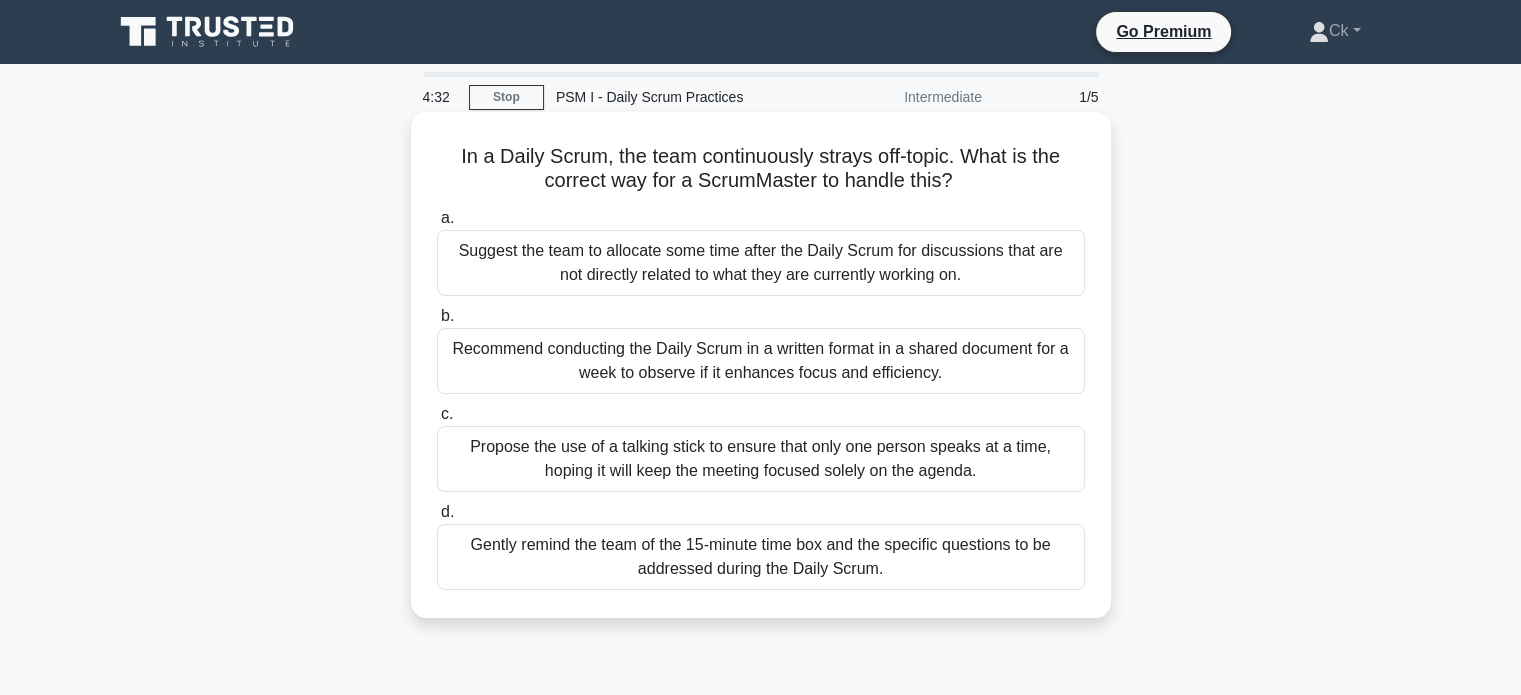 click on "Gently remind the team of the 15-minute time box and the specific questions to be addressed during the Daily Scrum." at bounding box center (761, 557) 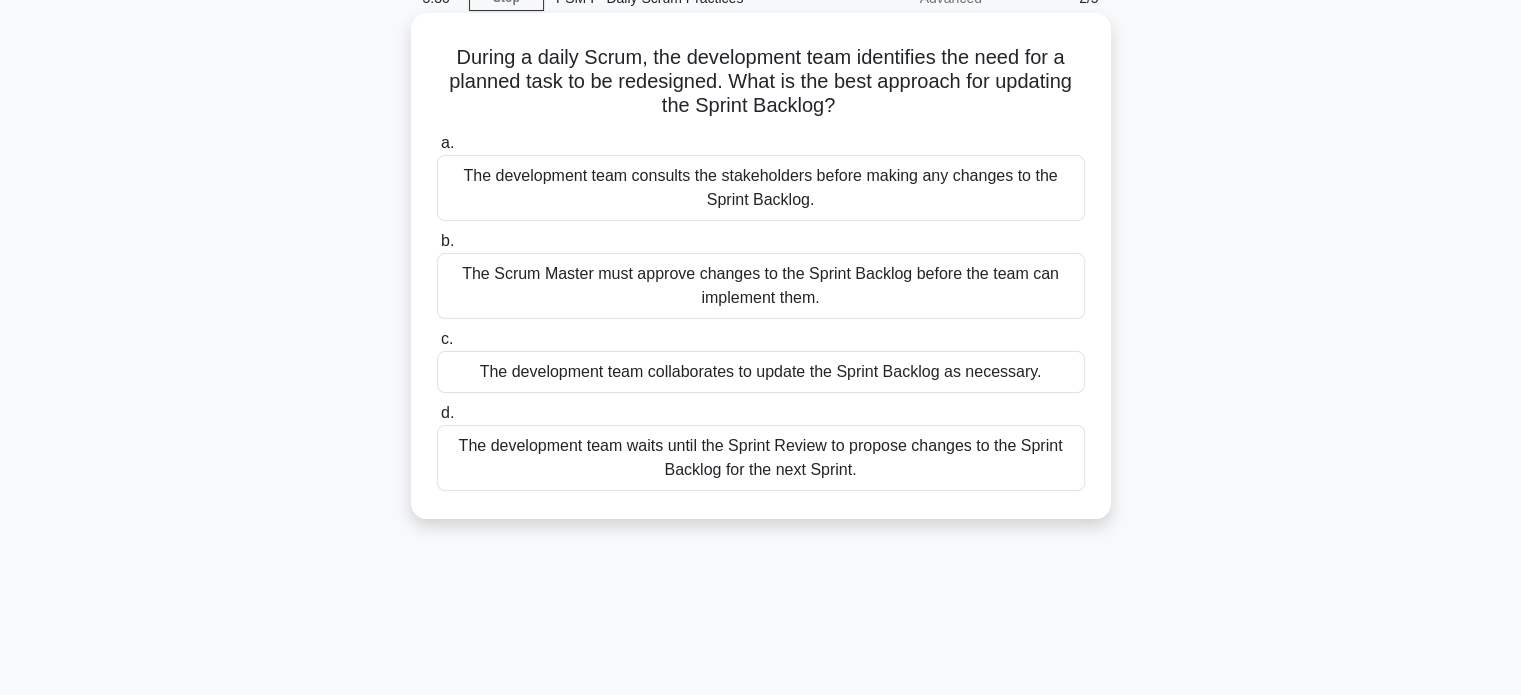 scroll, scrollTop: 100, scrollLeft: 0, axis: vertical 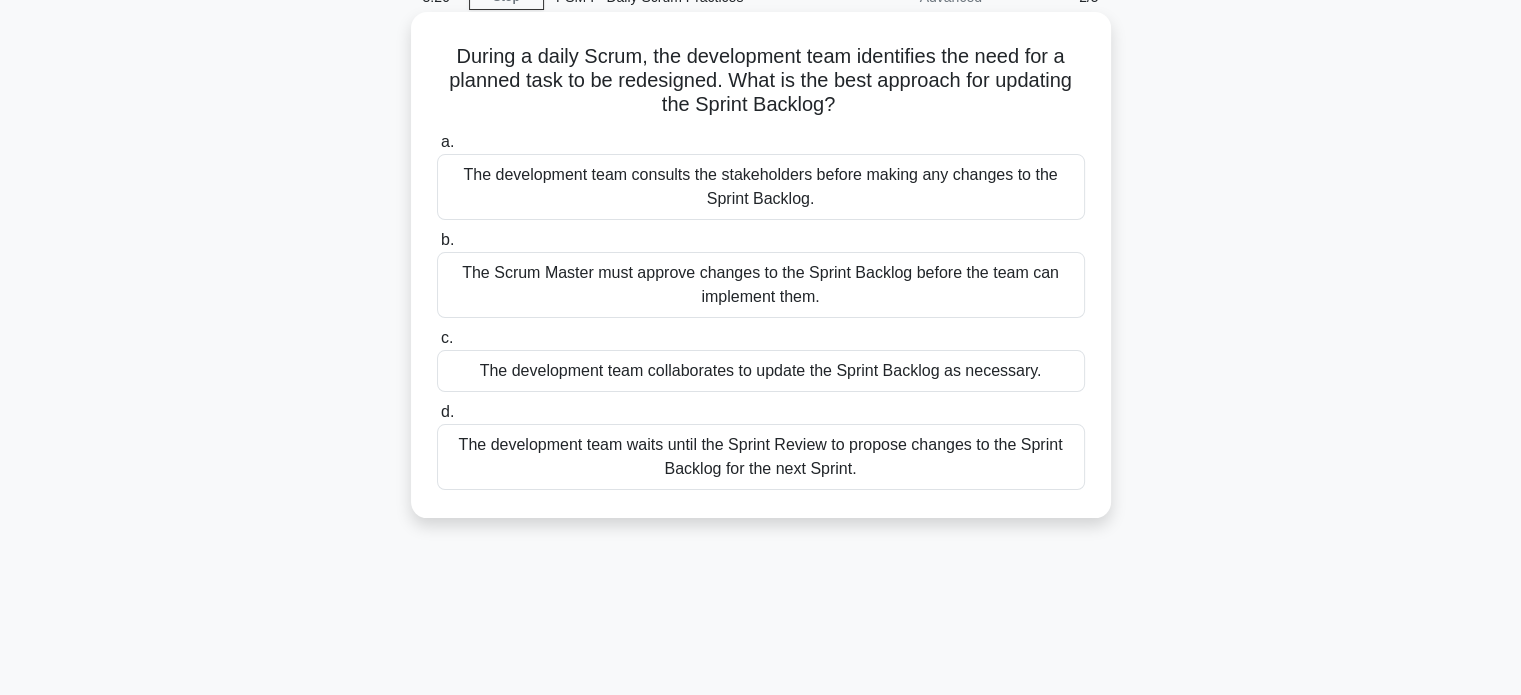 click on "The development team collaborates to update the Sprint Backlog as necessary." at bounding box center [761, 371] 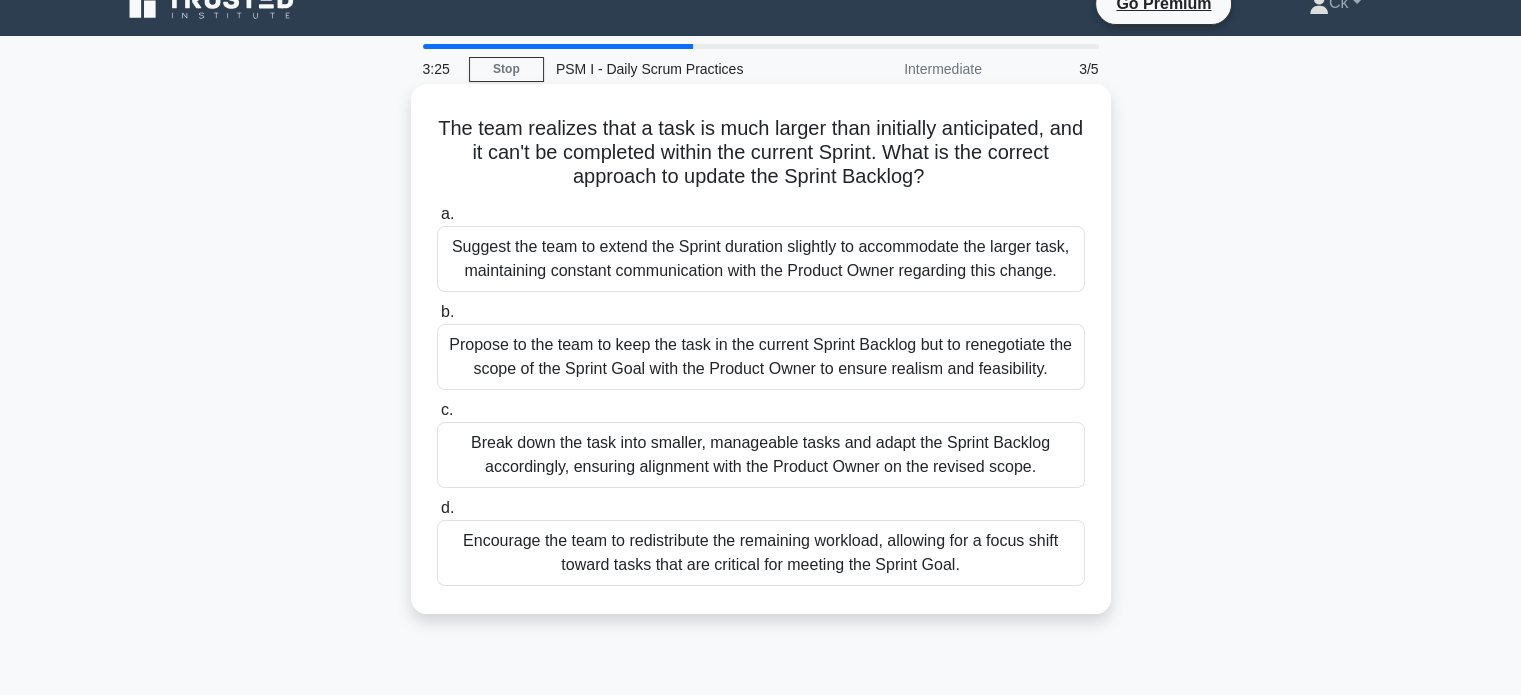 scroll, scrollTop: 0, scrollLeft: 0, axis: both 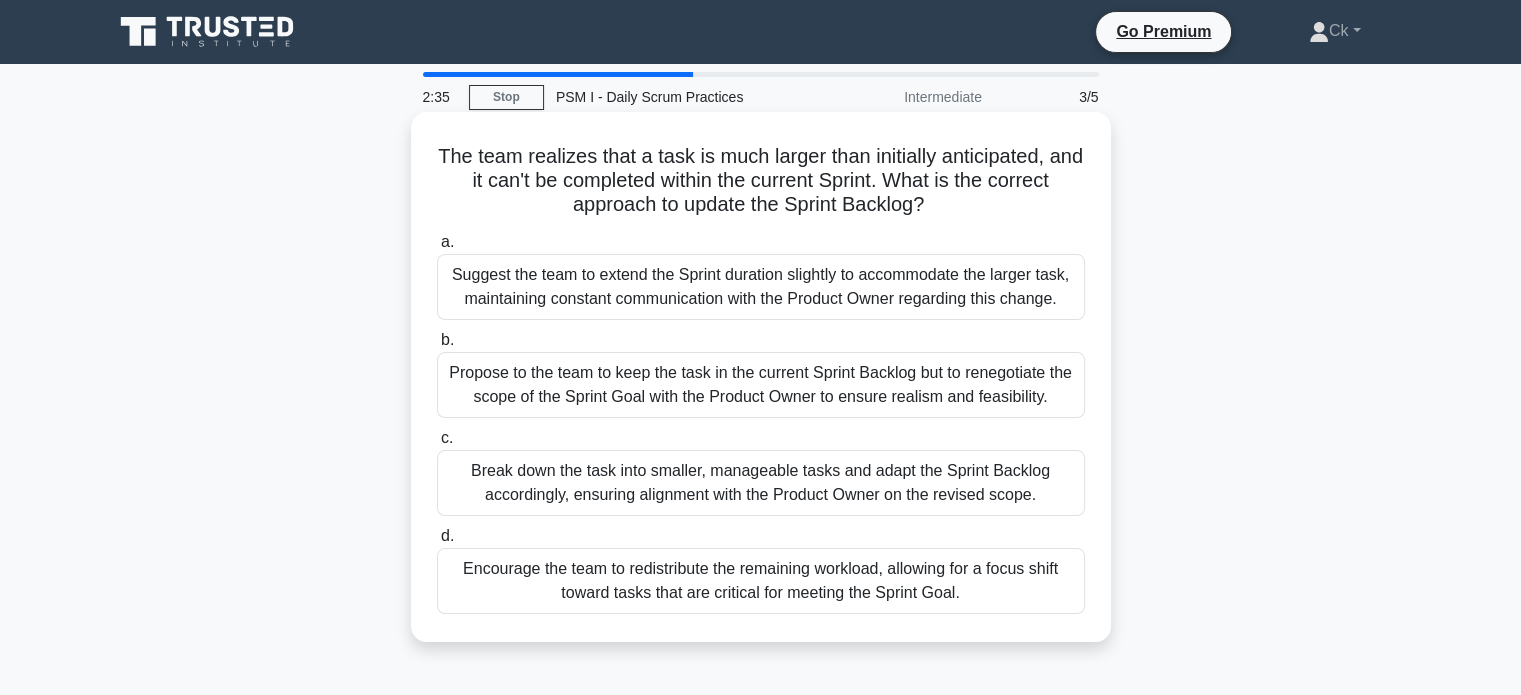 click on "Break down the task into smaller, manageable tasks and adapt the Sprint Backlog accordingly, ensuring alignment with the Product Owner on the revised scope." at bounding box center [761, 483] 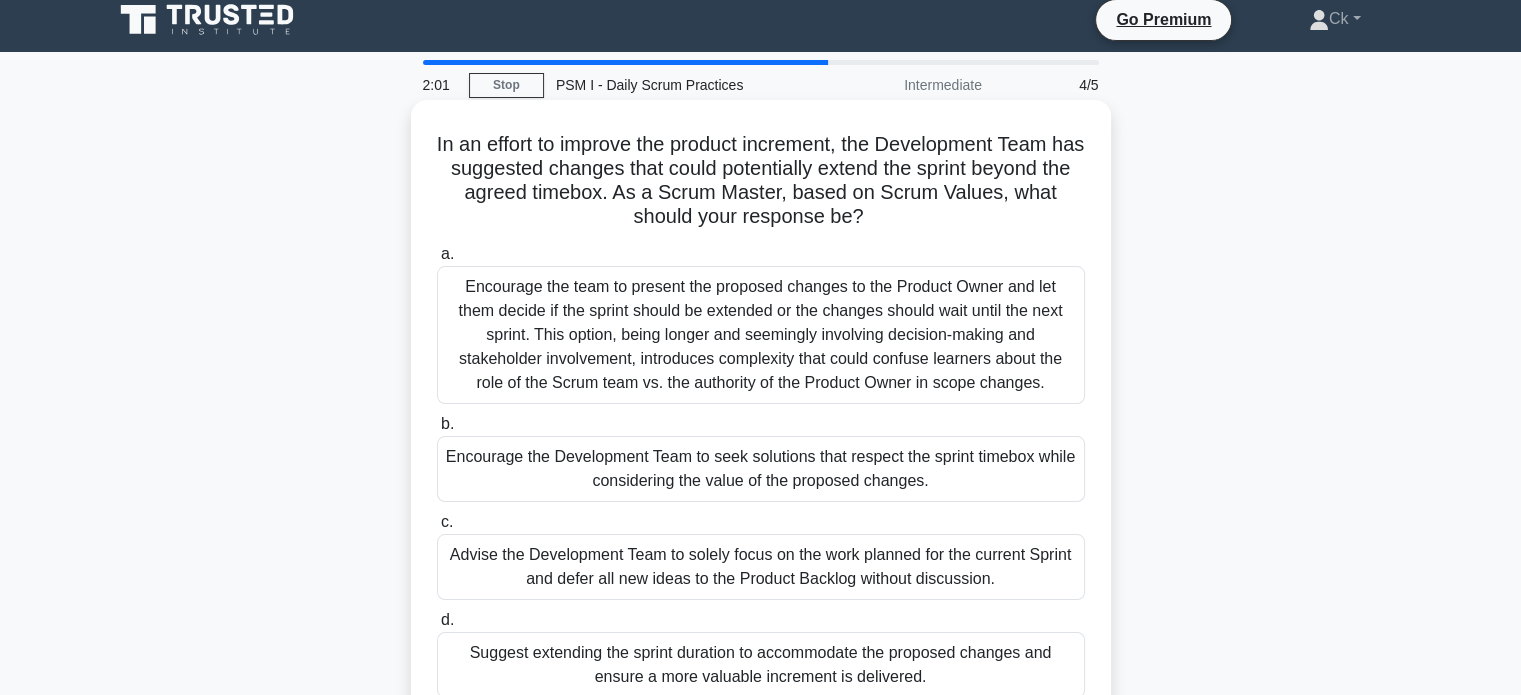 scroll, scrollTop: 100, scrollLeft: 0, axis: vertical 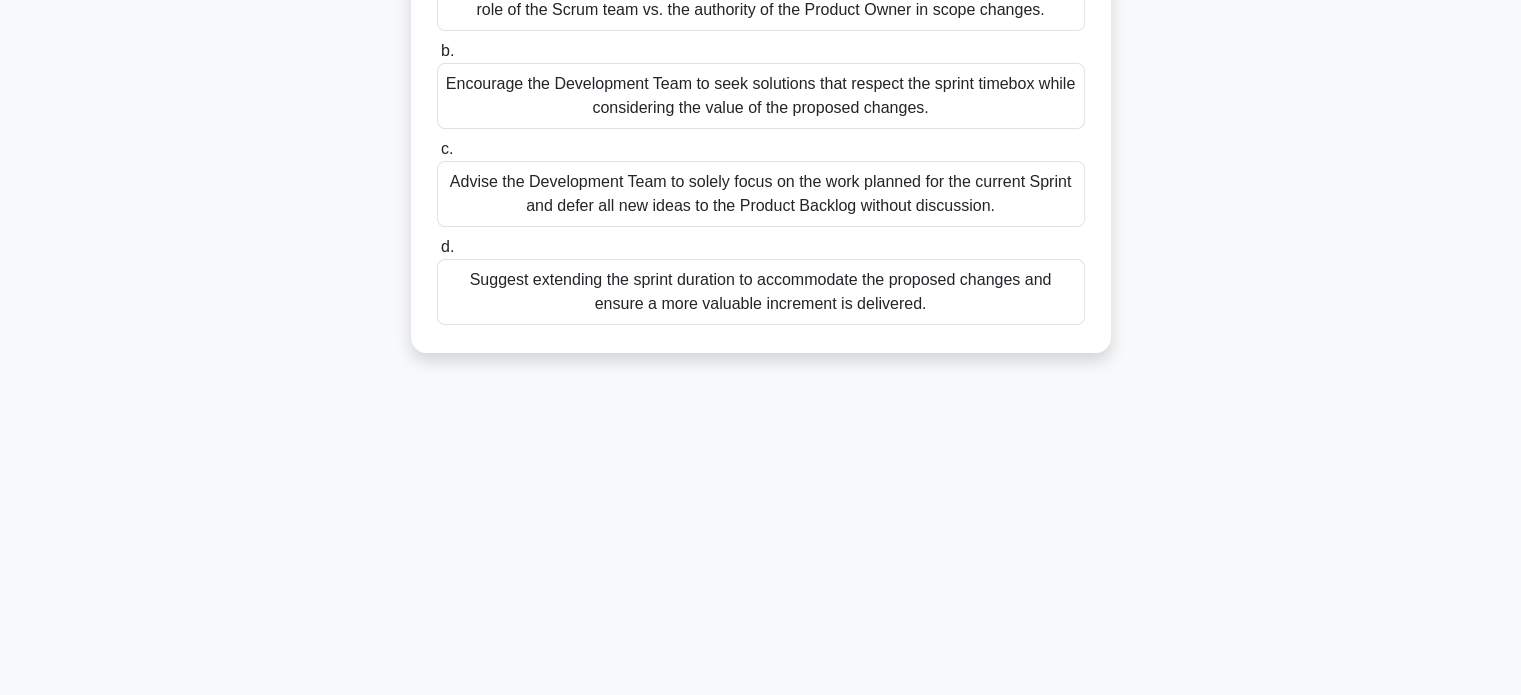 drag, startPoint x: 433, startPoint y: 43, endPoint x: 1012, endPoint y: 303, distance: 634.6976 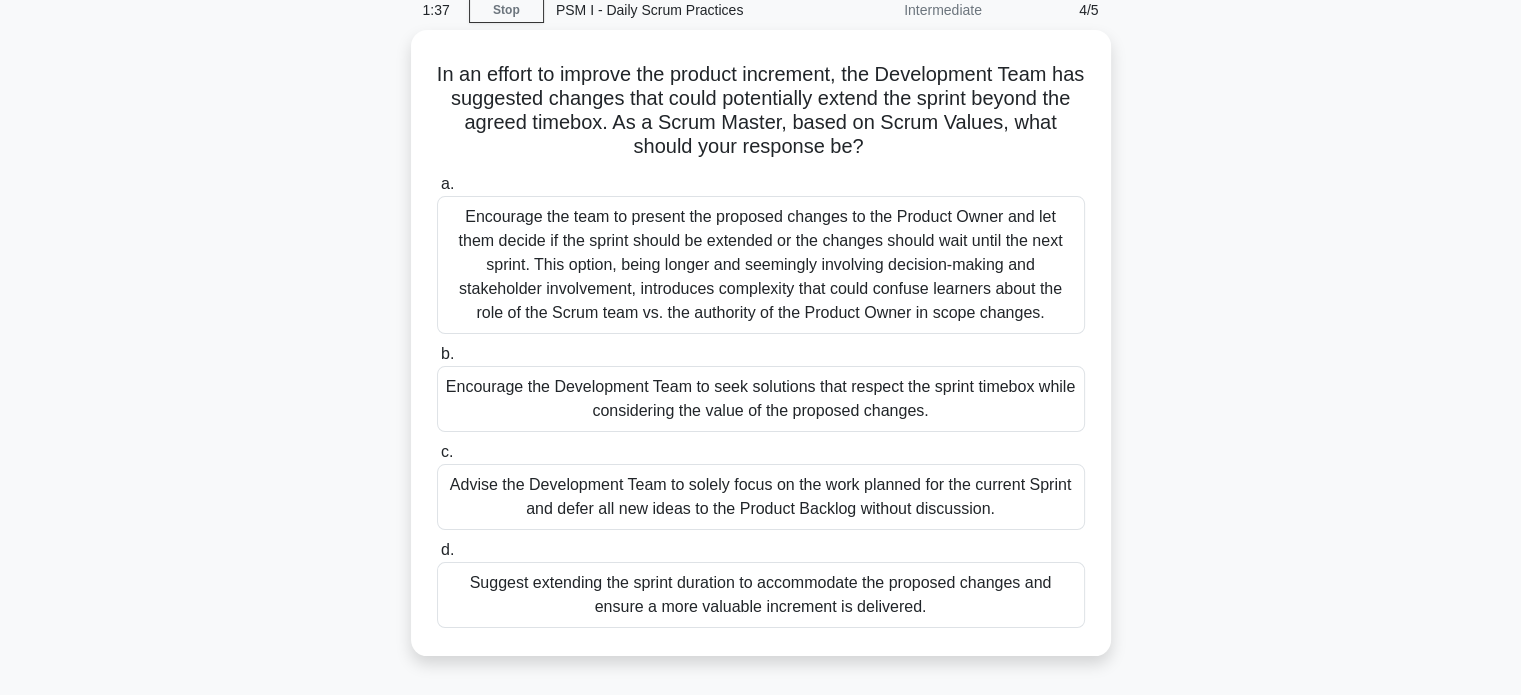 scroll, scrollTop: 85, scrollLeft: 0, axis: vertical 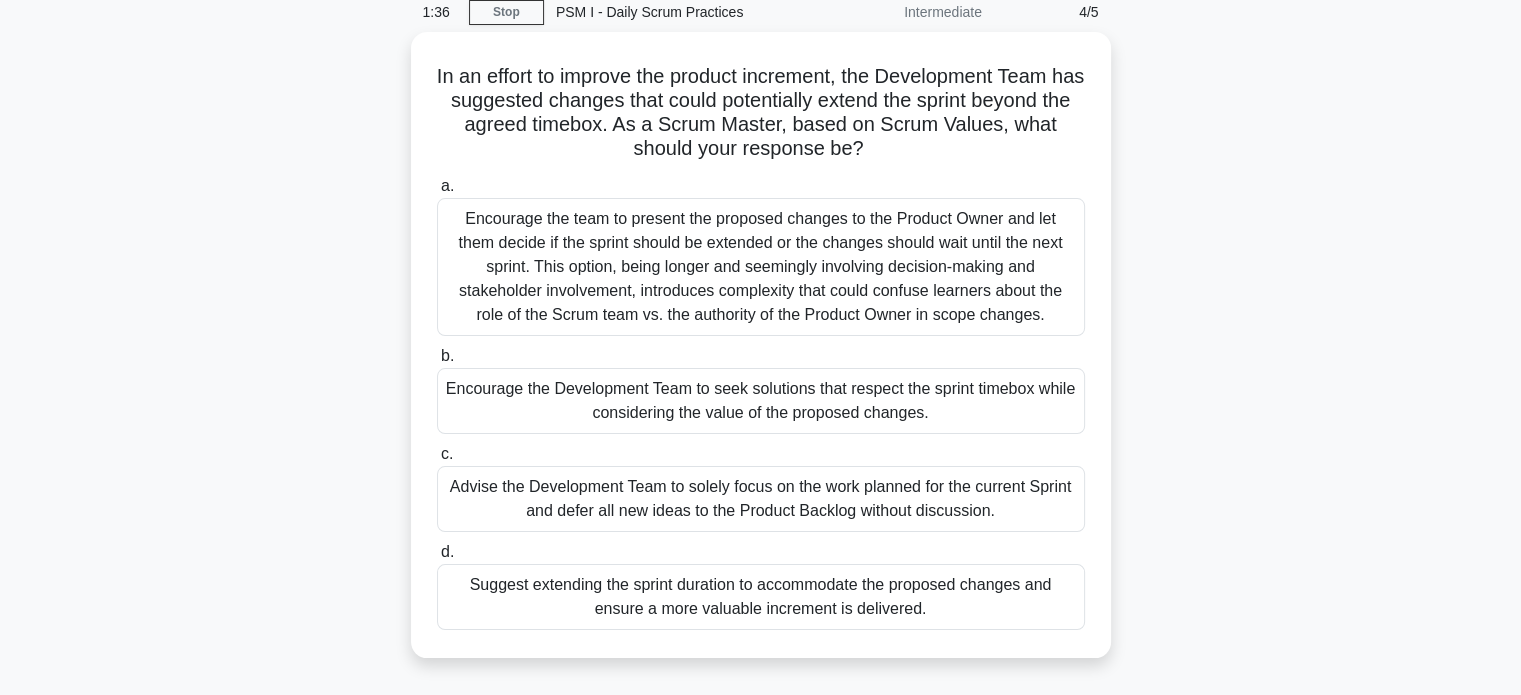 click on "In an effort to improve the product increment, the Development Team has suggested changes that could potentially extend the sprint beyond the agreed timebox. As a Scrum Master, based on Scrum Values, what should your response be?
.spinner_0XTQ{transform-origin:center;animation:spinner_y6GP .75s linear infinite}@keyframes spinner_y6GP{100%{transform:rotate(360deg)}}
a.
b. c." at bounding box center (761, 357) 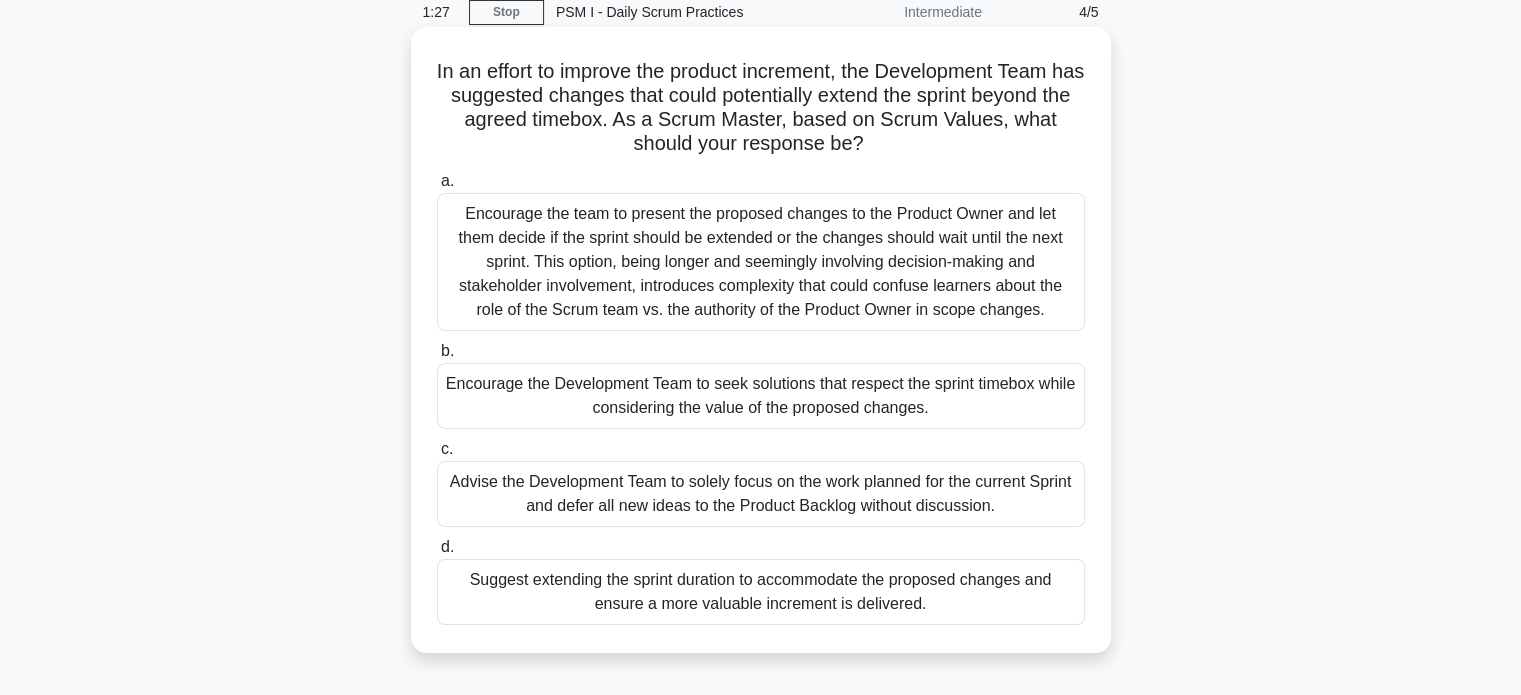 click on "Encourage the Development Team to seek solutions that respect the sprint timebox while considering the value of the proposed changes." at bounding box center (761, 396) 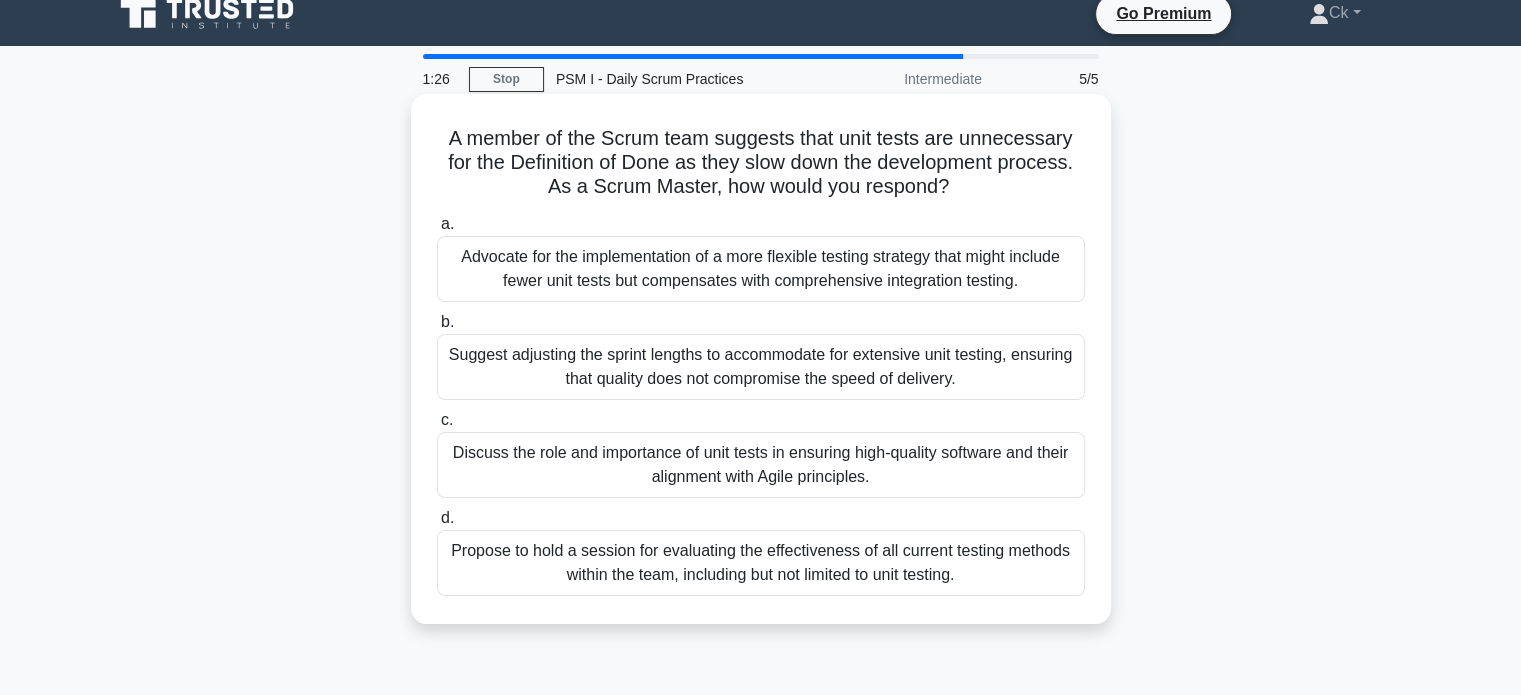 scroll, scrollTop: 0, scrollLeft: 0, axis: both 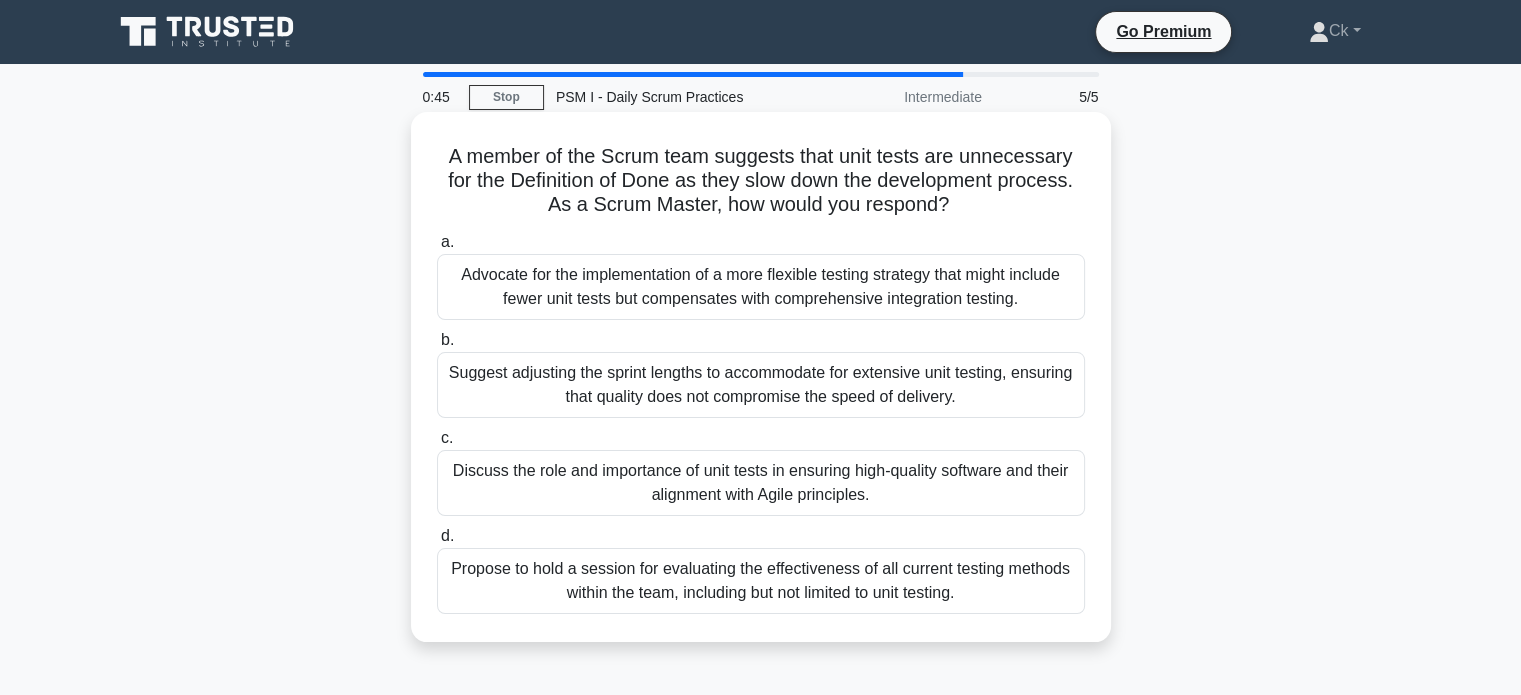click on "Suggest adjusting the sprint lengths to accommodate for extensive unit testing, ensuring that quality does not compromise the speed of delivery." at bounding box center [761, 385] 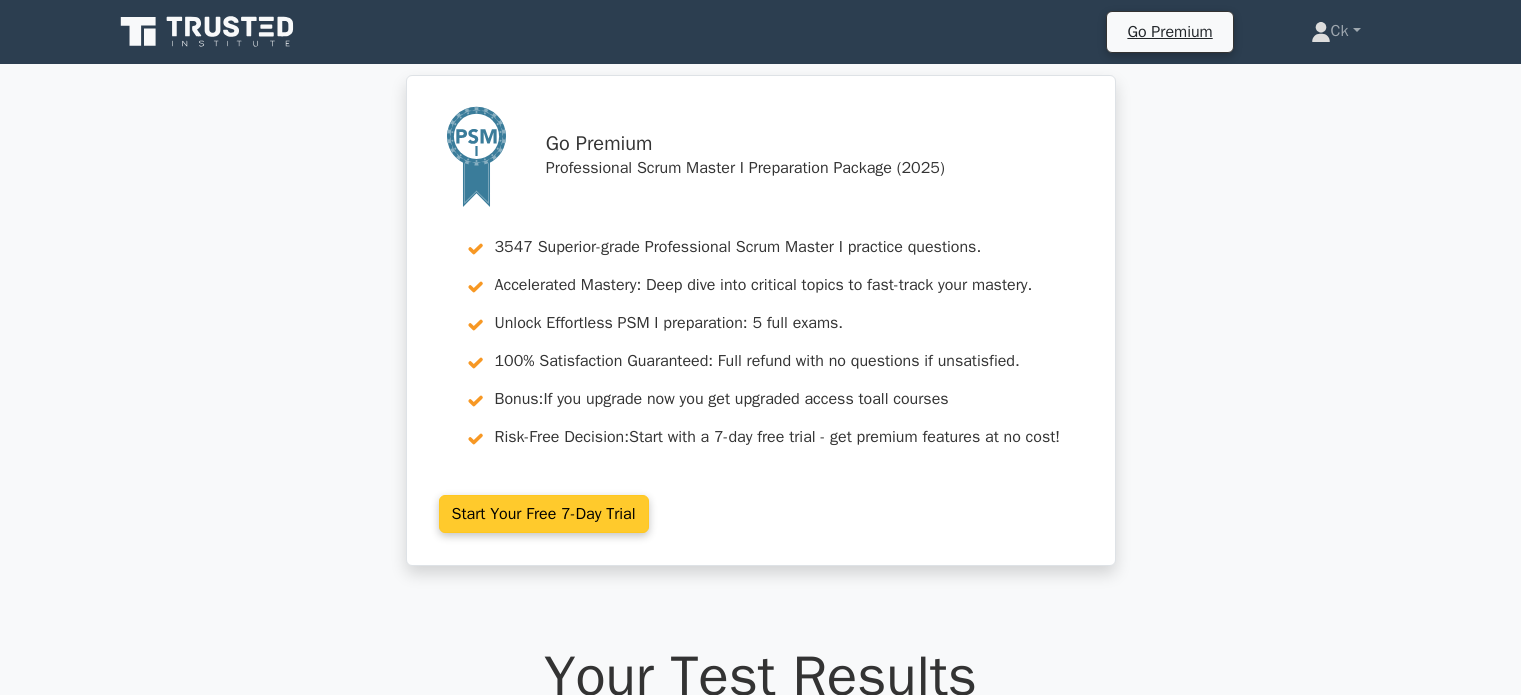 scroll, scrollTop: 0, scrollLeft: 0, axis: both 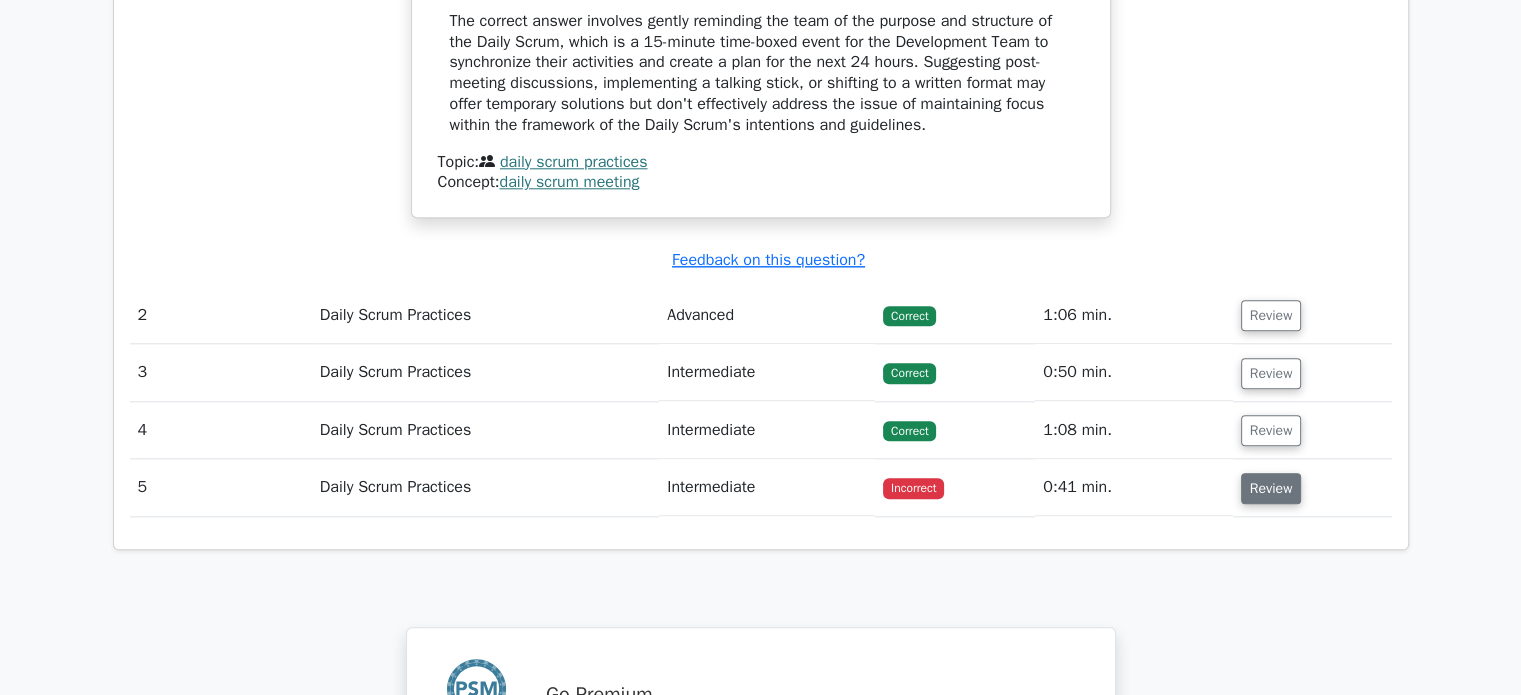 click on "Review" at bounding box center (1271, 488) 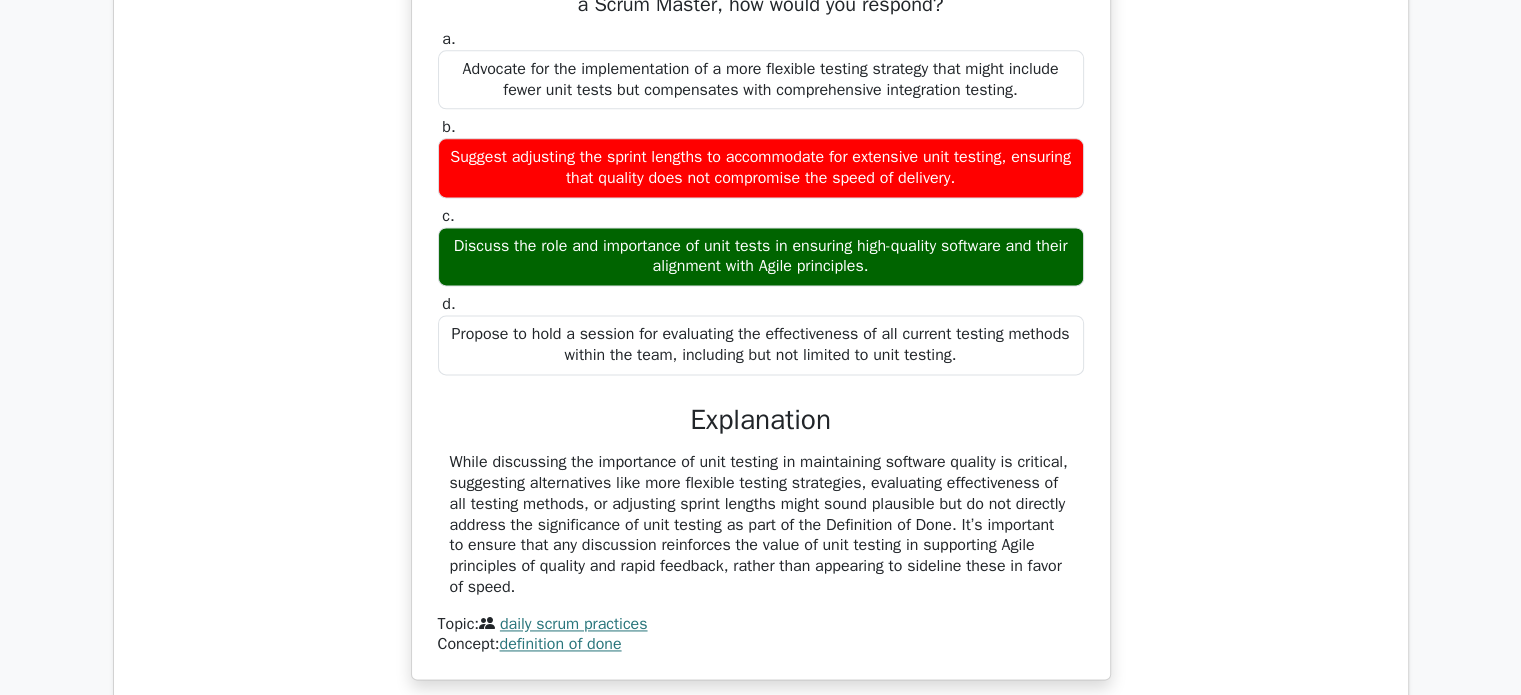 scroll, scrollTop: 2600, scrollLeft: 0, axis: vertical 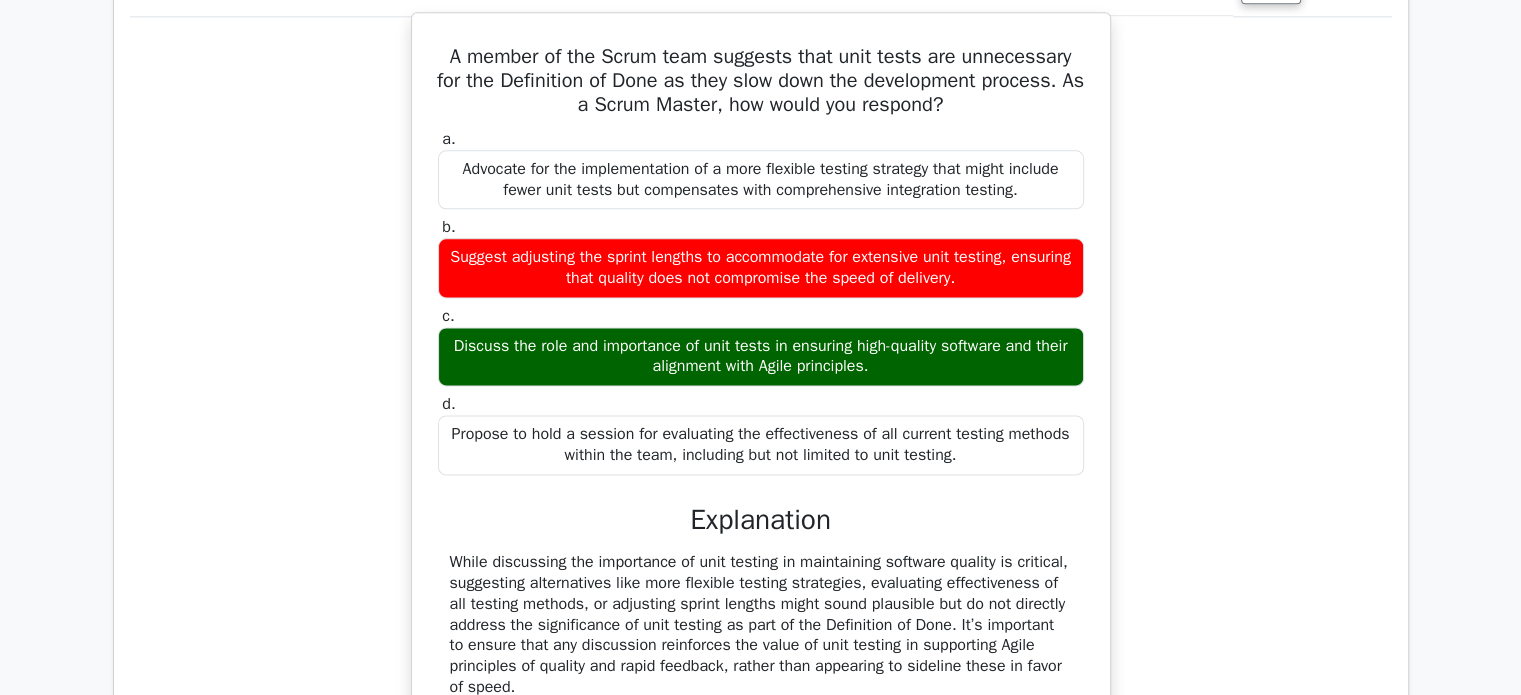 drag, startPoint x: 437, startPoint y: 47, endPoint x: 1032, endPoint y: 432, distance: 708.696 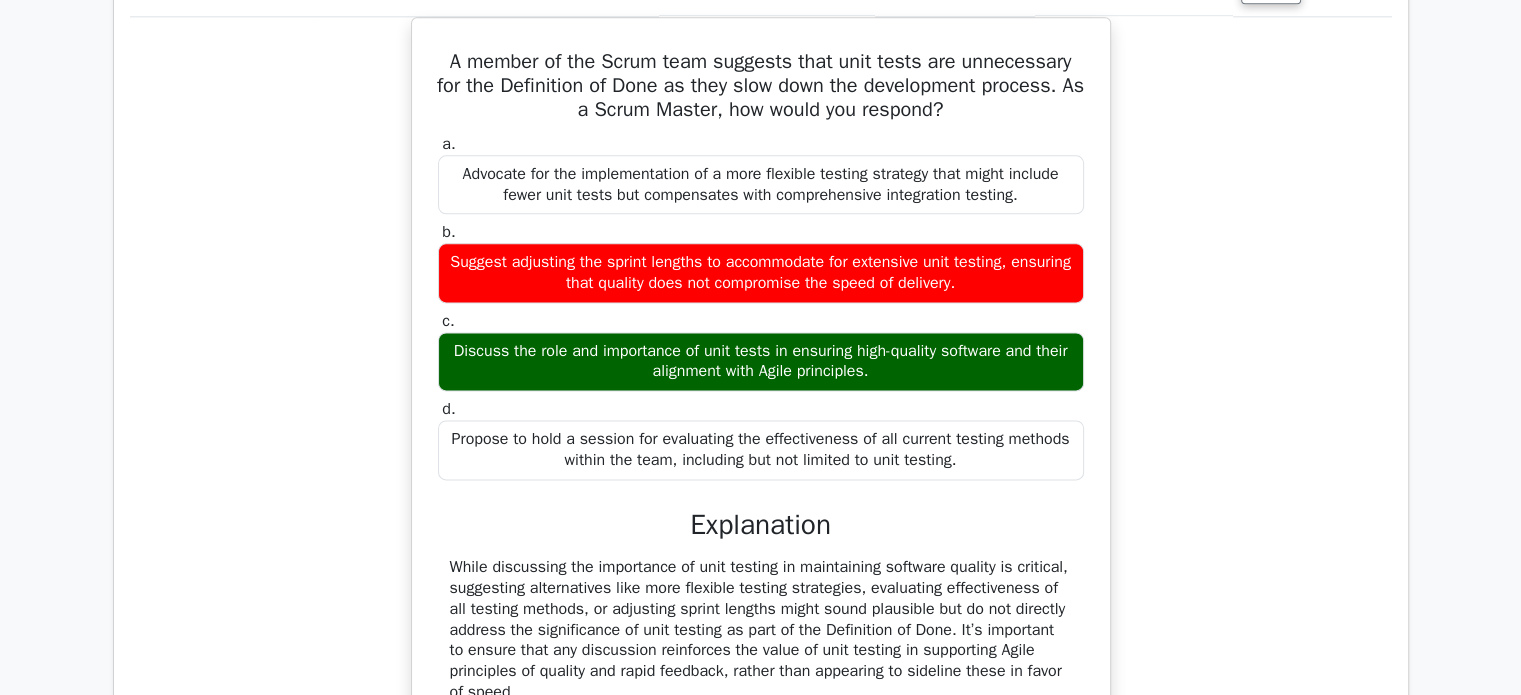 click on "A member of the Scrum team suggests that unit tests are unnecessary for the Definition of Done as they slow down the development process. As a Scrum Master, how would you respond?
a.
Advocate for the implementation of a more flexible testing strategy that might include fewer unit tests but compensates with comprehensive integration testing.
b. c. d." at bounding box center [761, 413] 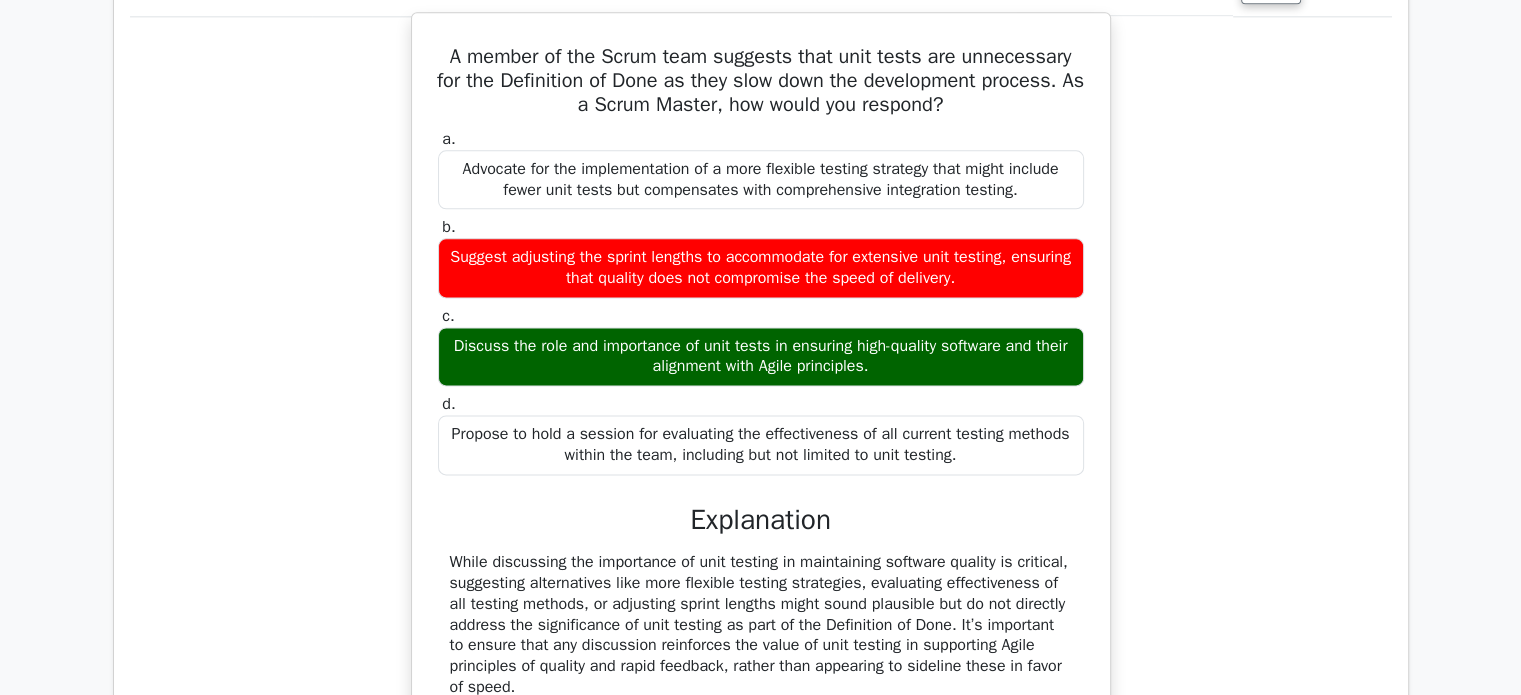 click on "a.
Advocate for the implementation of a more flexible testing strategy that might include fewer unit tests but compensates with comprehensive integration testing.
b.
c.
d." at bounding box center [761, 302] 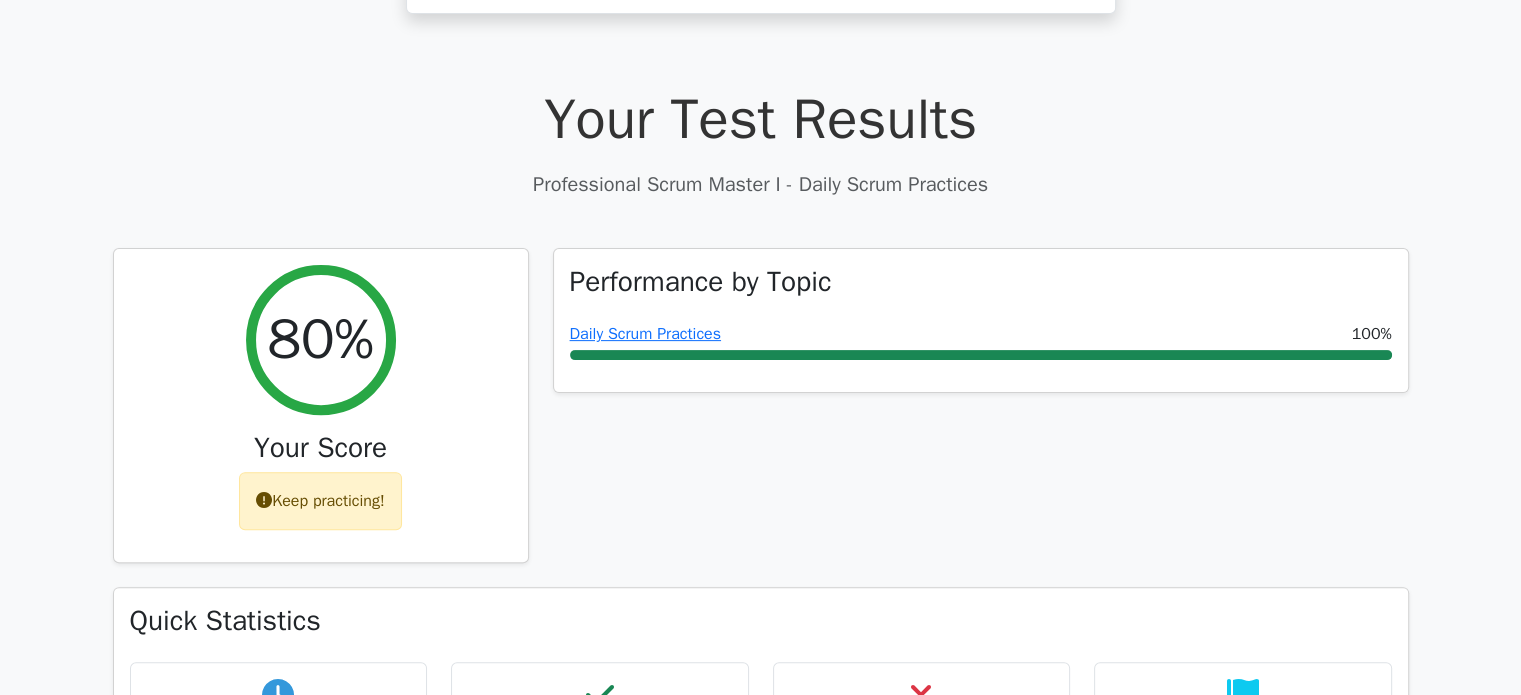 scroll, scrollTop: 400, scrollLeft: 0, axis: vertical 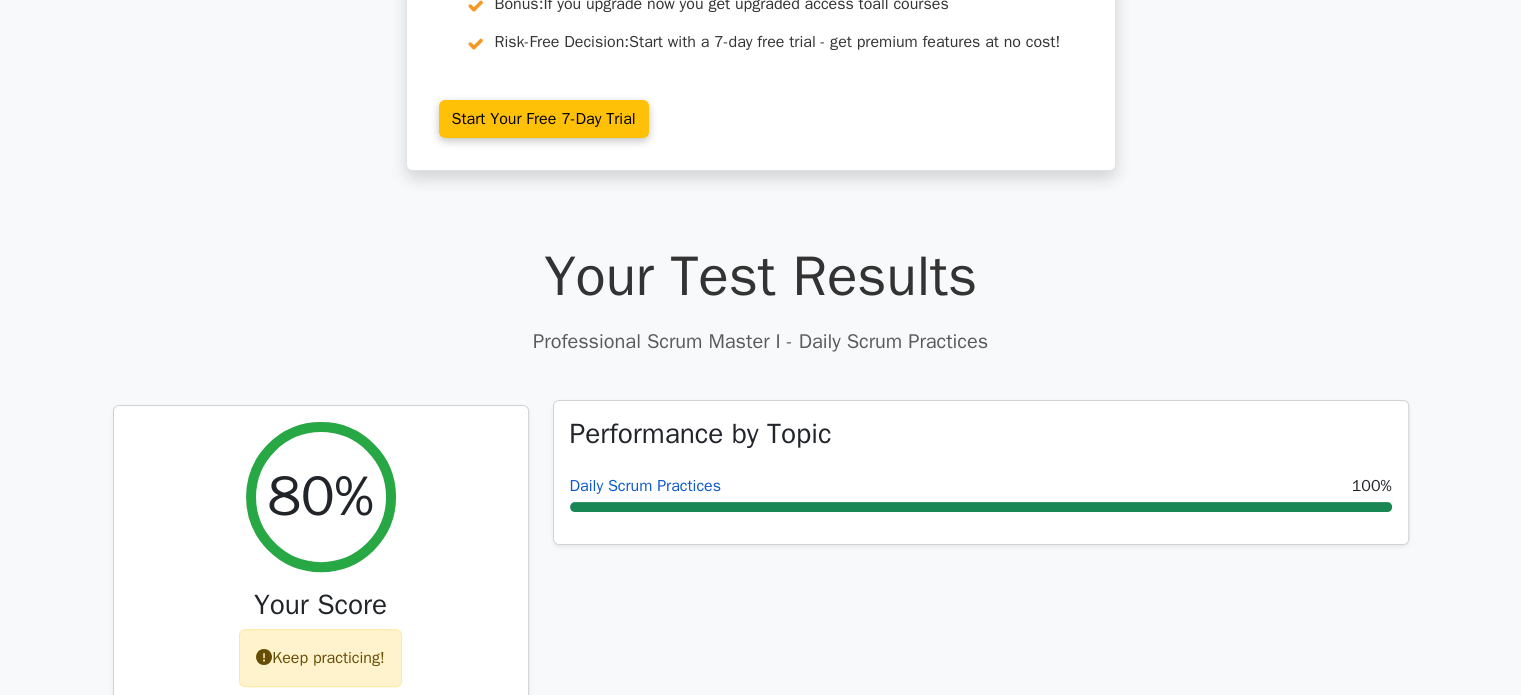 click on "Daily Scrum Practices" at bounding box center (645, 486) 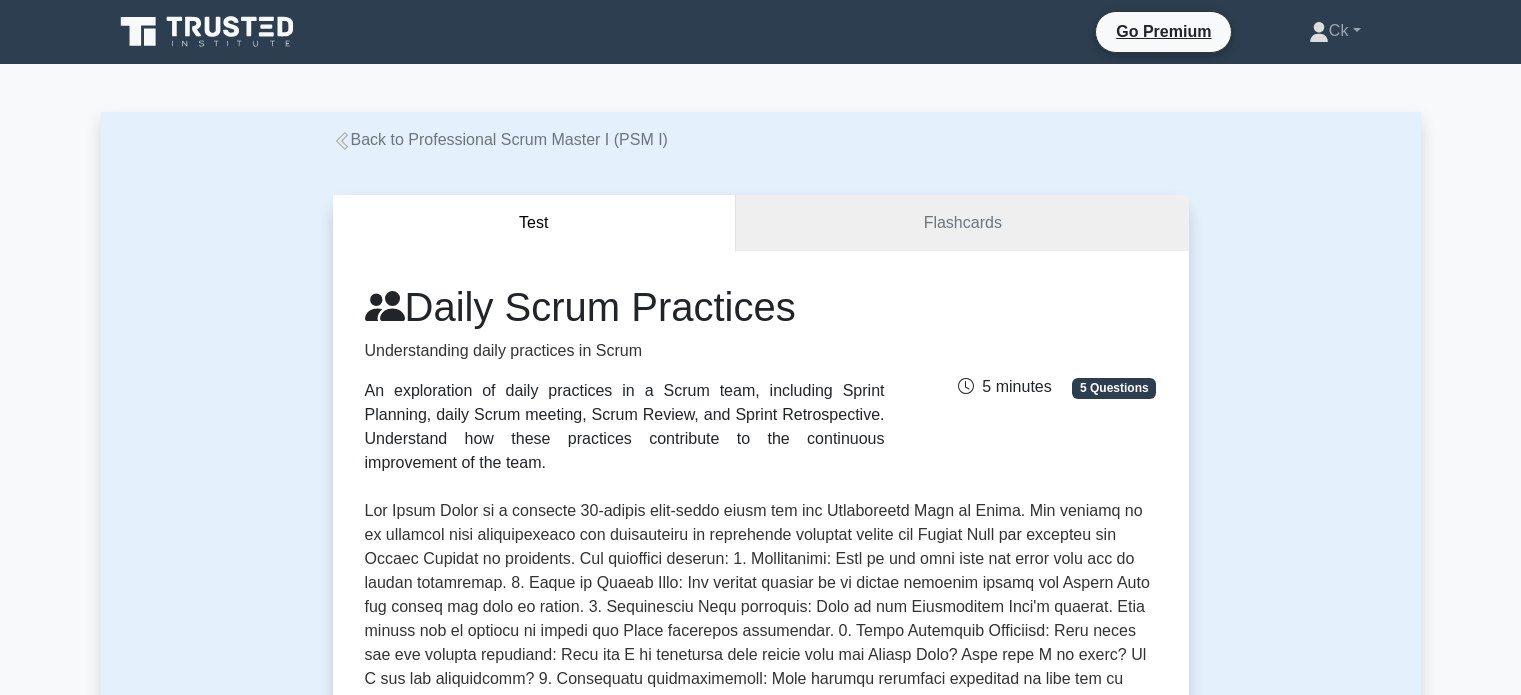 scroll, scrollTop: 0, scrollLeft: 0, axis: both 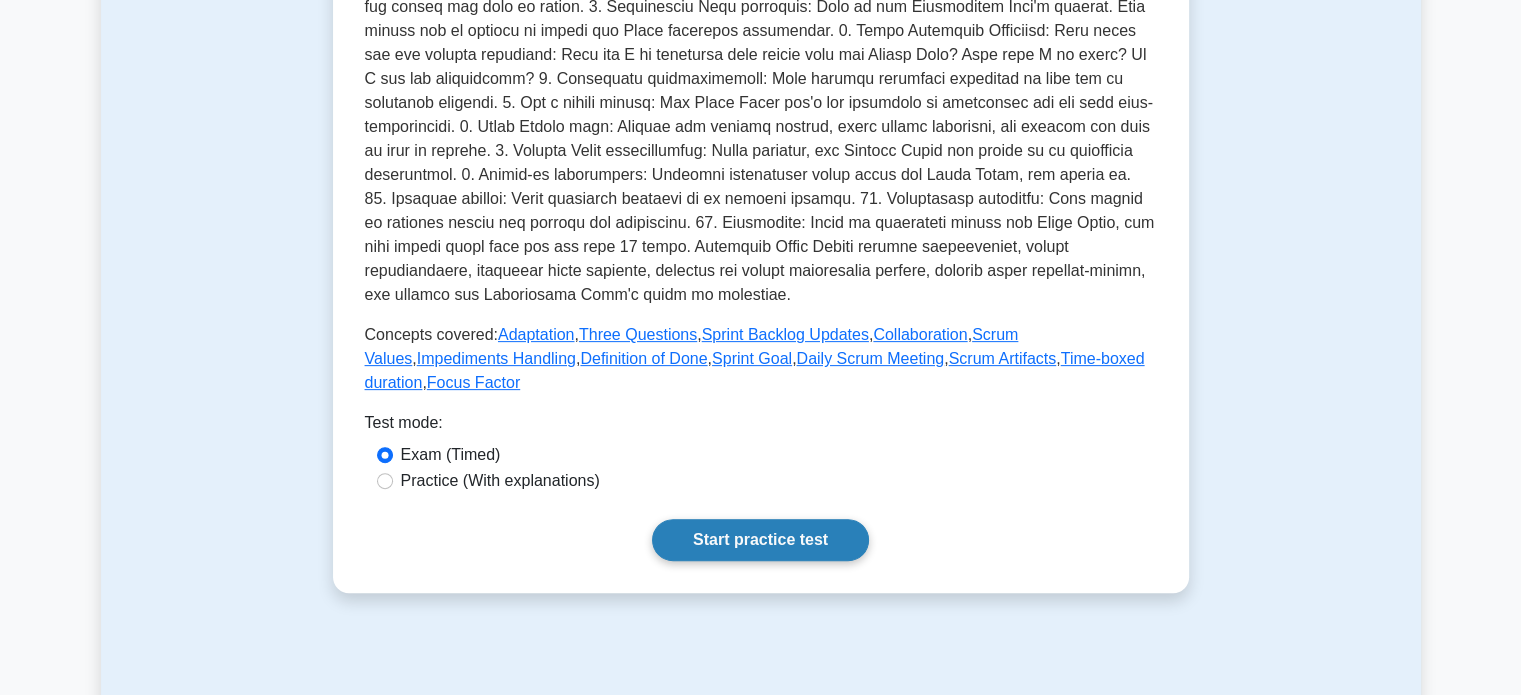click on "Start practice test" at bounding box center [760, 540] 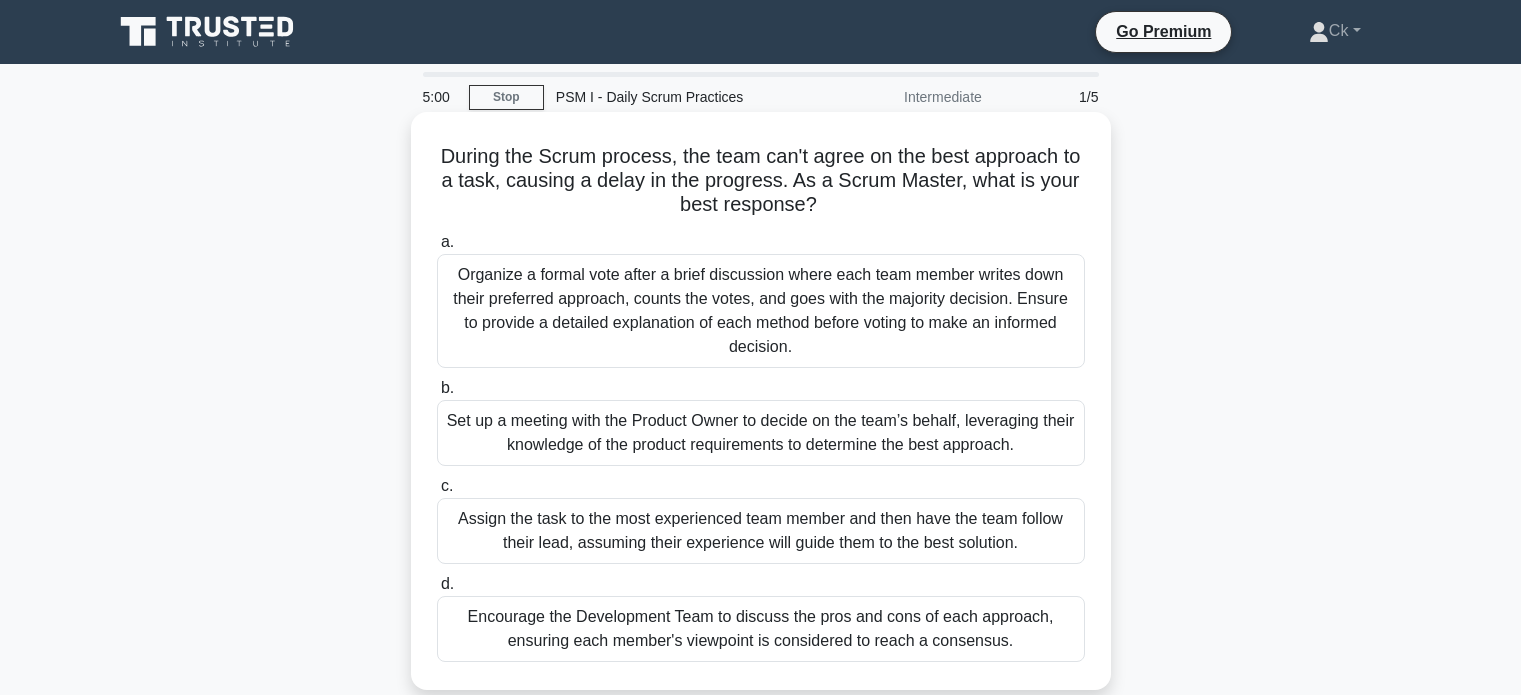 scroll, scrollTop: 0, scrollLeft: 0, axis: both 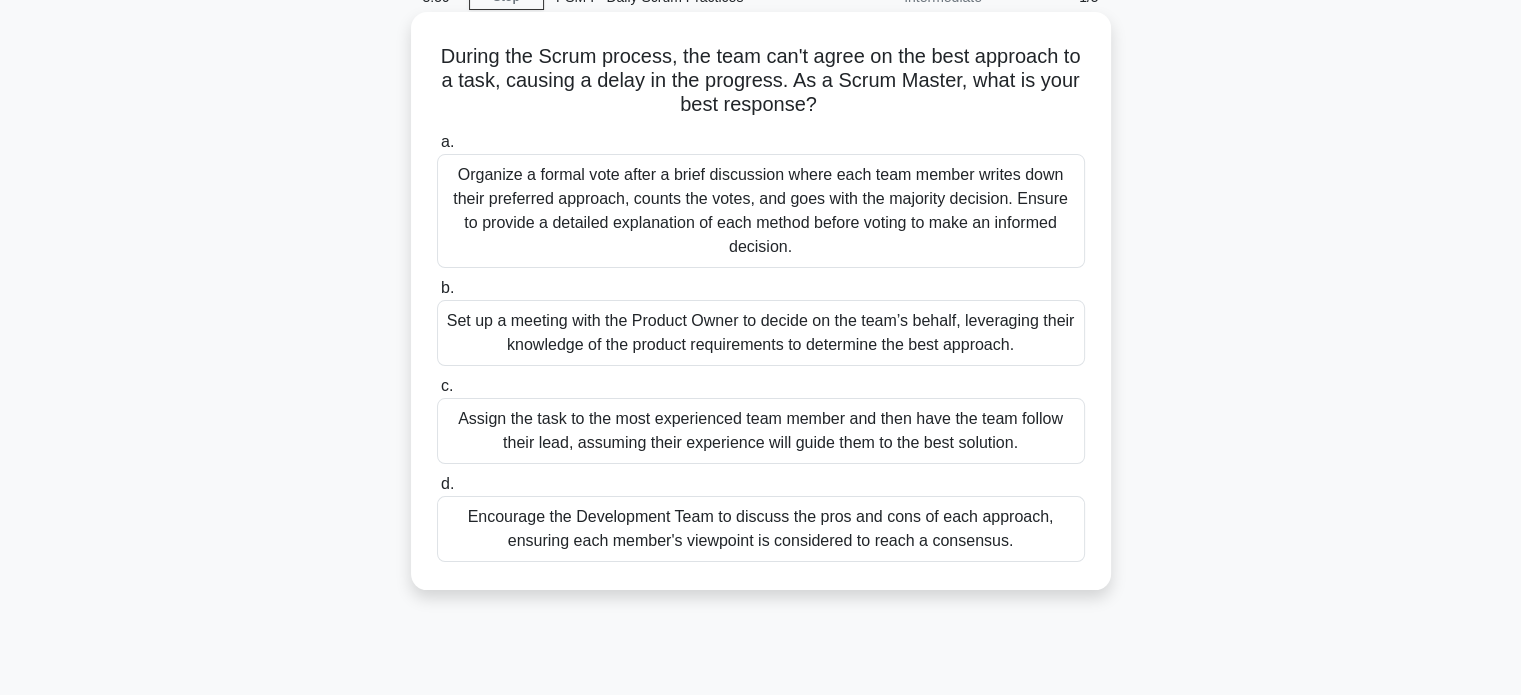 click on "Encourage the Development Team to discuss the pros and cons of each approach, ensuring each member's viewpoint is considered to reach a consensus." at bounding box center (761, 529) 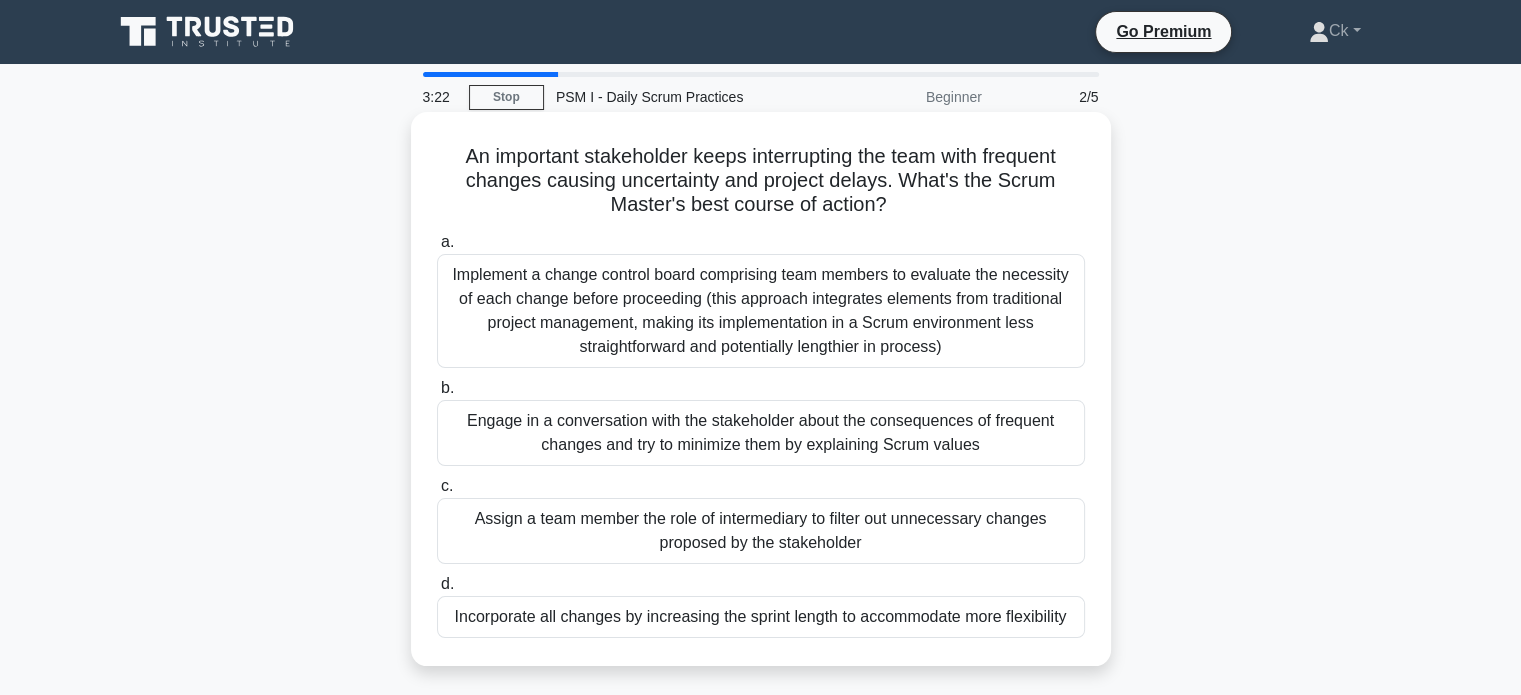 scroll, scrollTop: 100, scrollLeft: 0, axis: vertical 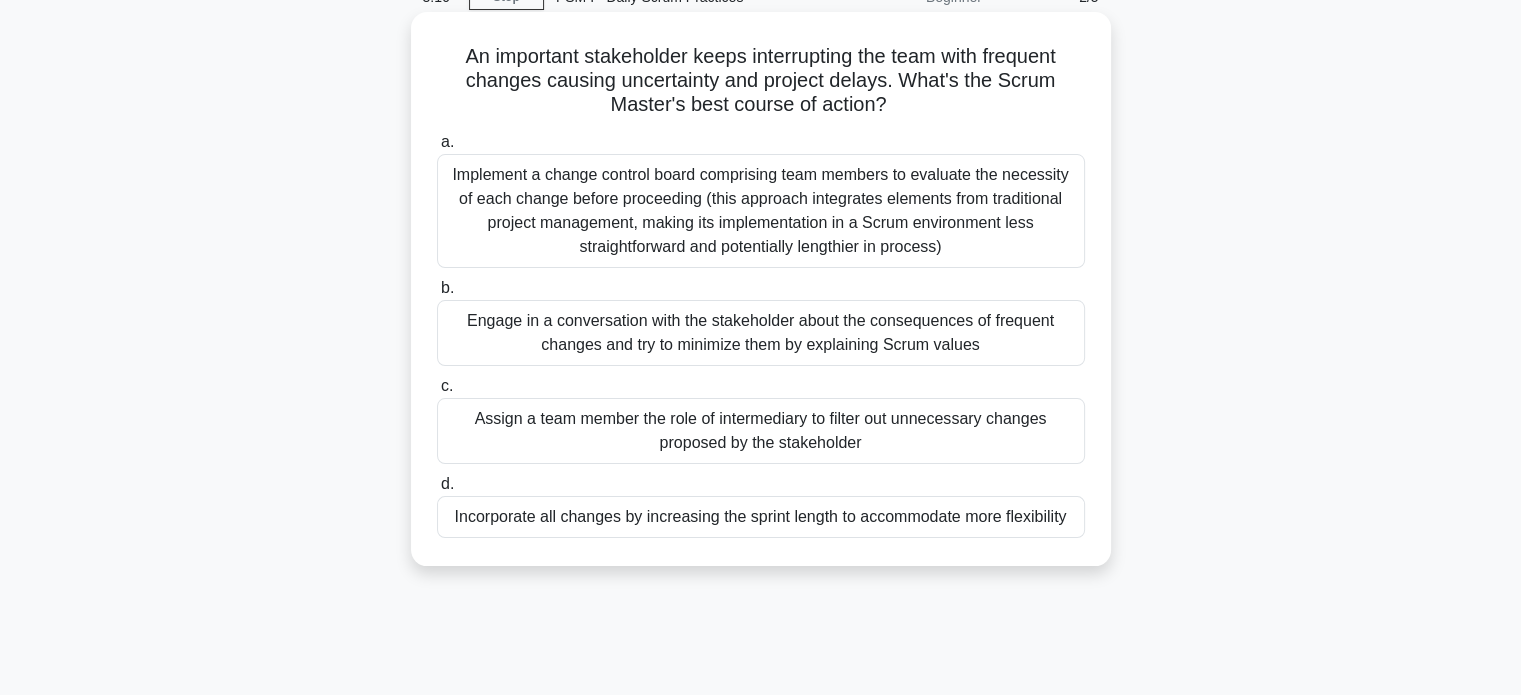 click on "Assign a team member the role of intermediary to filter out unnecessary changes proposed by the stakeholder" at bounding box center (761, 431) 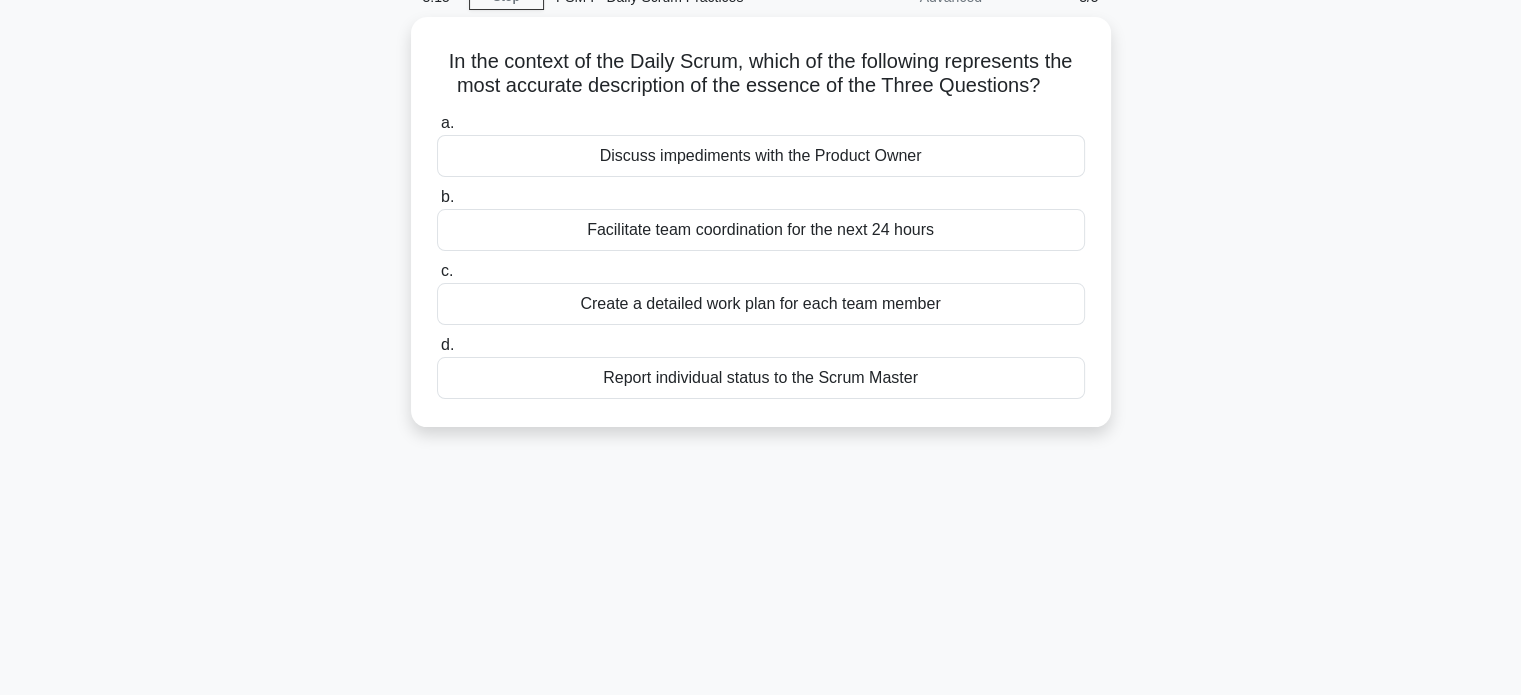 scroll, scrollTop: 0, scrollLeft: 0, axis: both 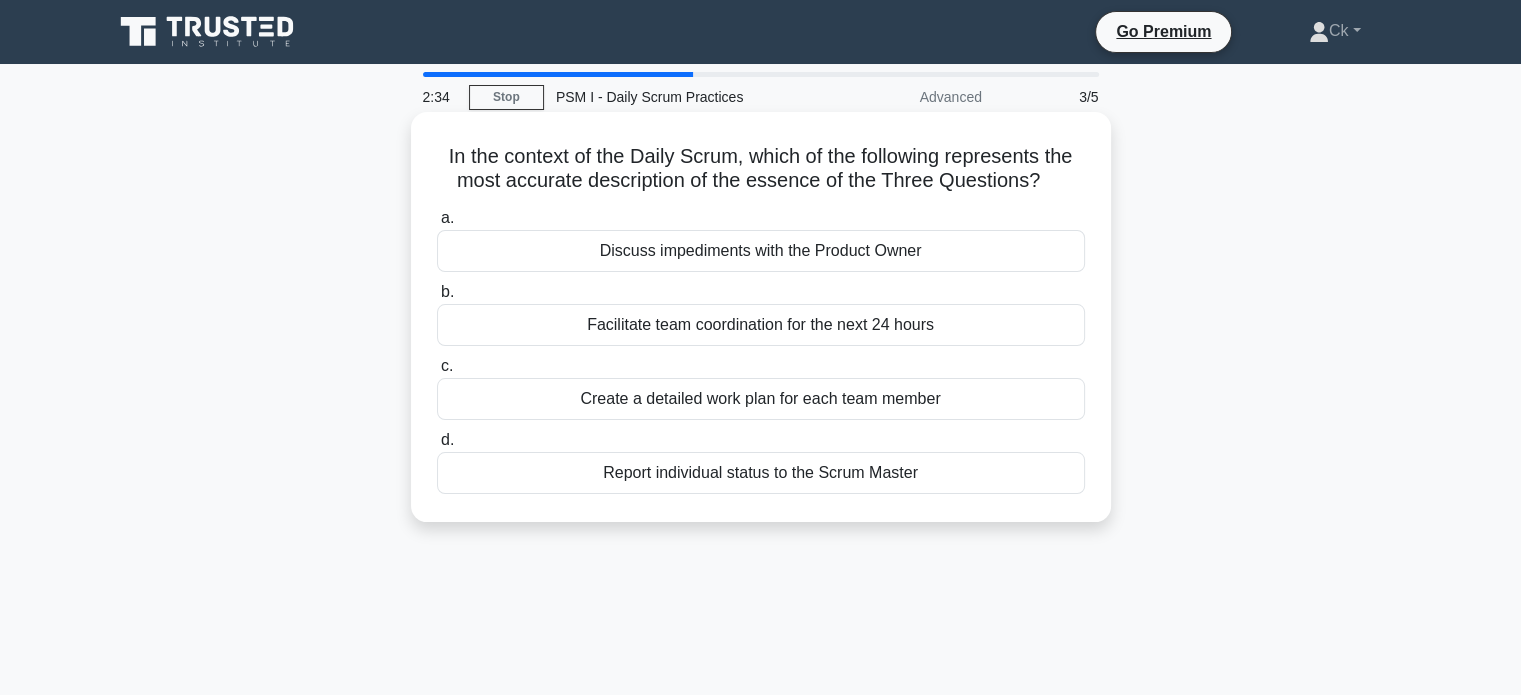 click on "Create a detailed work plan for each team member" at bounding box center [761, 399] 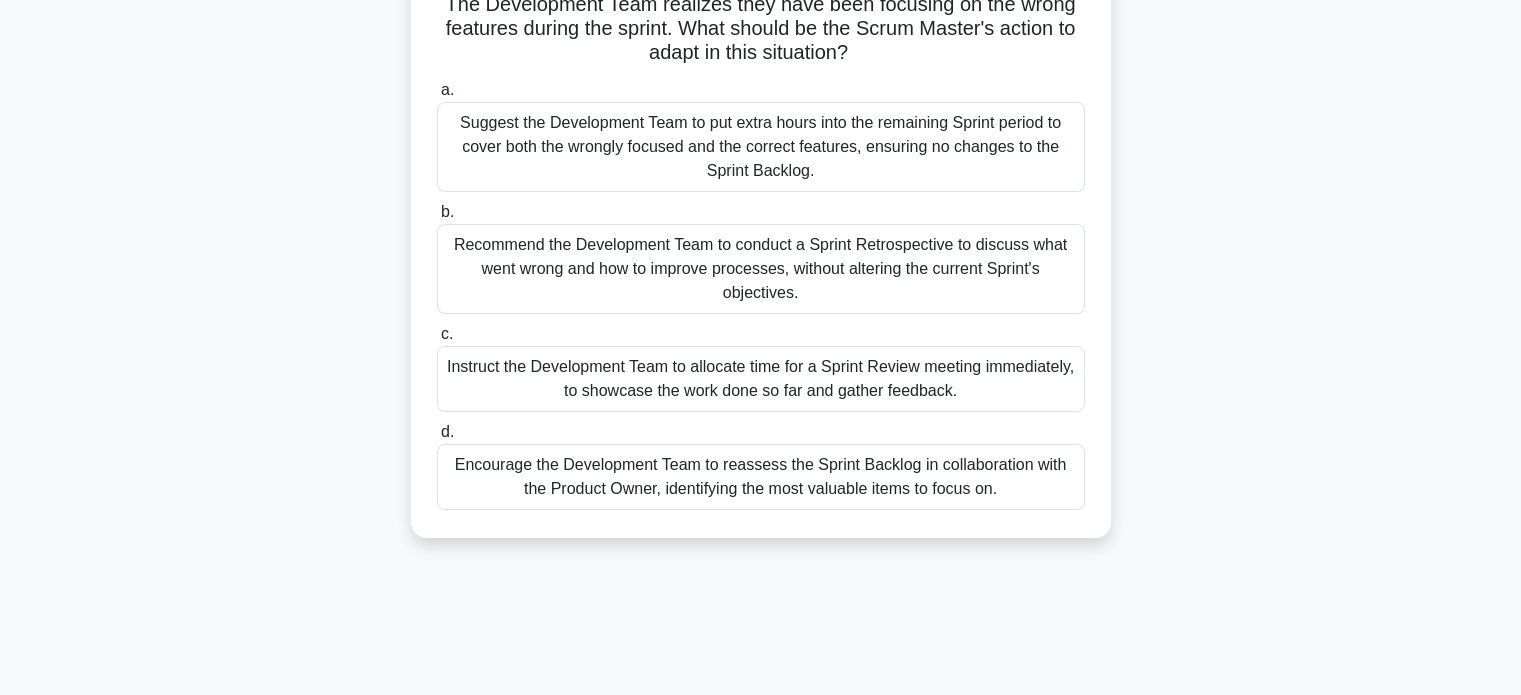 scroll, scrollTop: 200, scrollLeft: 0, axis: vertical 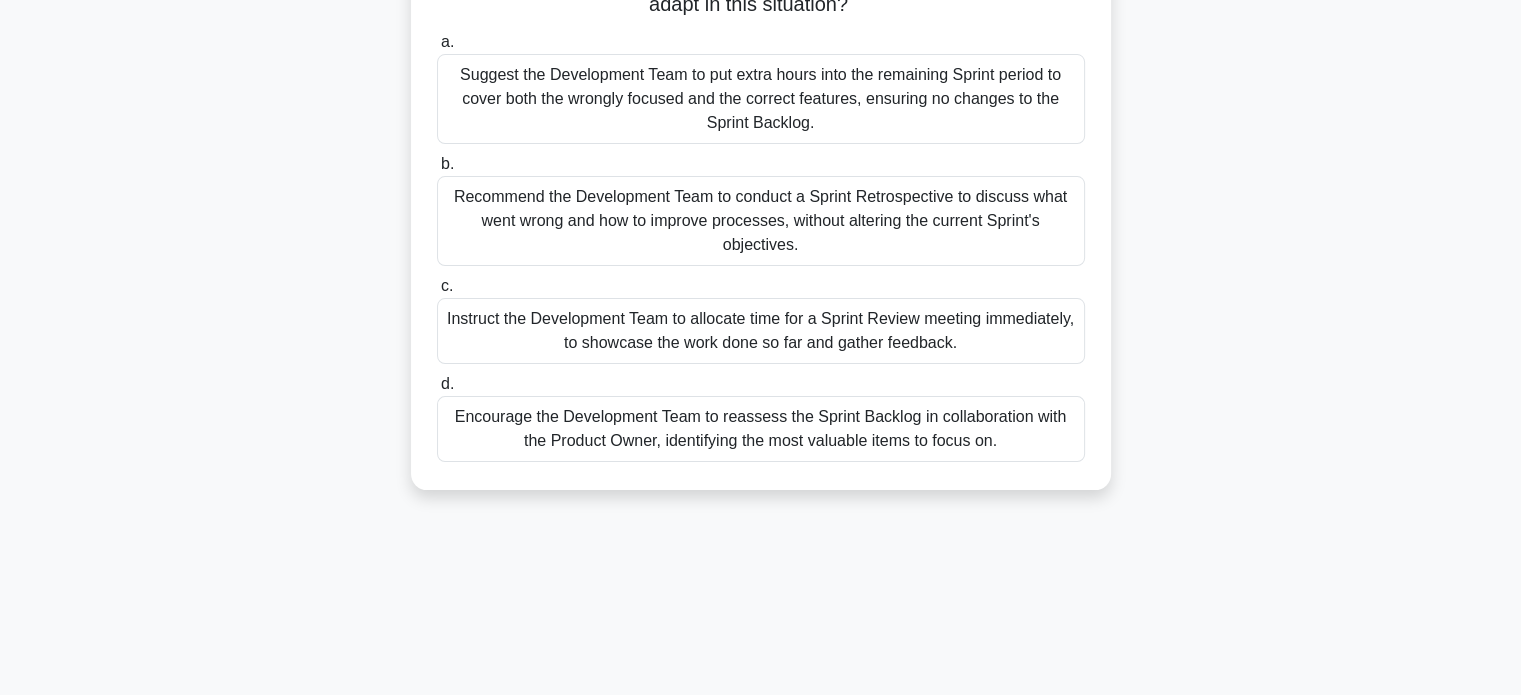 click on "Encourage the Development Team to reassess the Sprint Backlog in collaboration with the Product Owner, identifying the most valuable items to focus on." at bounding box center (761, 429) 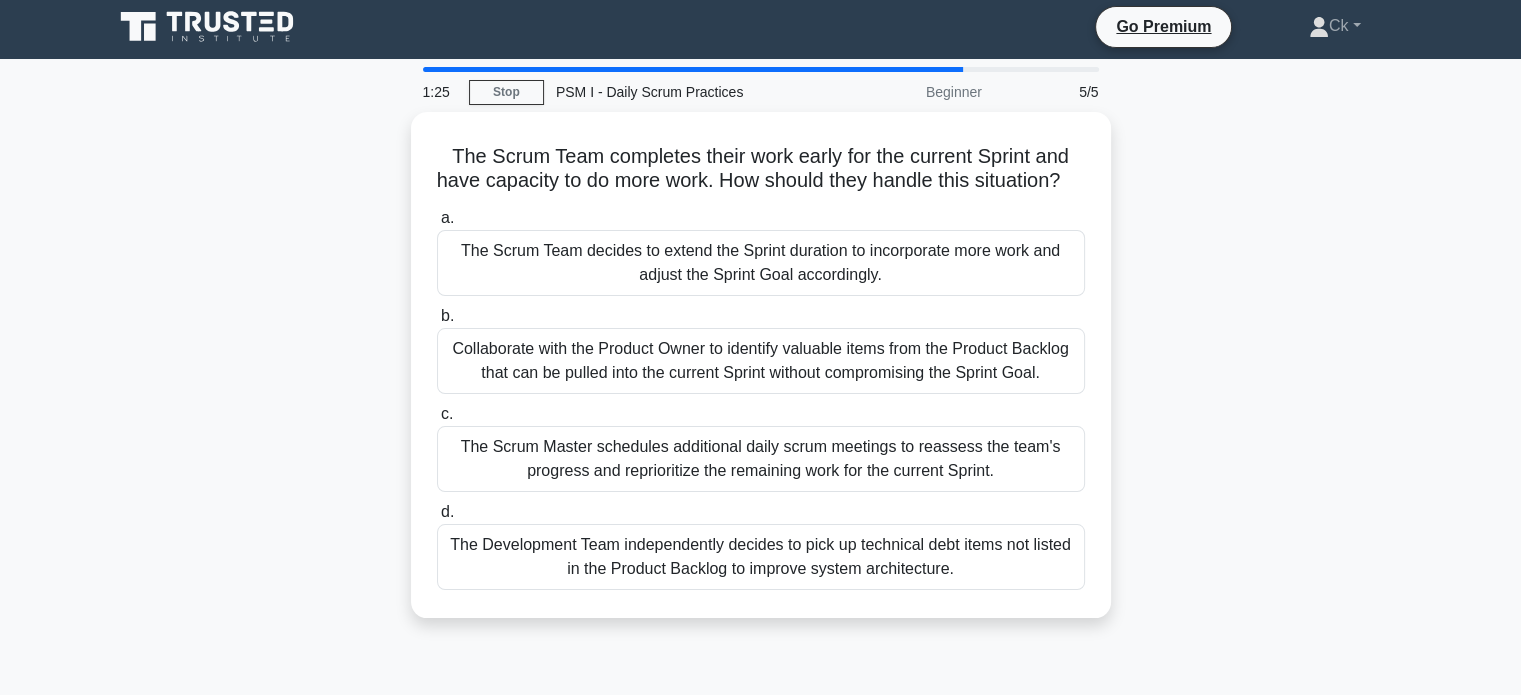 scroll, scrollTop: 0, scrollLeft: 0, axis: both 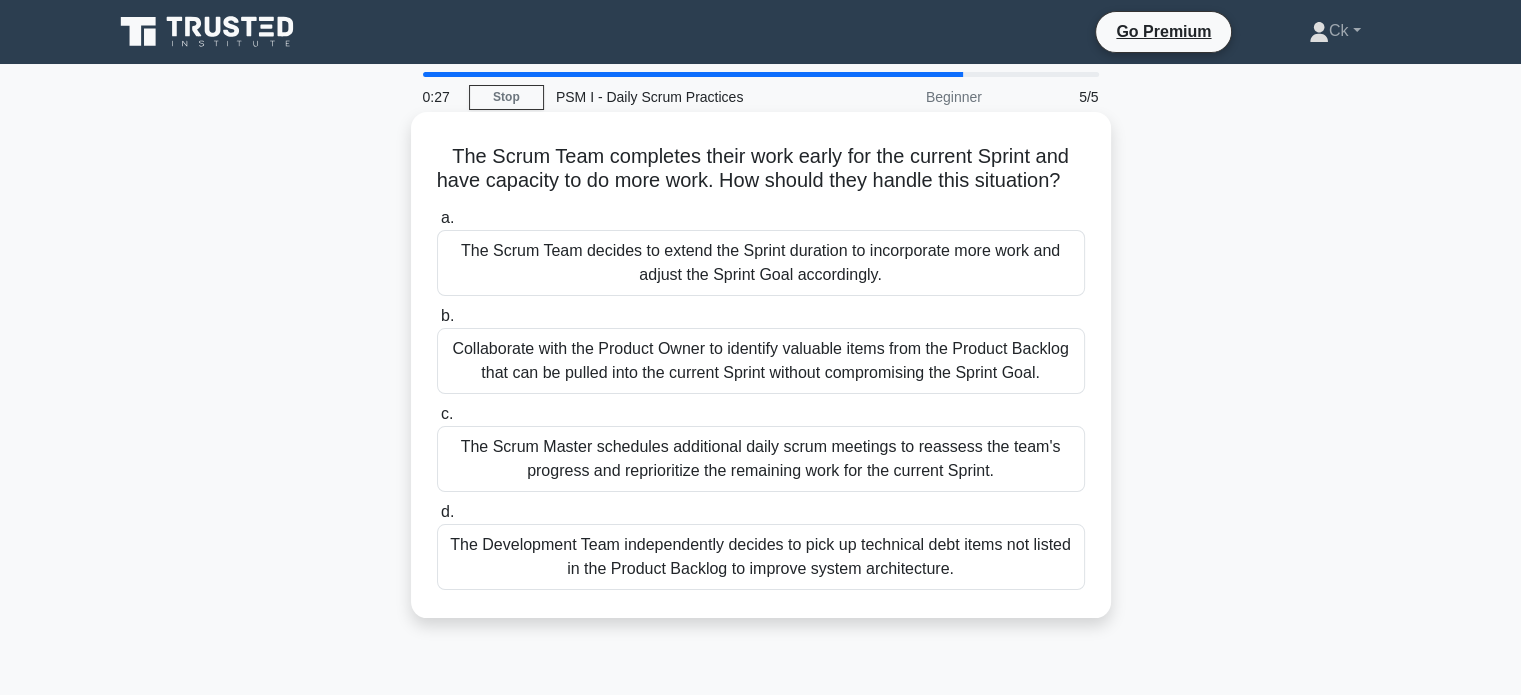 click on "Collaborate with the Product Owner to identify valuable items from the Product Backlog that can be pulled into the current Sprint without compromising the Sprint Goal." at bounding box center [761, 361] 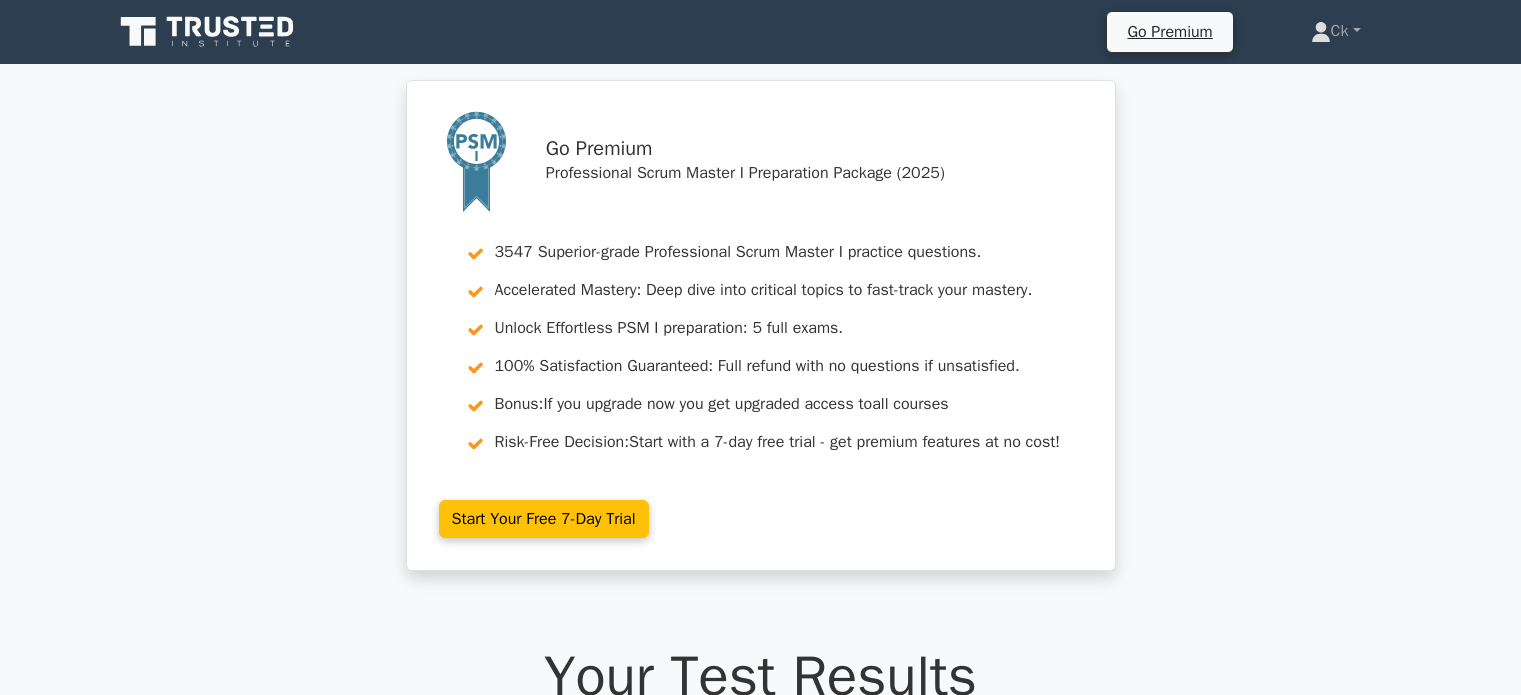 scroll, scrollTop: 0, scrollLeft: 0, axis: both 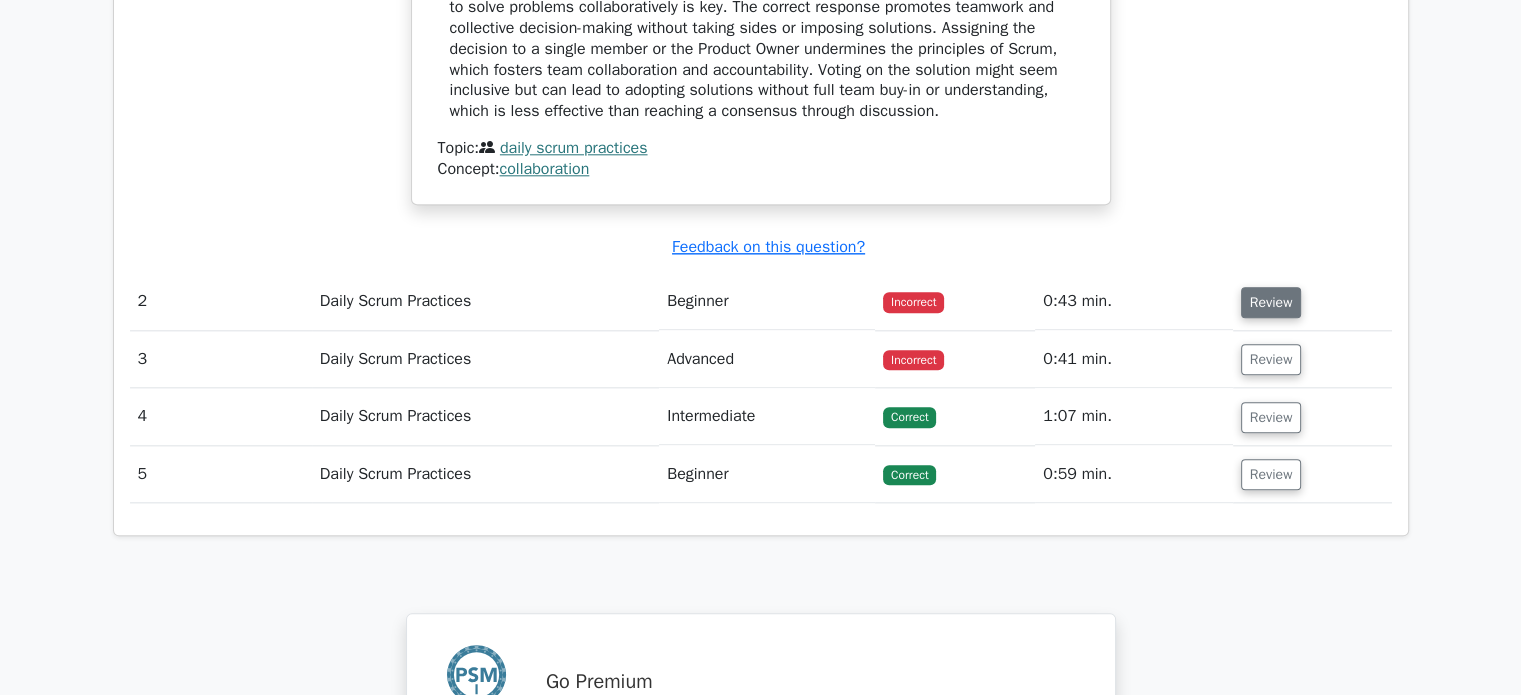 click on "Review" at bounding box center (1271, 302) 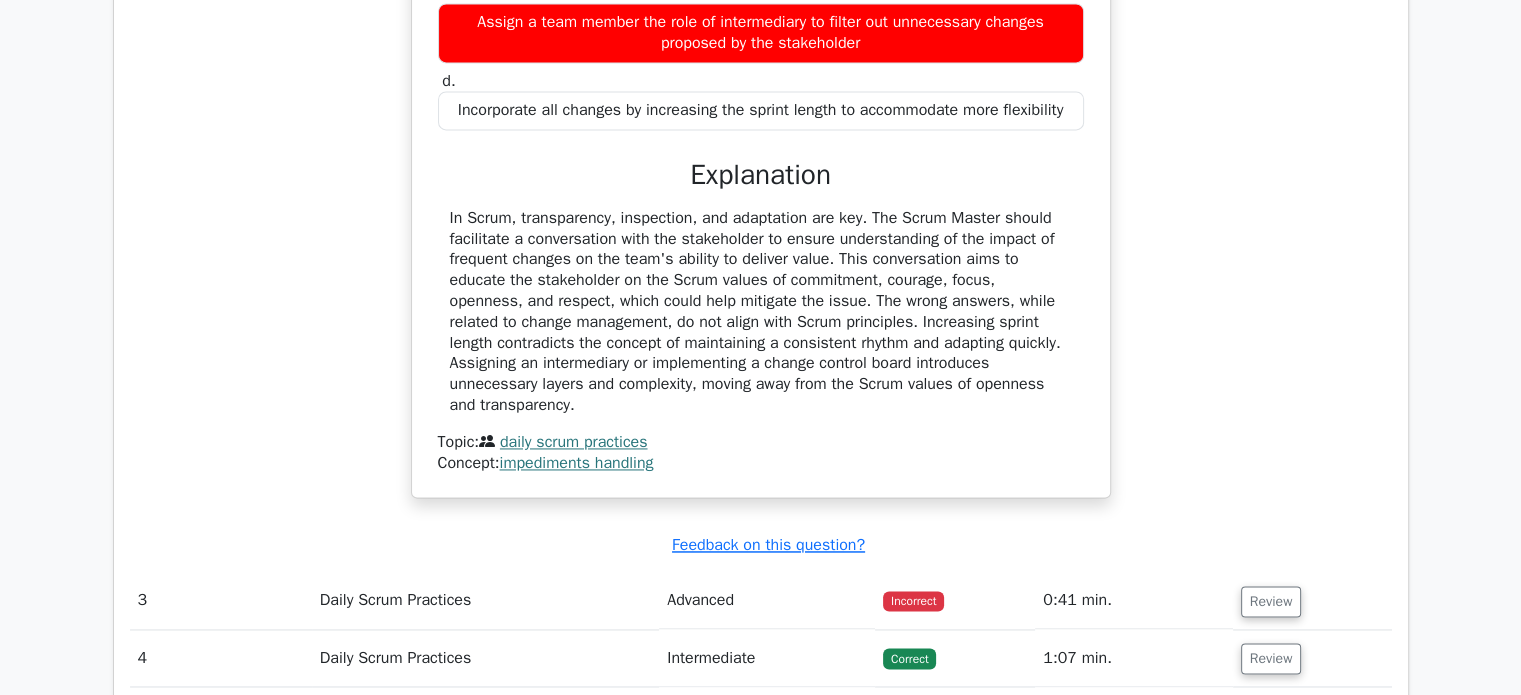 scroll, scrollTop: 3100, scrollLeft: 0, axis: vertical 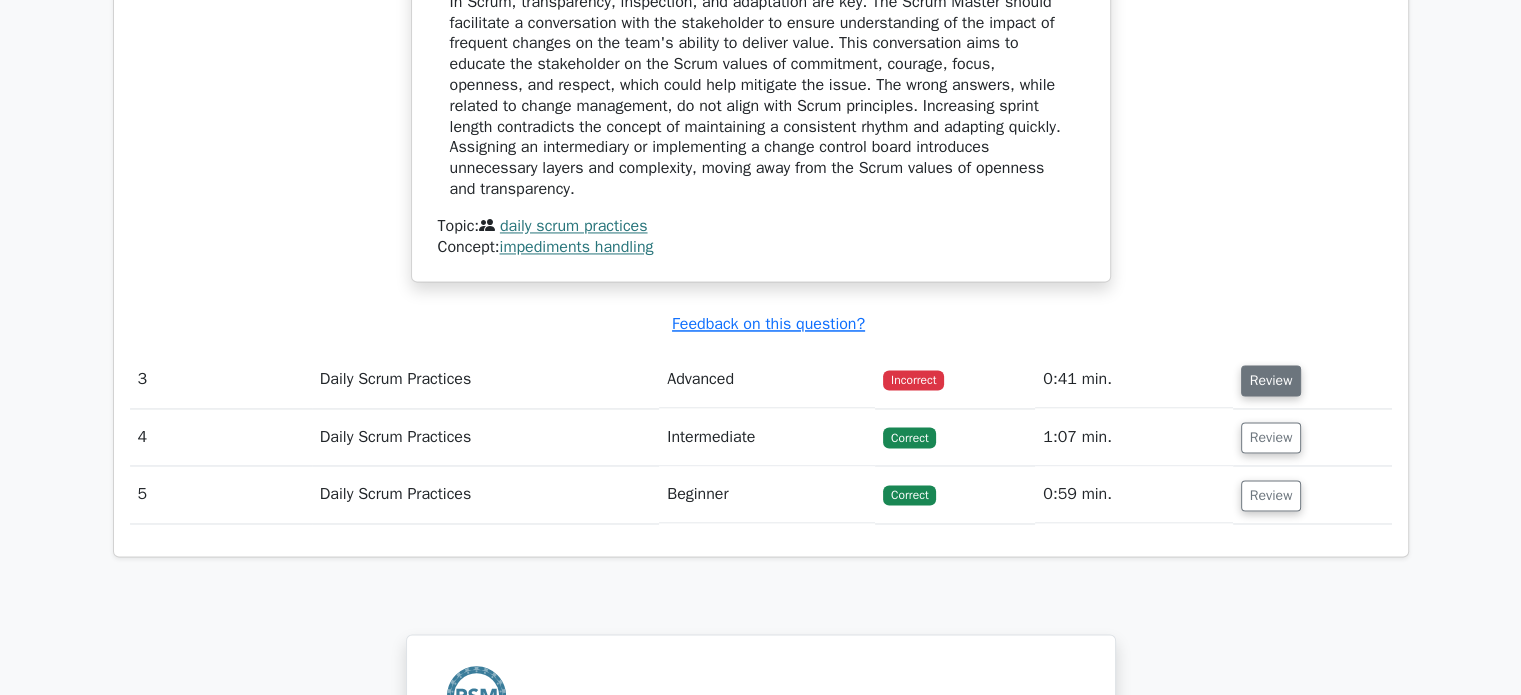 click on "Review" at bounding box center [1271, 380] 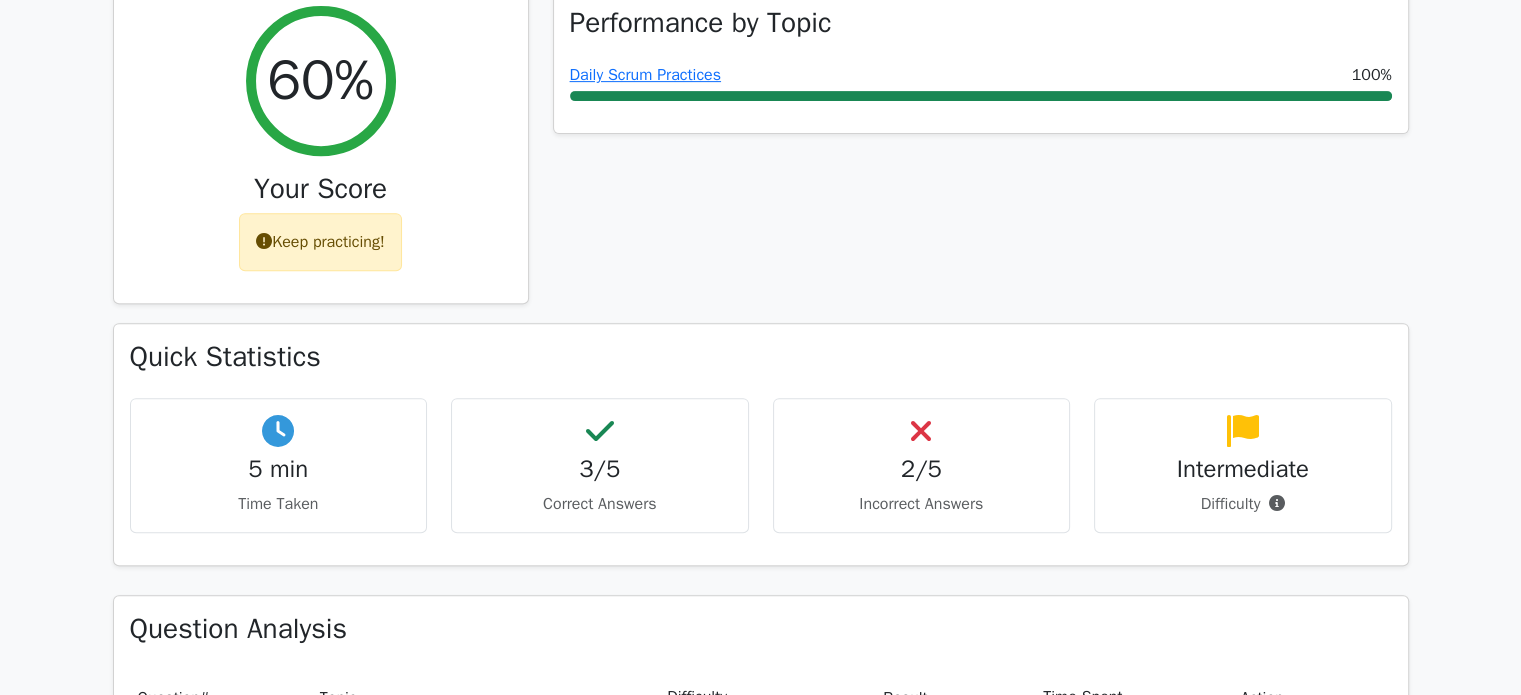 scroll, scrollTop: 600, scrollLeft: 0, axis: vertical 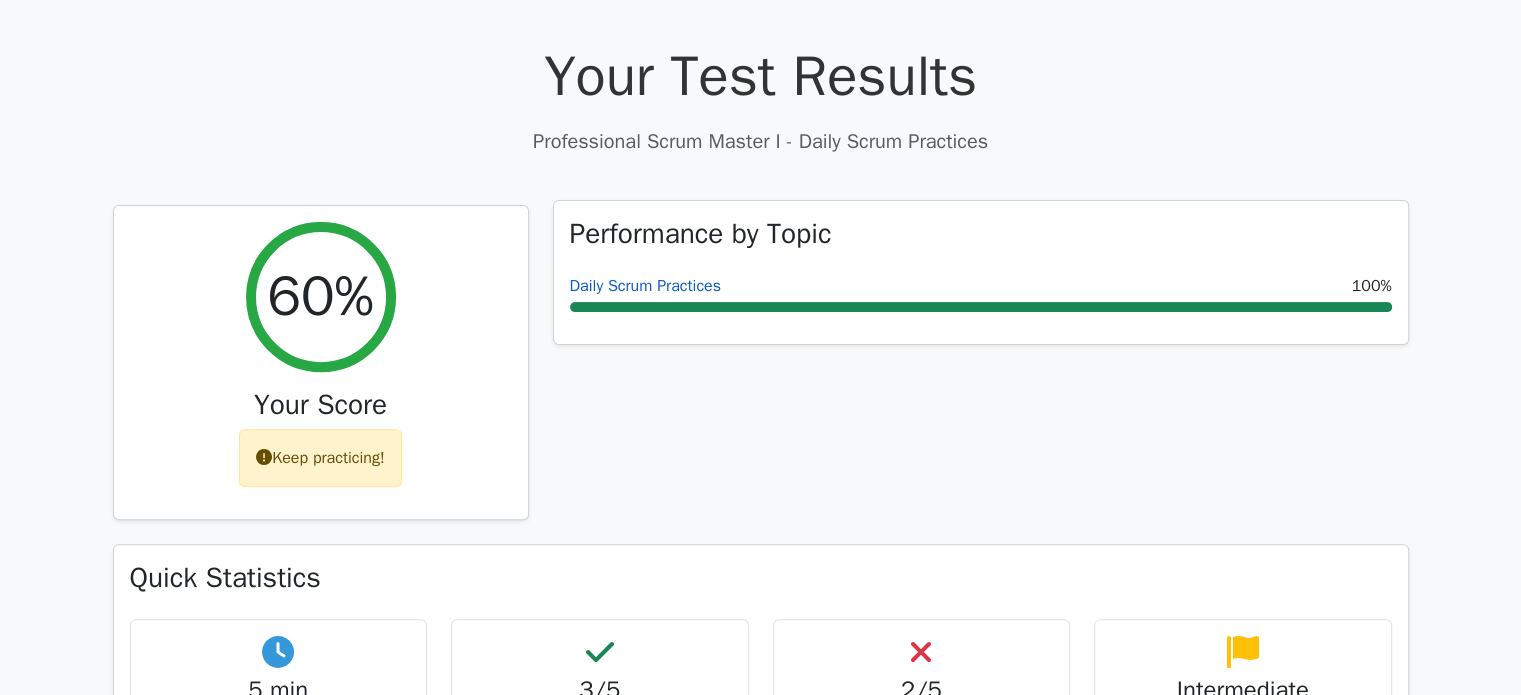 click on "Daily Scrum Practices" at bounding box center [645, 286] 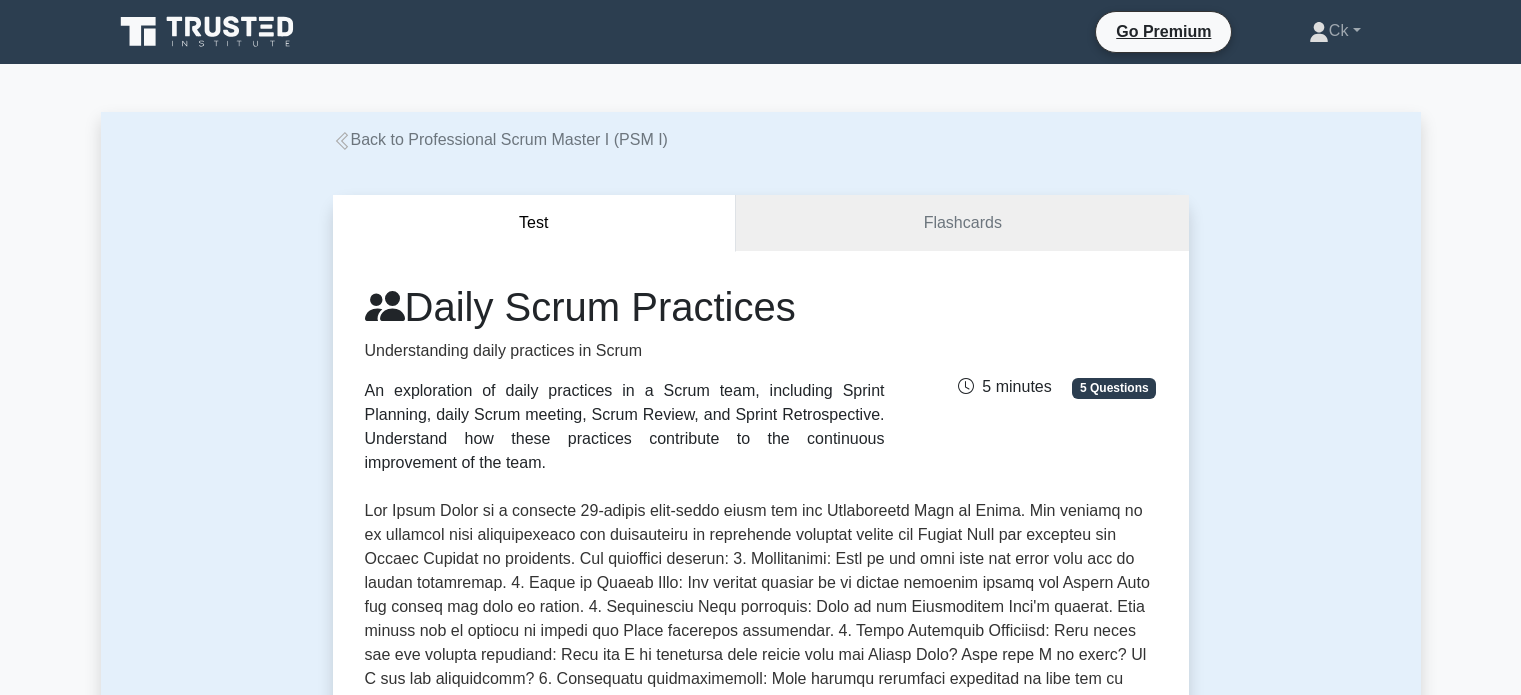 scroll, scrollTop: 0, scrollLeft: 0, axis: both 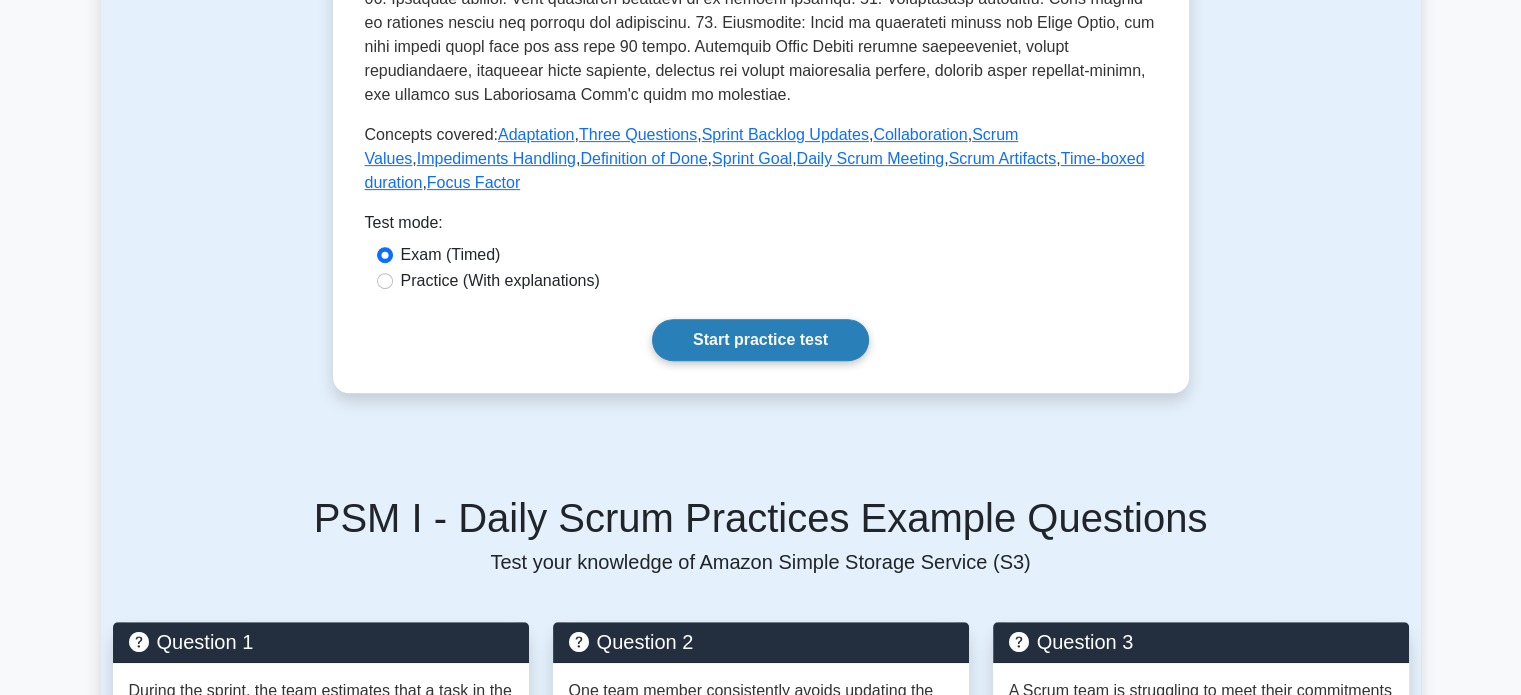 click on "Start practice test" at bounding box center (760, 340) 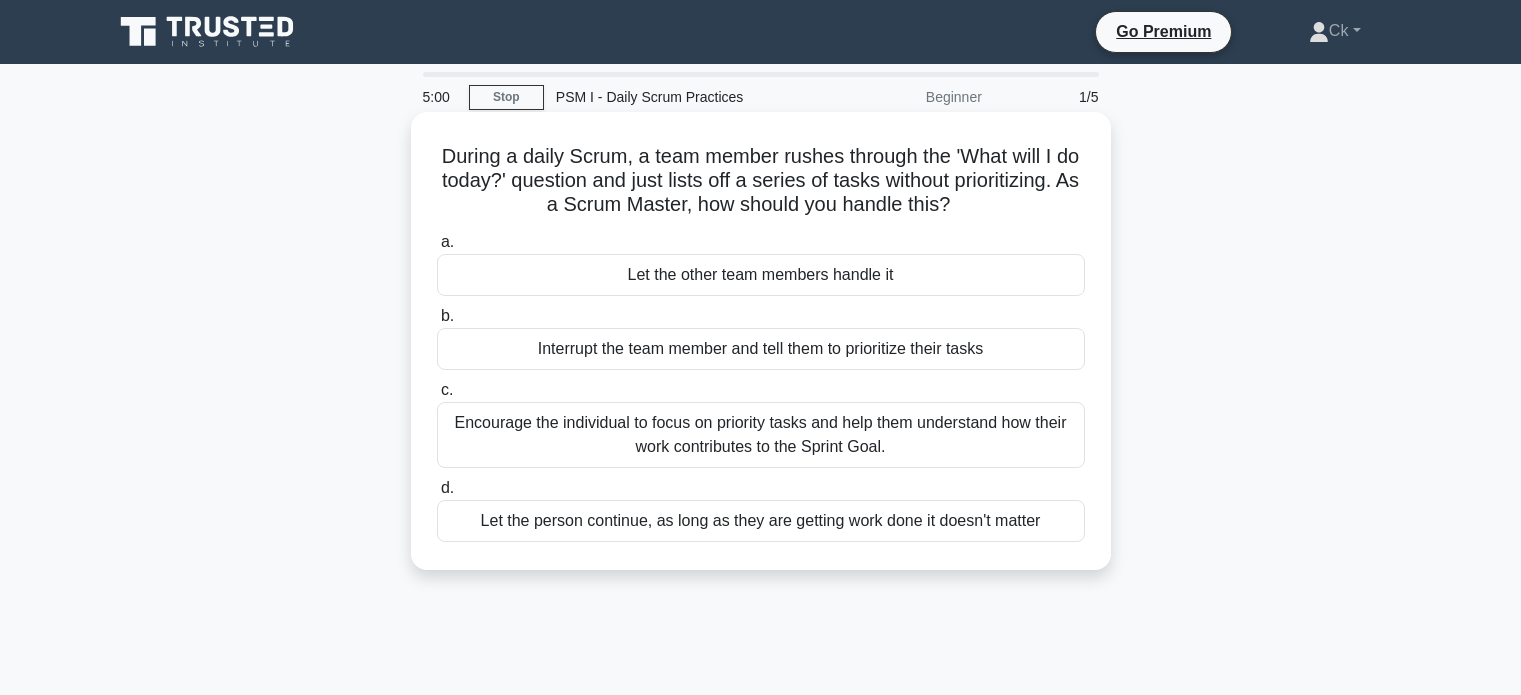 scroll, scrollTop: 0, scrollLeft: 0, axis: both 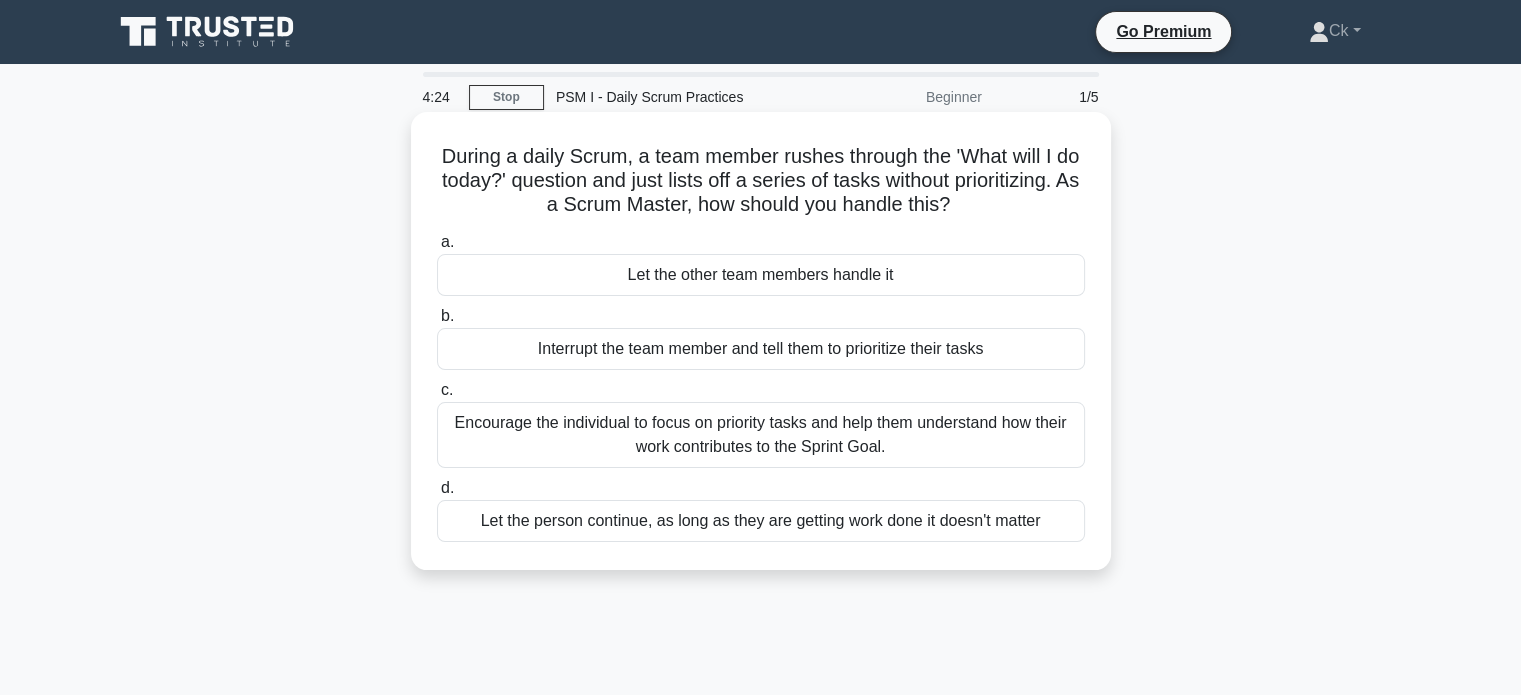 click on "Encourage the individual to focus on priority tasks and help them understand how their work contributes to the Sprint Goal." at bounding box center [761, 435] 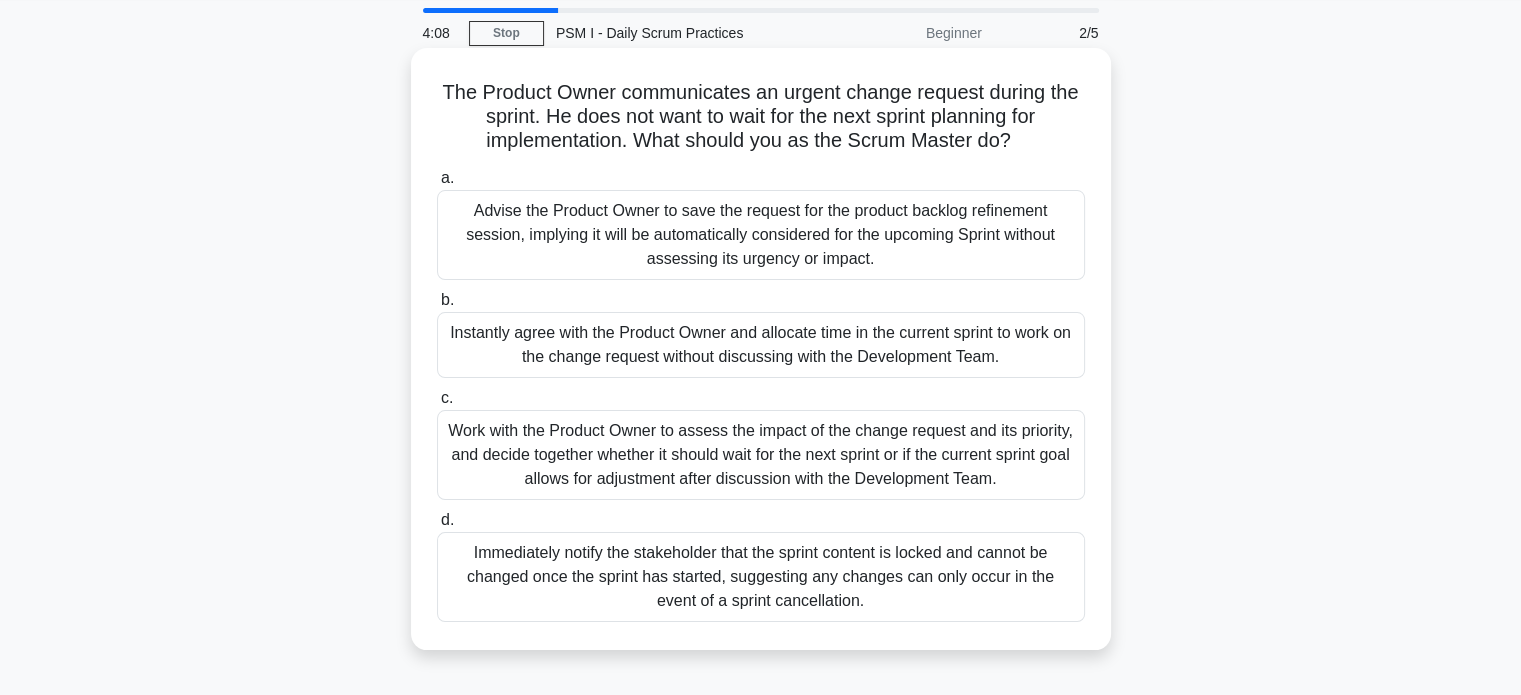 scroll, scrollTop: 100, scrollLeft: 0, axis: vertical 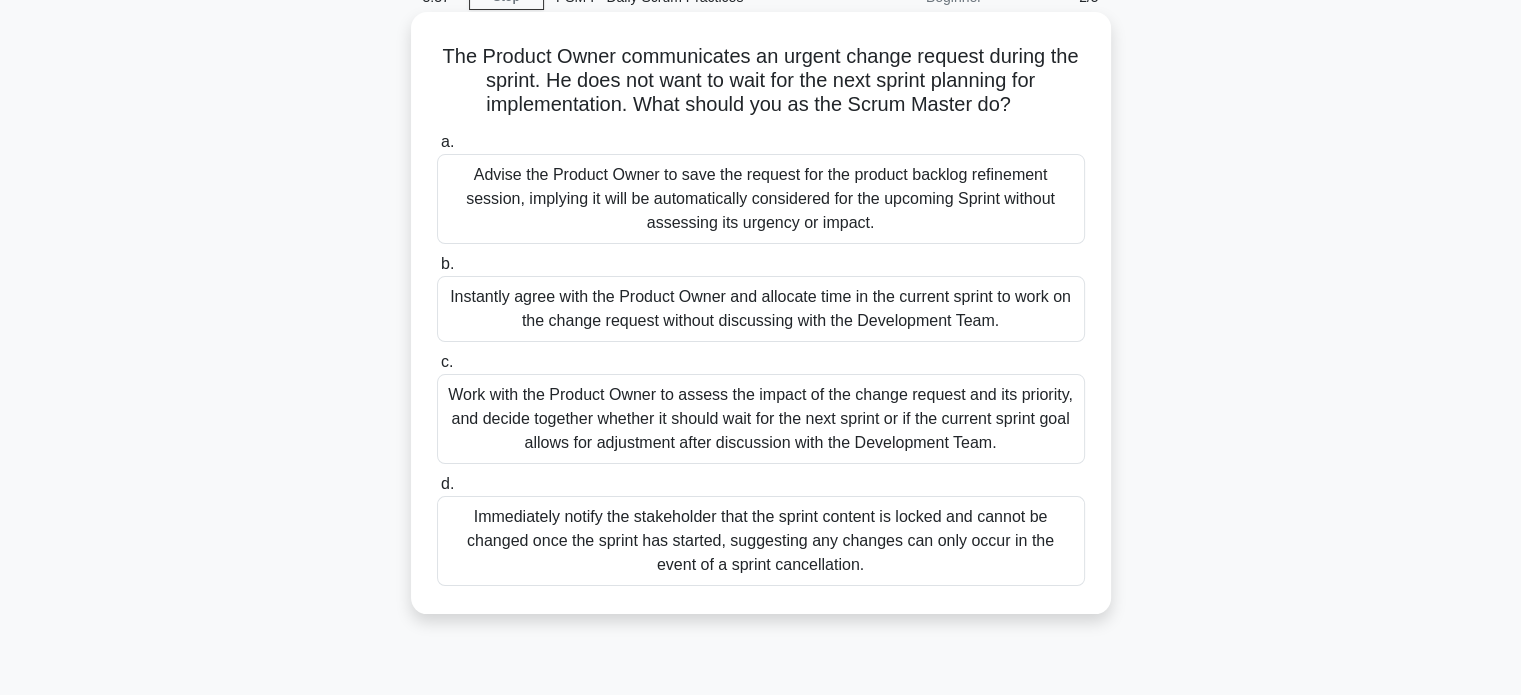 click on "Work with the Product Owner to assess the impact of the change request and its priority, and decide together whether it should wait for the next sprint or if the current sprint goal allows for adjustment after discussion with the Development Team." at bounding box center (761, 419) 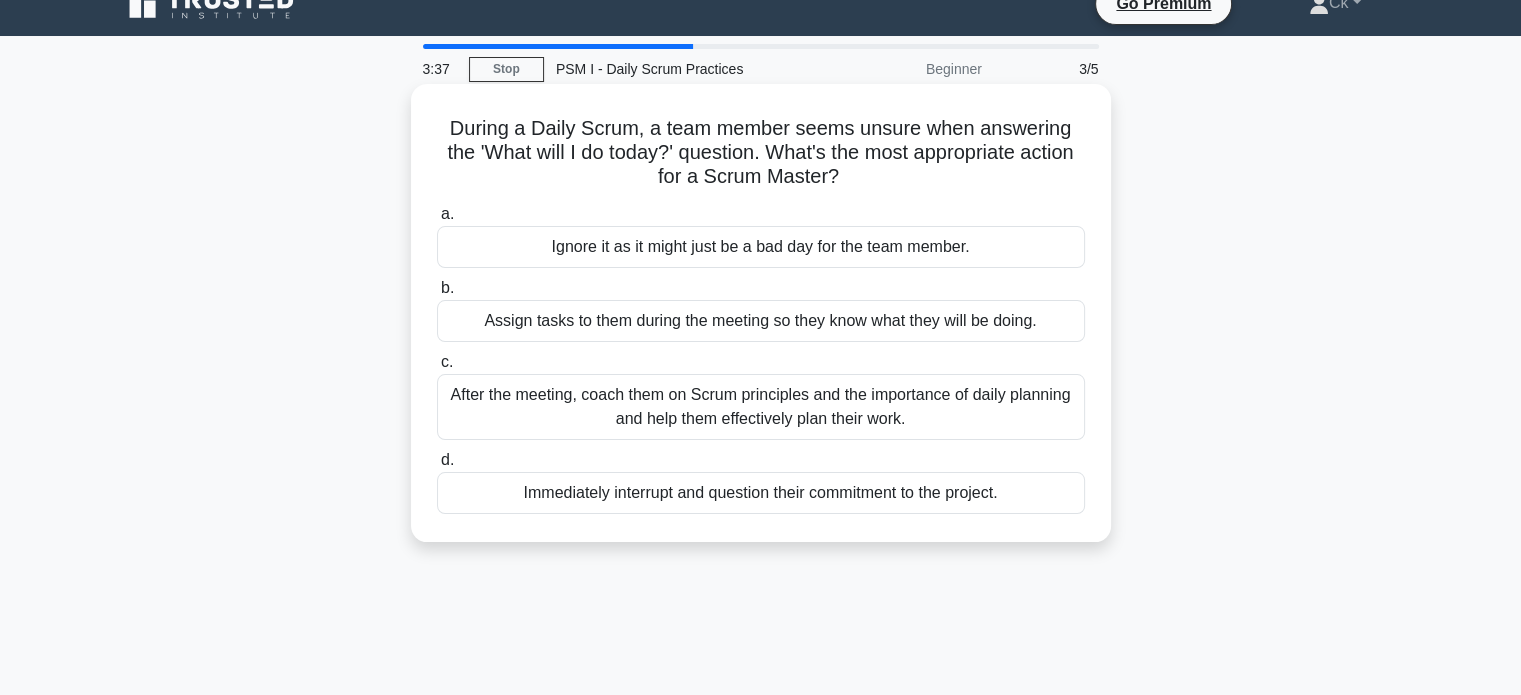 scroll, scrollTop: 0, scrollLeft: 0, axis: both 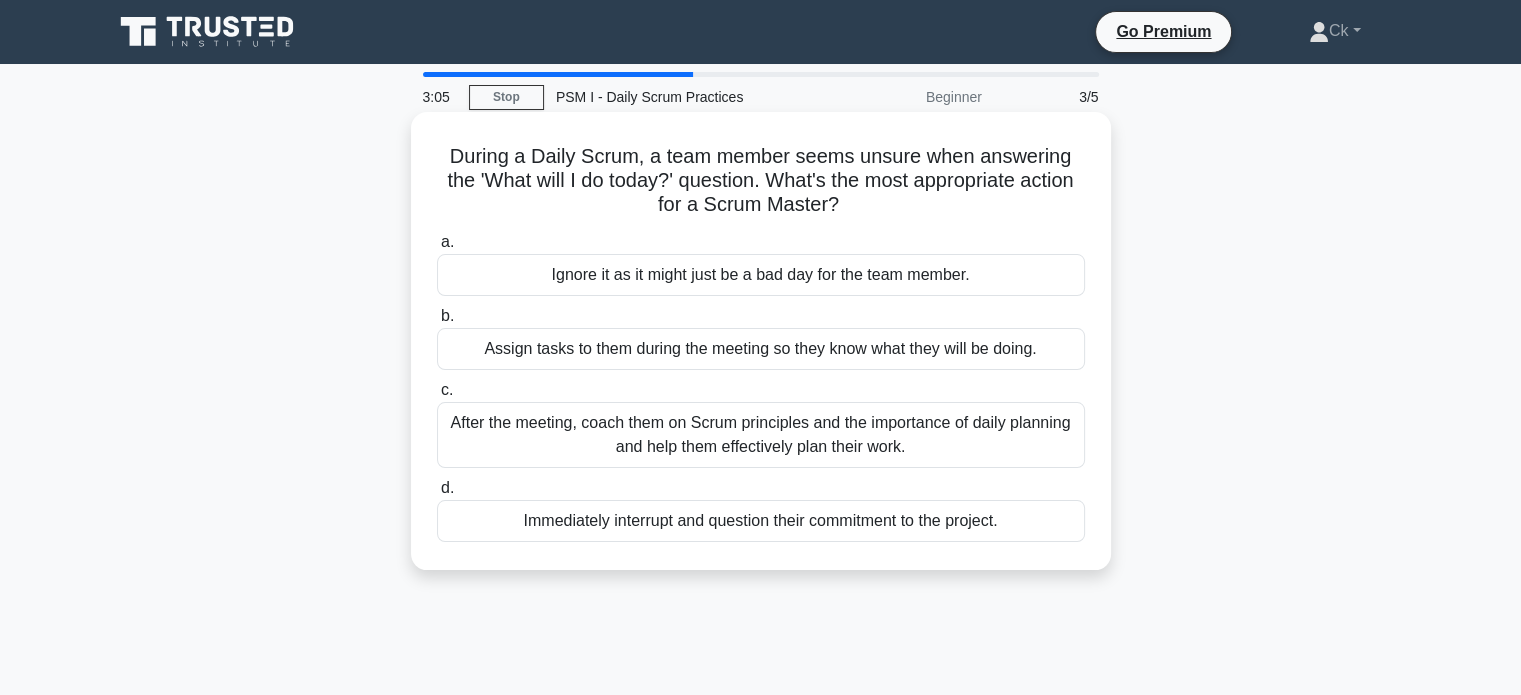 click on "After the meeting, coach them on Scrum principles and the importance of daily planning and help them effectively plan their work." at bounding box center [761, 435] 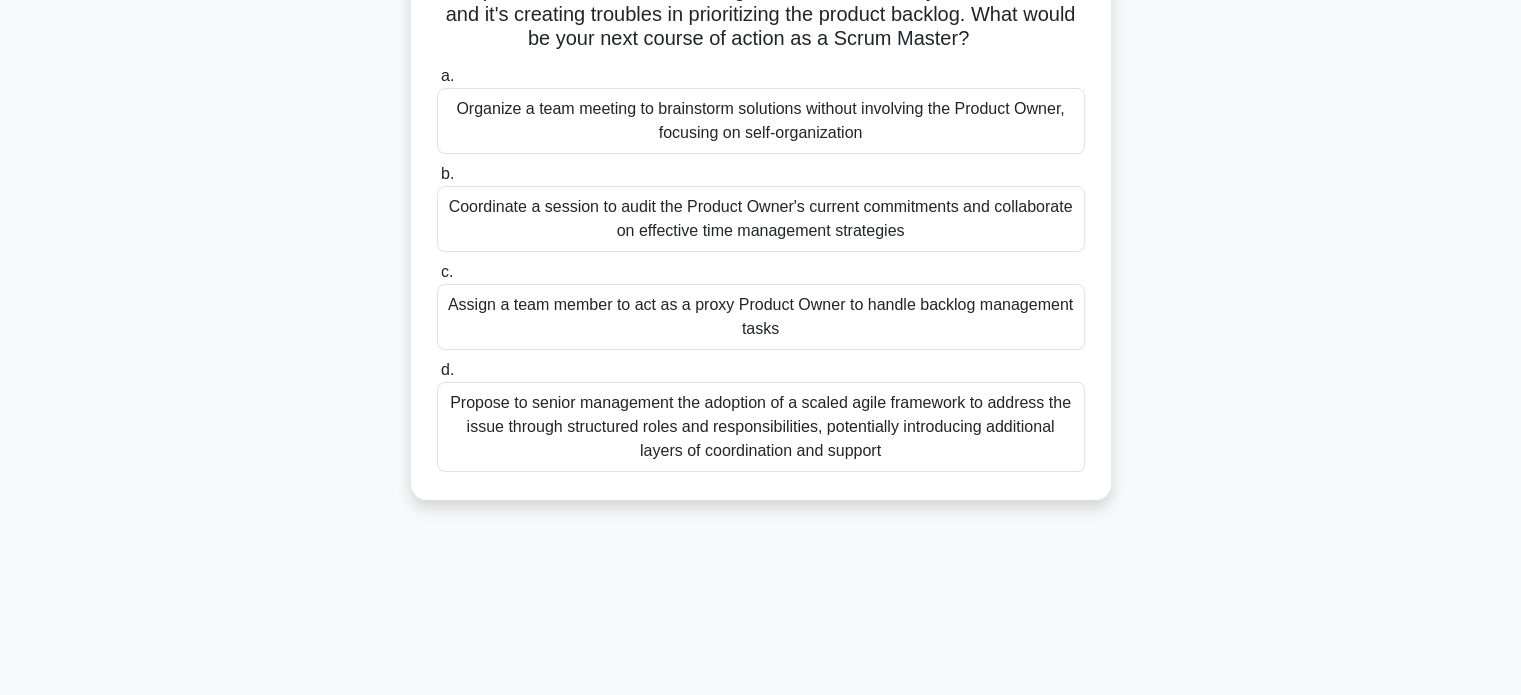 scroll, scrollTop: 200, scrollLeft: 0, axis: vertical 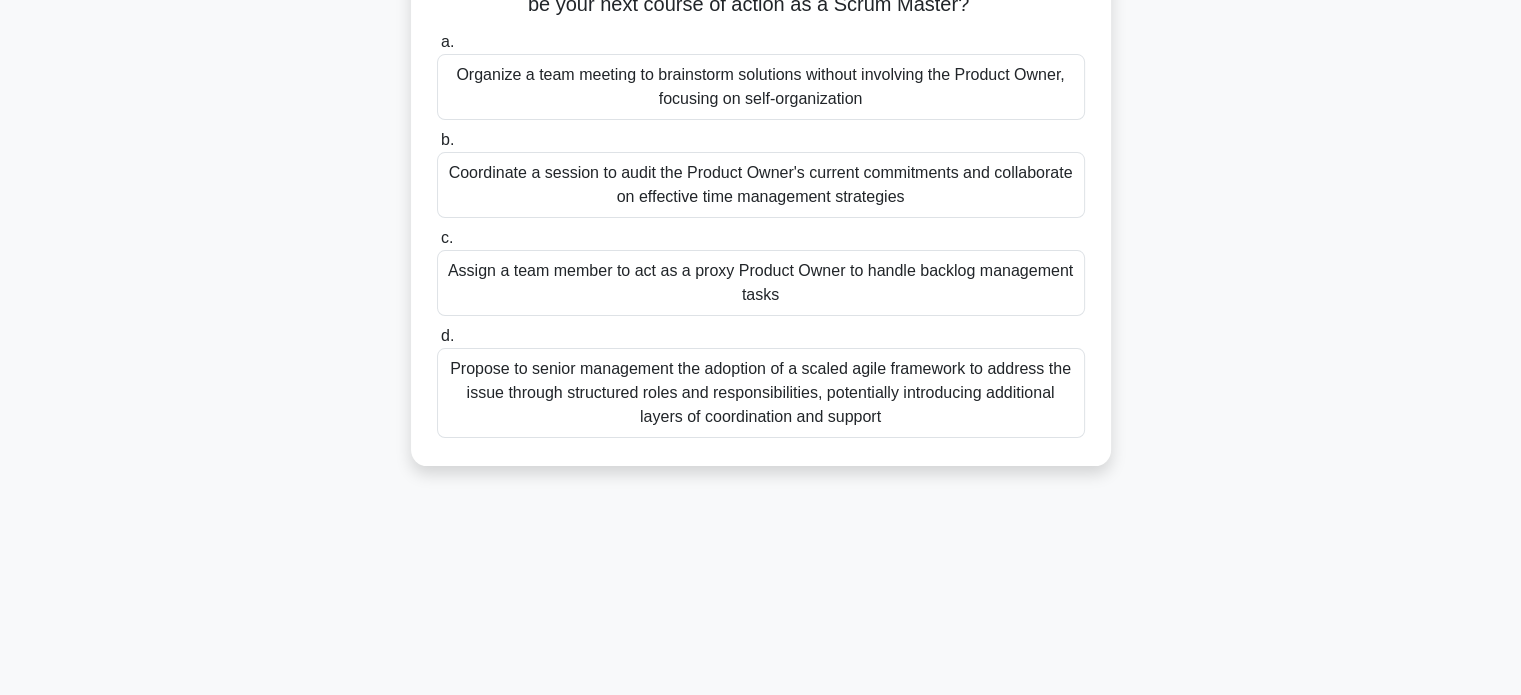click on "Coordinate a session to audit the Product Owner's current commitments and collaborate on effective time management strategies" at bounding box center [761, 185] 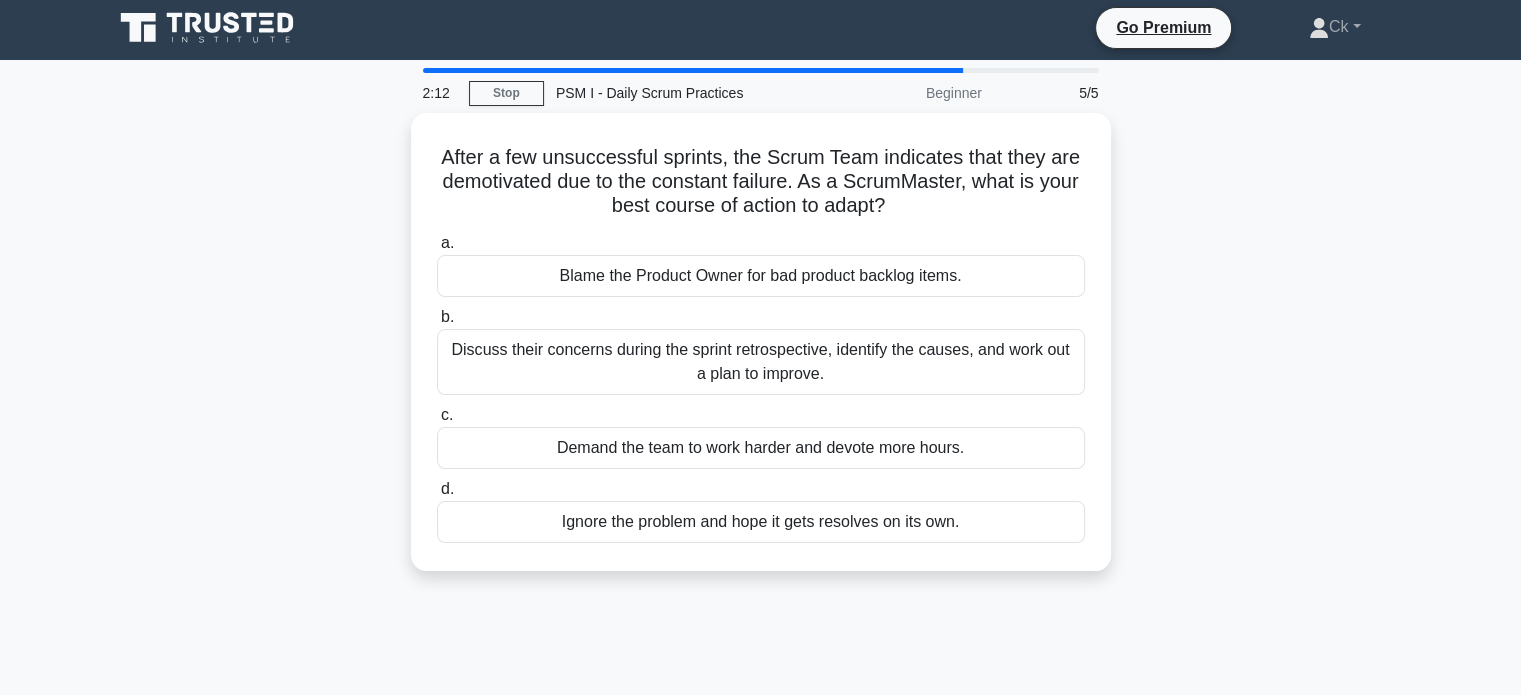 scroll, scrollTop: 0, scrollLeft: 0, axis: both 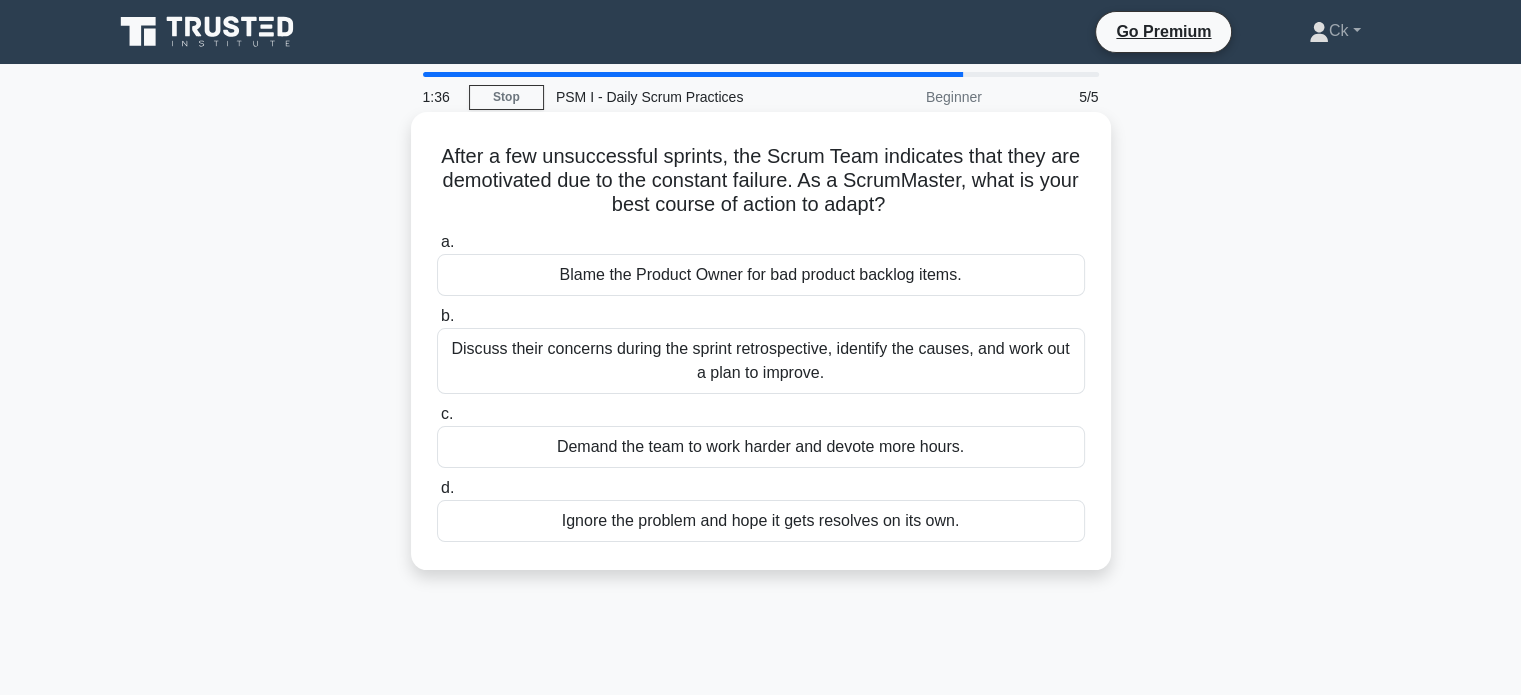 click on "Discuss their concerns during the sprint retrospective, identify the causes, and work out a plan to improve." at bounding box center [761, 361] 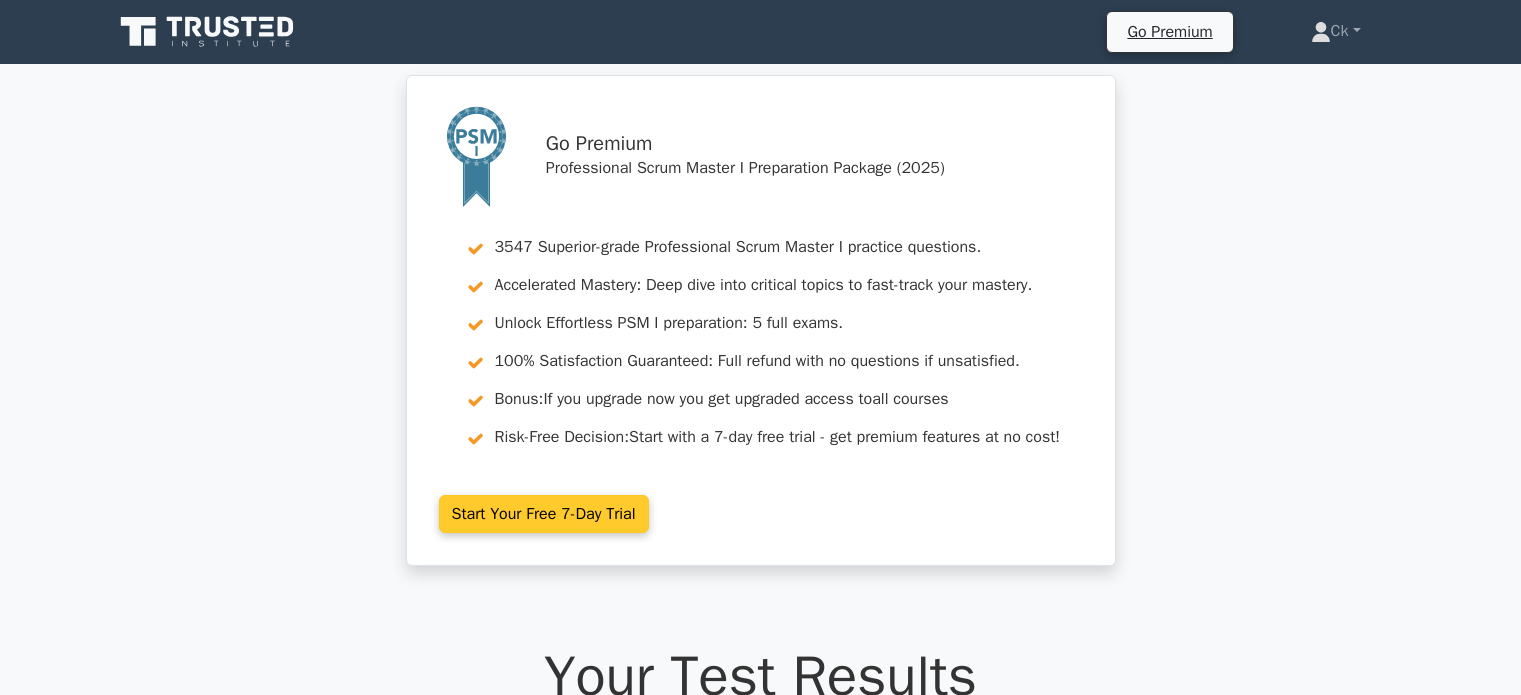 scroll, scrollTop: 0, scrollLeft: 0, axis: both 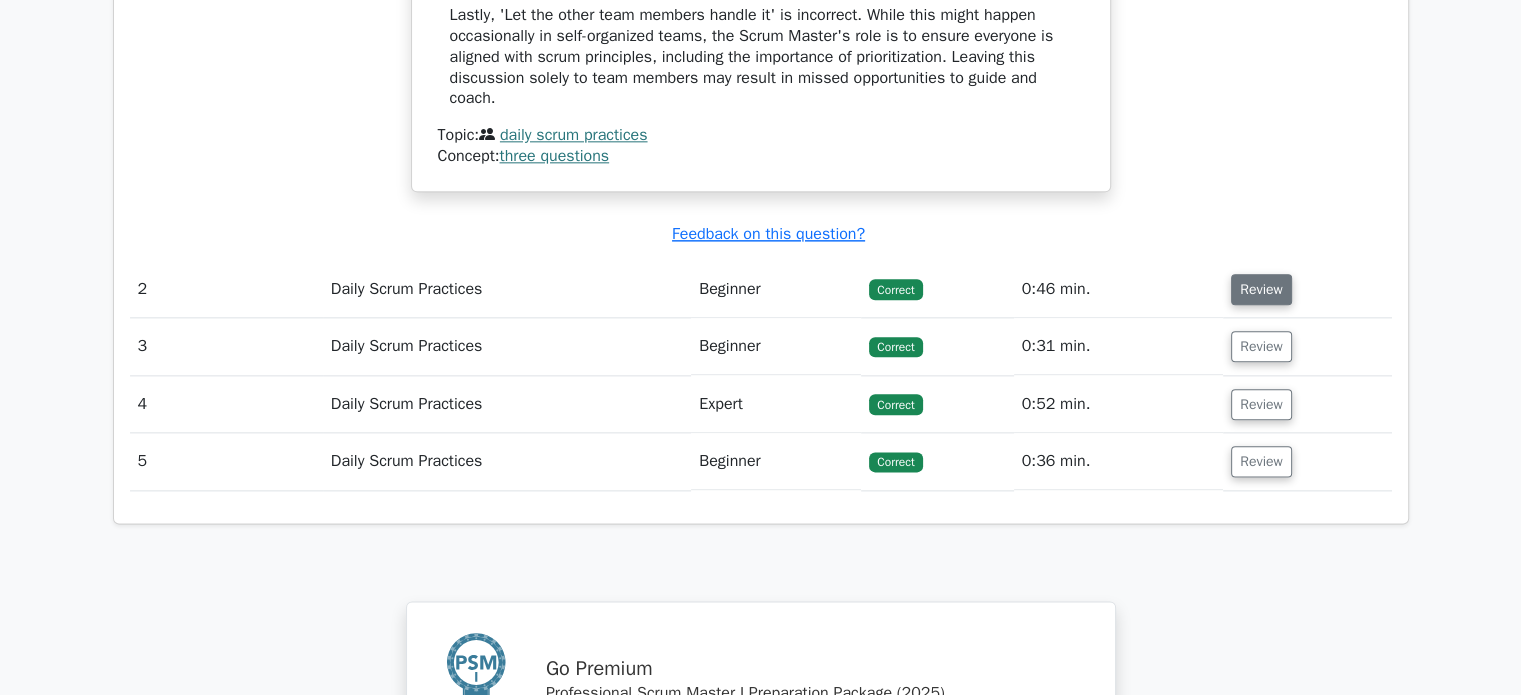 click on "Review" at bounding box center (1261, 289) 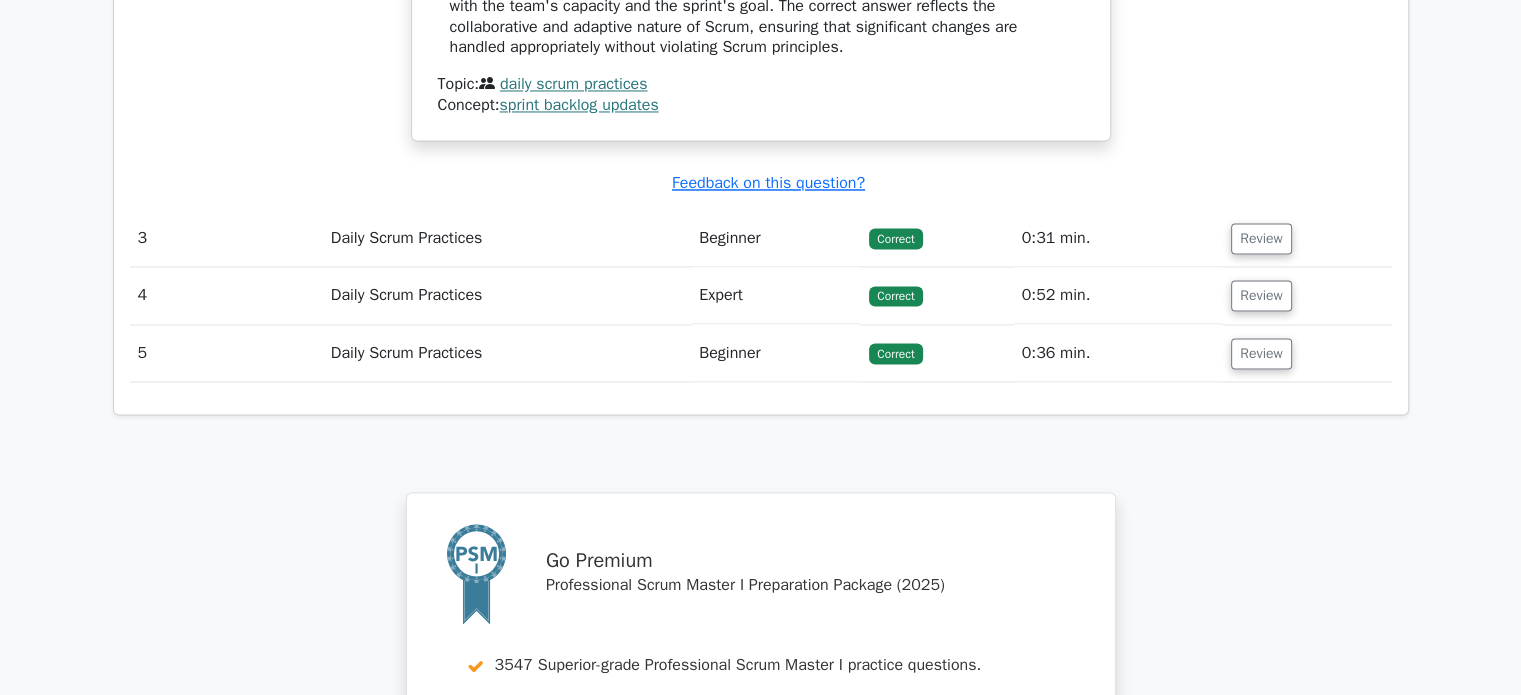 scroll, scrollTop: 3500, scrollLeft: 0, axis: vertical 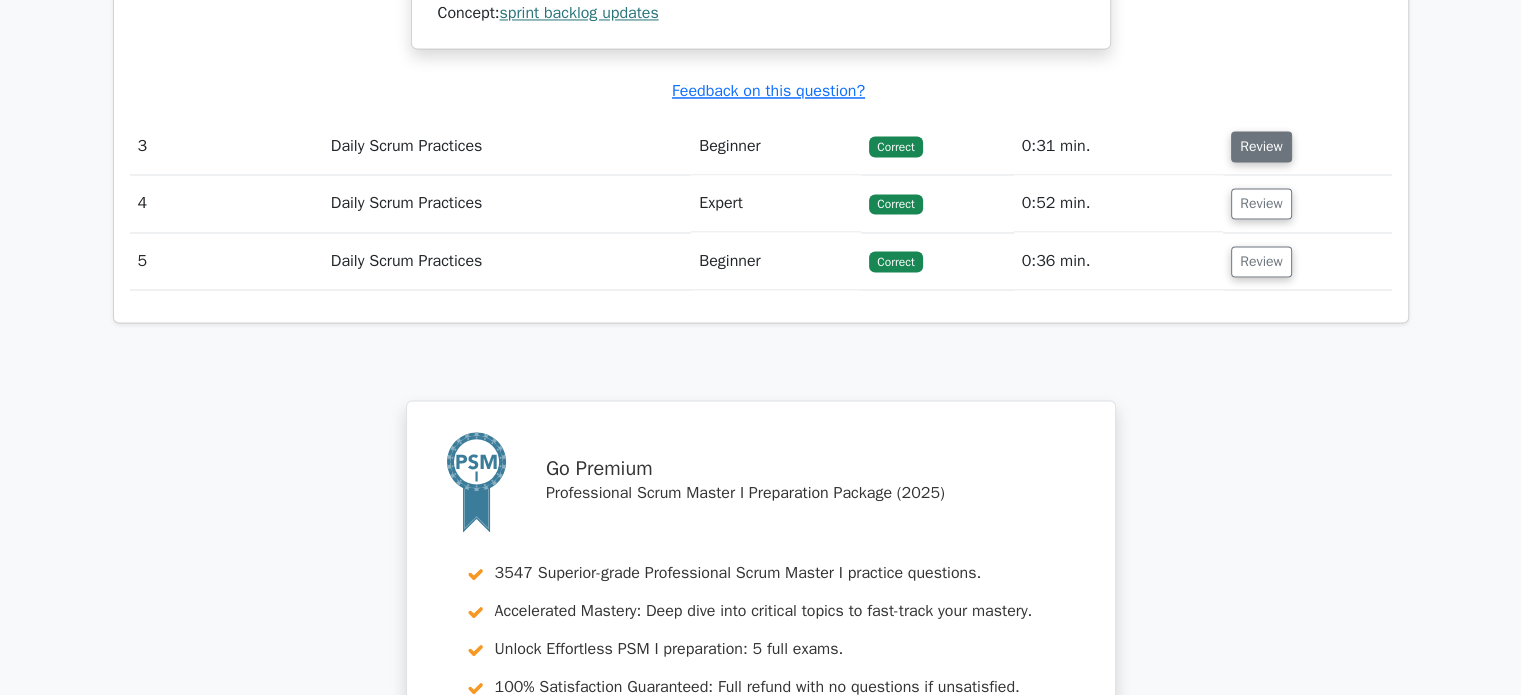 click on "Review" at bounding box center (1261, 146) 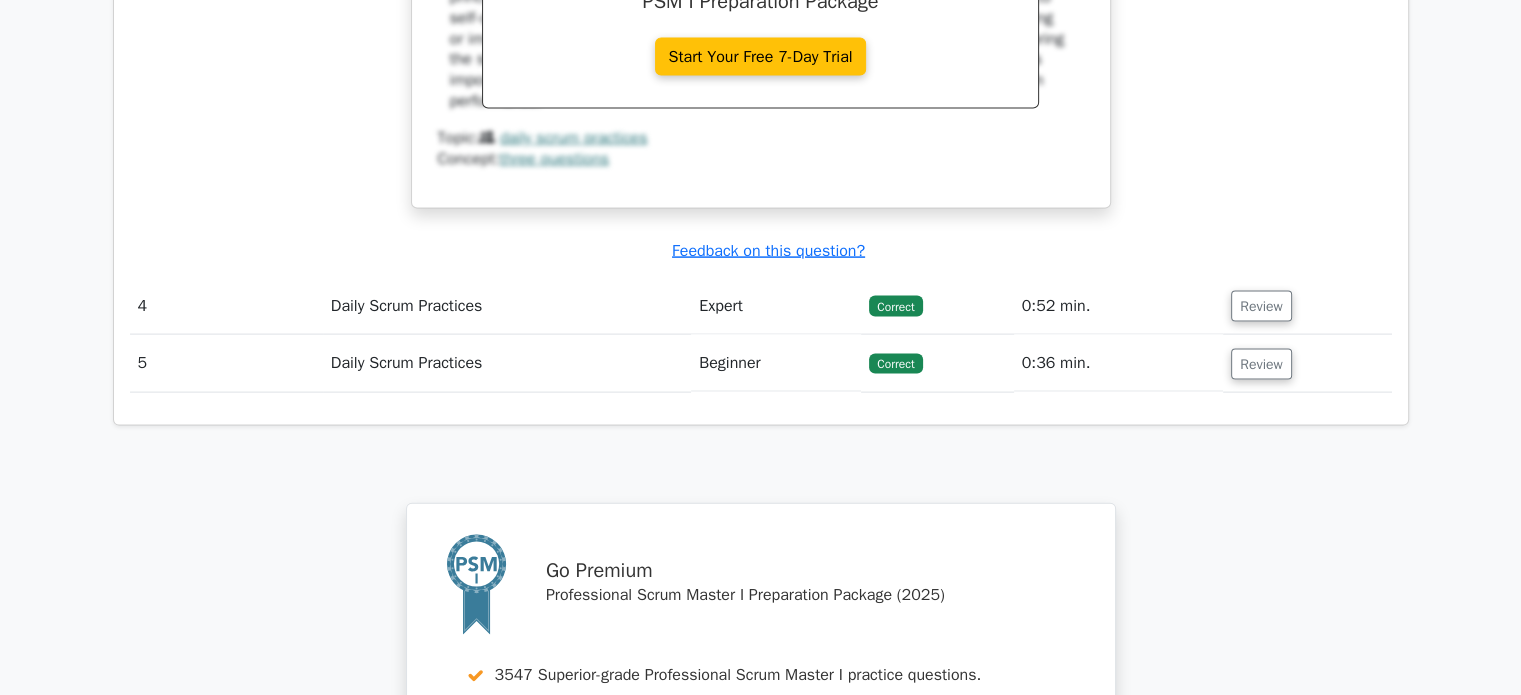 scroll, scrollTop: 4245, scrollLeft: 0, axis: vertical 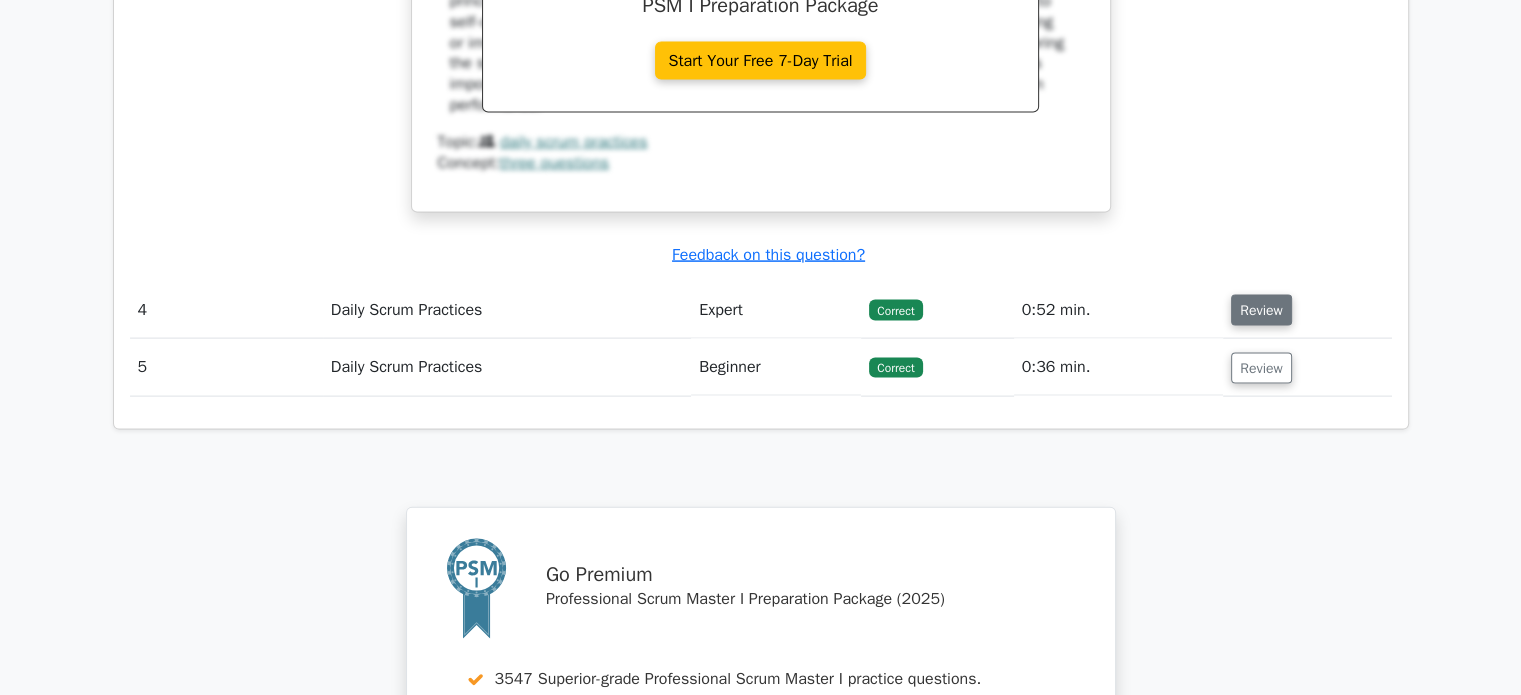 click on "Review" at bounding box center [1261, 310] 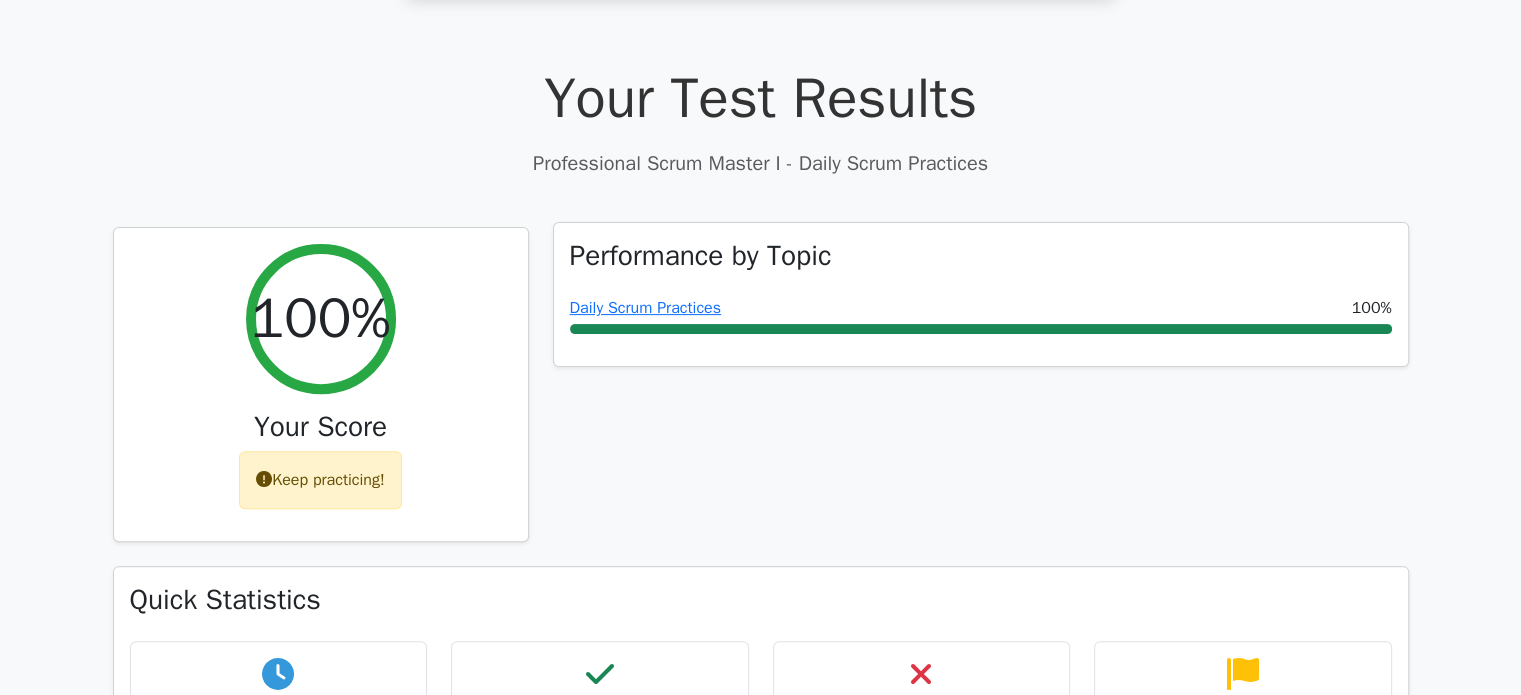 scroll, scrollTop: 600, scrollLeft: 0, axis: vertical 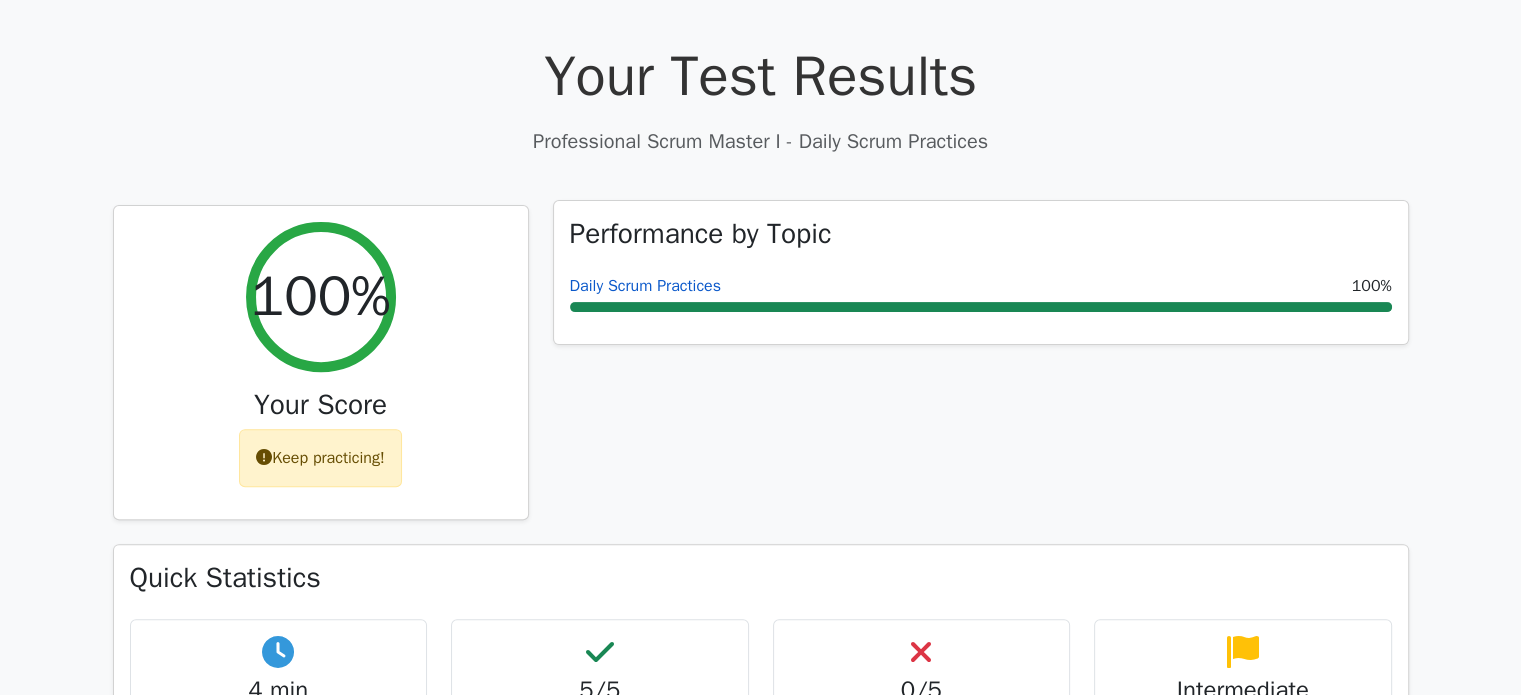 click on "Daily Scrum Practices" at bounding box center (645, 286) 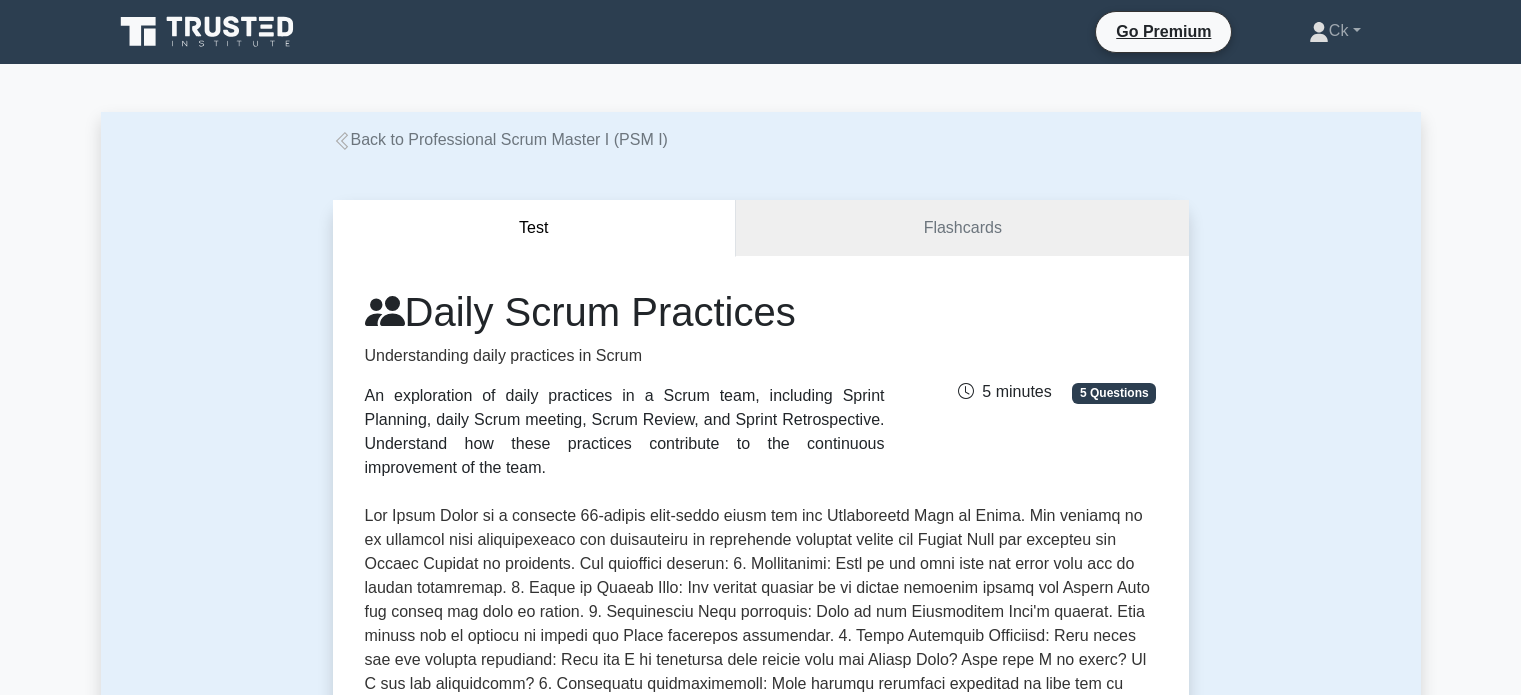scroll, scrollTop: 0, scrollLeft: 0, axis: both 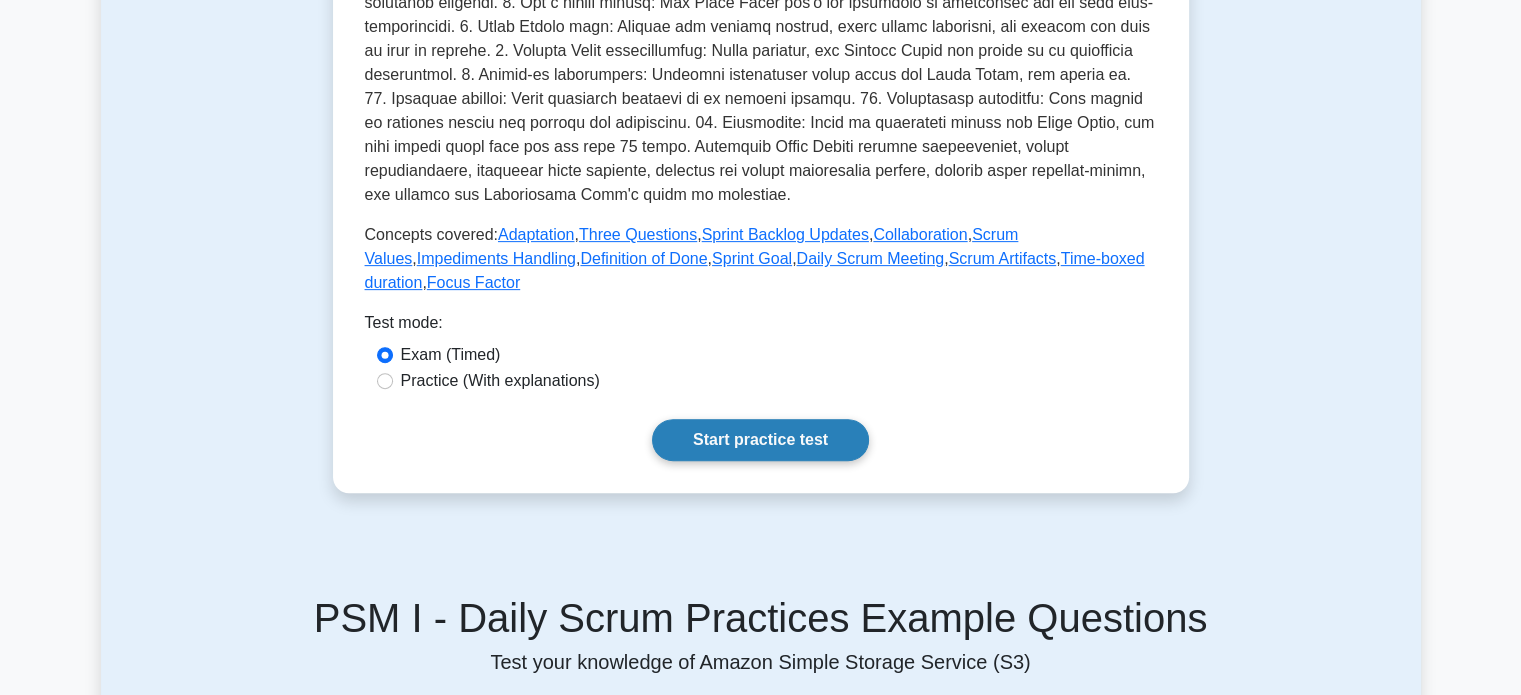 click on "Start practice test" at bounding box center (760, 440) 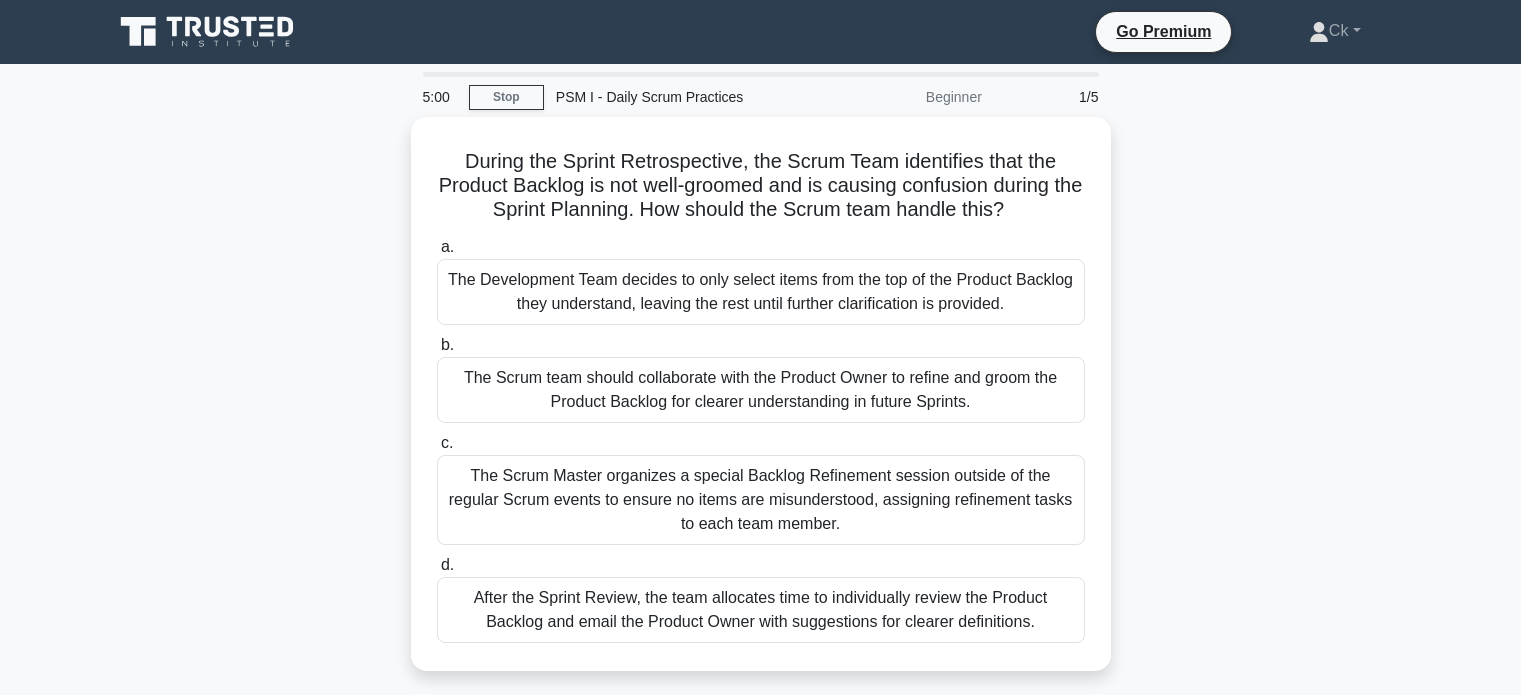 scroll, scrollTop: 0, scrollLeft: 0, axis: both 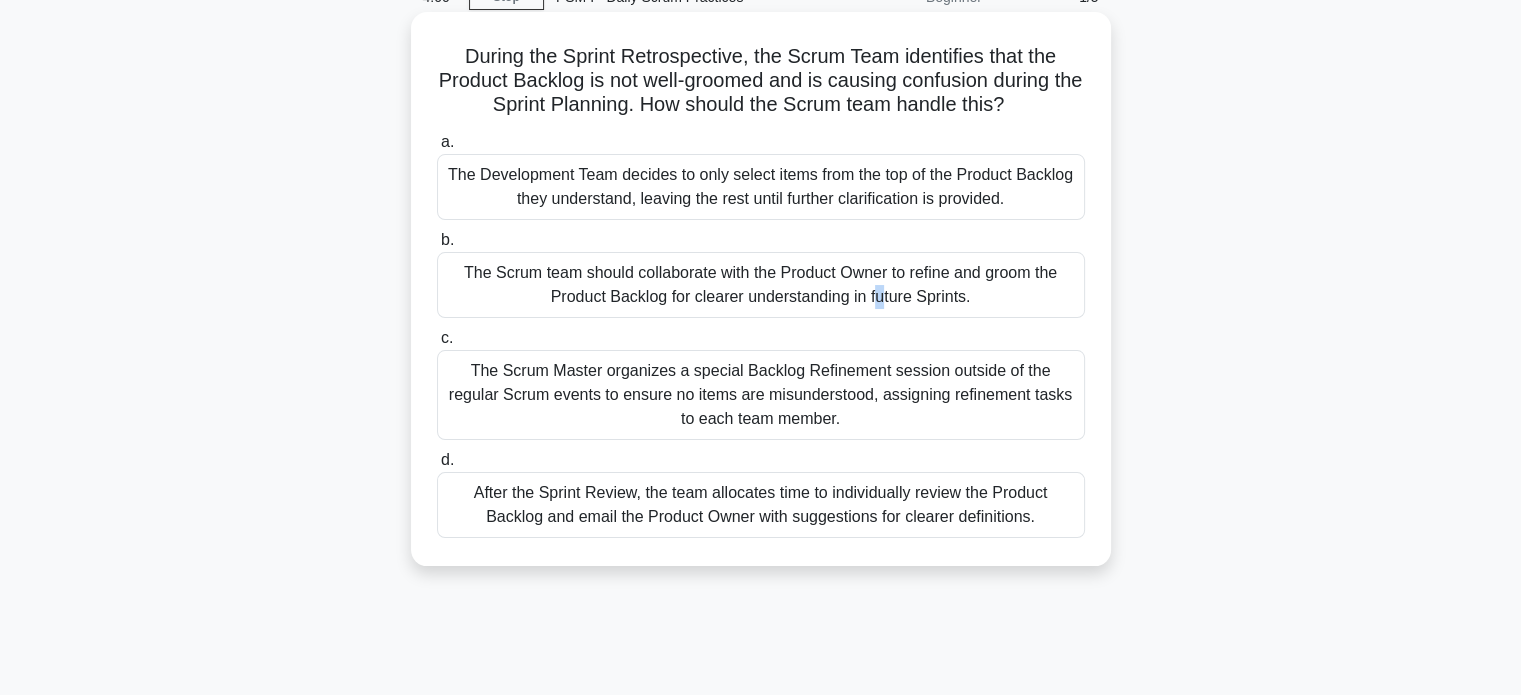click on "The Scrum team should collaborate with the Product Owner to refine and groom the Product Backlog for clearer understanding in future Sprints." at bounding box center [761, 285] 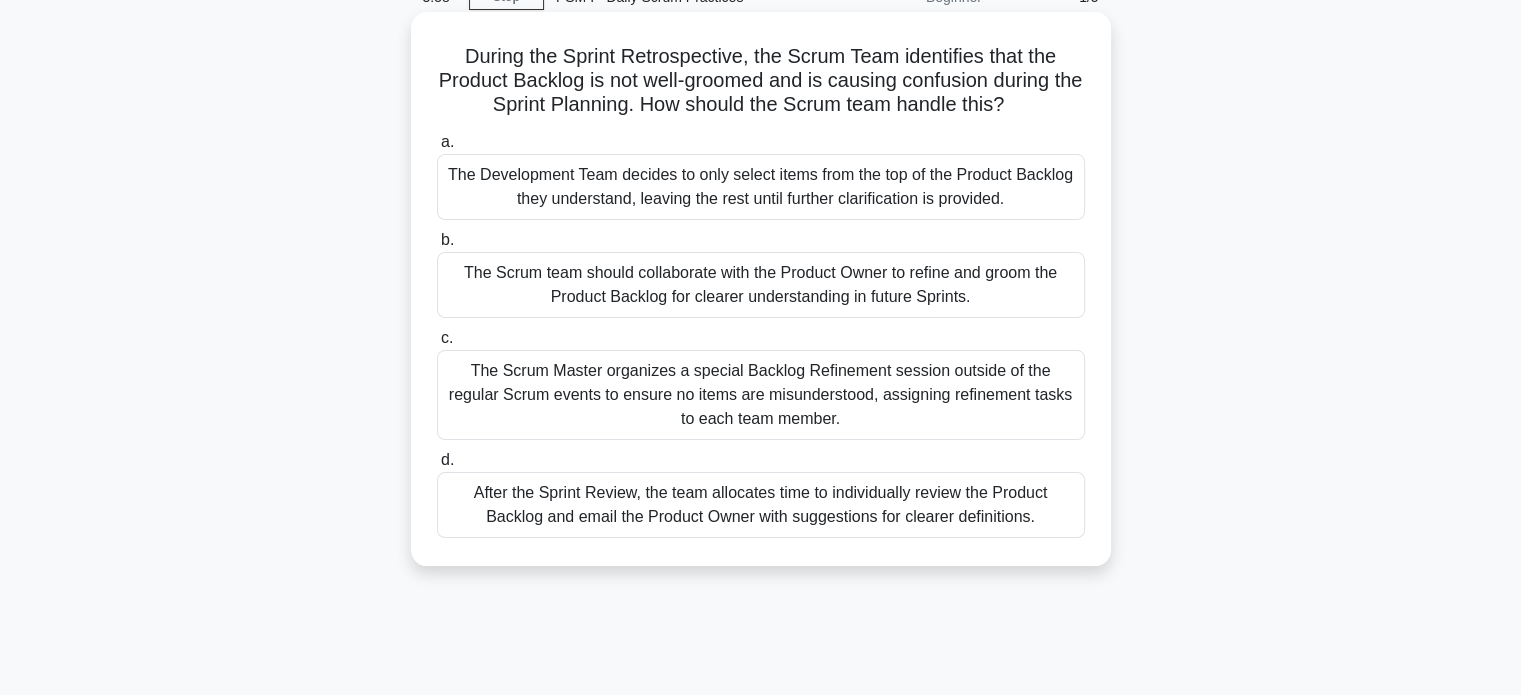click on "The Scrum team should collaborate with the Product Owner to refine and groom the Product Backlog for clearer understanding in future Sprints." at bounding box center [761, 285] 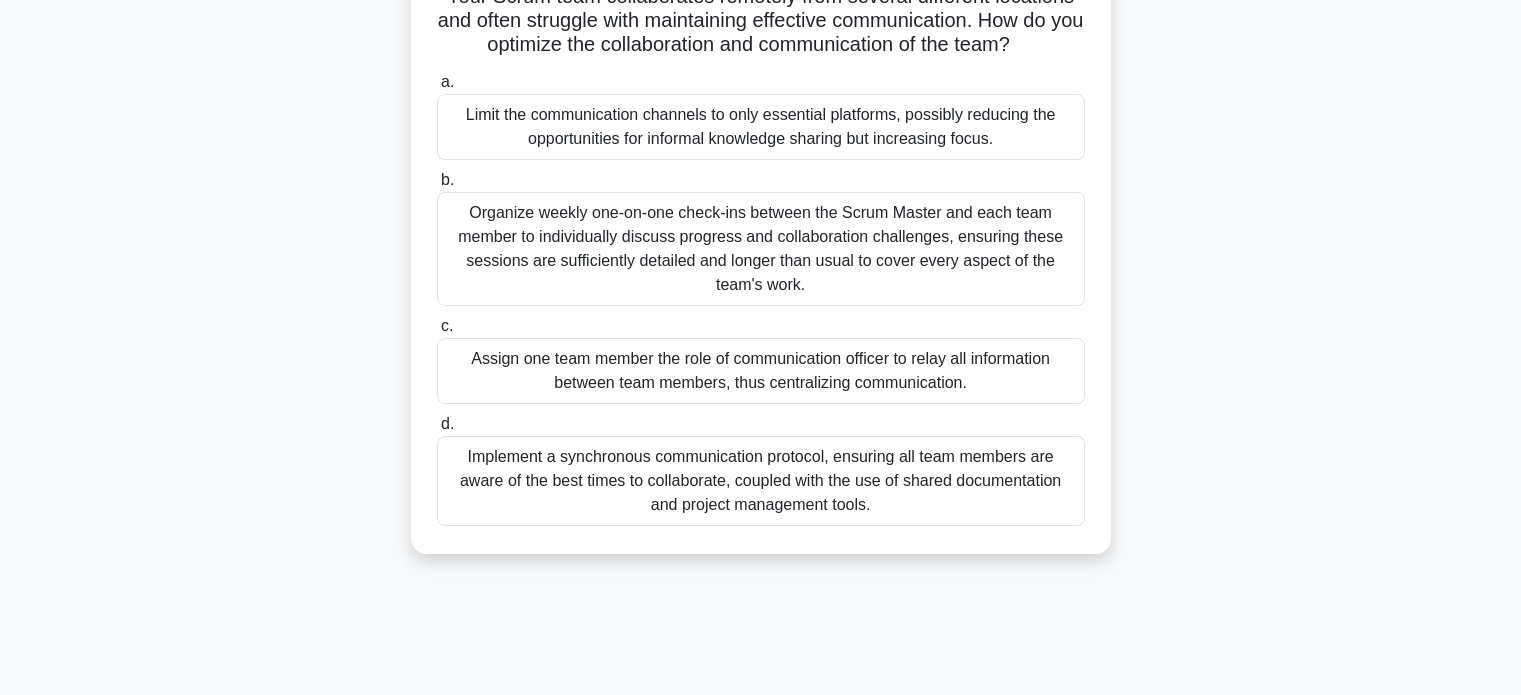 scroll, scrollTop: 200, scrollLeft: 0, axis: vertical 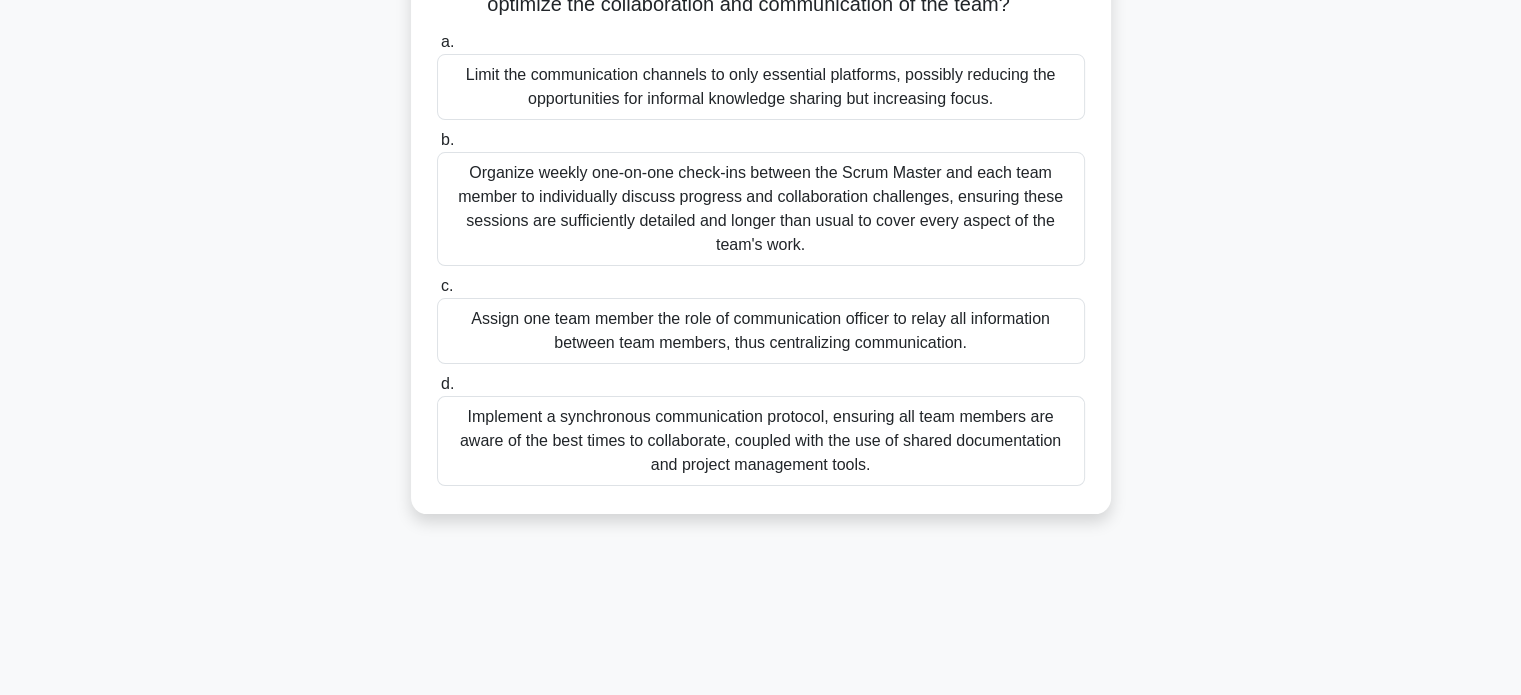 click on "Limit the communication channels to only essential platforms, possibly reducing the opportunities for informal knowledge sharing but increasing focus." at bounding box center (761, 87) 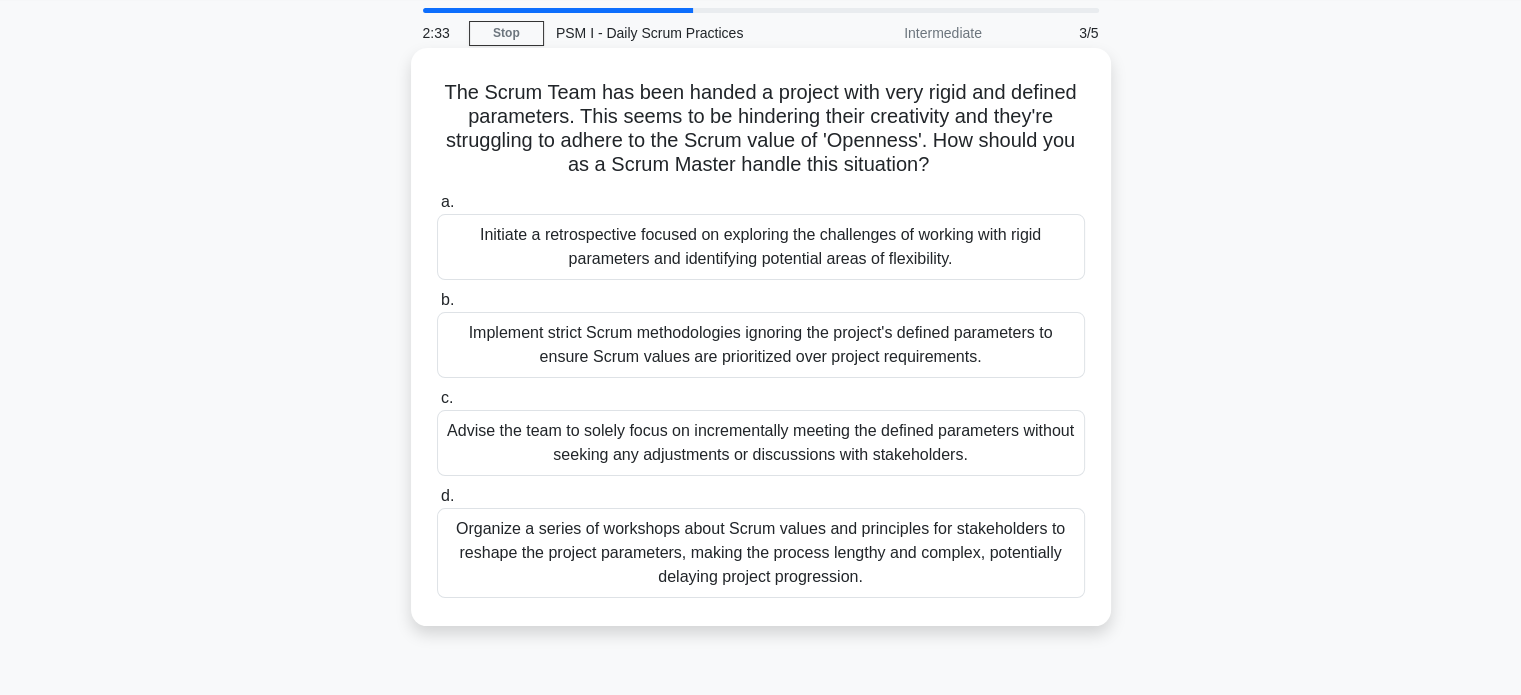 scroll, scrollTop: 100, scrollLeft: 0, axis: vertical 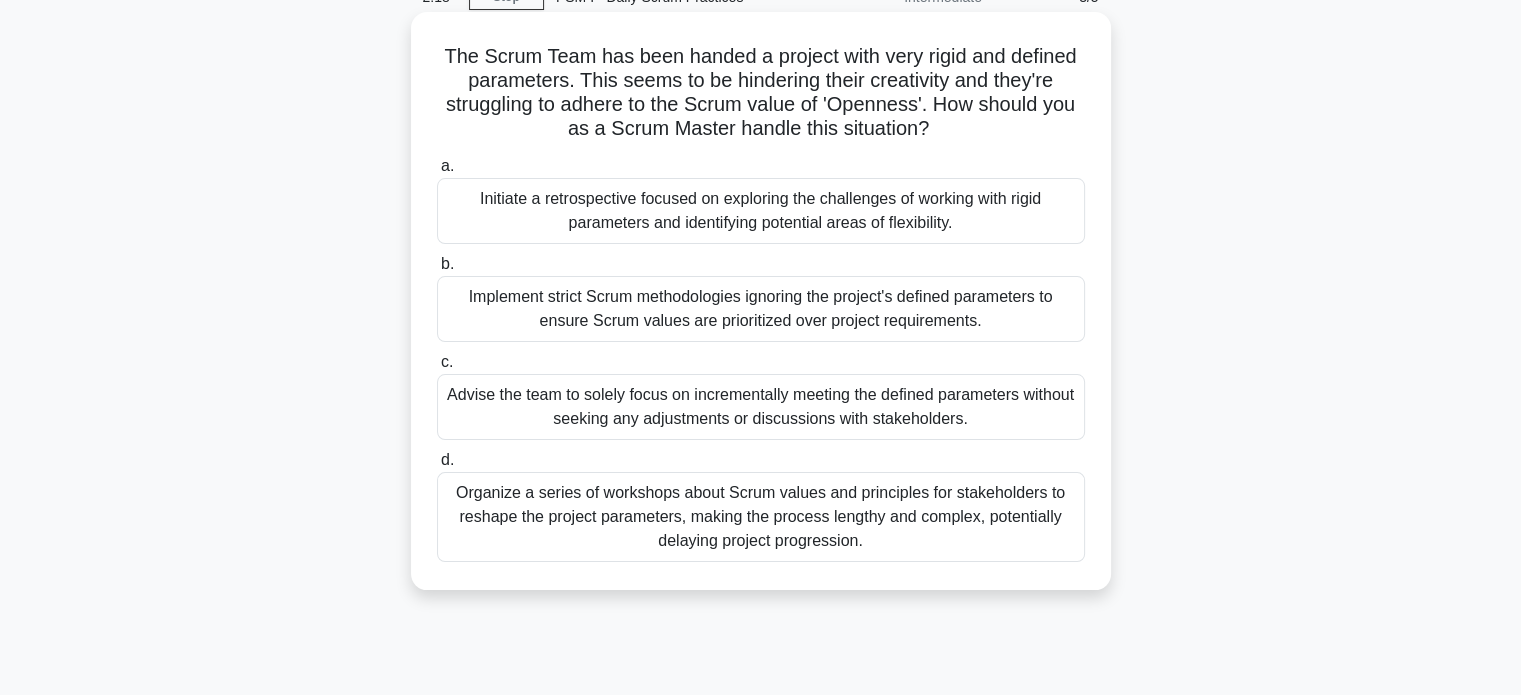click on "Organize a series of workshops about Scrum values and principles for stakeholders to reshape the project parameters, making the process lengthy and complex, potentially delaying project progression." at bounding box center (761, 517) 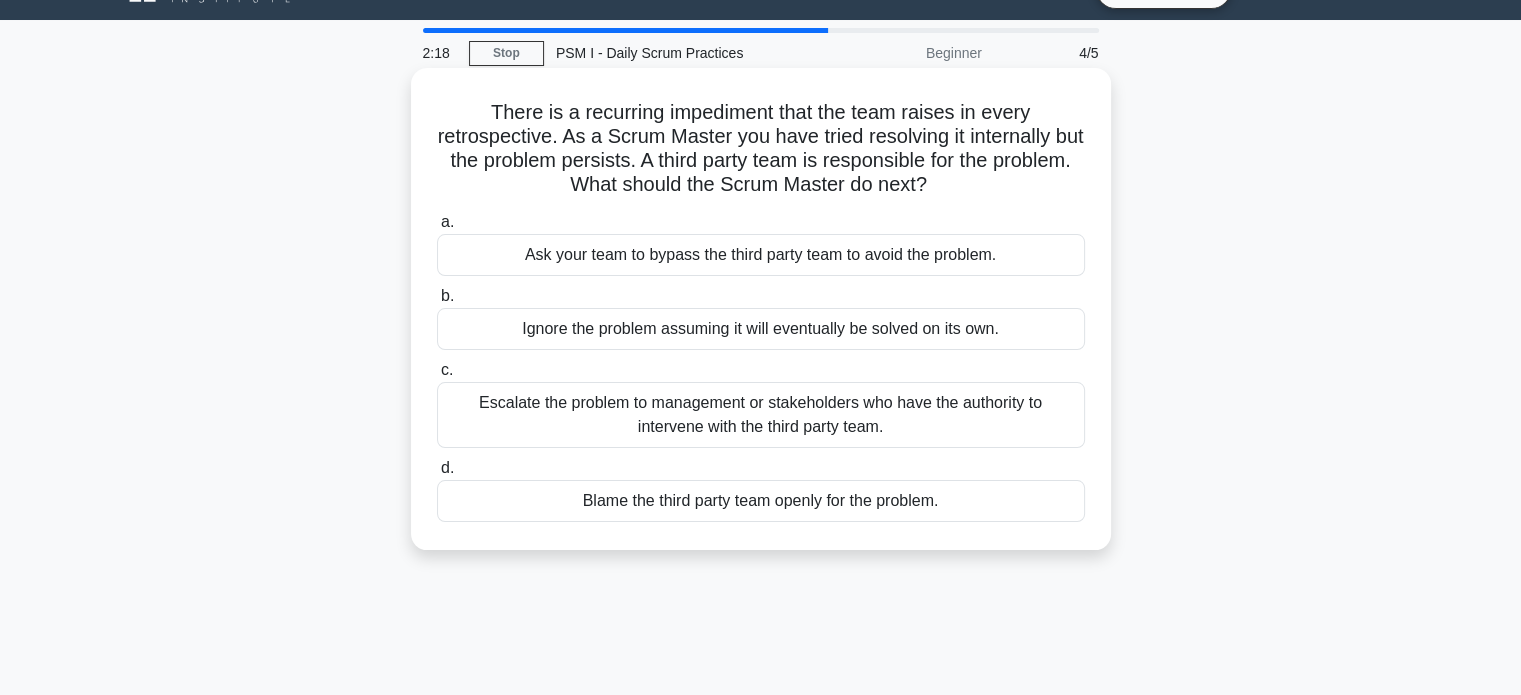 scroll, scrollTop: 0, scrollLeft: 0, axis: both 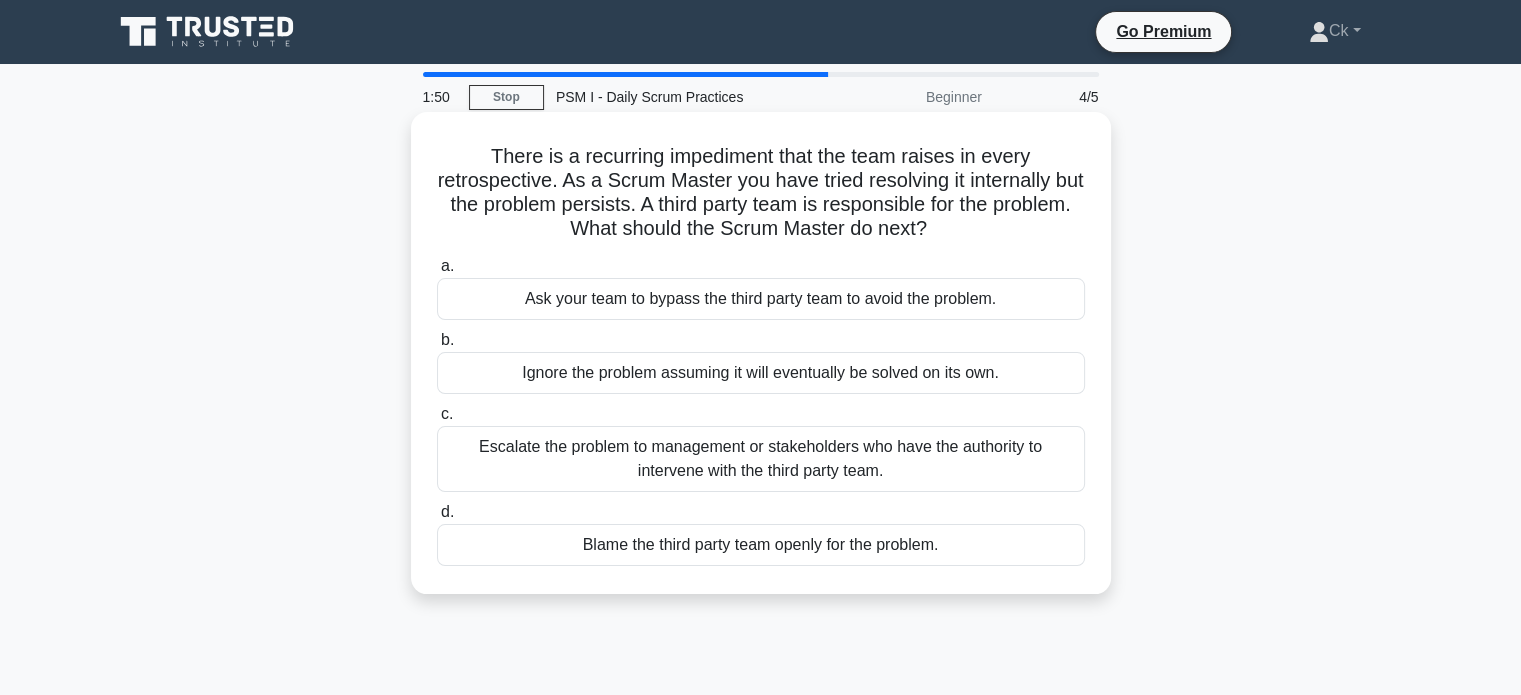 click on "Escalate the problem to management or stakeholders who have the authority to intervene with the third party team." at bounding box center (761, 459) 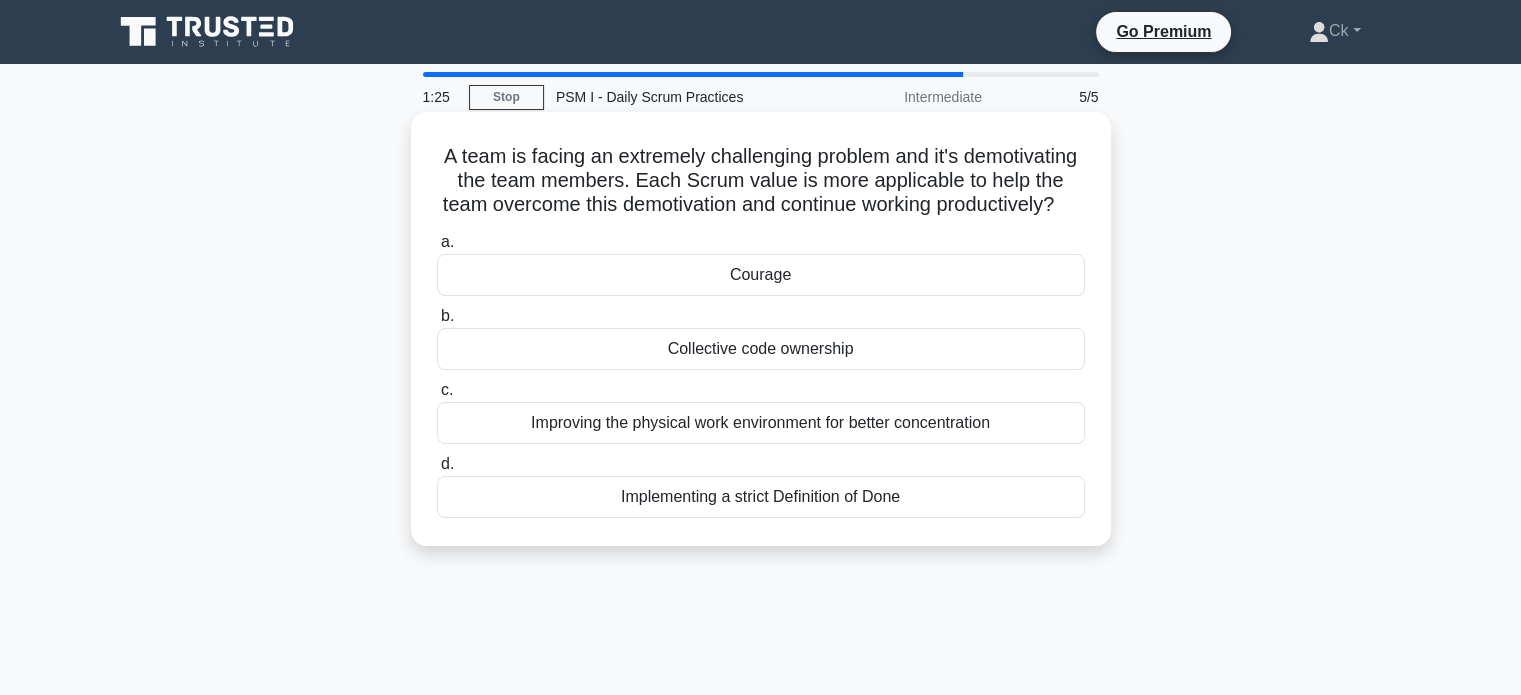 click on "Courage" at bounding box center [761, 275] 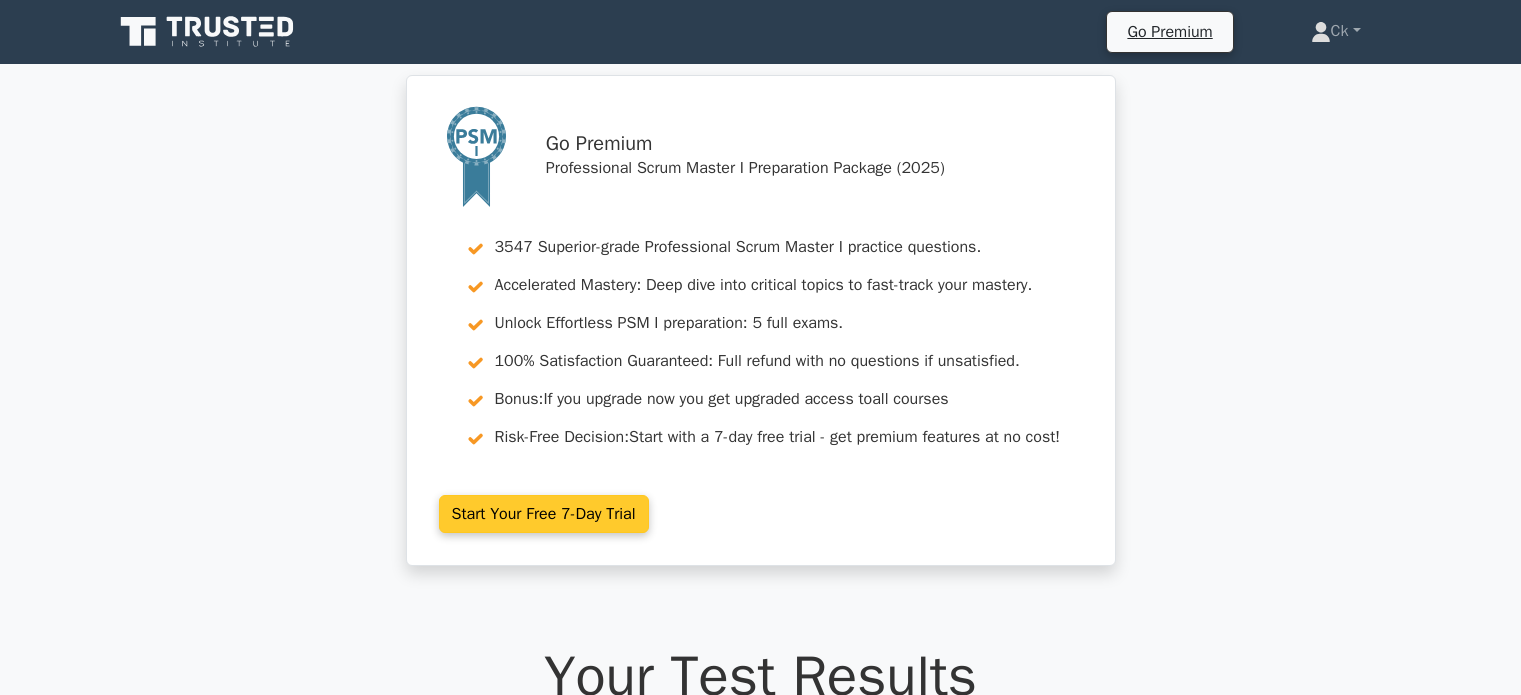 scroll, scrollTop: 0, scrollLeft: 0, axis: both 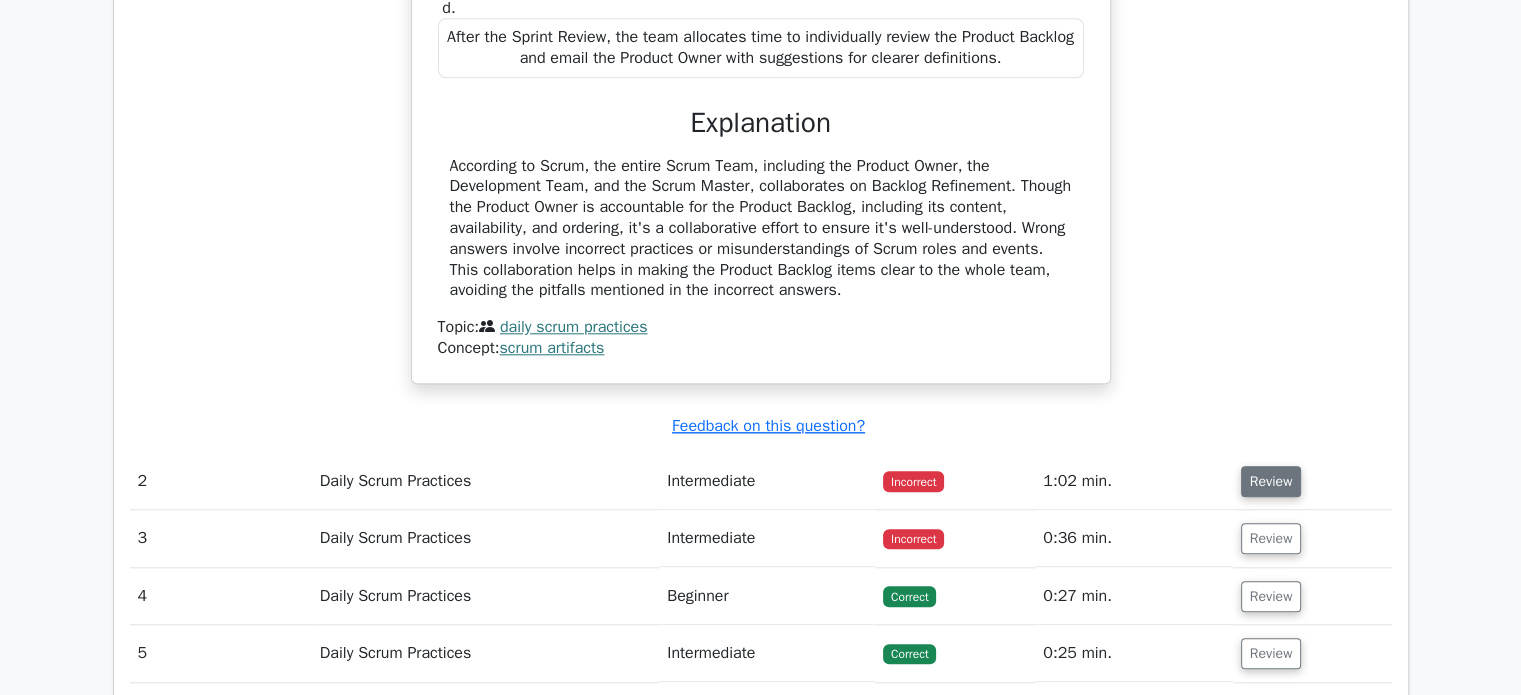 click on "Review" at bounding box center [1271, 481] 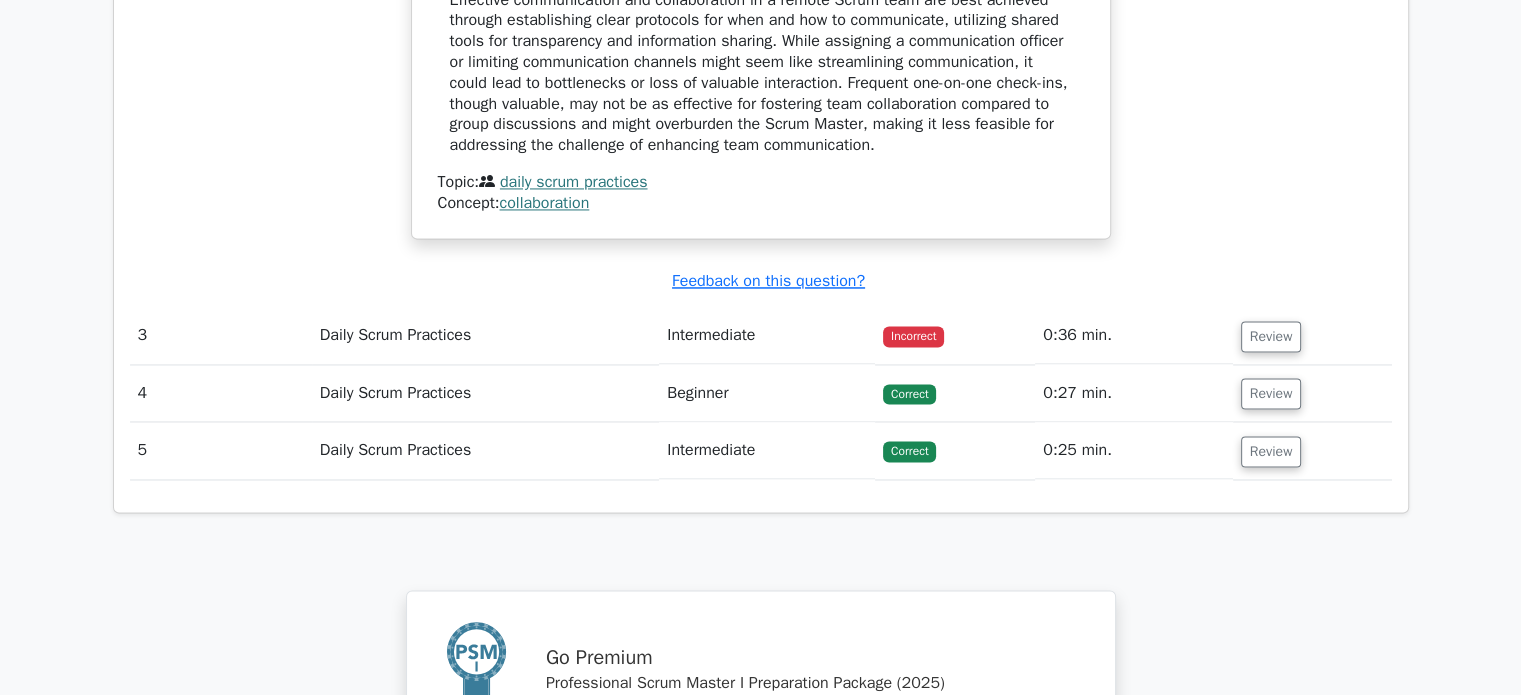 scroll, scrollTop: 3200, scrollLeft: 0, axis: vertical 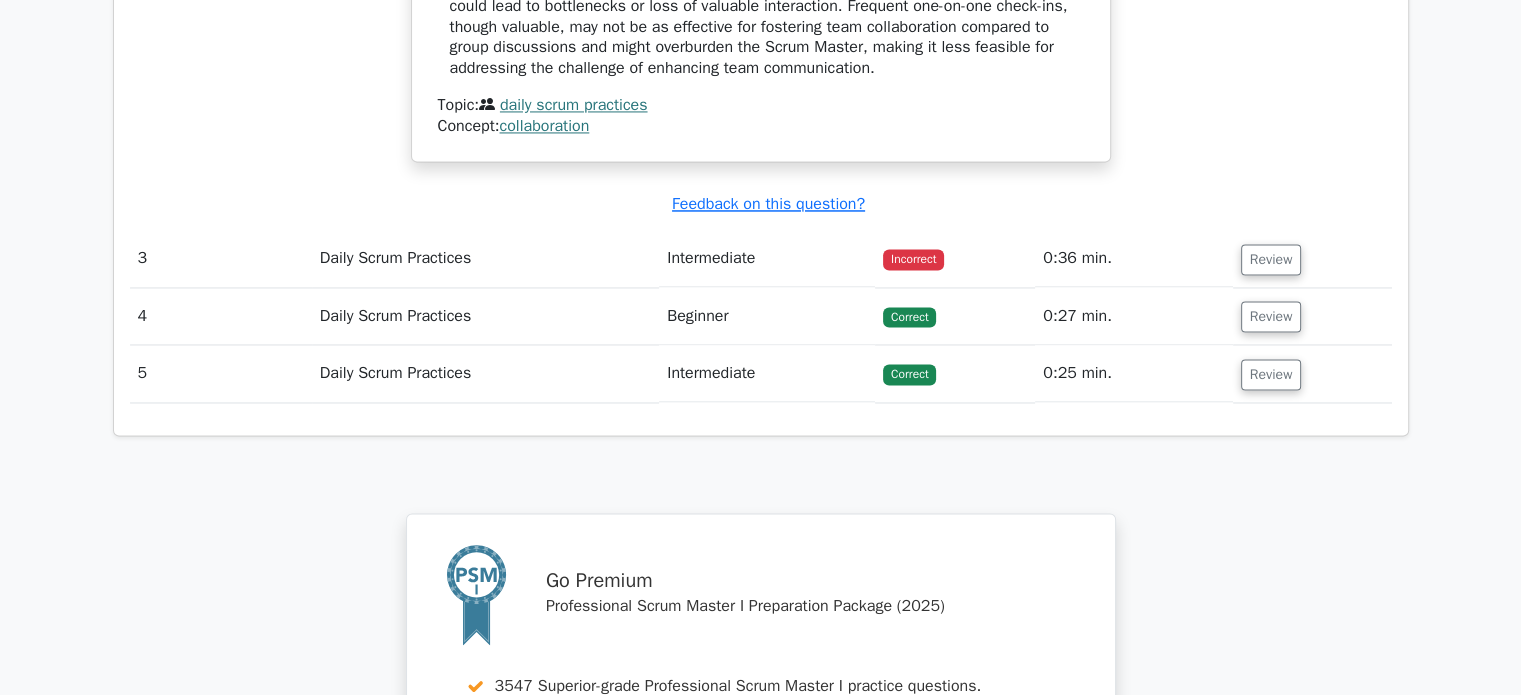 drag, startPoint x: 897, startPoint y: 247, endPoint x: 897, endPoint y: 259, distance: 12 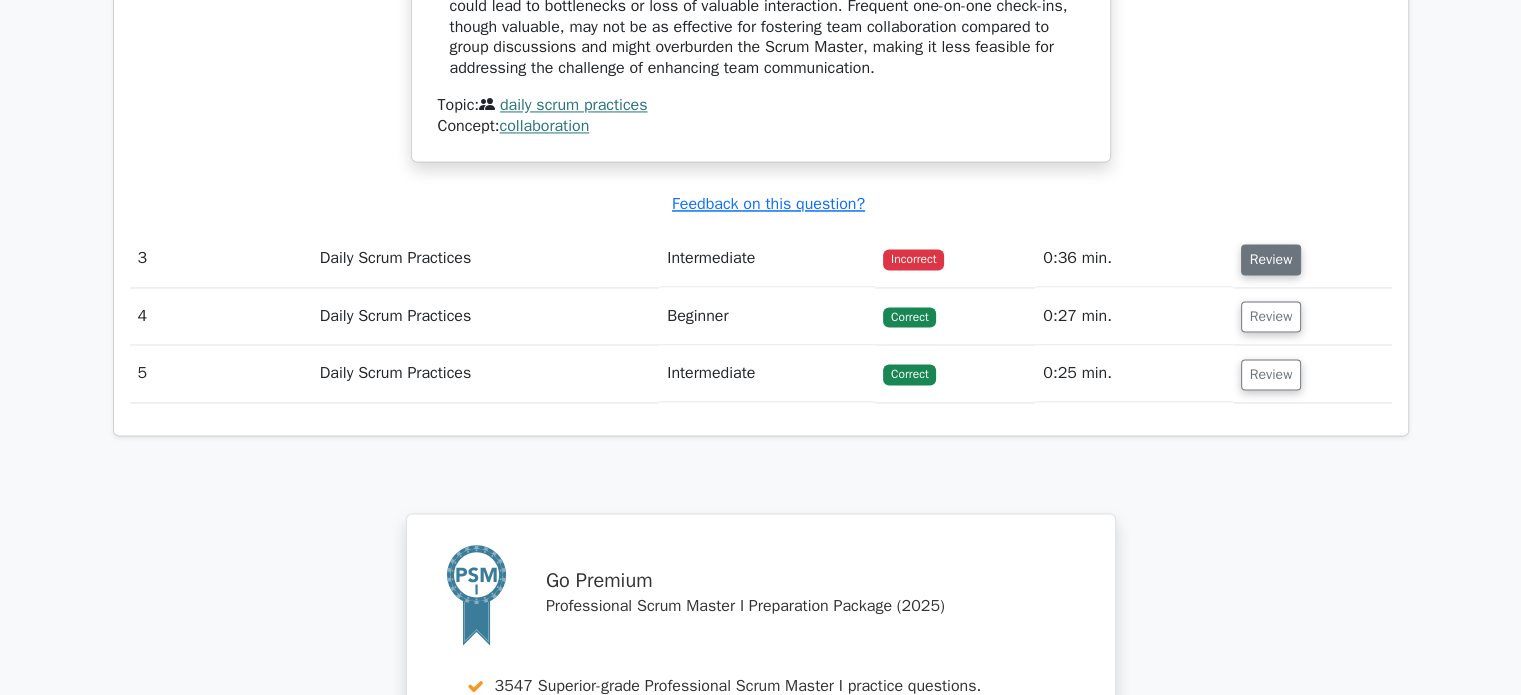 click on "Review" at bounding box center [1271, 259] 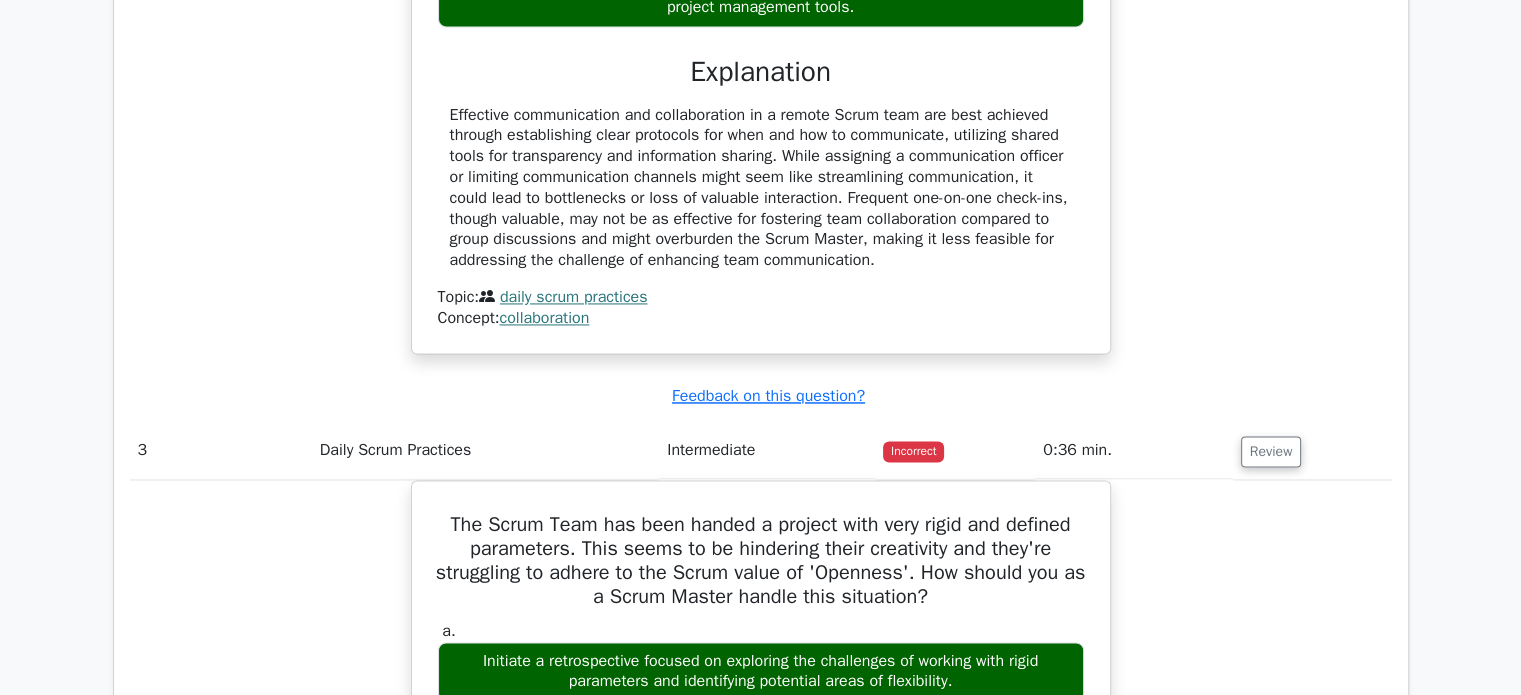 scroll, scrollTop: 2800, scrollLeft: 0, axis: vertical 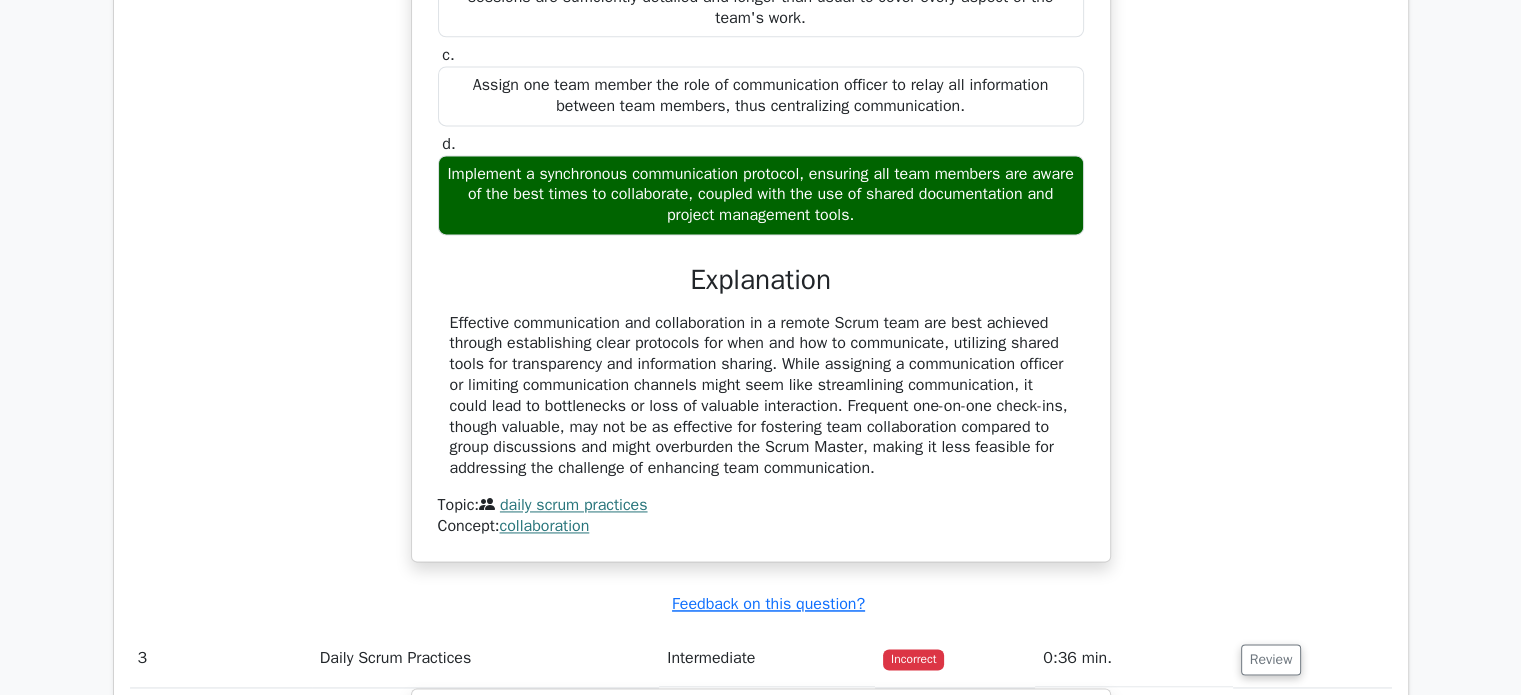 click on "Your Scrum team collaborates remotely from several different locations and often struggle with maintaining effective communication. How do you optimize the collaboration and communication of the team?
a.
Limit the communication channels to only essential platforms, possibly reducing the opportunities for informal knowledge sharing but increasing focus.
b." at bounding box center (761, 148) 